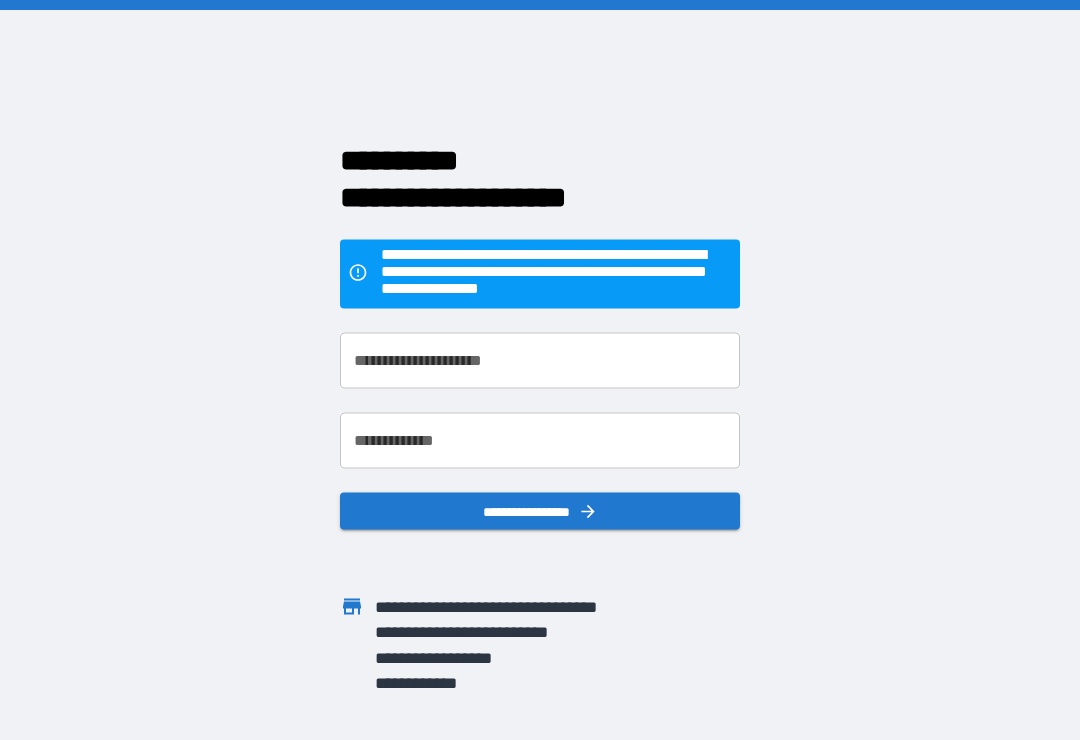 scroll, scrollTop: 31, scrollLeft: 0, axis: vertical 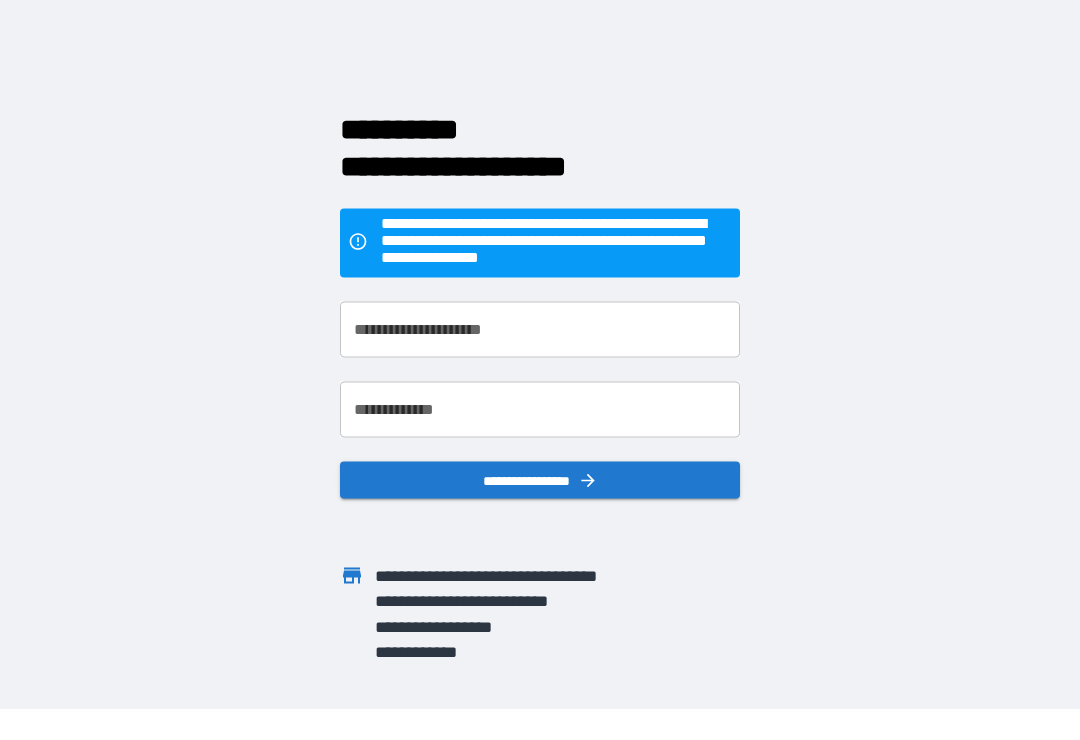 click on "**********" at bounding box center [540, 330] 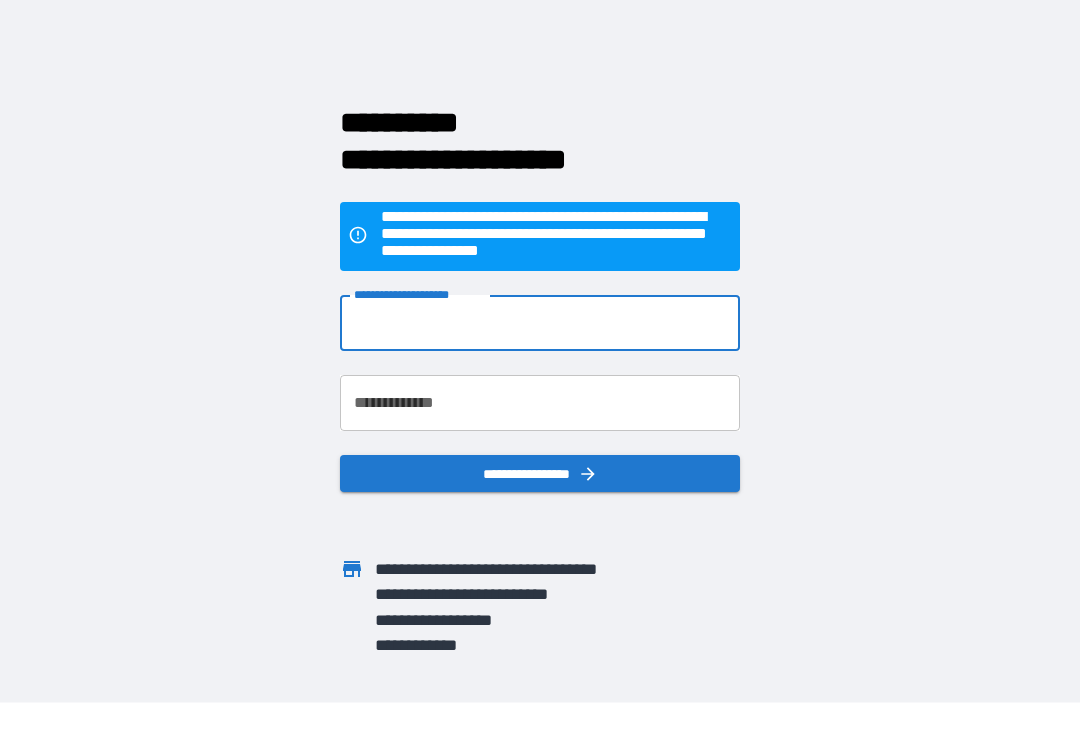 click on "**********" at bounding box center (540, 339) 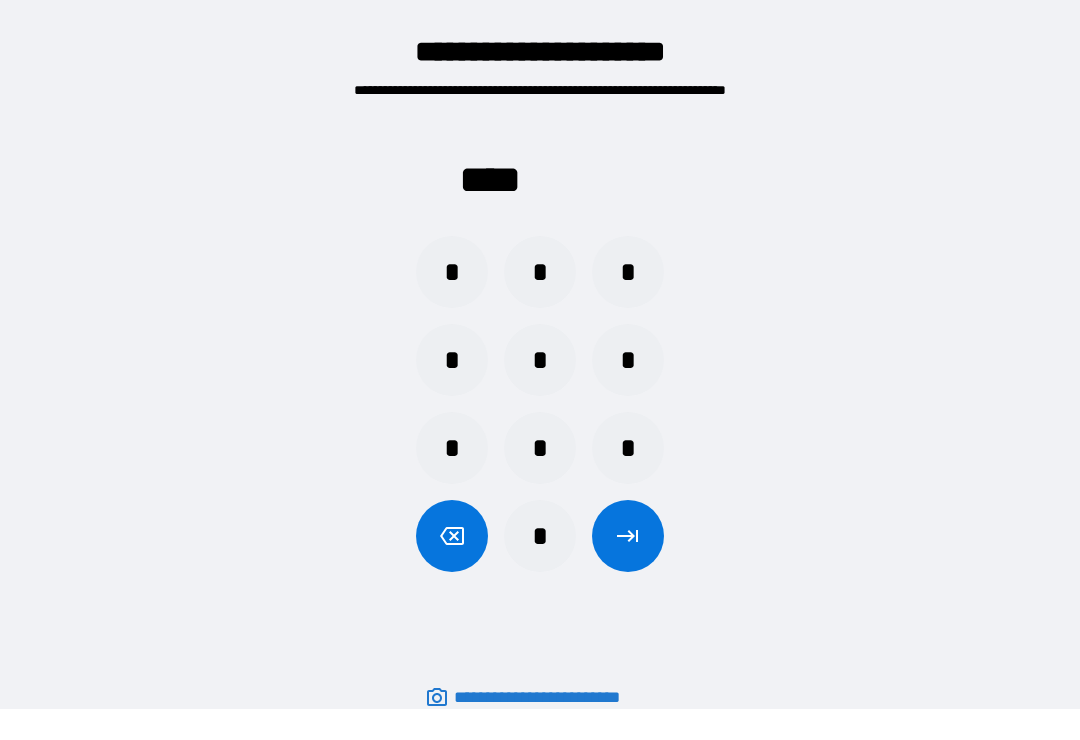 click on "*" at bounding box center [628, 360] 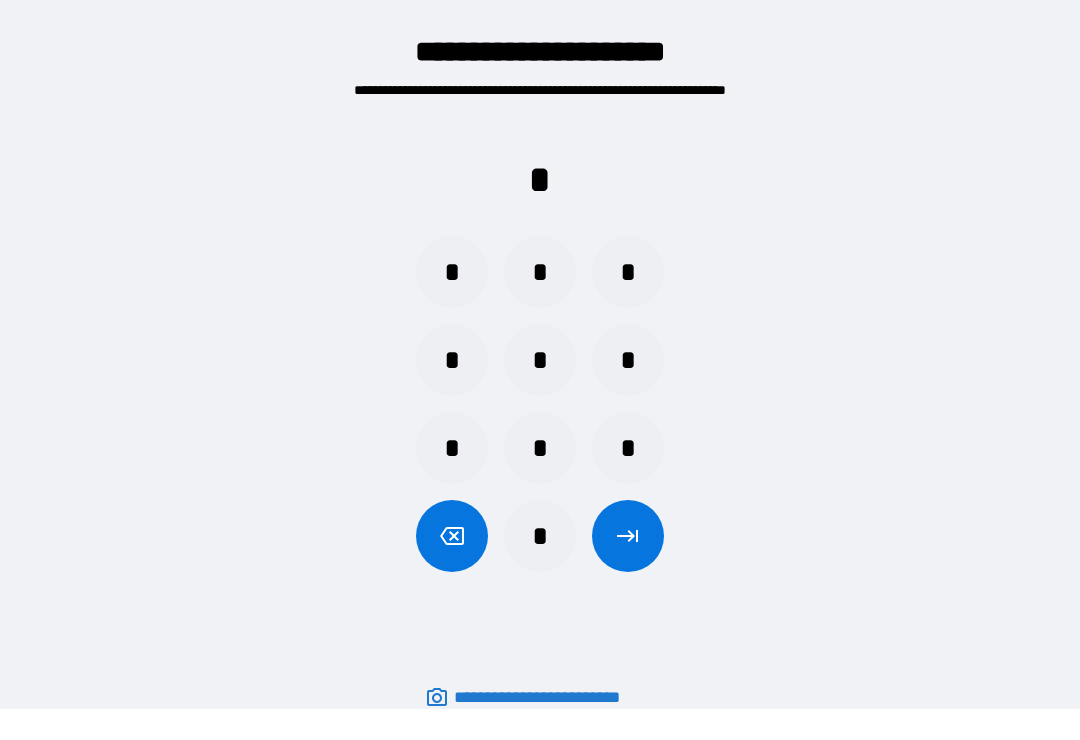 click on "*" at bounding box center (452, 272) 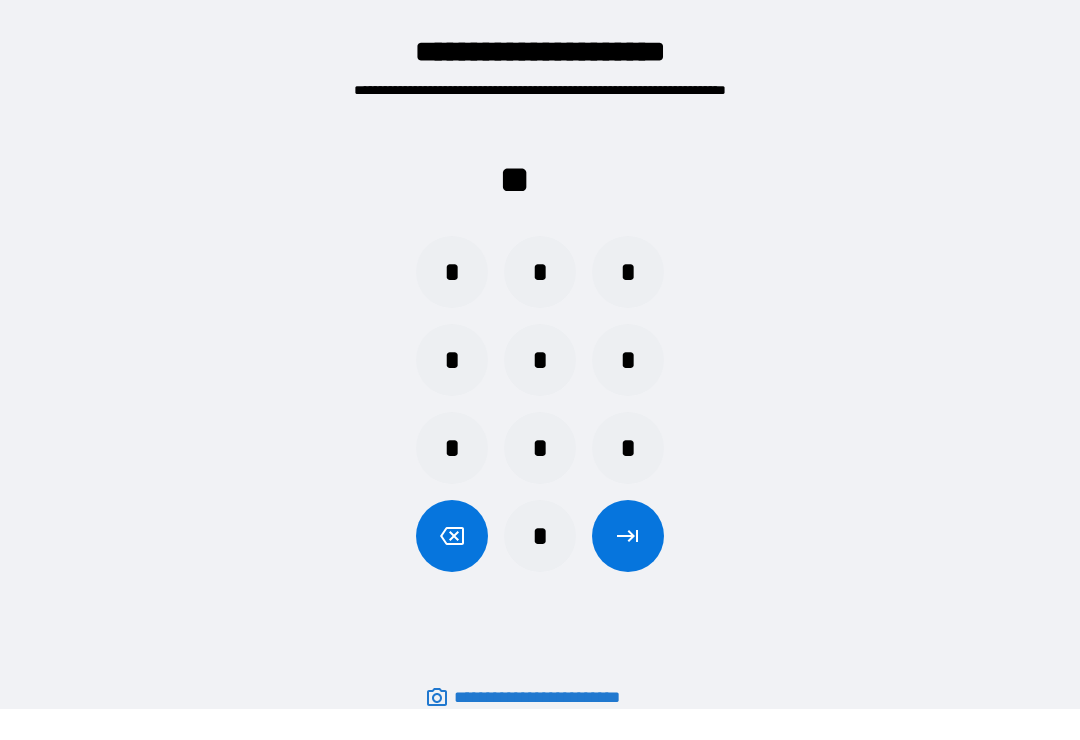 click on "*" at bounding box center [540, 448] 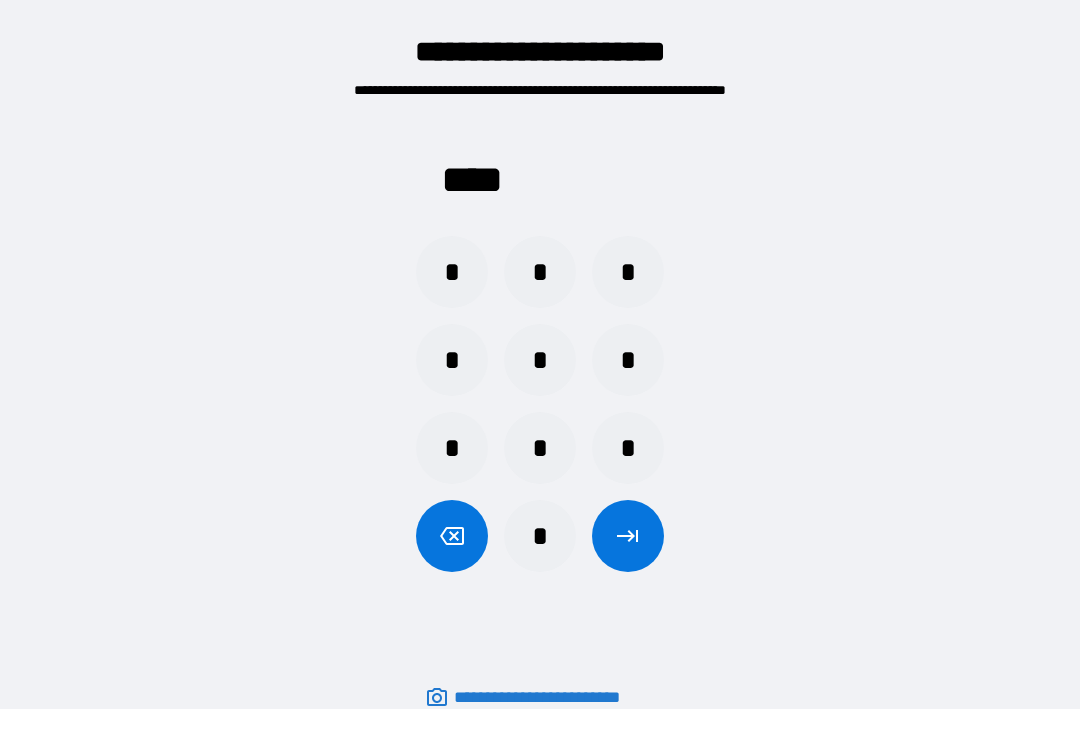 click at bounding box center (628, 536) 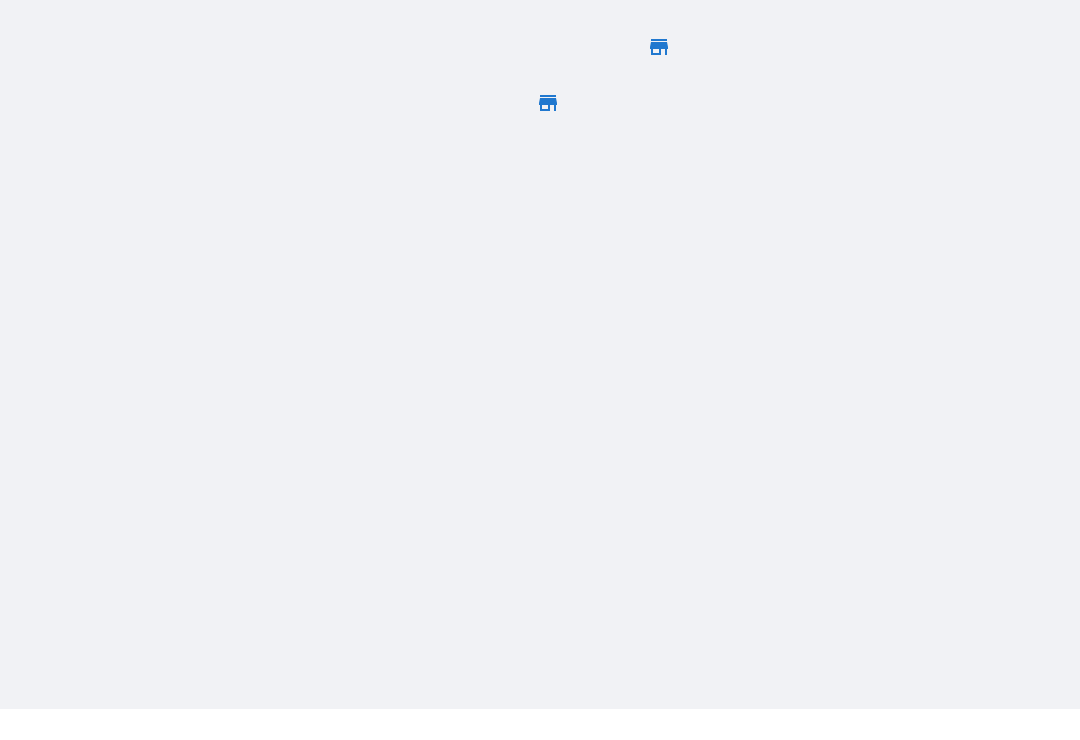 click at bounding box center (540, 339) 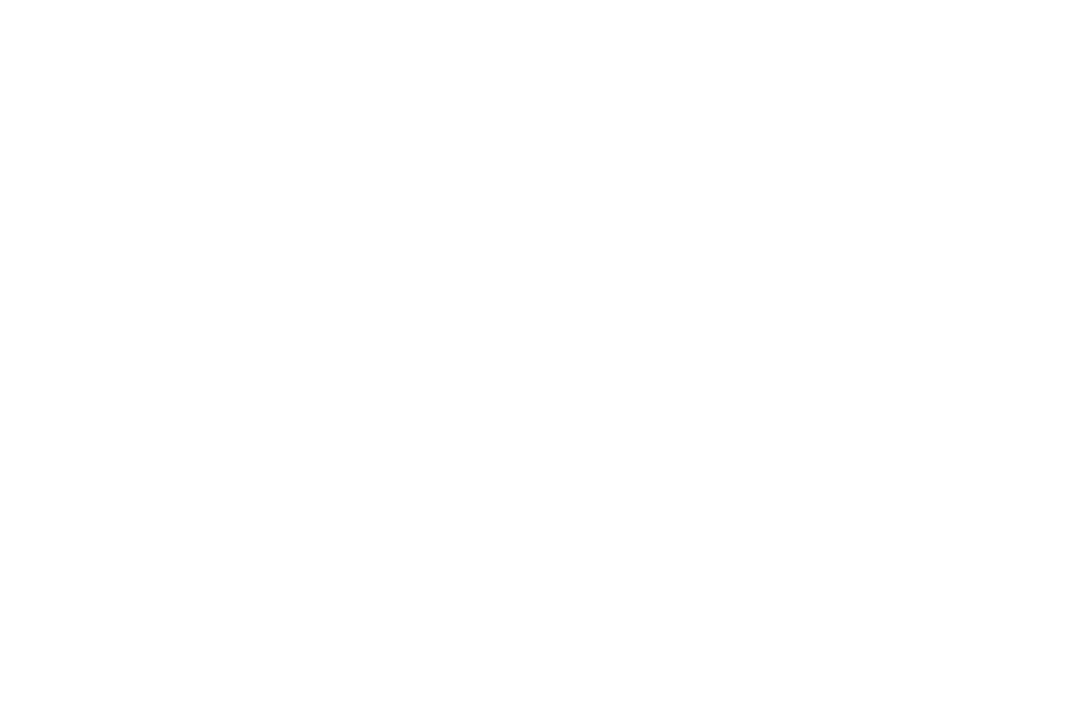 scroll, scrollTop: 0, scrollLeft: 0, axis: both 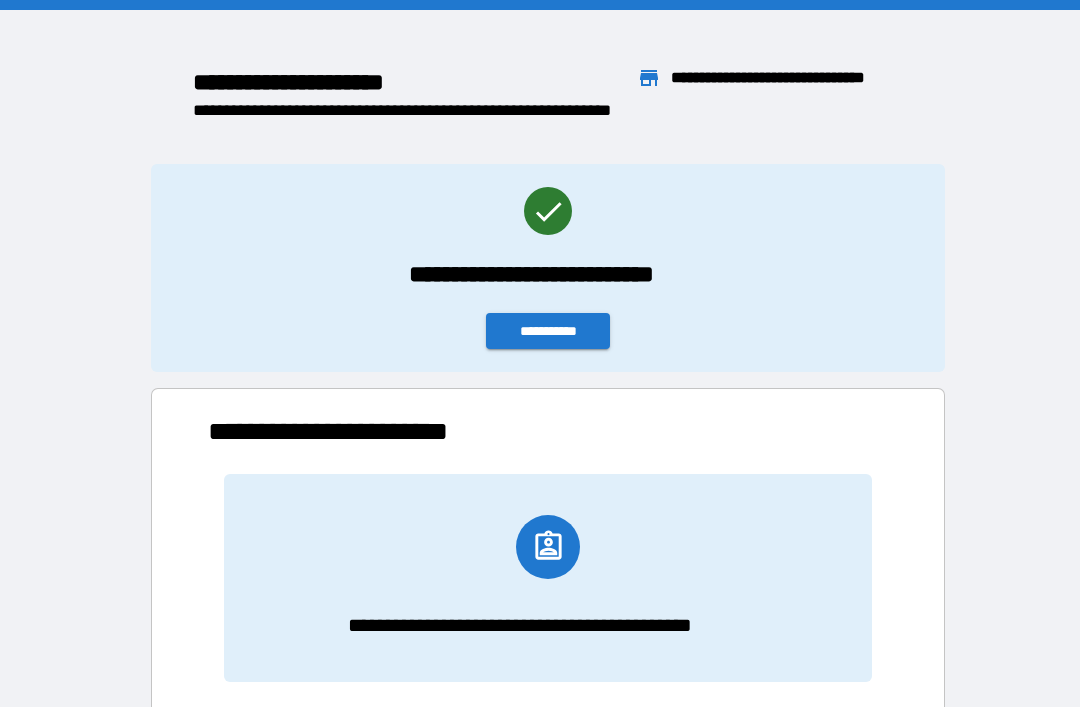 click on "**********" at bounding box center (548, 331) 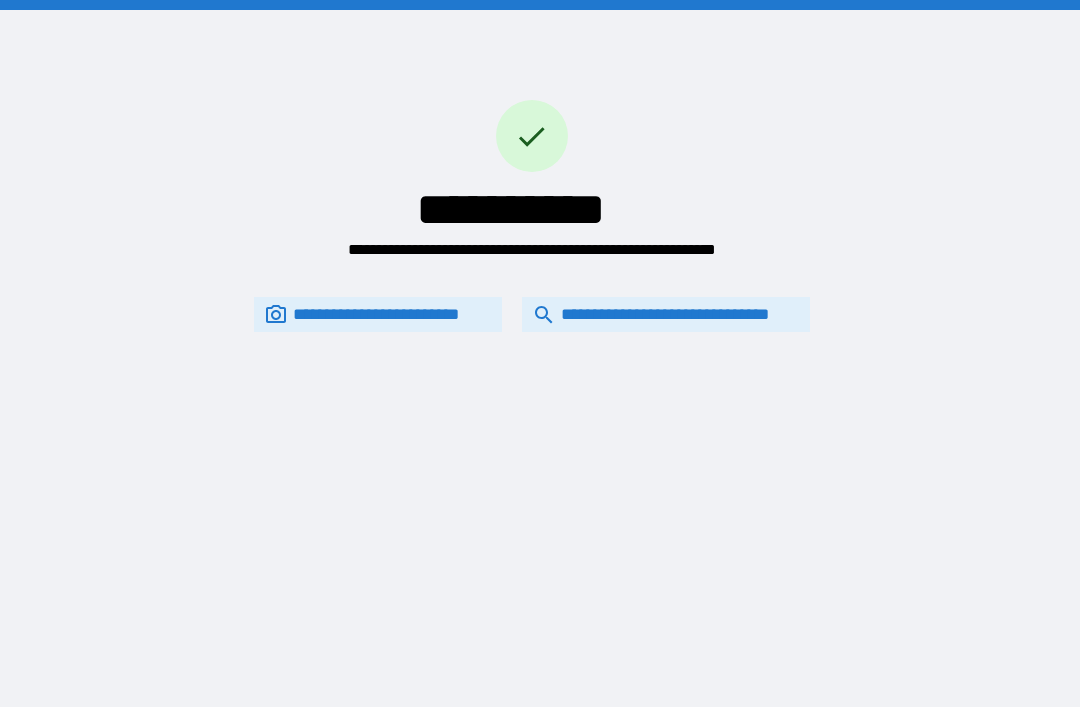 click on "**********" at bounding box center [666, 314] 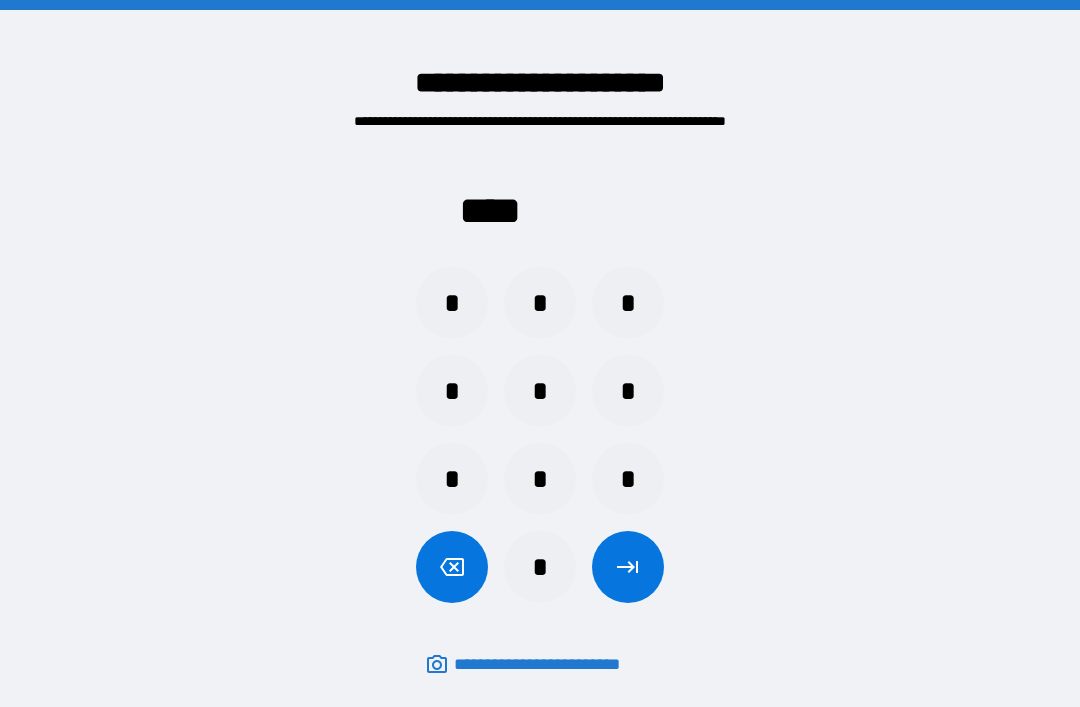 click on "*" at bounding box center [540, 303] 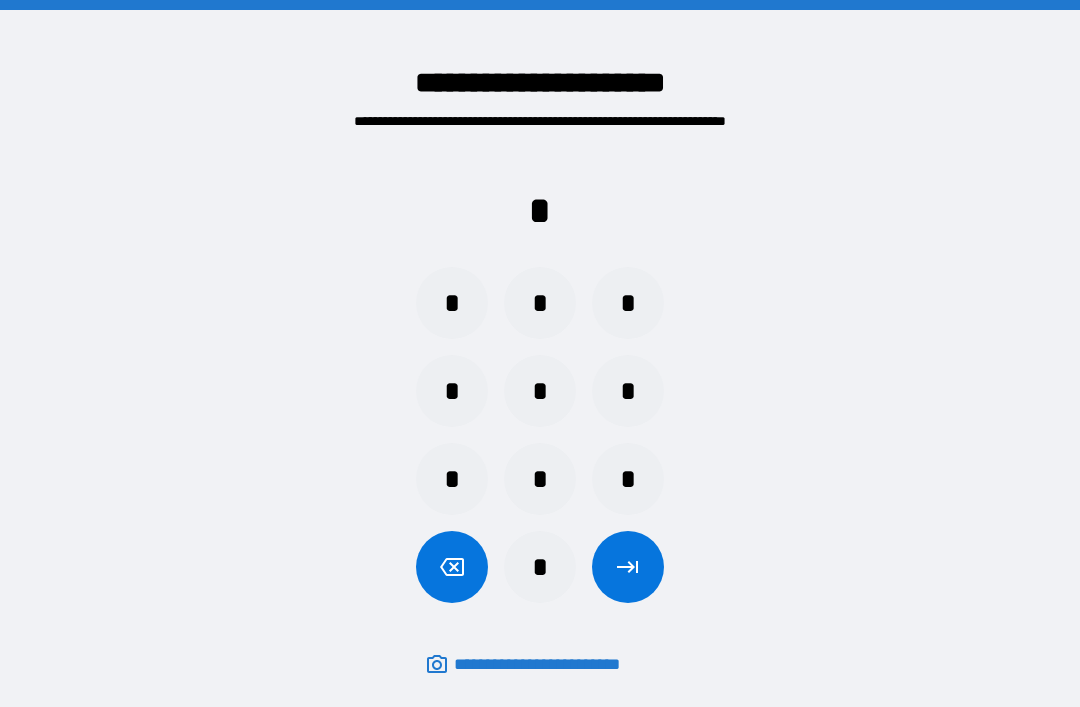 click on "*" at bounding box center [540, 567] 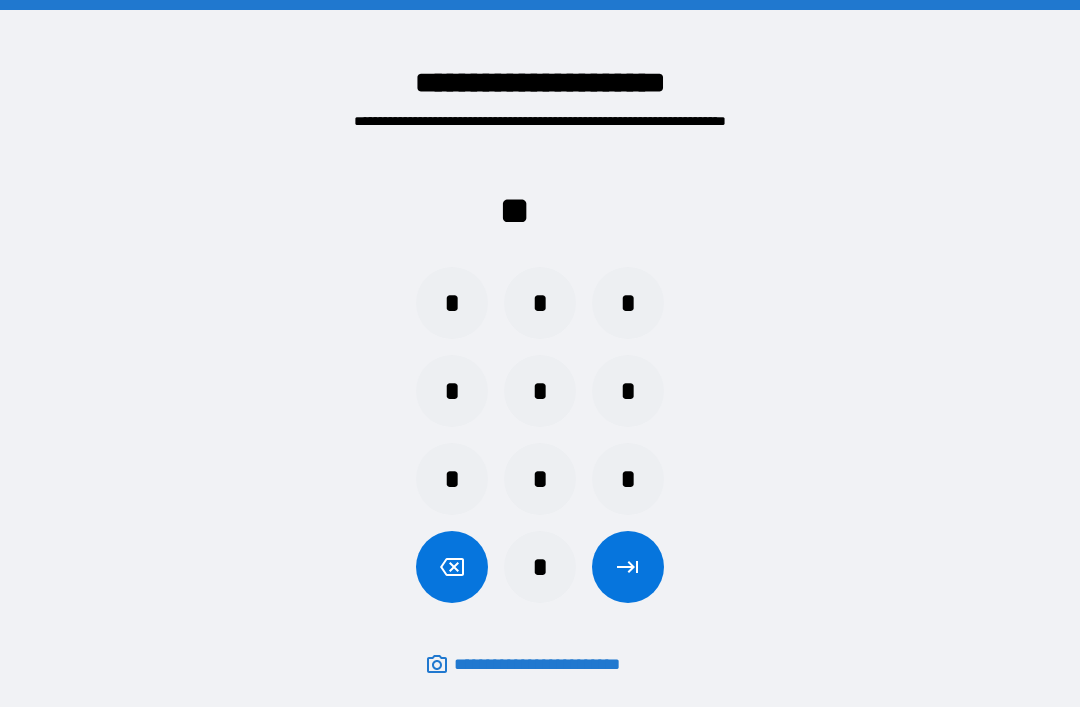 click on "*" at bounding box center (452, 303) 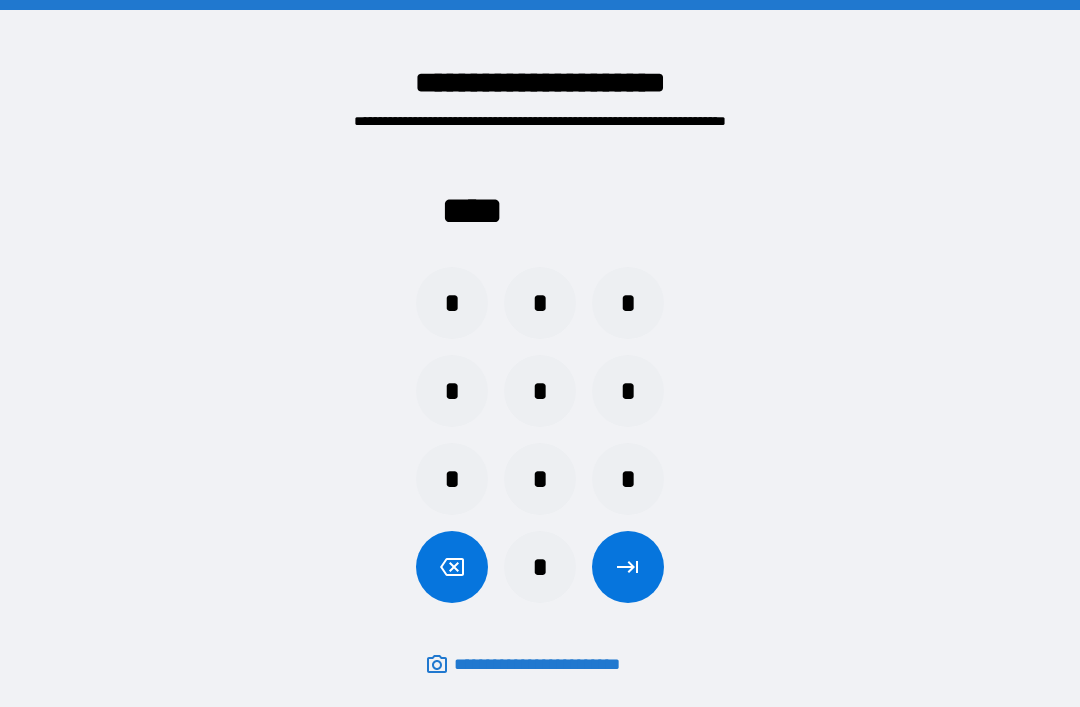 click 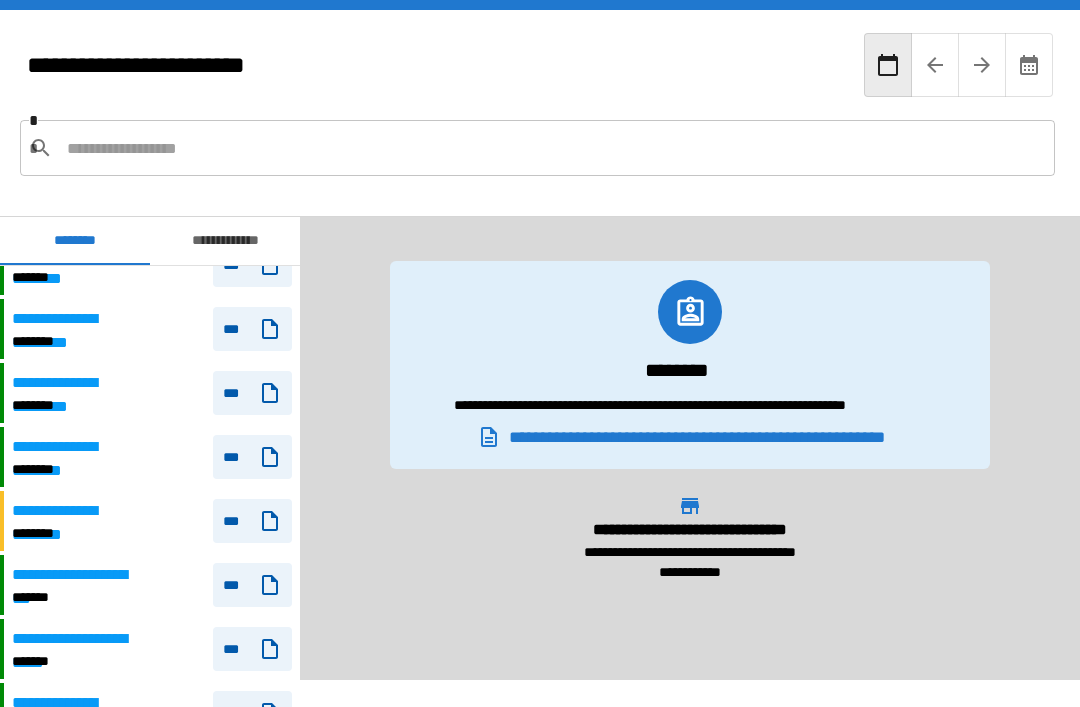 click on "**********" at bounding box center (76, 639) 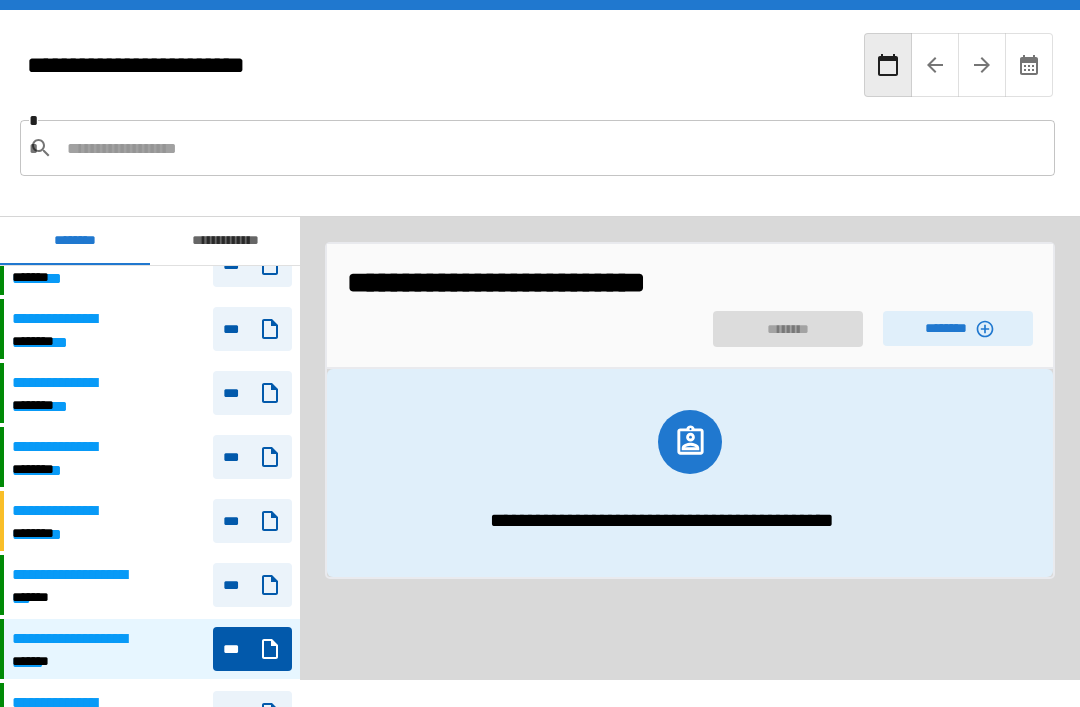 click on "********" at bounding box center [958, 328] 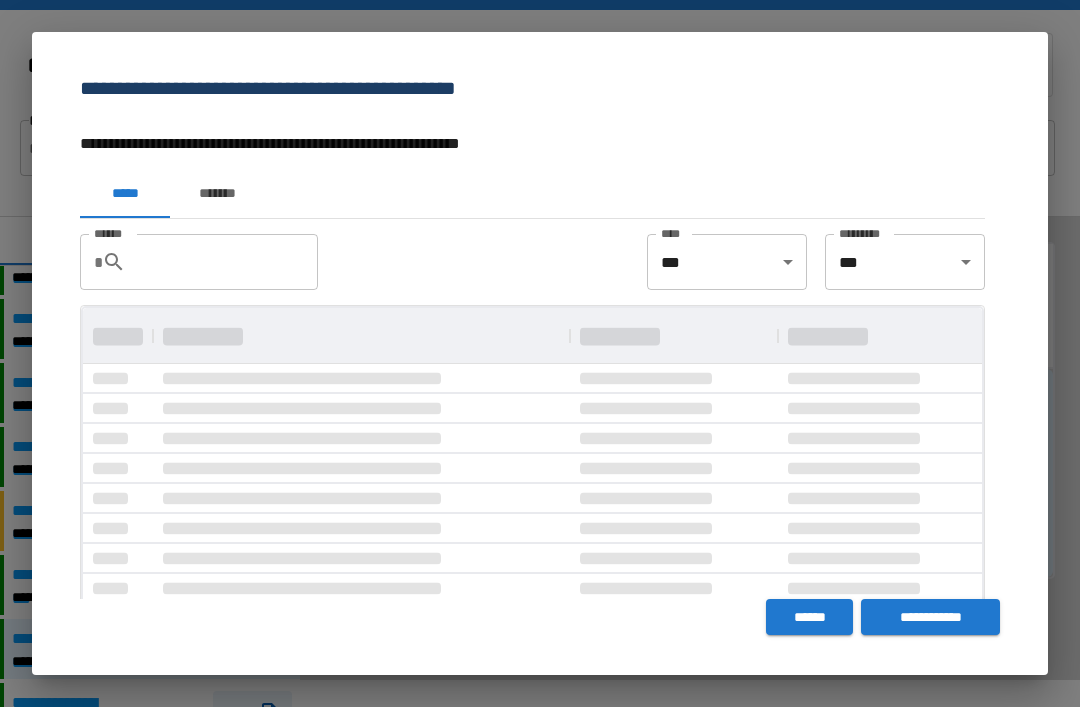scroll, scrollTop: 0, scrollLeft: 0, axis: both 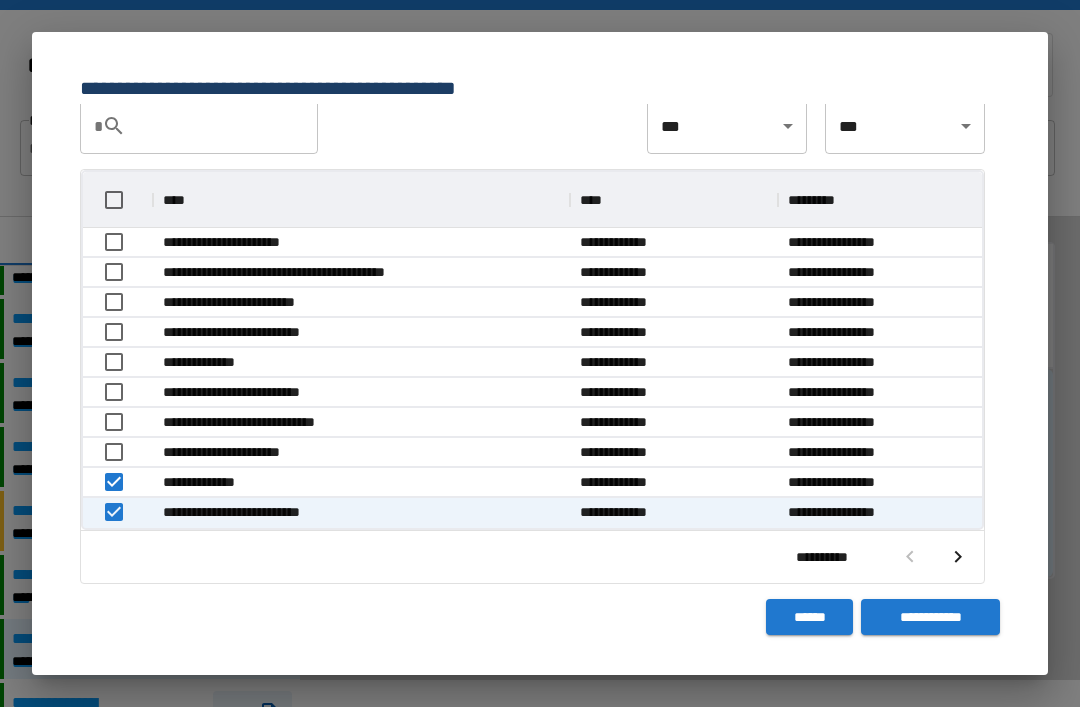 click at bounding box center [958, 557] 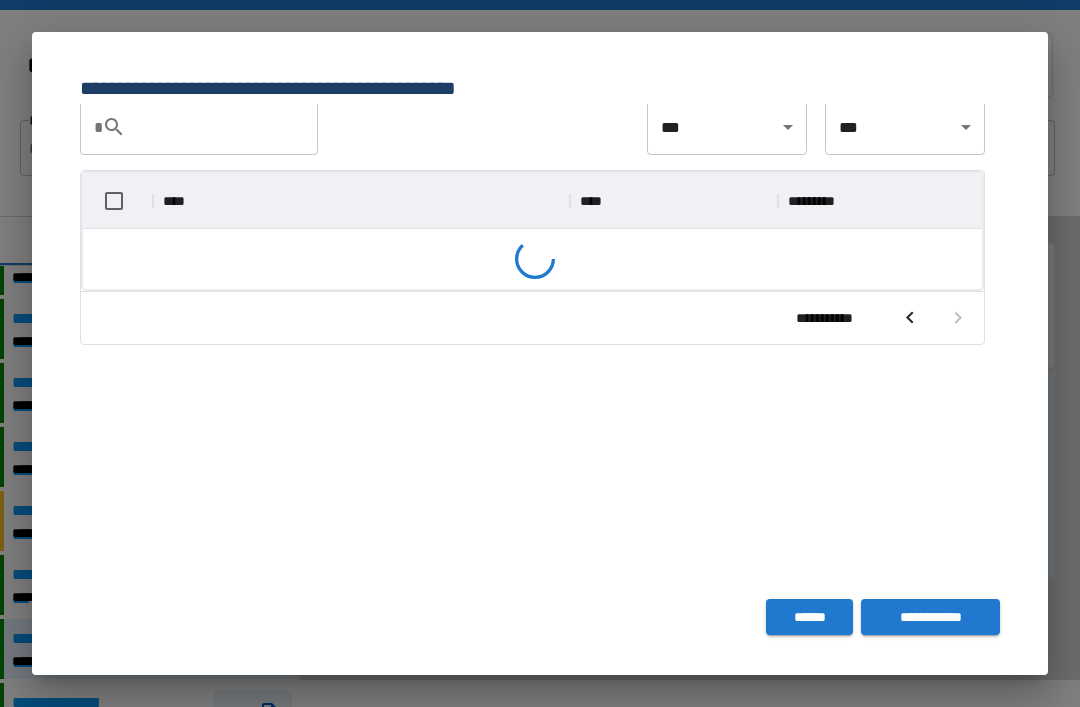scroll, scrollTop: 266, scrollLeft: 899, axis: both 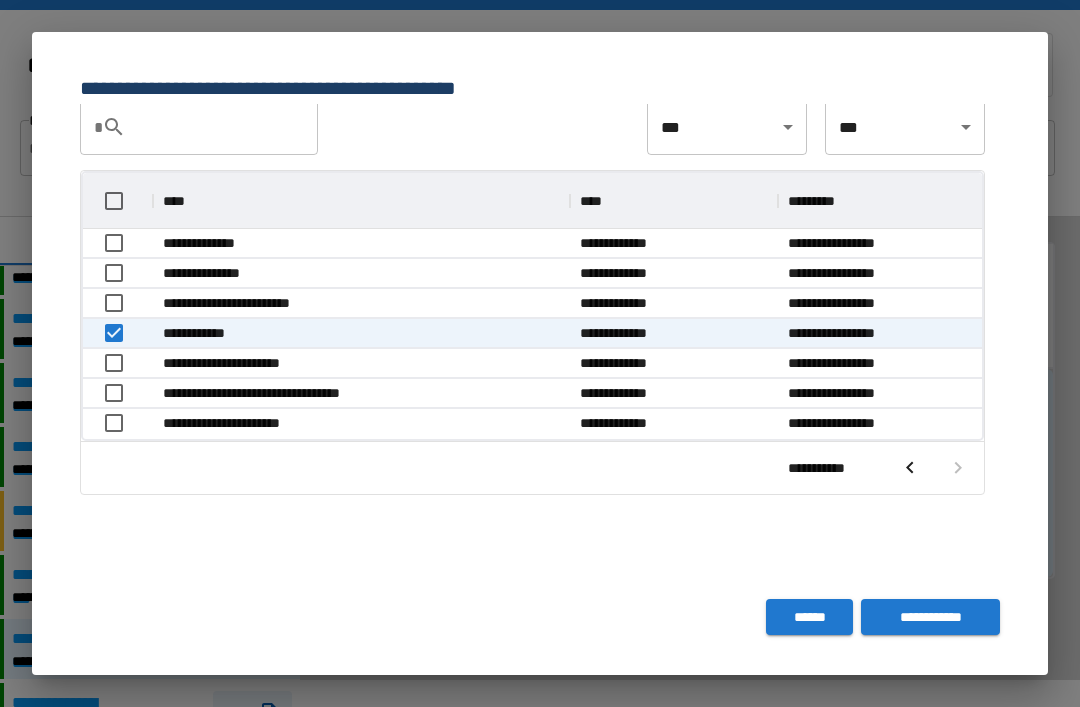 click on "**********" at bounding box center (930, 617) 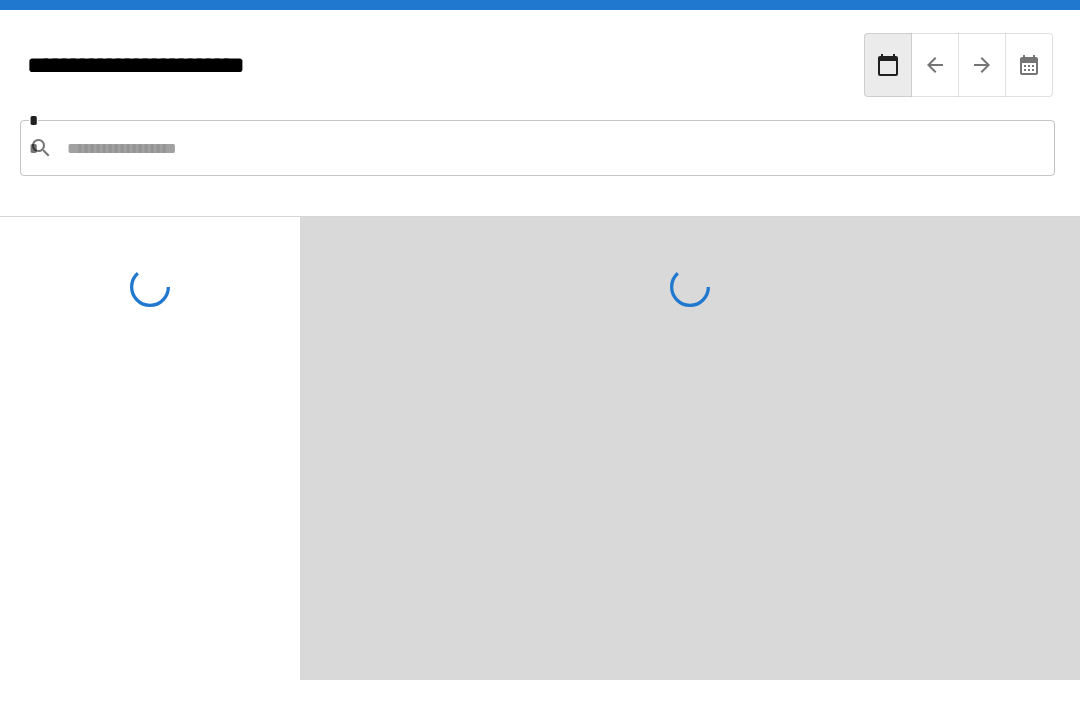 scroll, scrollTop: 135, scrollLeft: 0, axis: vertical 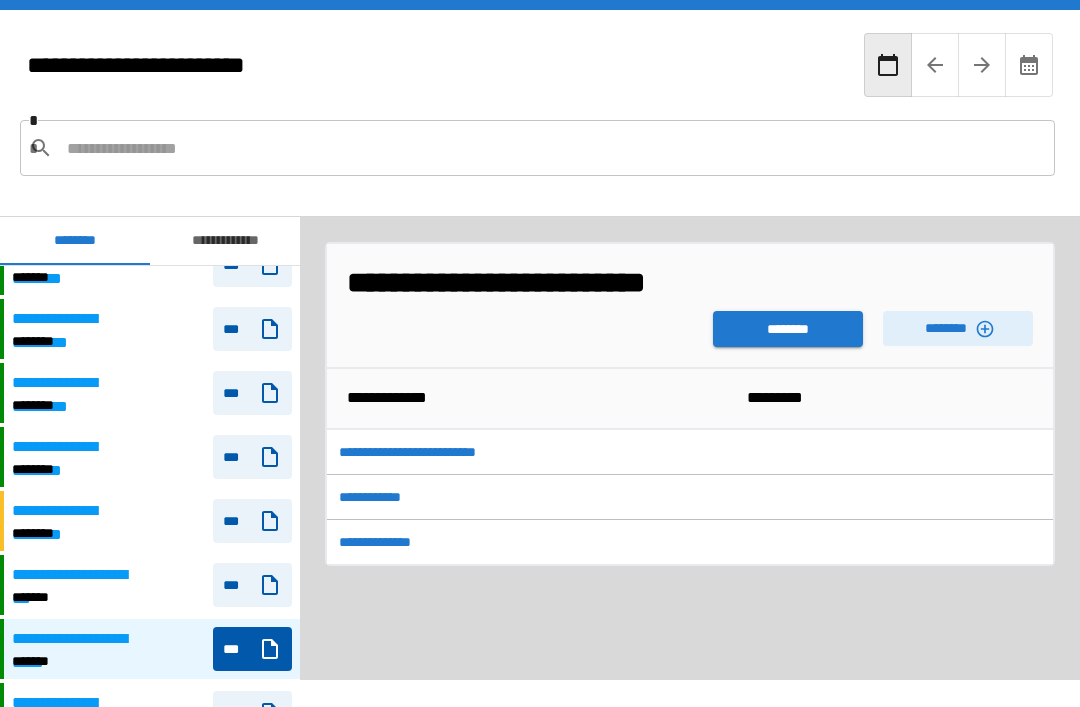 click on "********" at bounding box center (788, 329) 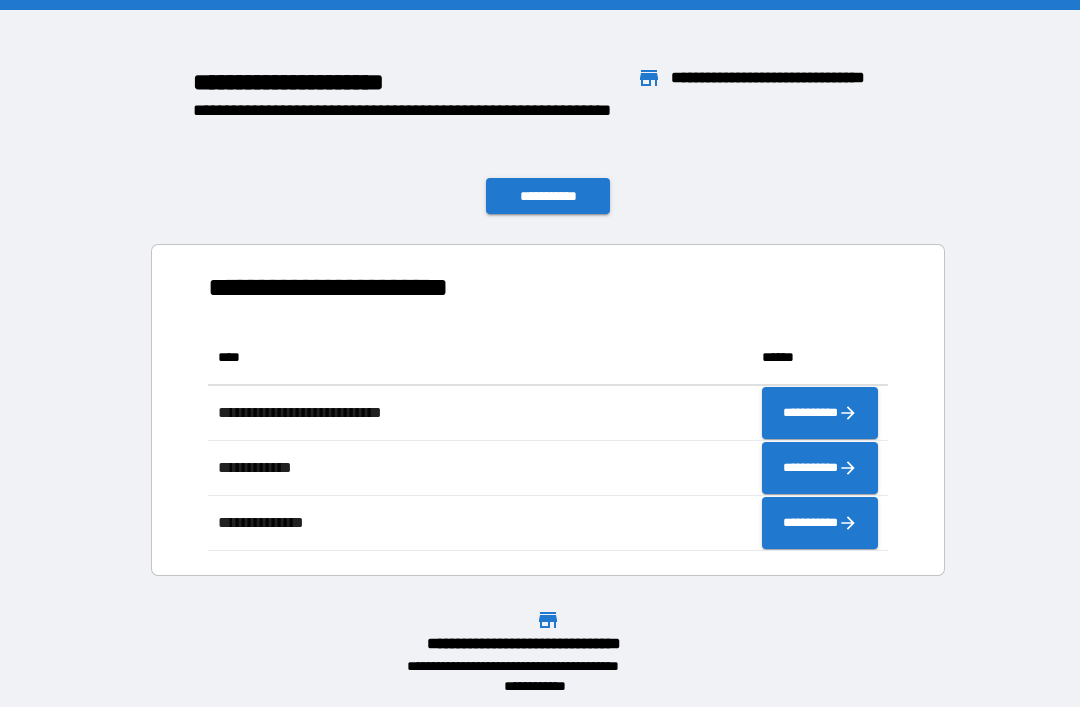 scroll, scrollTop: 1, scrollLeft: 1, axis: both 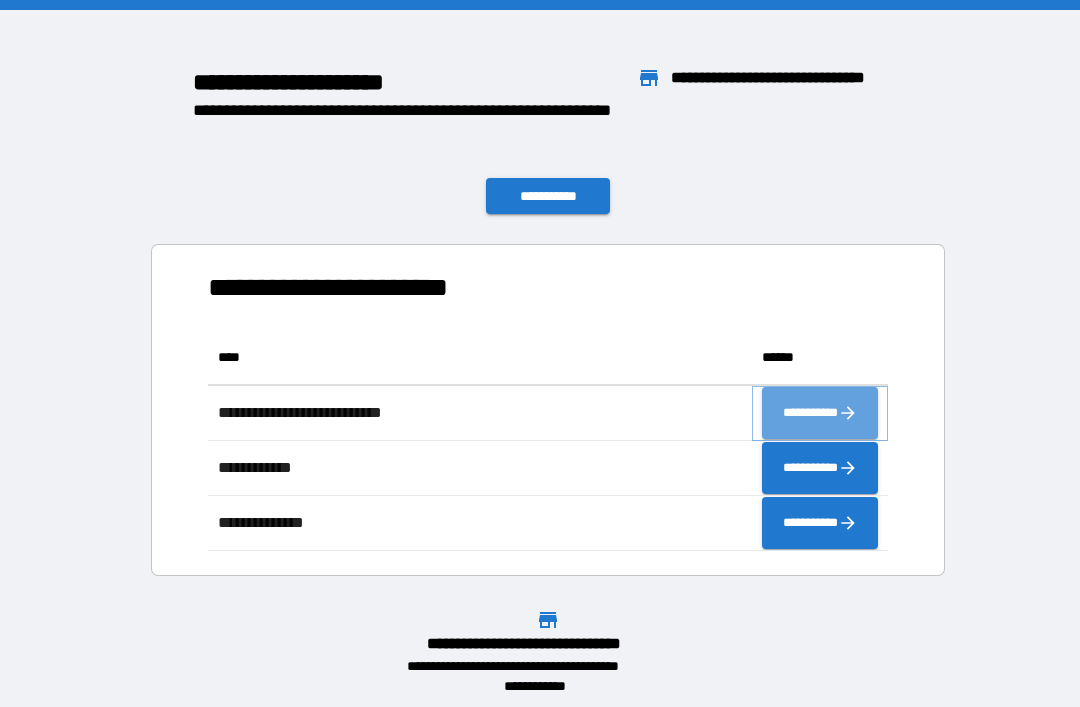 click on "**********" at bounding box center (820, 413) 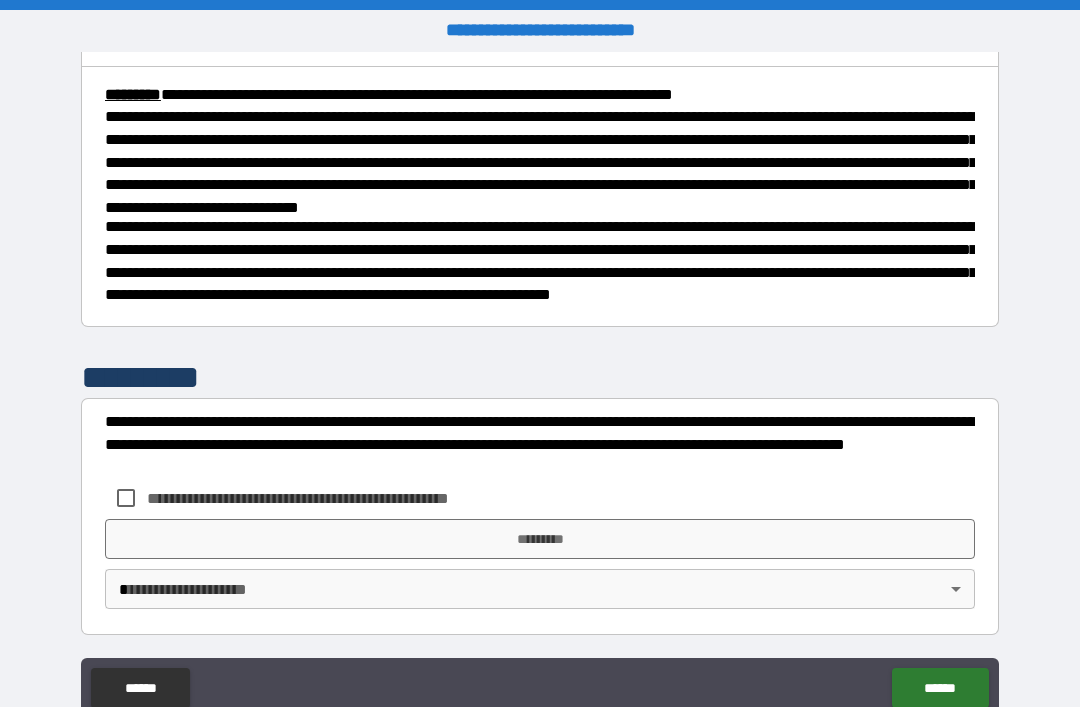 scroll, scrollTop: 730, scrollLeft: 0, axis: vertical 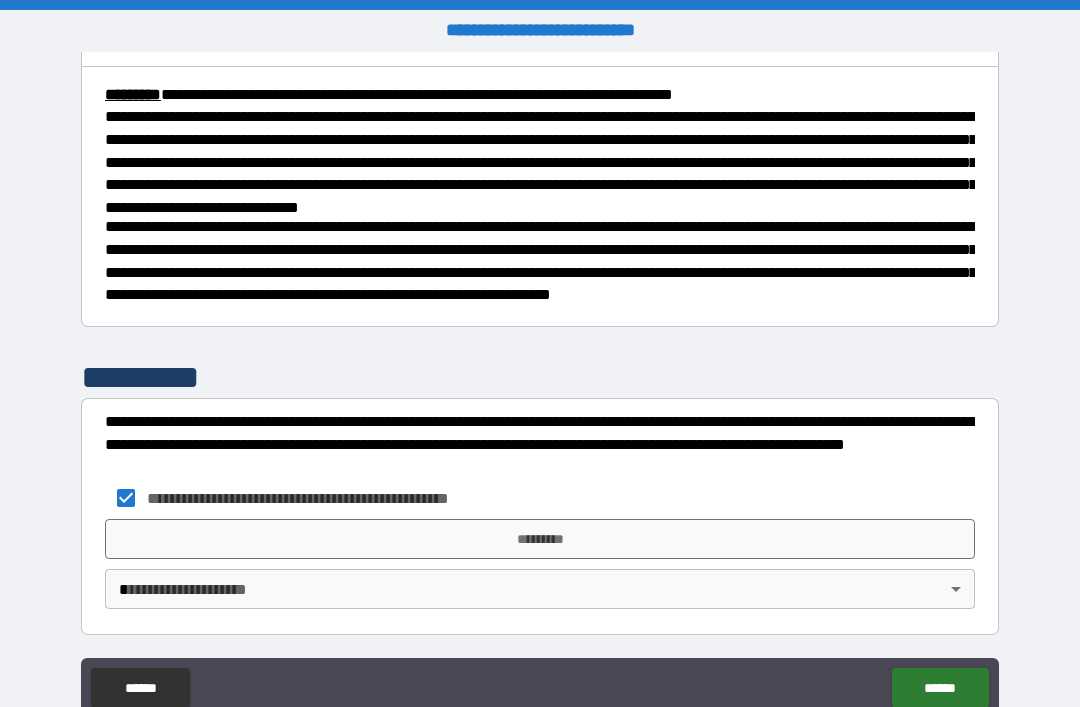 click on "*********" at bounding box center [540, 539] 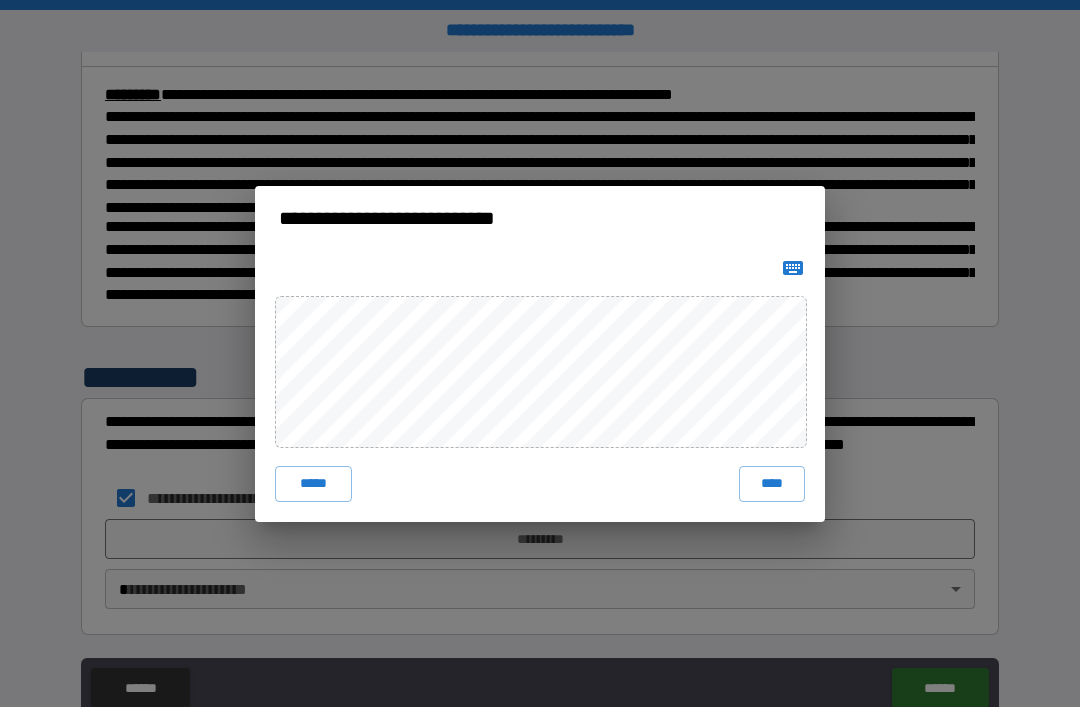 click on "****" at bounding box center (772, 484) 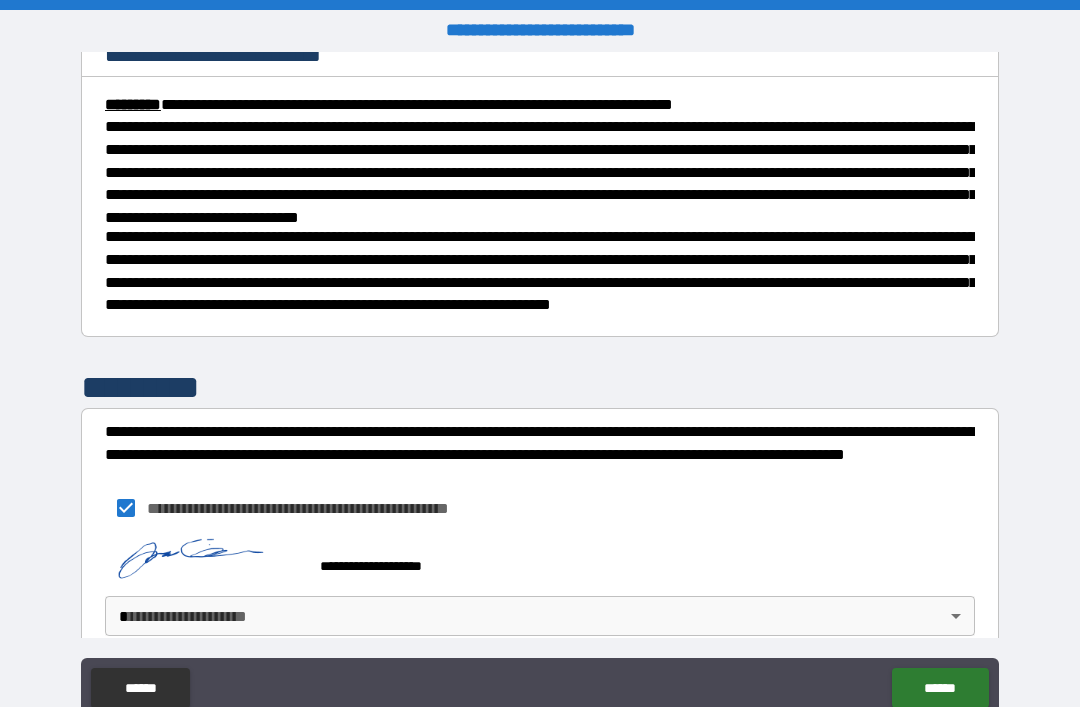 click on "******" at bounding box center (940, 688) 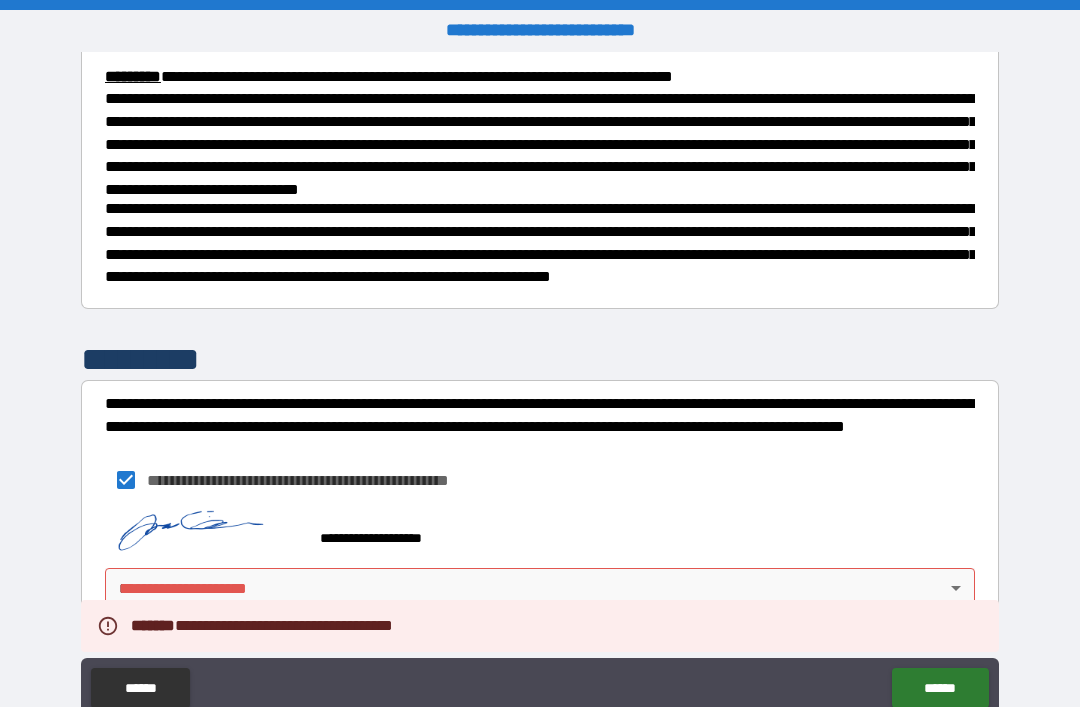 scroll, scrollTop: 747, scrollLeft: 0, axis: vertical 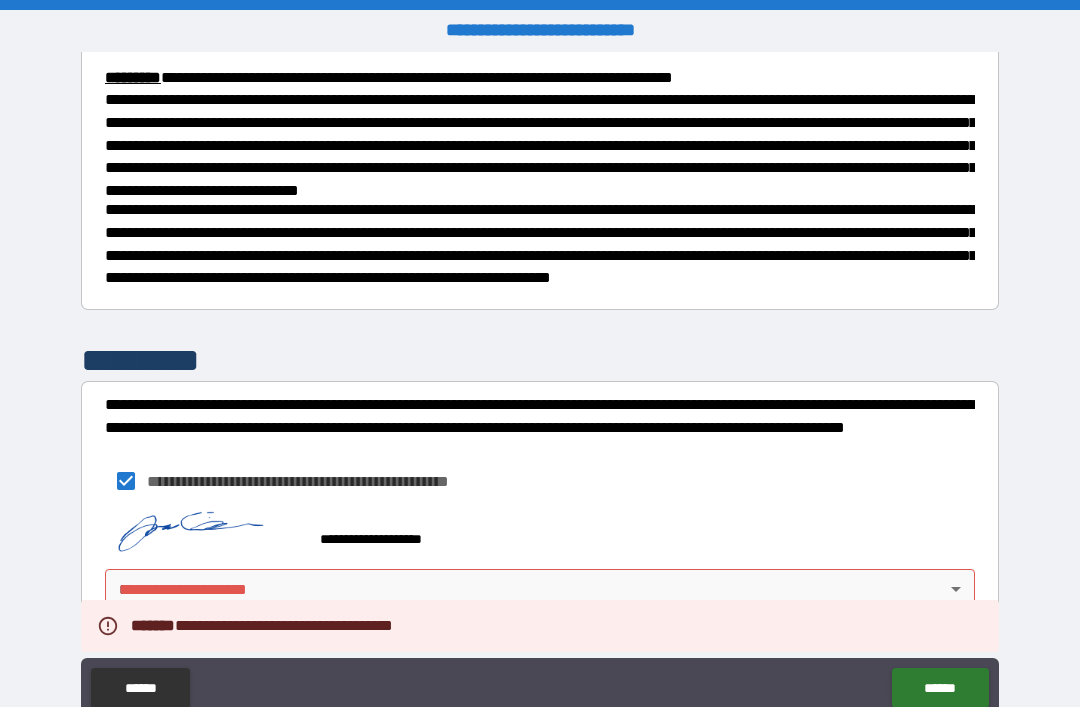 click on "**********" at bounding box center (540, 385) 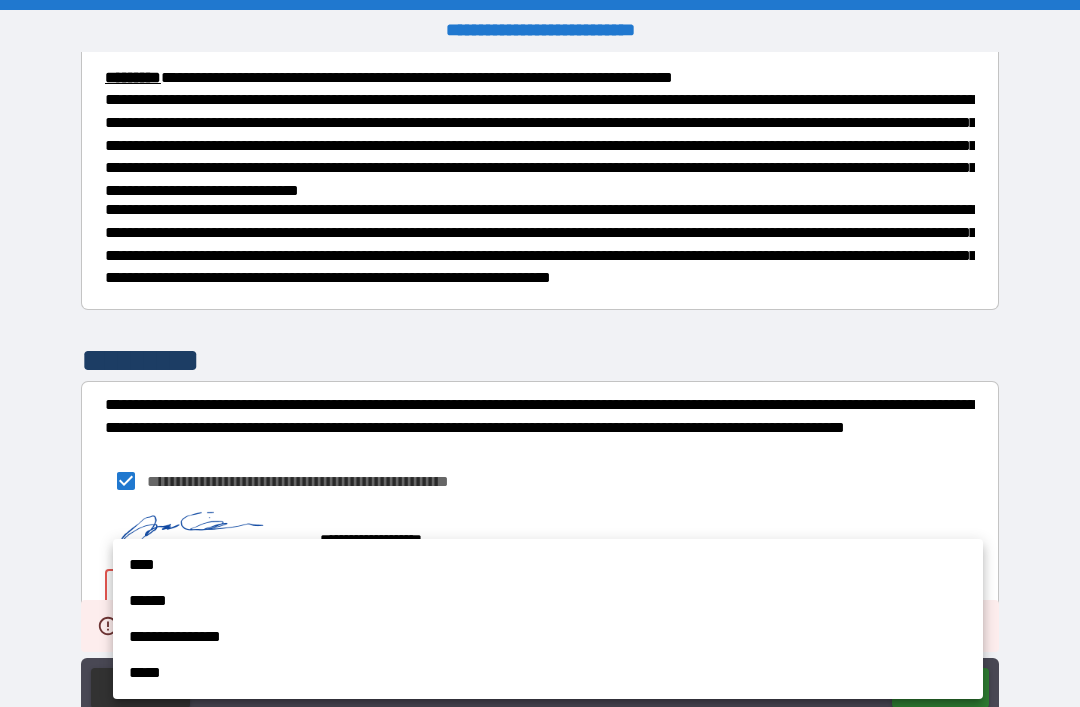 click on "****" at bounding box center [548, 565] 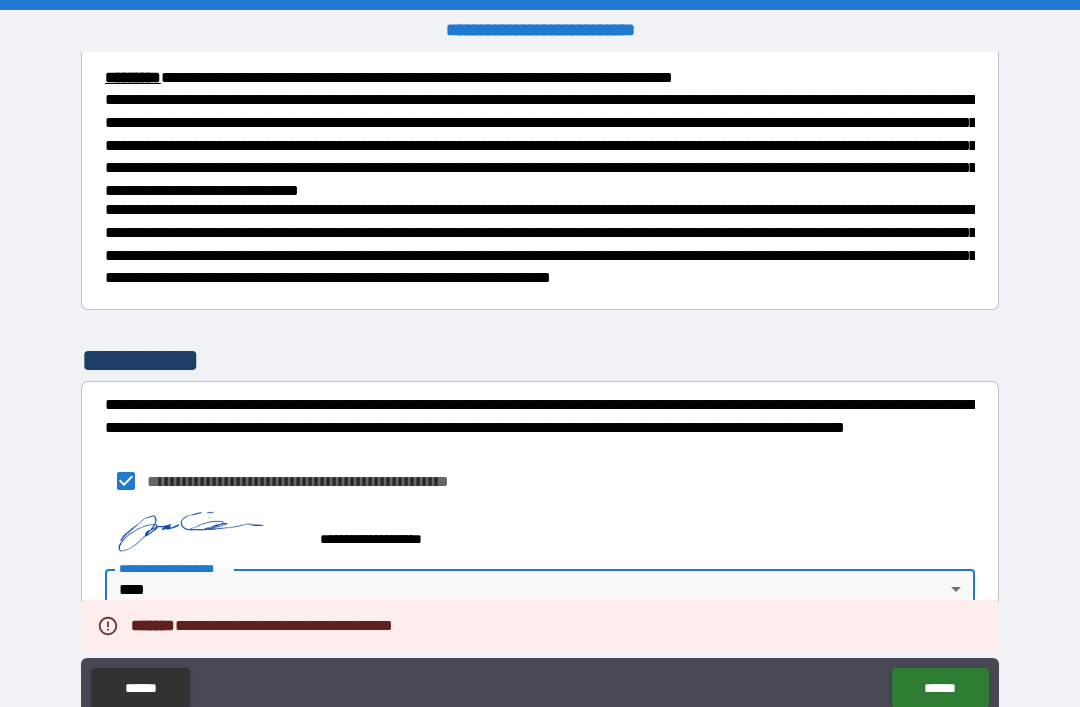 click on "******" at bounding box center (940, 688) 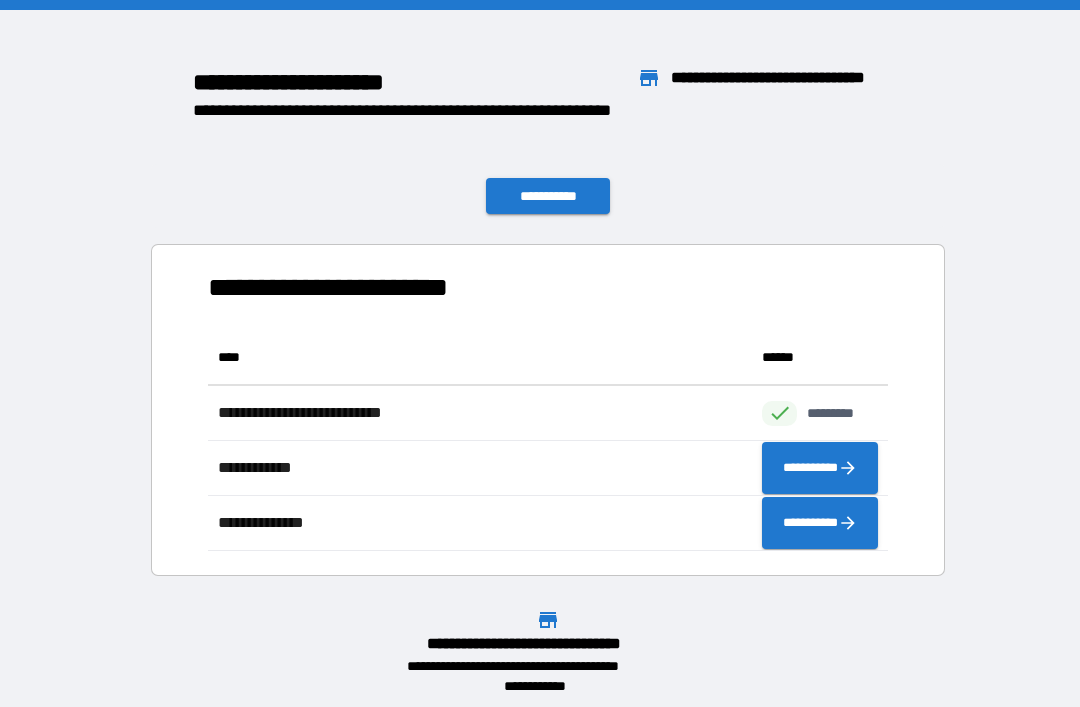 scroll, scrollTop: 1, scrollLeft: 1, axis: both 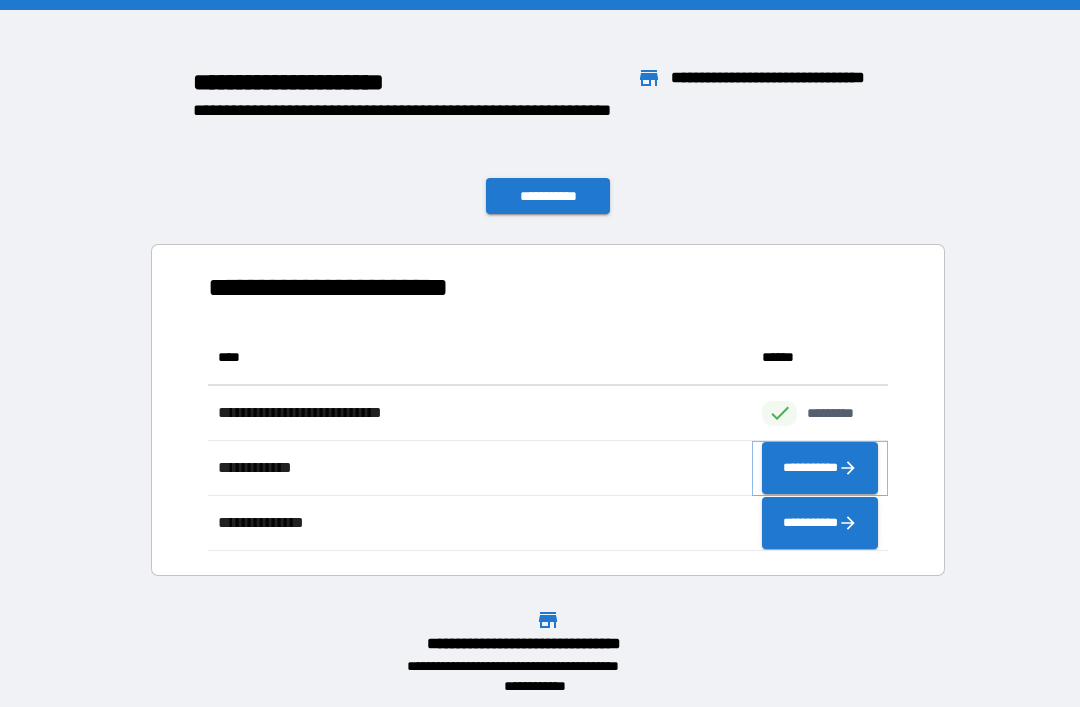 click on "**********" at bounding box center [820, 468] 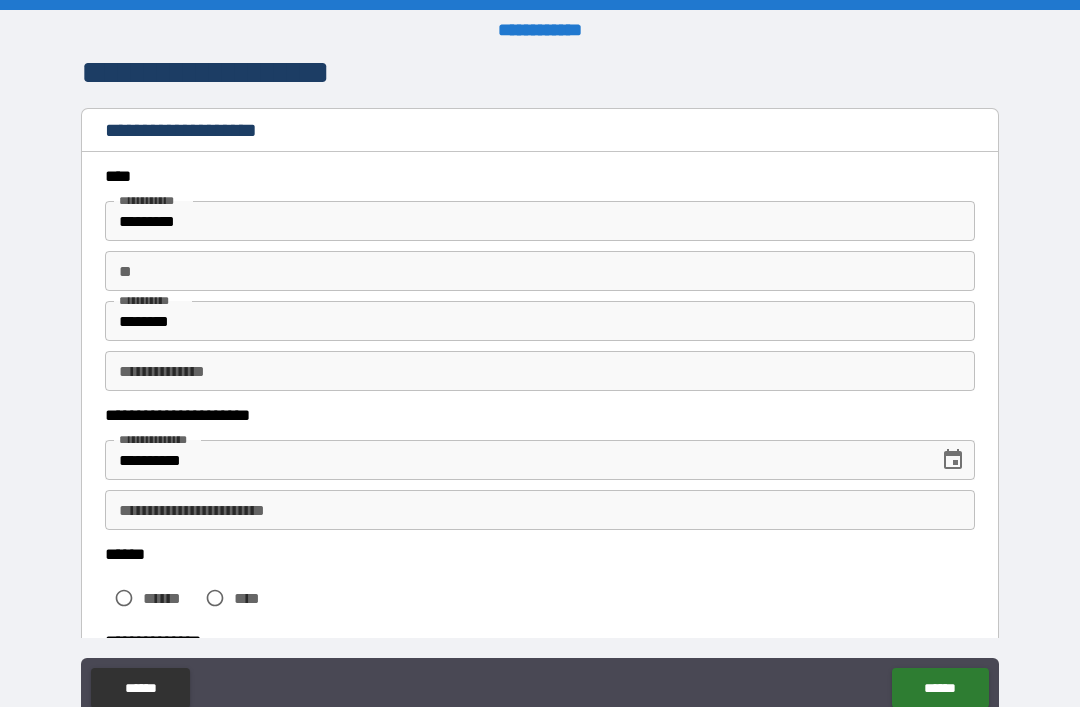 click on "**********" at bounding box center [540, 371] 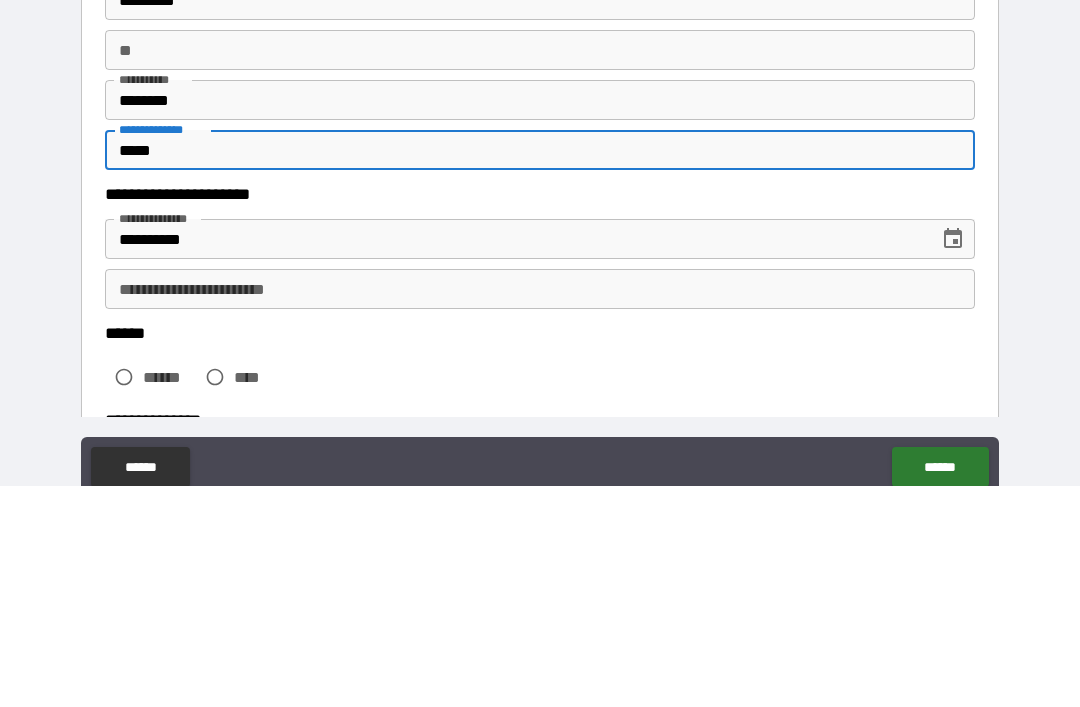type on "*****" 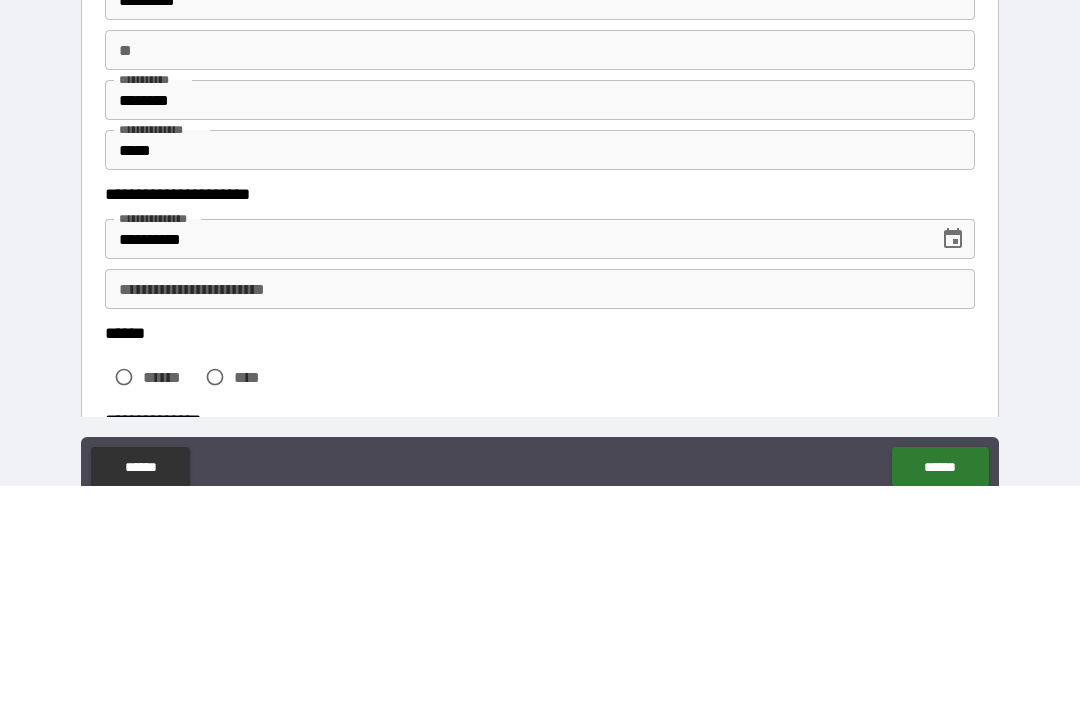 scroll, scrollTop: 64, scrollLeft: 0, axis: vertical 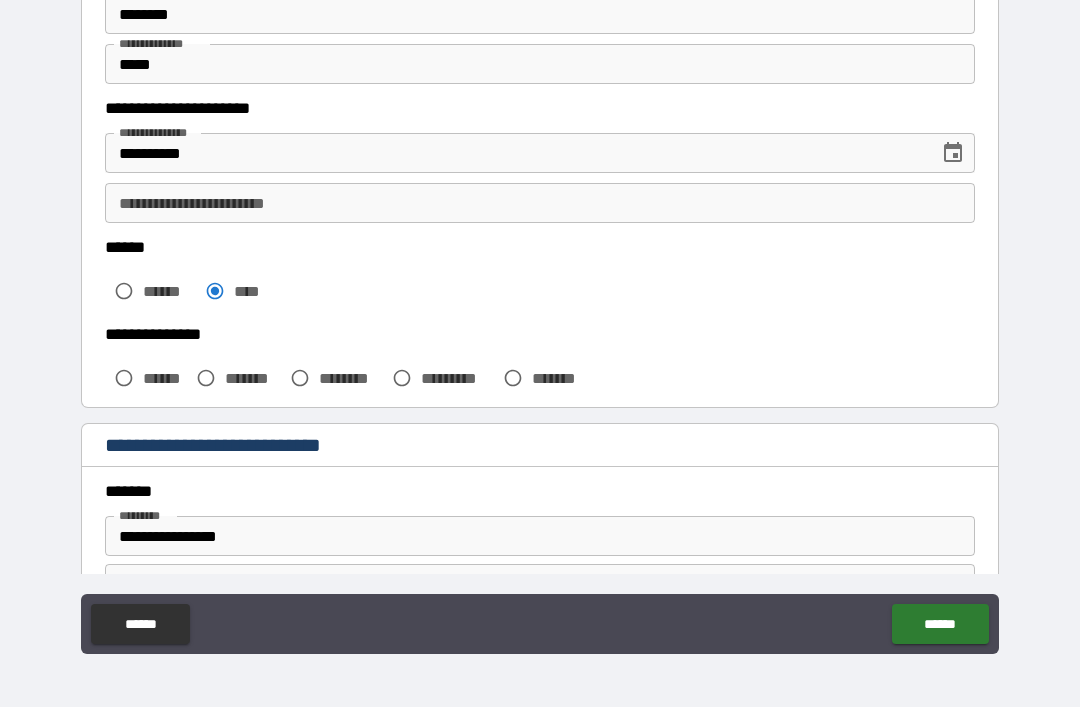 click on "******" at bounding box center (165, 378) 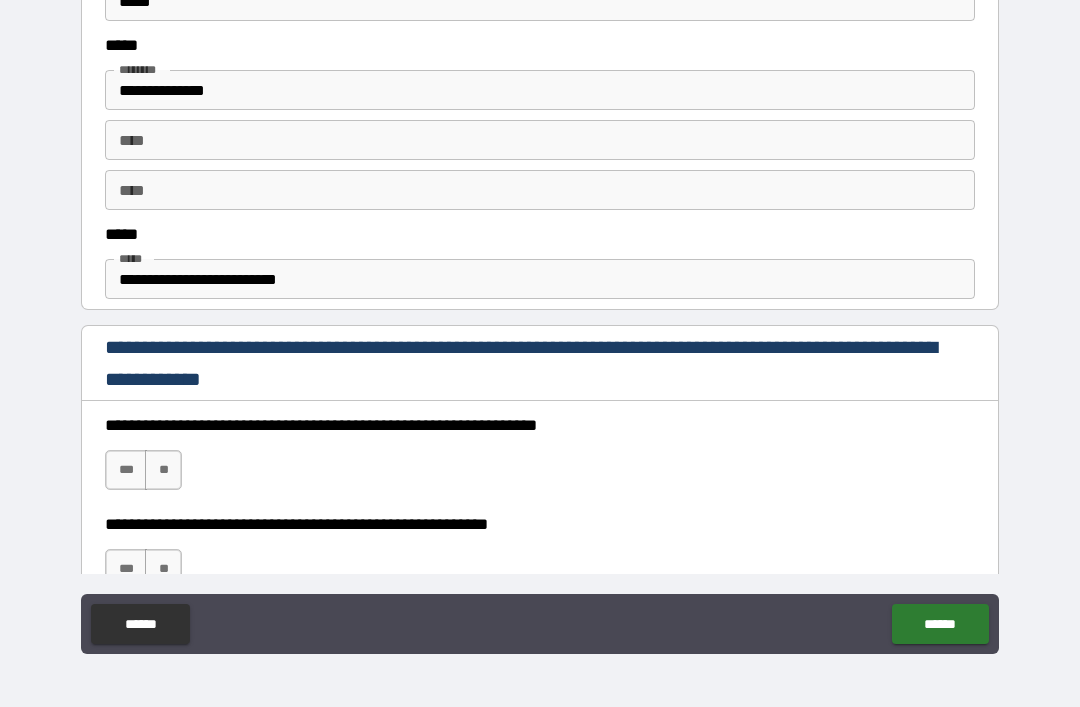 scroll, scrollTop: 971, scrollLeft: 0, axis: vertical 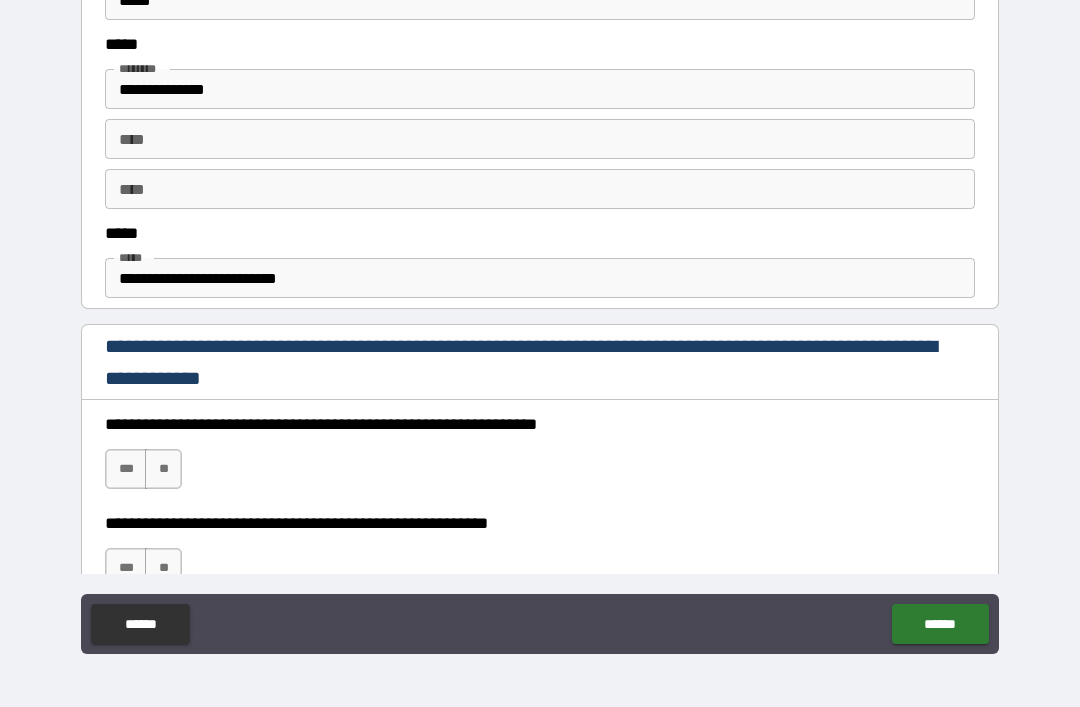 click on "***" at bounding box center [126, 469] 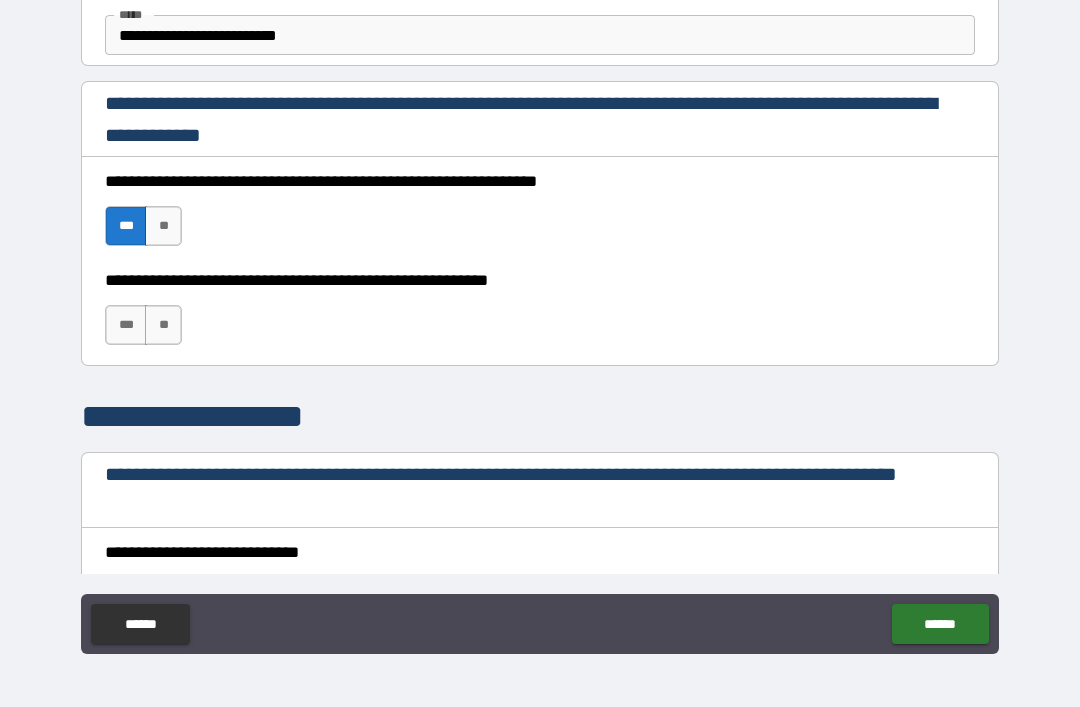 scroll, scrollTop: 1218, scrollLeft: 0, axis: vertical 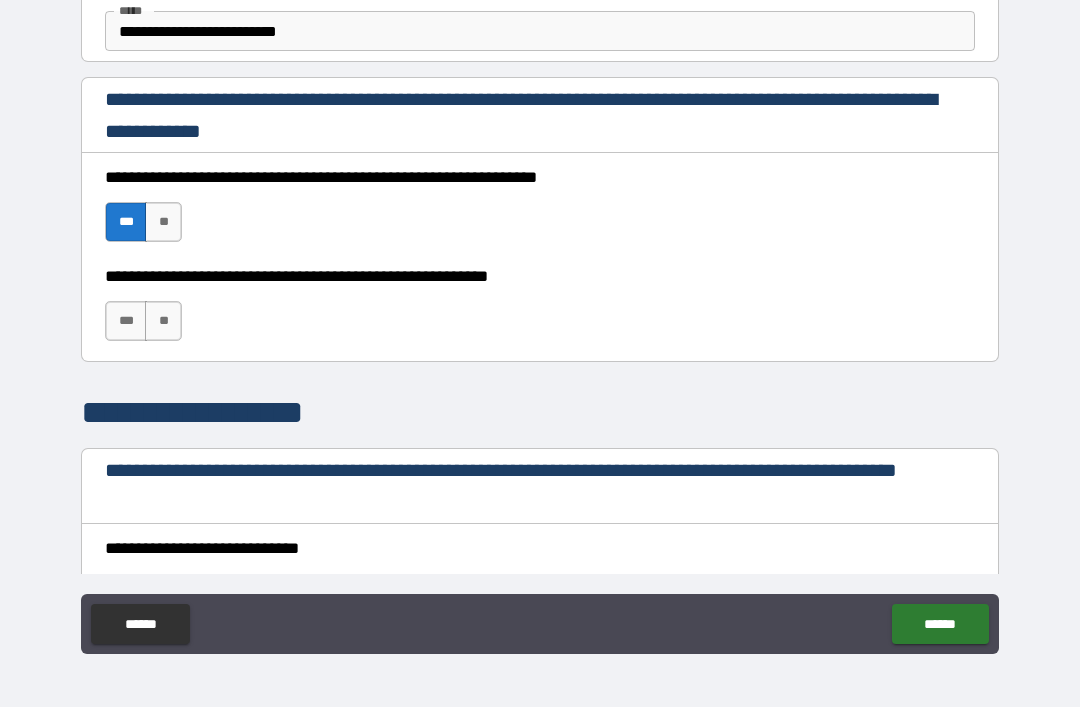 click on "***" at bounding box center (126, 321) 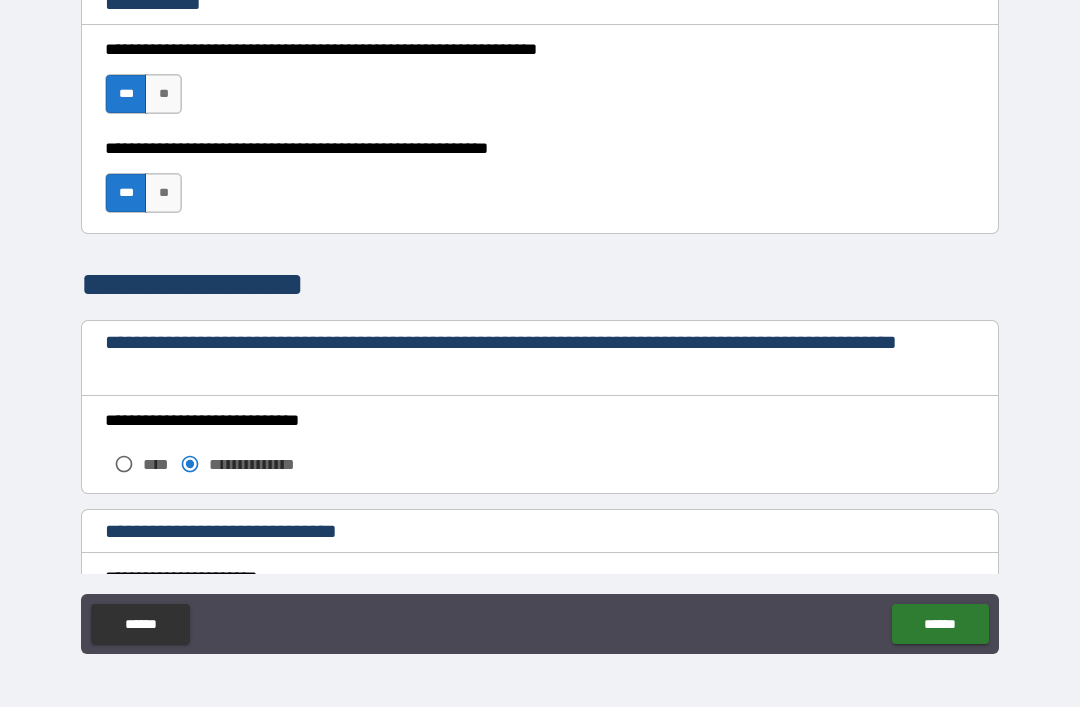 scroll, scrollTop: 1351, scrollLeft: 0, axis: vertical 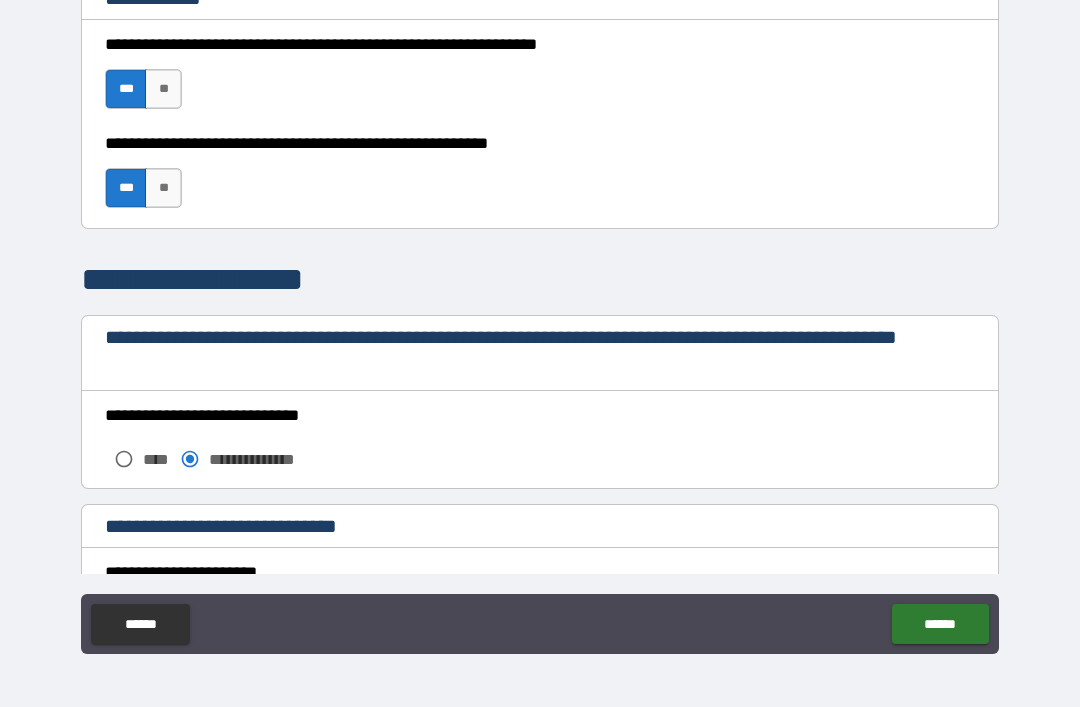 click on "****" at bounding box center (138, 459) 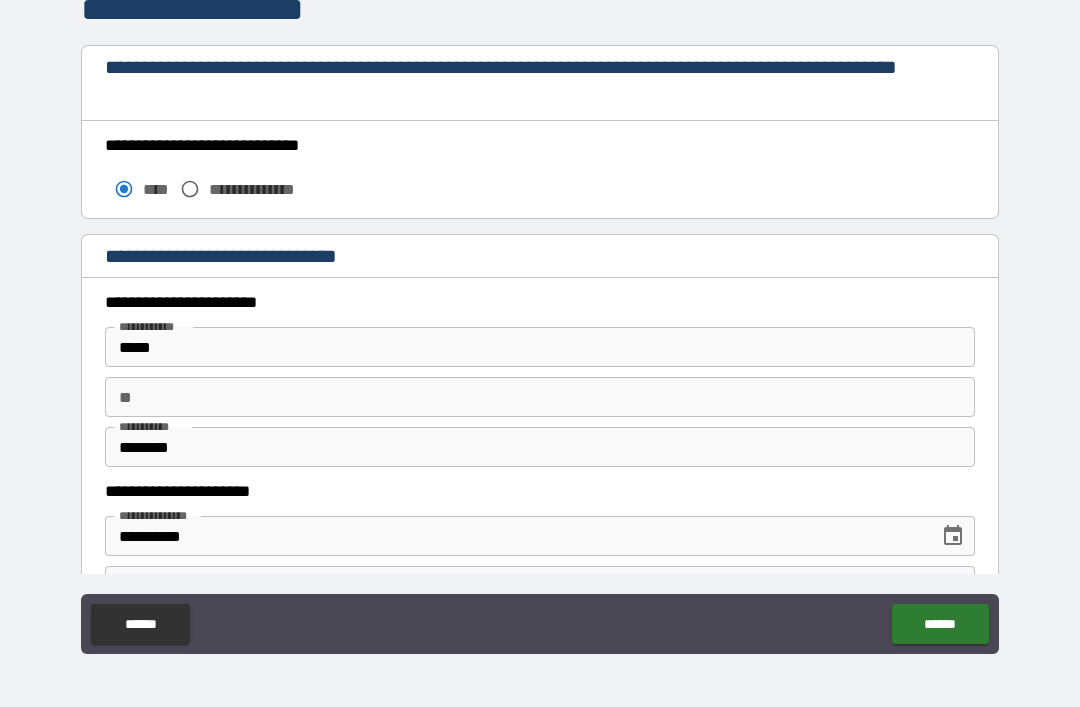 scroll, scrollTop: 1674, scrollLeft: 0, axis: vertical 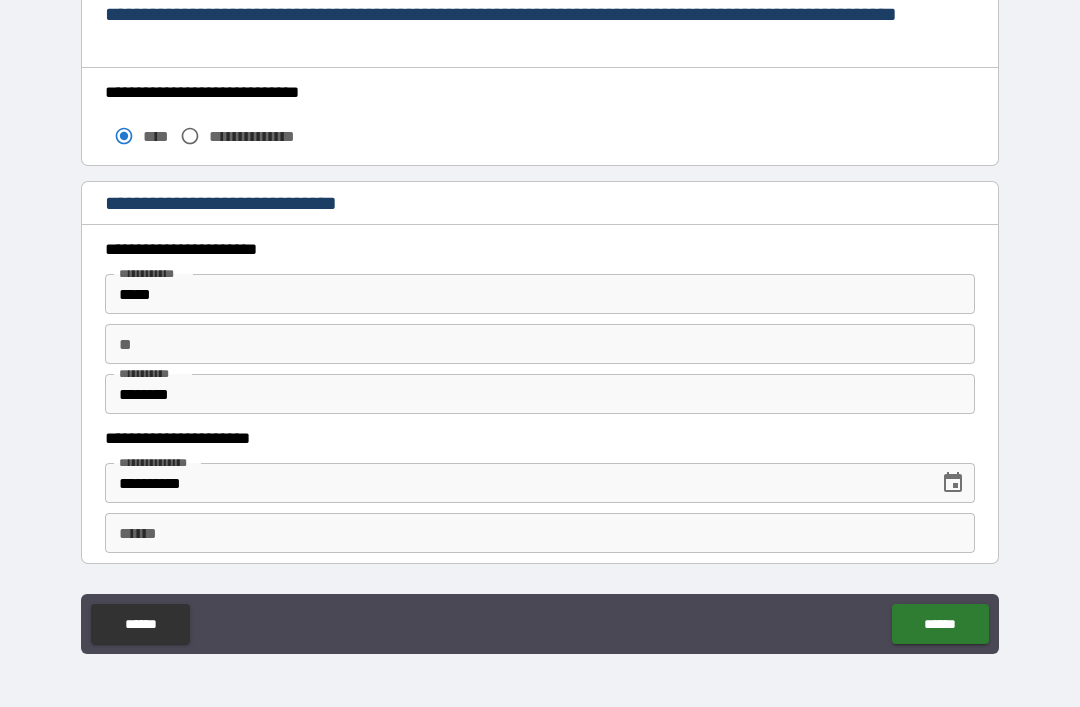 click on "**********" at bounding box center [265, 136] 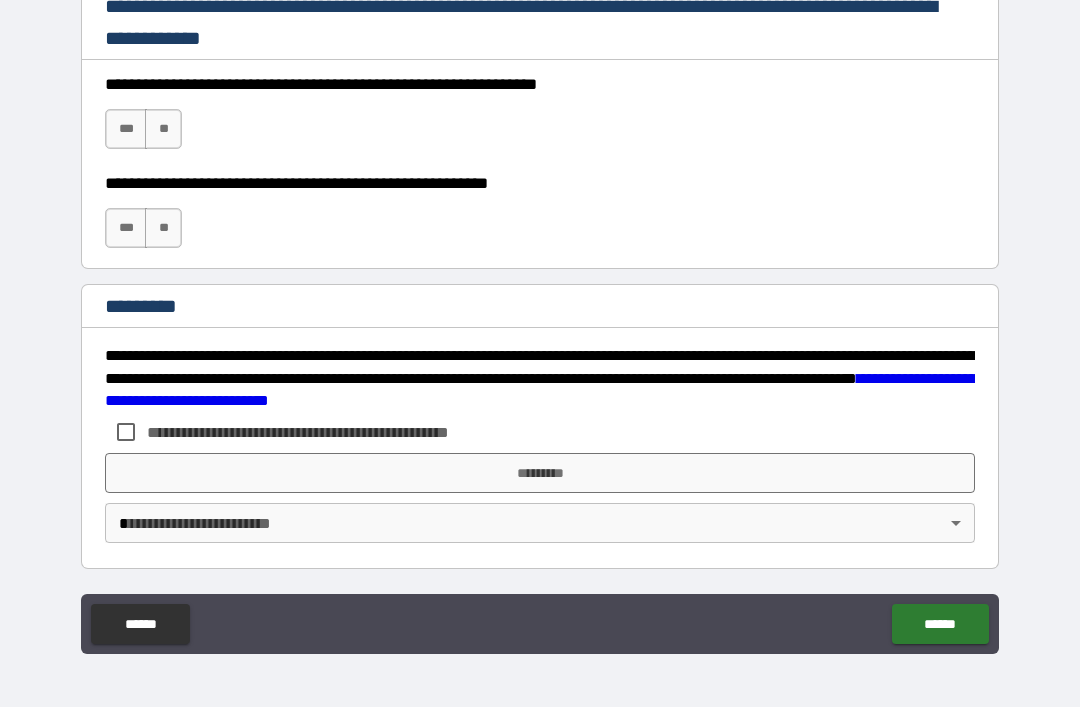 scroll, scrollTop: 2898, scrollLeft: 0, axis: vertical 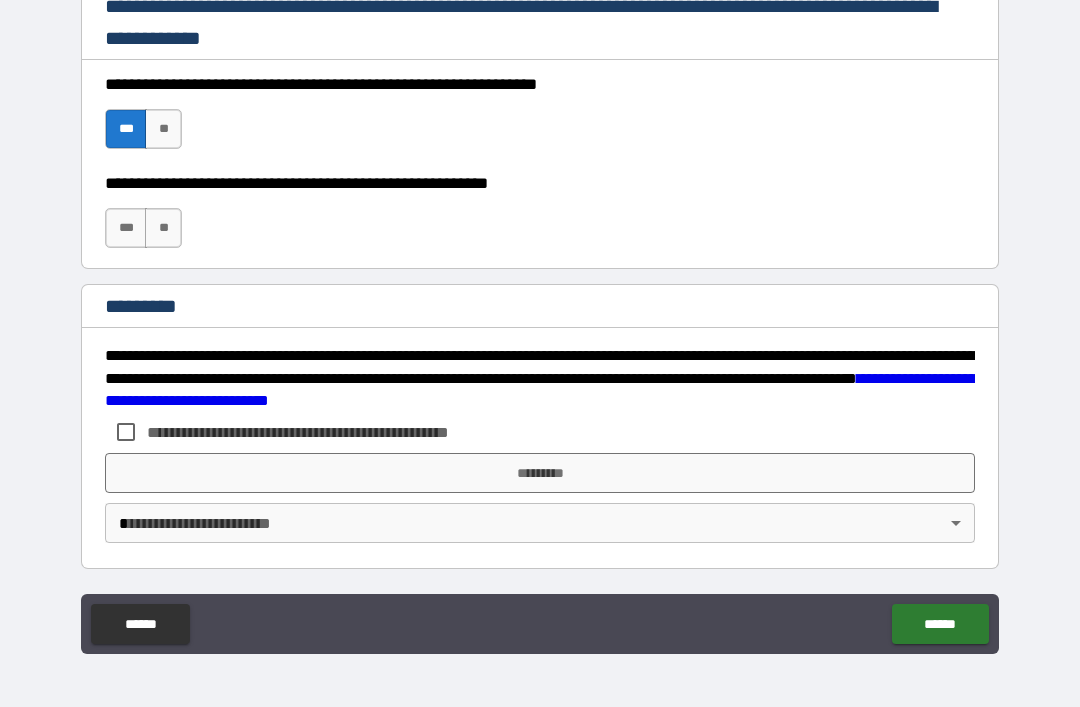 click on "***" at bounding box center (126, 228) 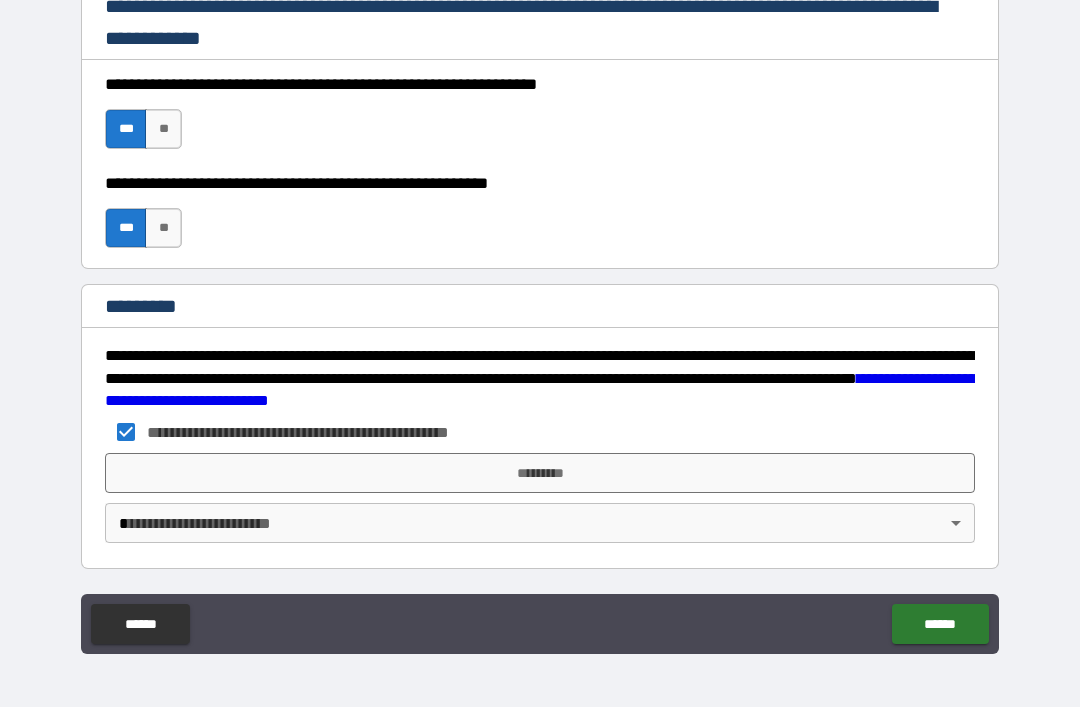 click on "*********" at bounding box center [540, 473] 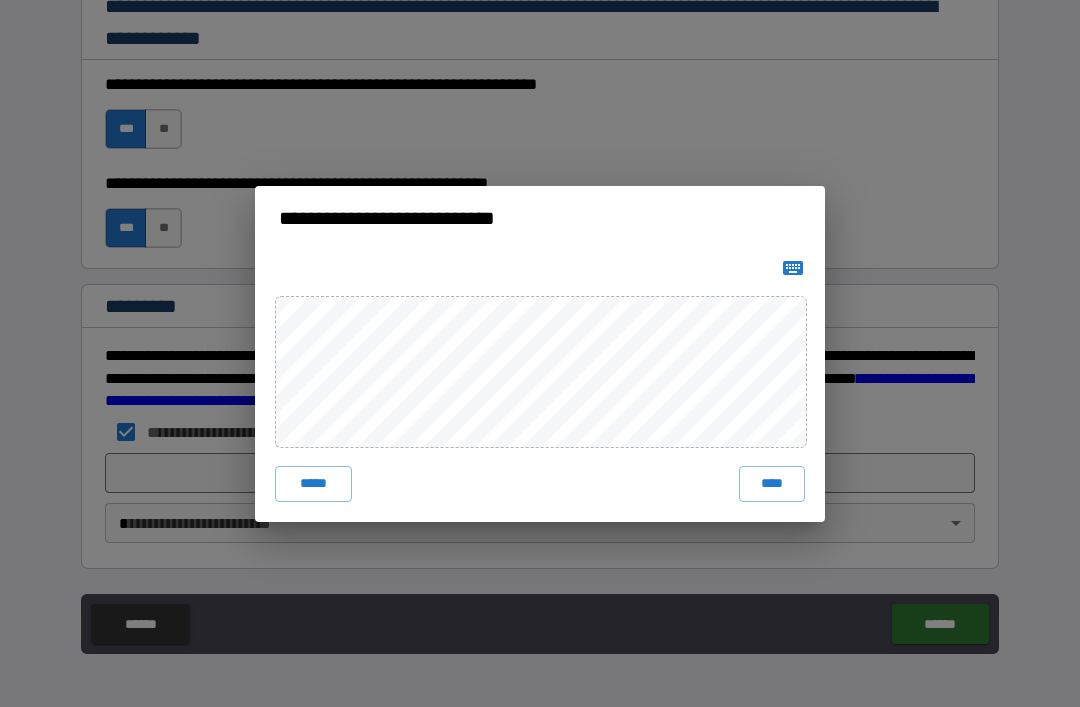 click on "****" at bounding box center [772, 484] 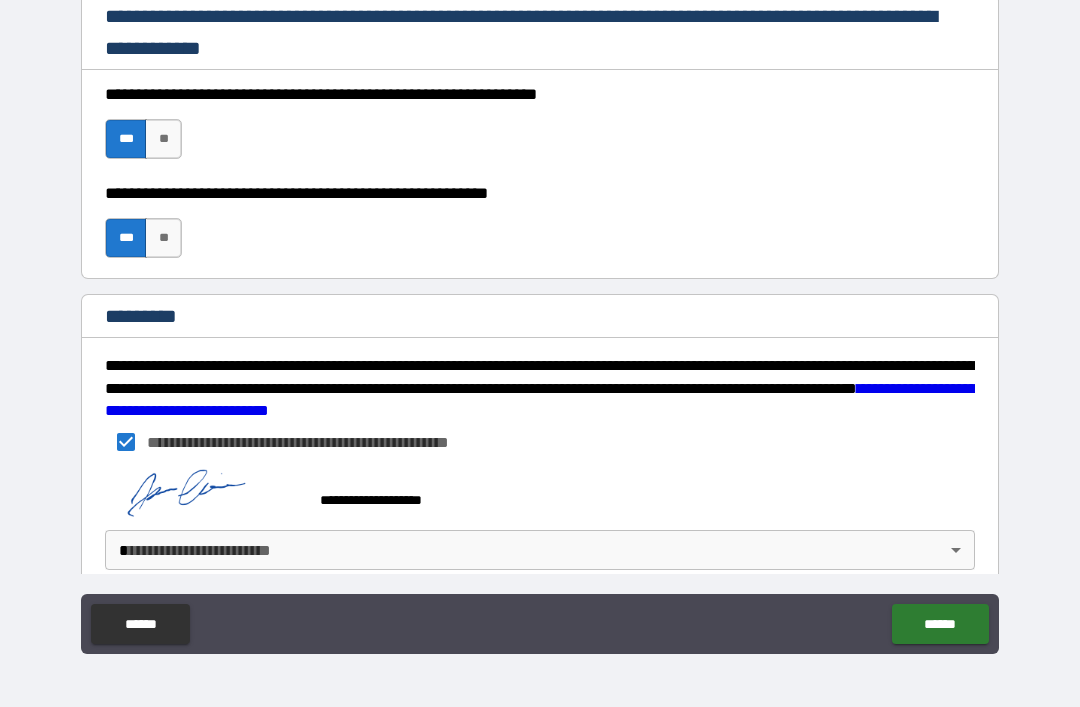 click on "**********" at bounding box center (540, 321) 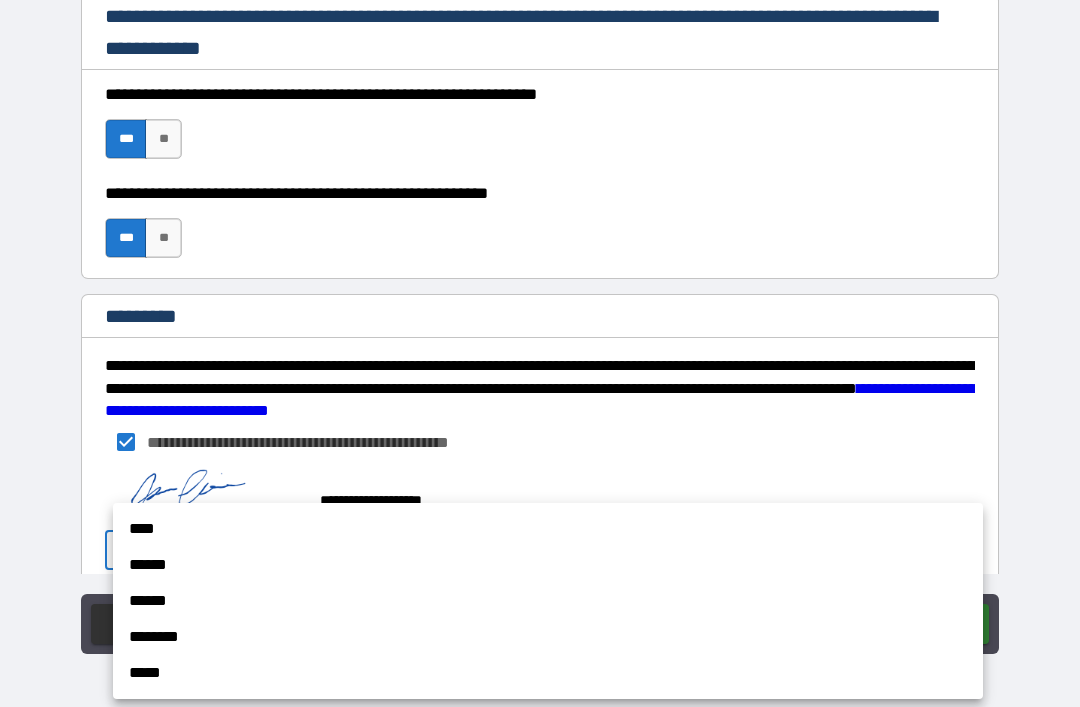click on "****" at bounding box center [548, 529] 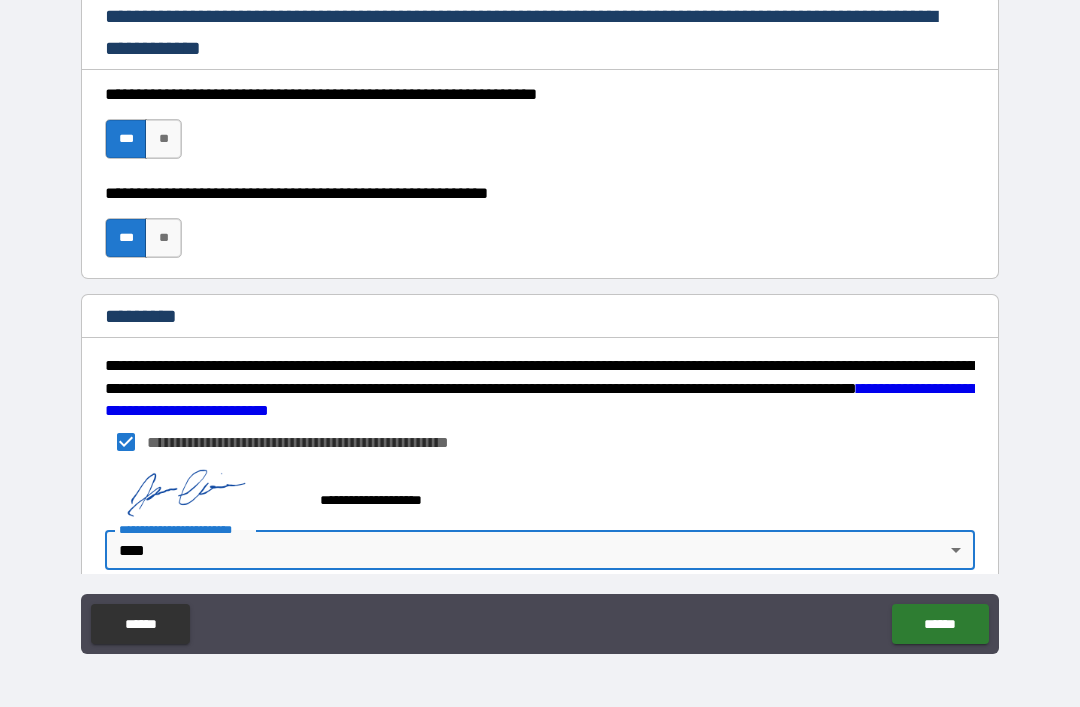 click on "******" at bounding box center (940, 624) 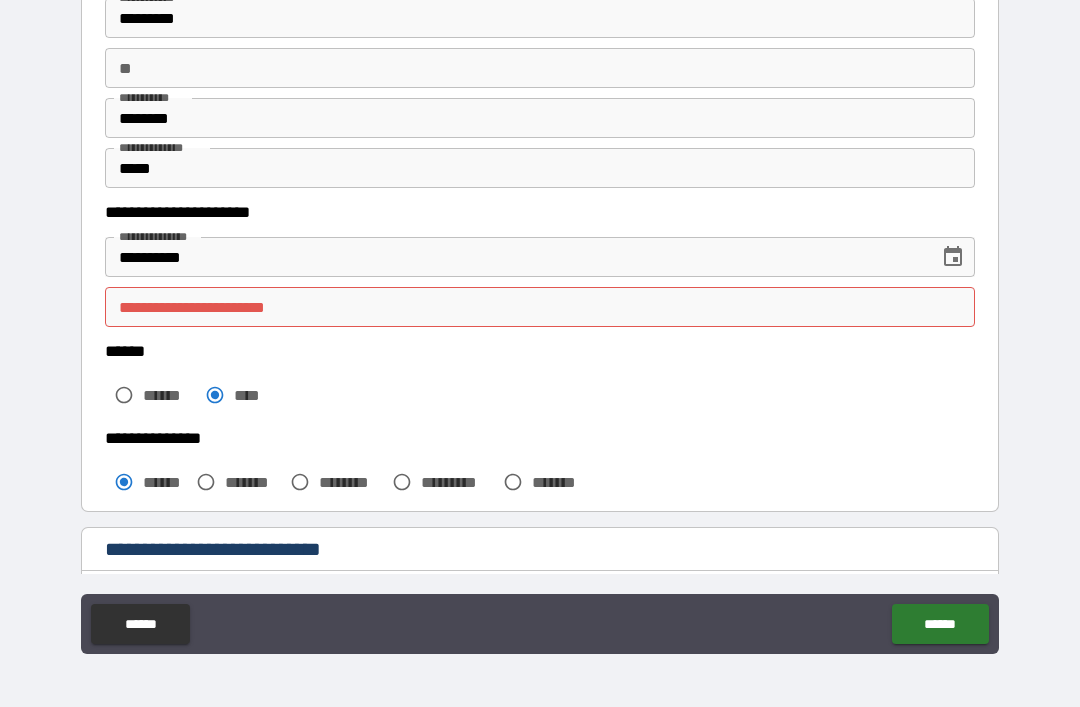 scroll, scrollTop: 134, scrollLeft: 0, axis: vertical 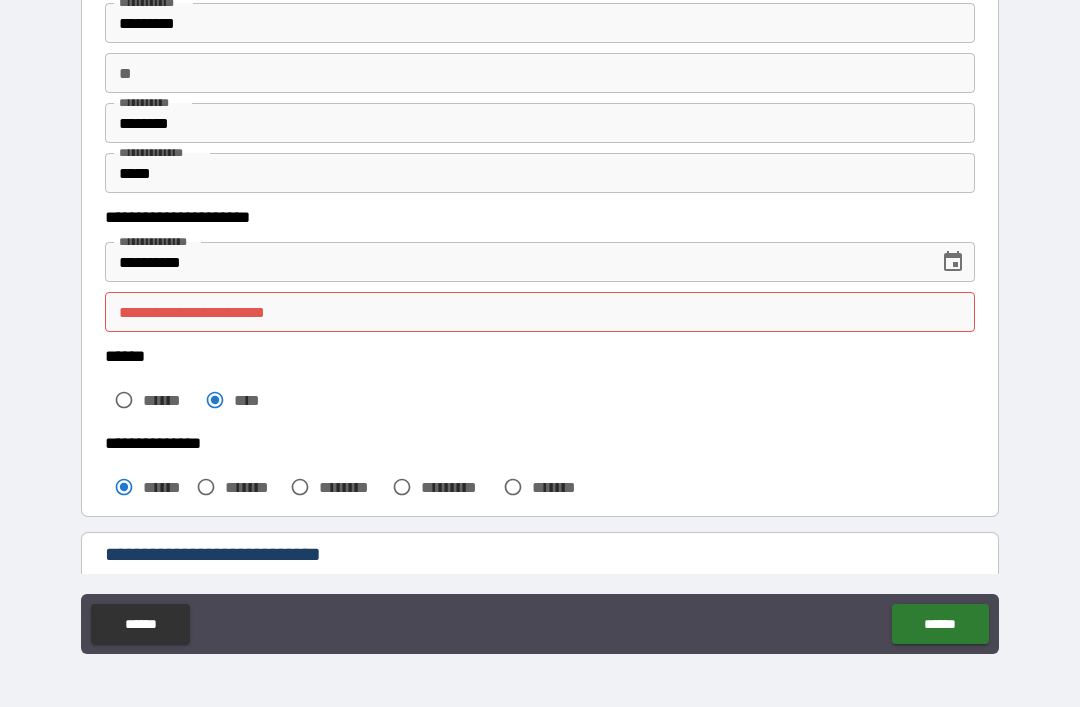 click on "**********" at bounding box center [540, 312] 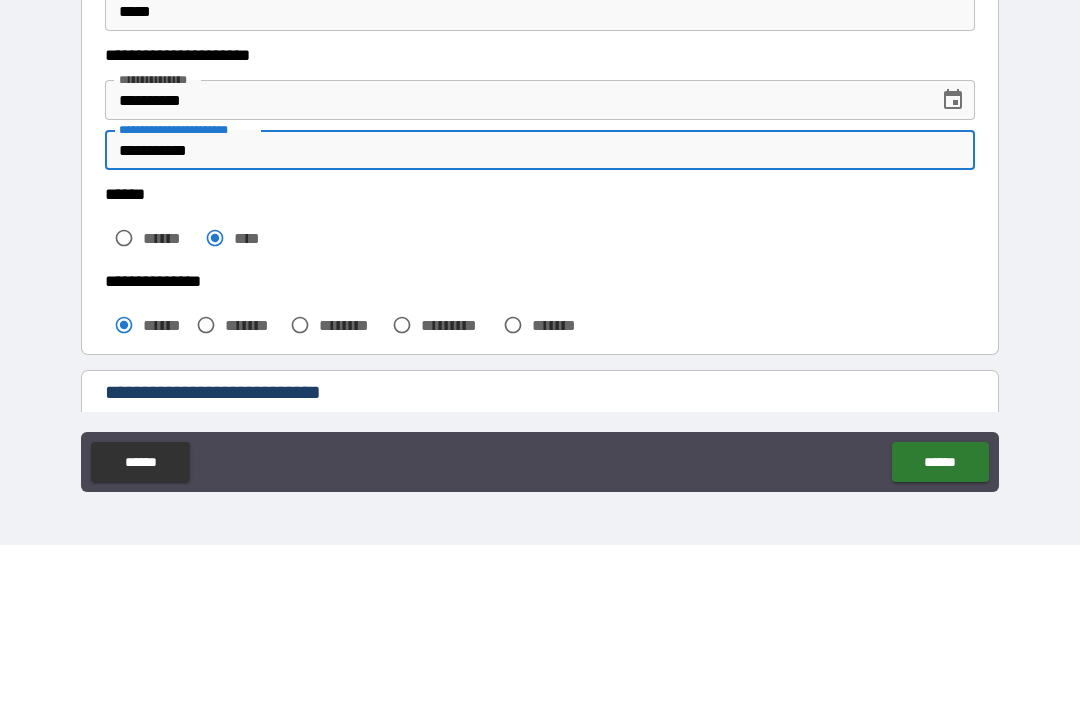 type on "**********" 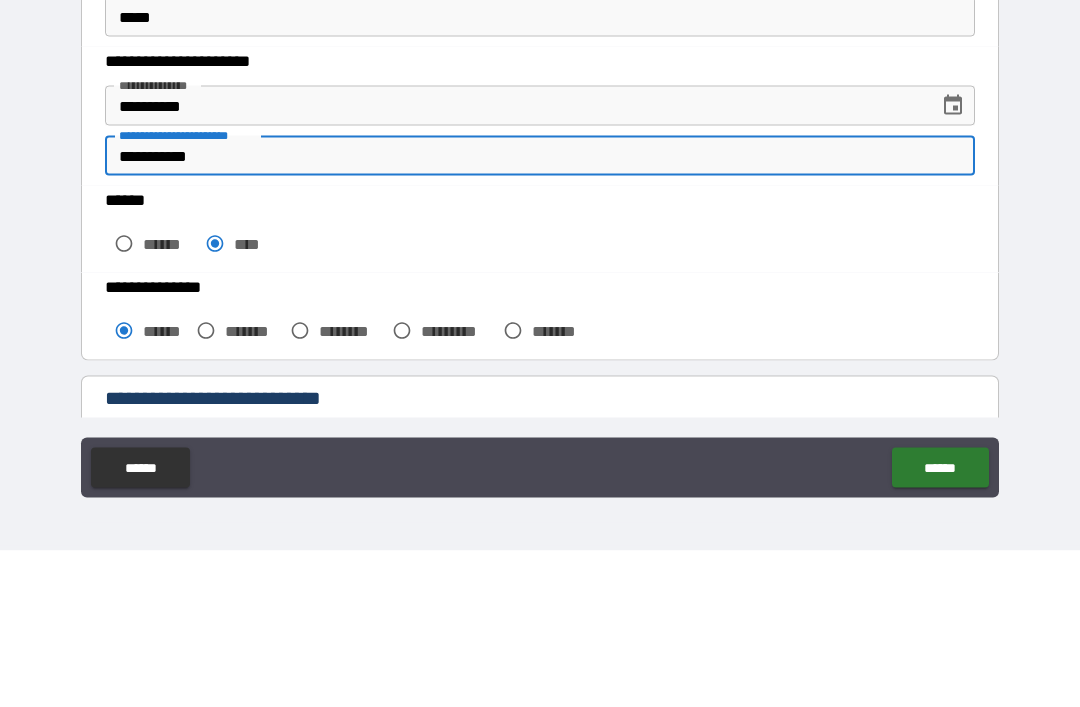click on "****** ****** ****" at bounding box center (540, 385) 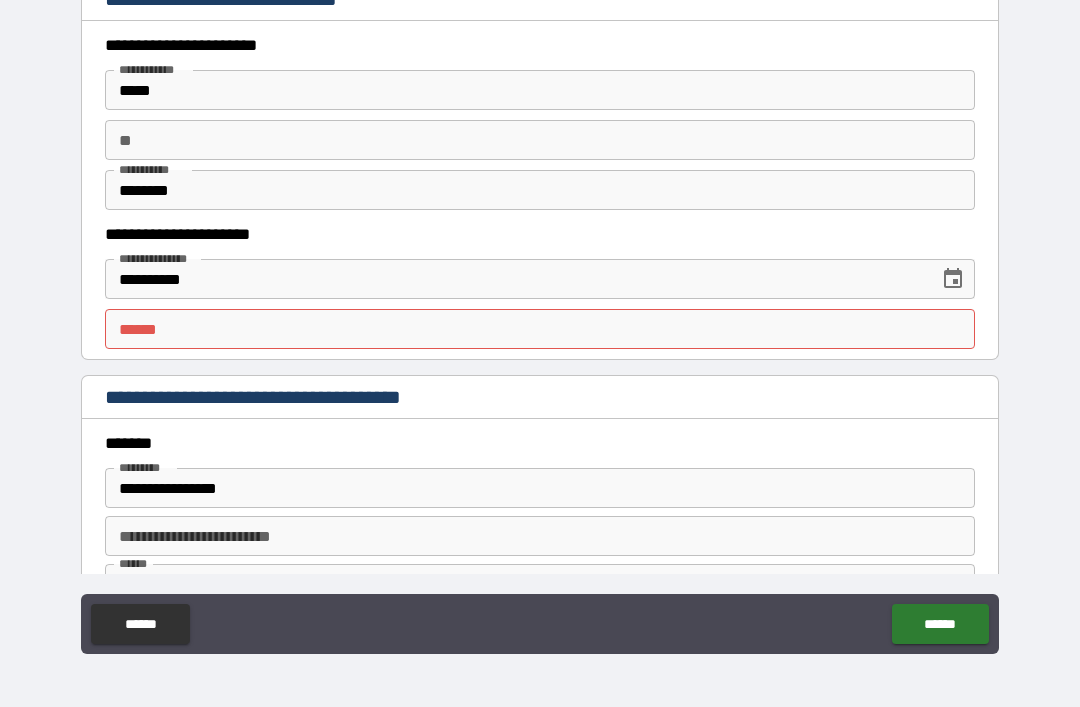 scroll, scrollTop: 1893, scrollLeft: 0, axis: vertical 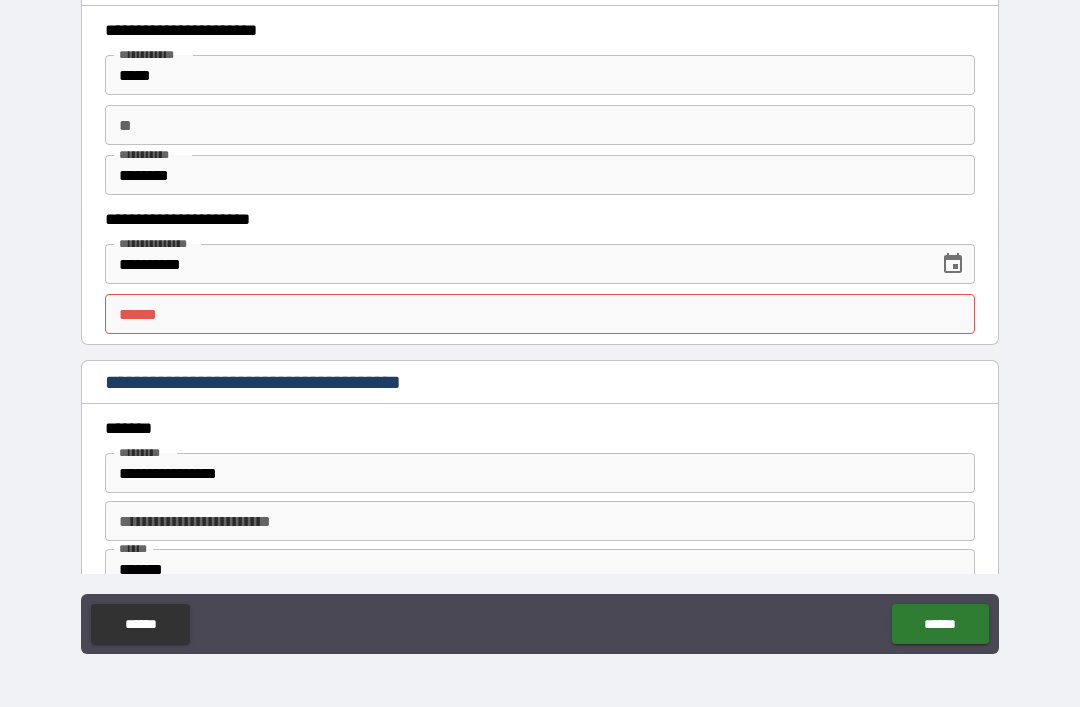 click on "****   *" at bounding box center [540, 314] 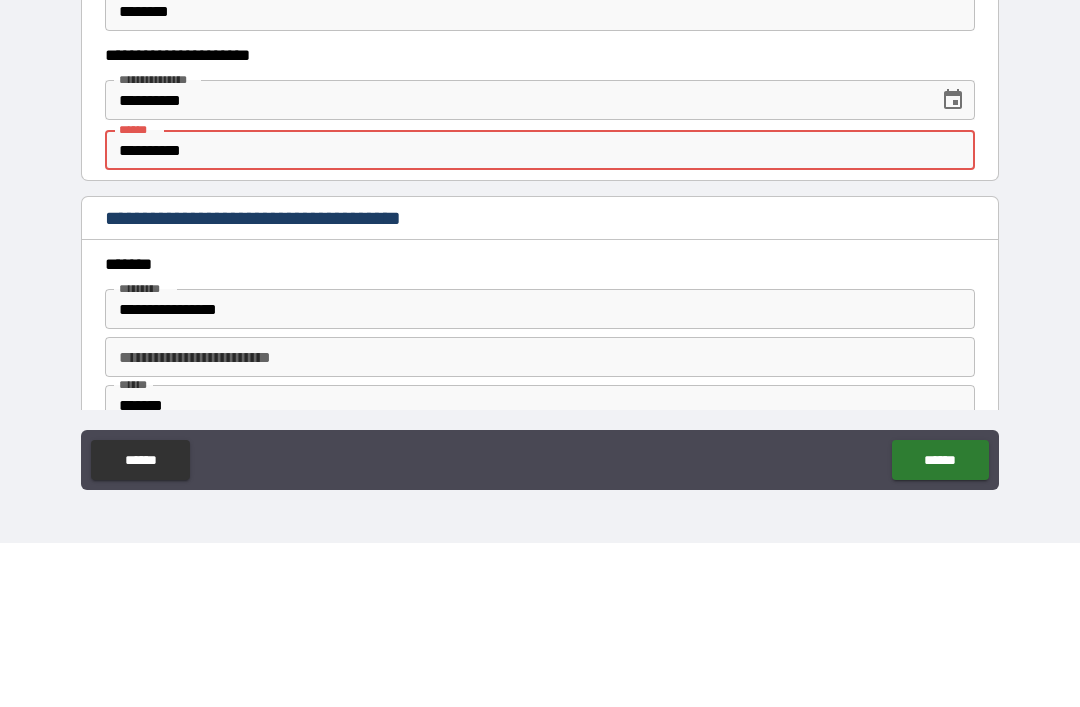 click on "**********" at bounding box center [540, 324] 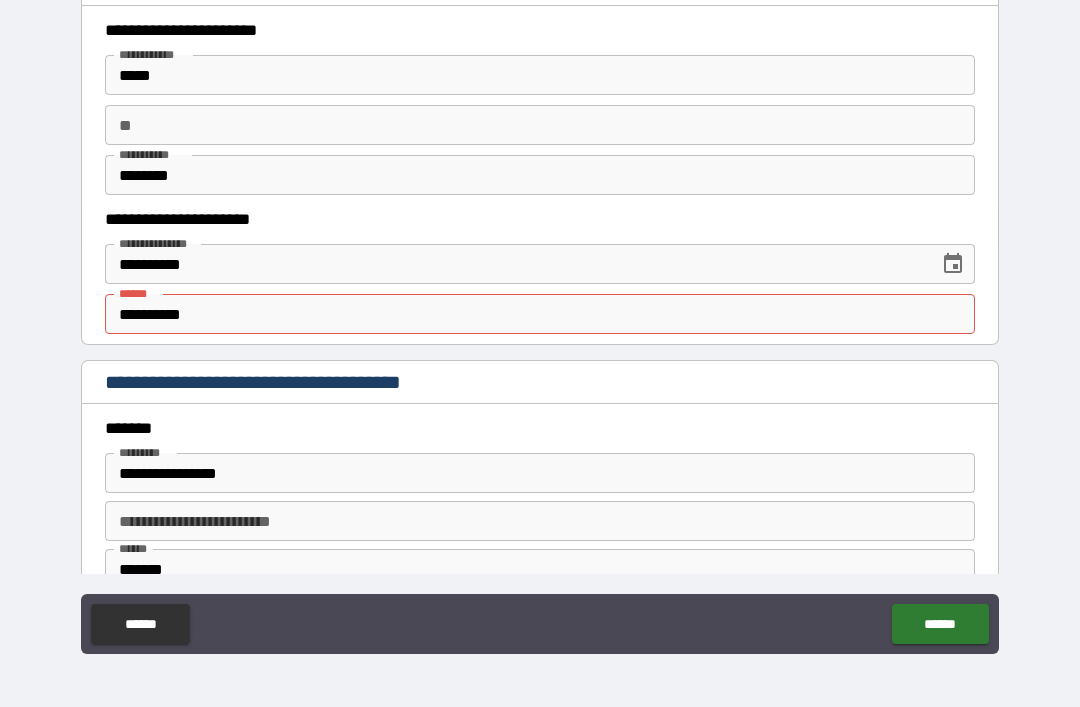 click on "******" at bounding box center (940, 624) 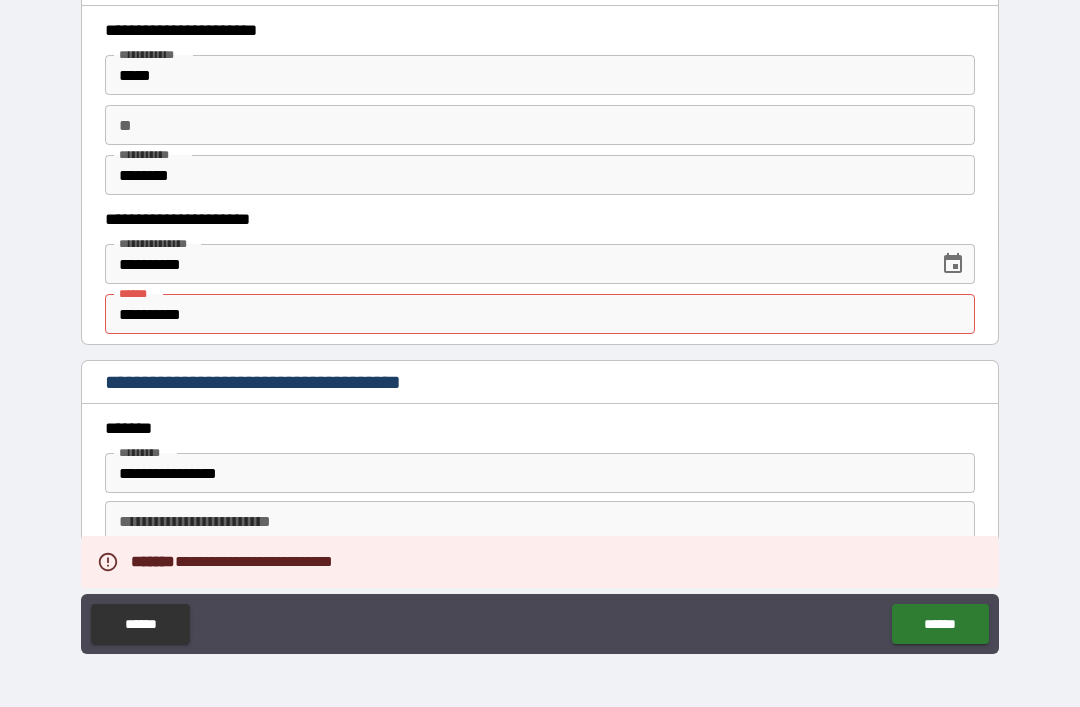 click on "**********" at bounding box center [540, 314] 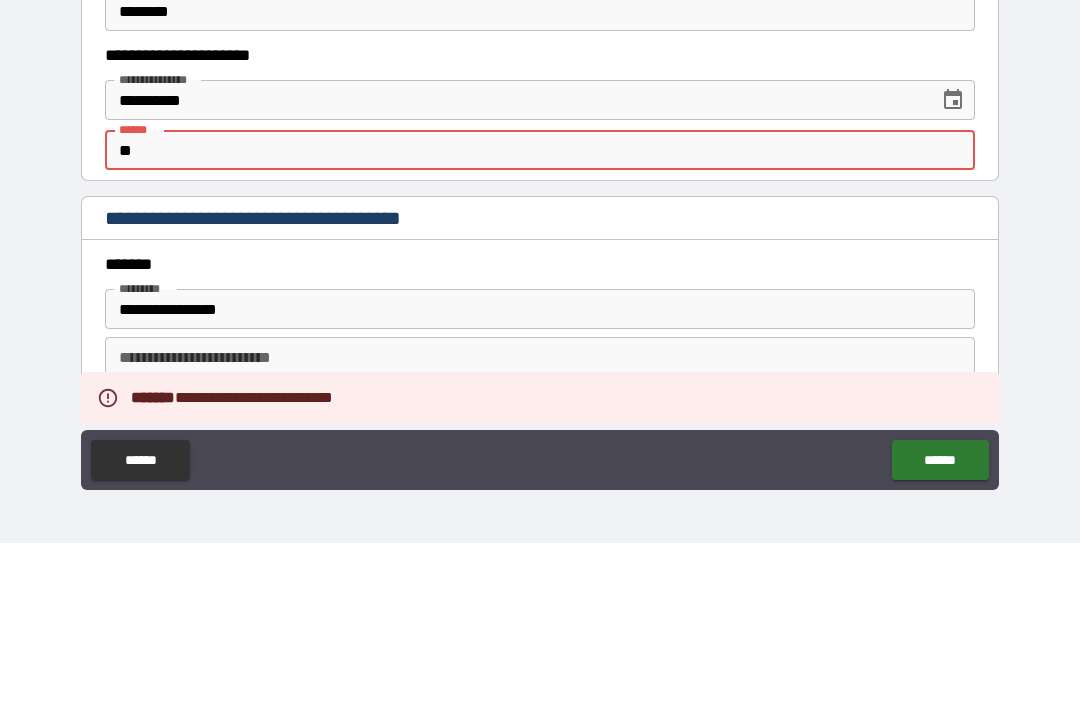type on "*" 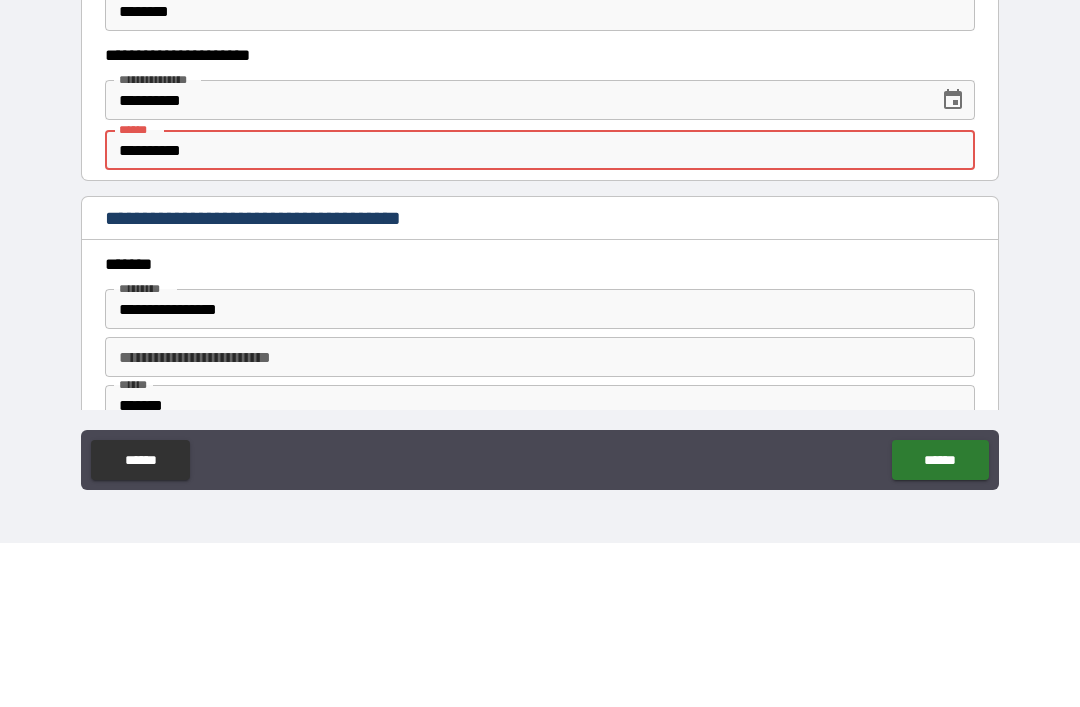 click on "**********" at bounding box center [540, 324] 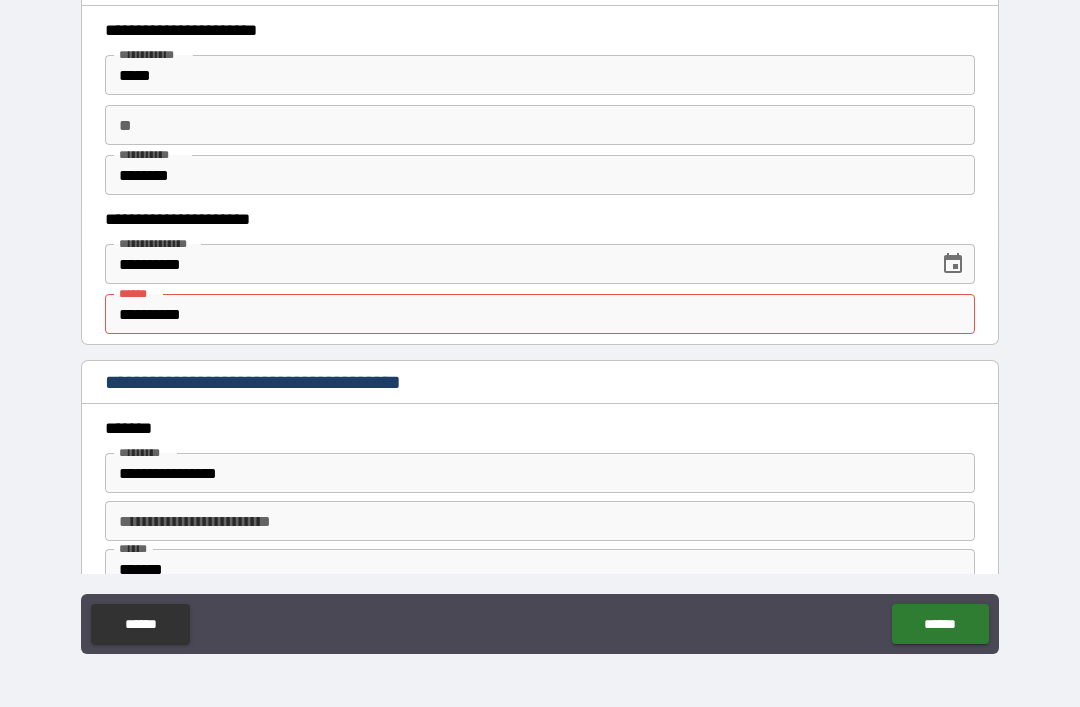 click on "******" at bounding box center [940, 624] 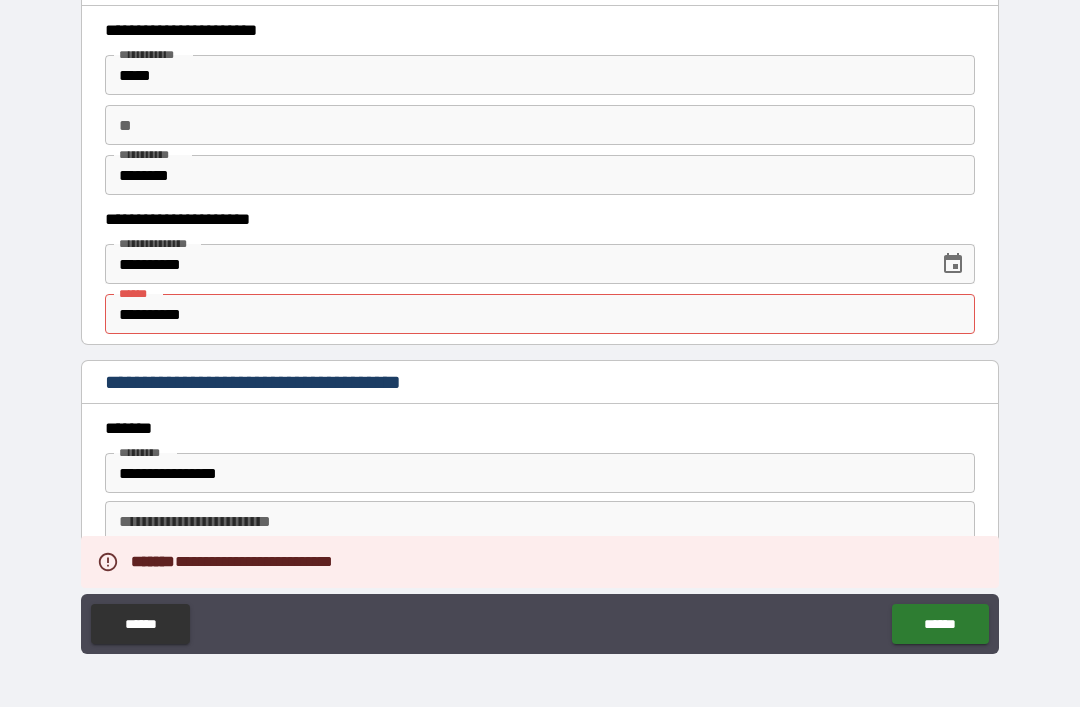 click on "**********" at bounding box center (540, 314) 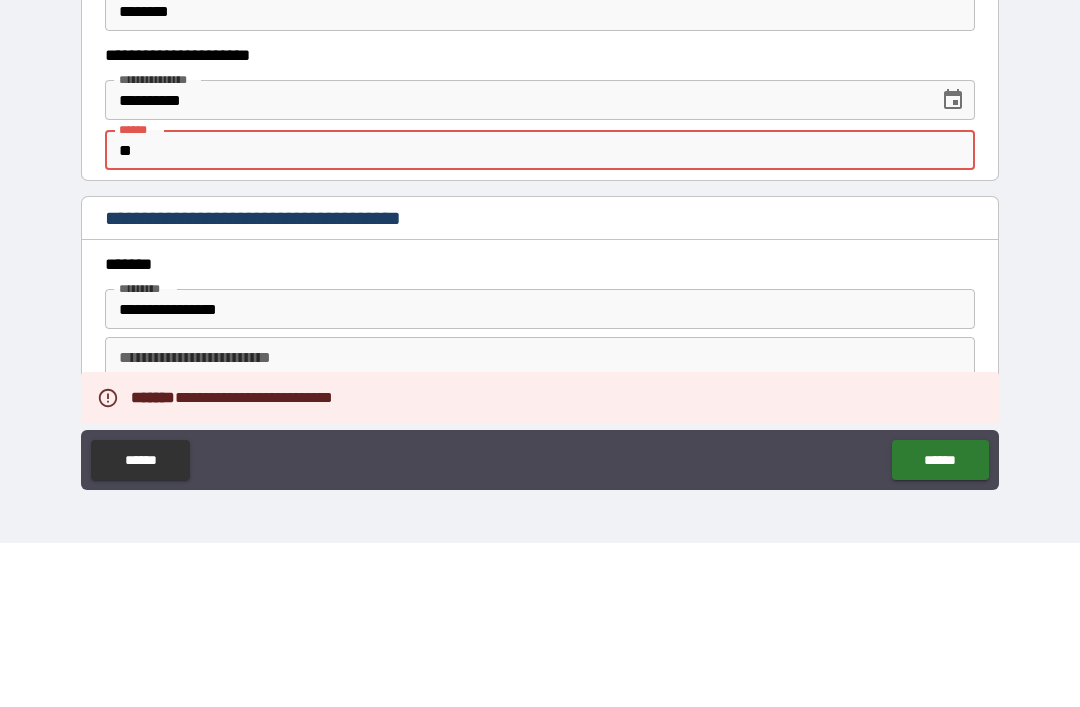 type on "*" 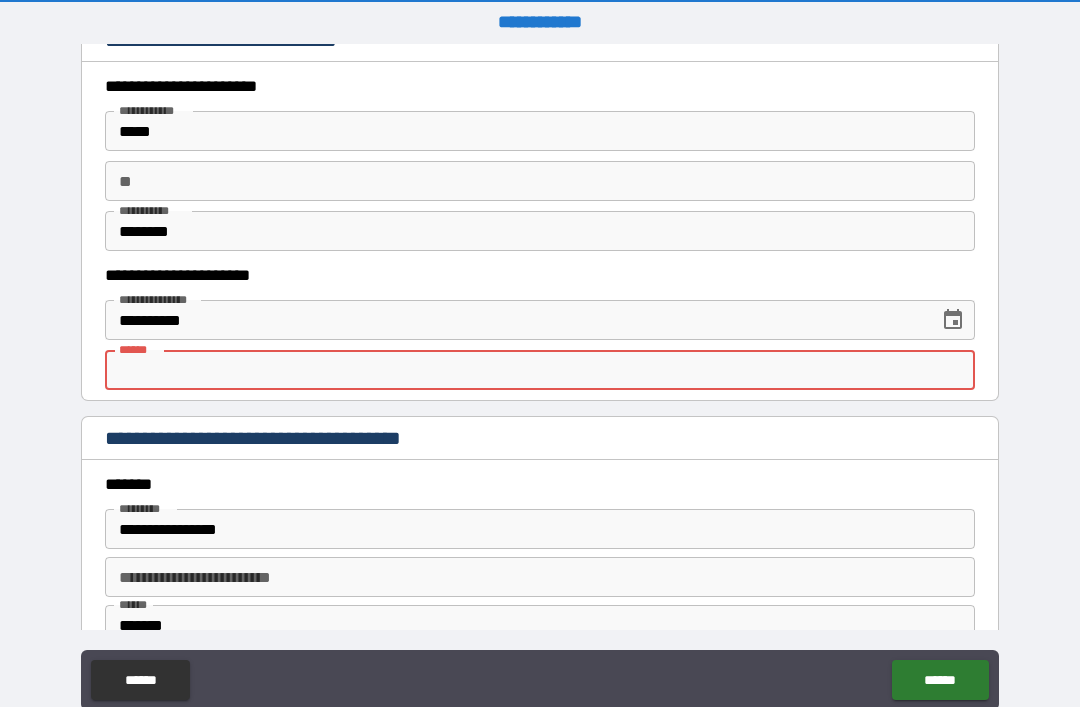 scroll, scrollTop: 0, scrollLeft: 0, axis: both 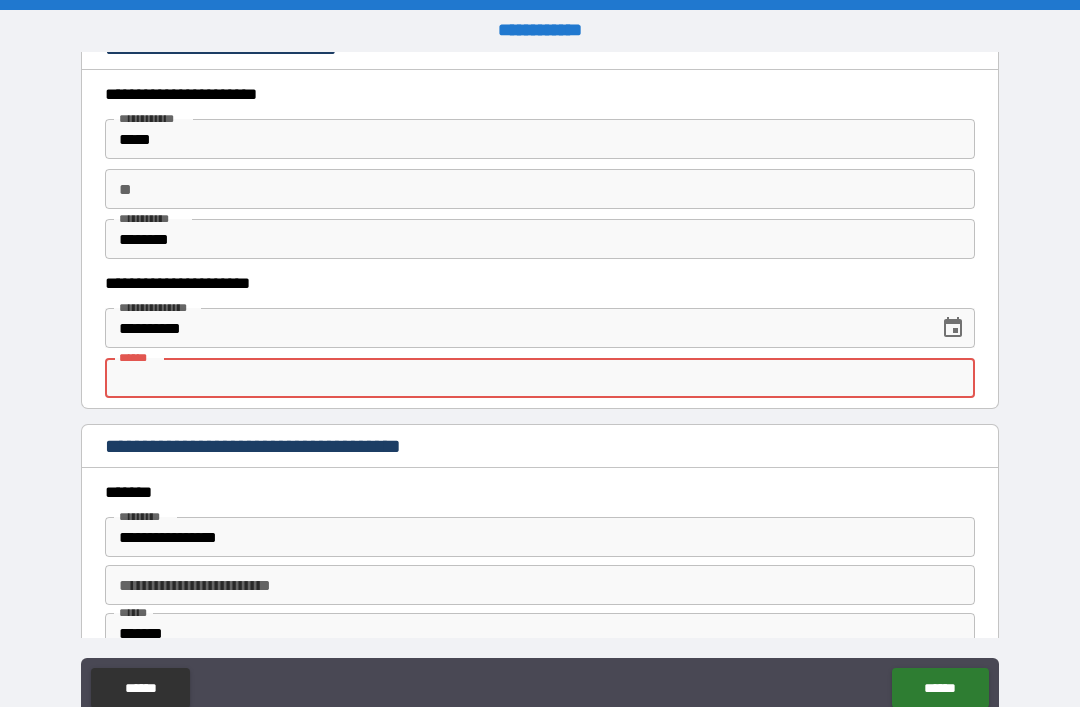 type 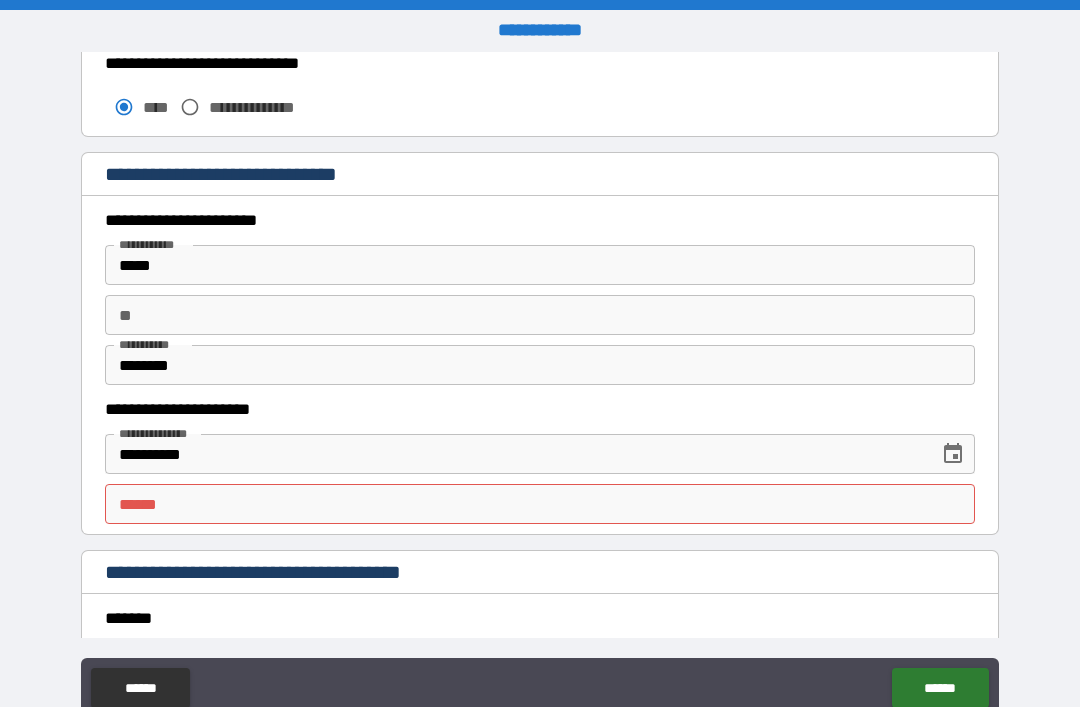 scroll, scrollTop: 1783, scrollLeft: 0, axis: vertical 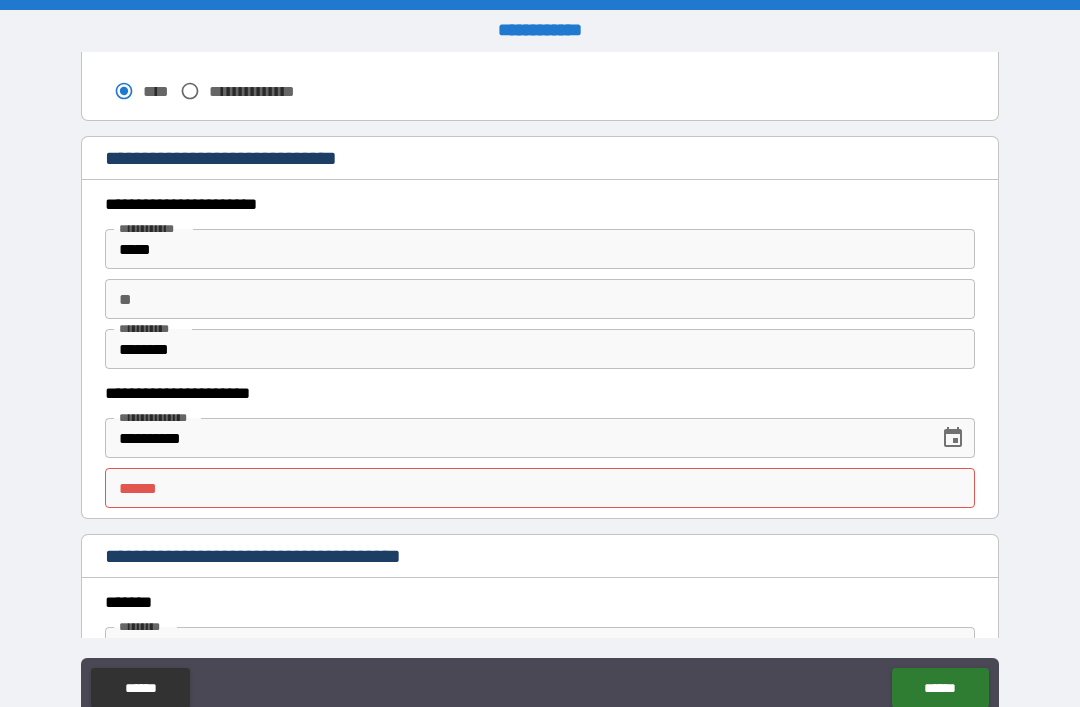 click on "**********" at bounding box center (515, 438) 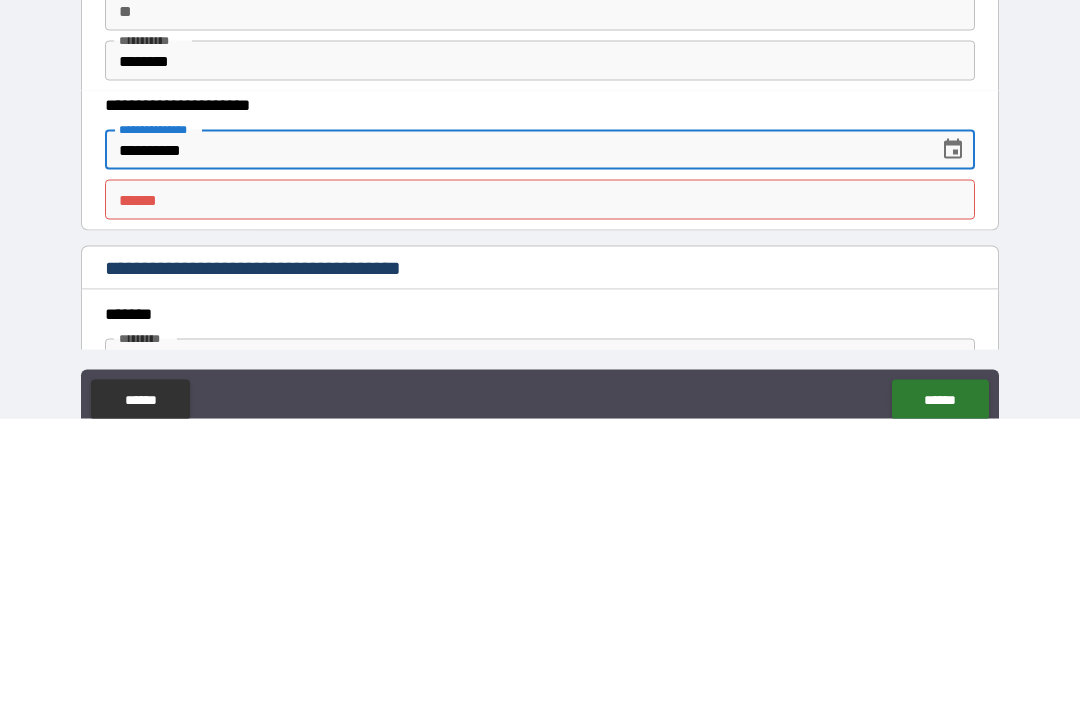 click on "**********" at bounding box center (515, 438) 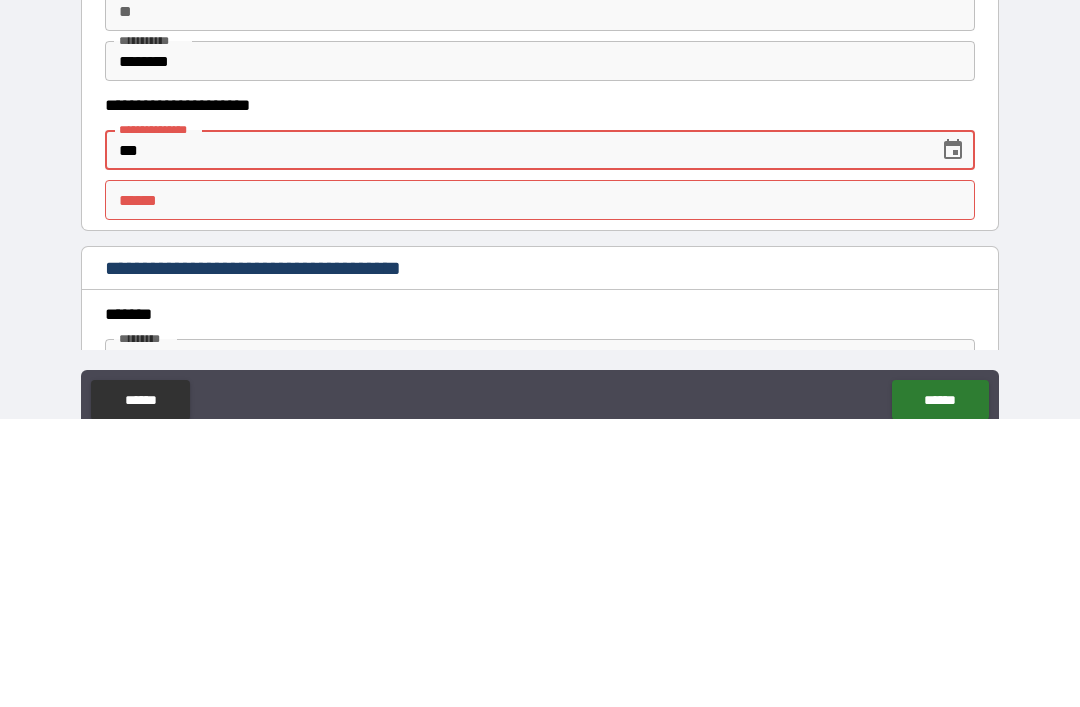 type on "*" 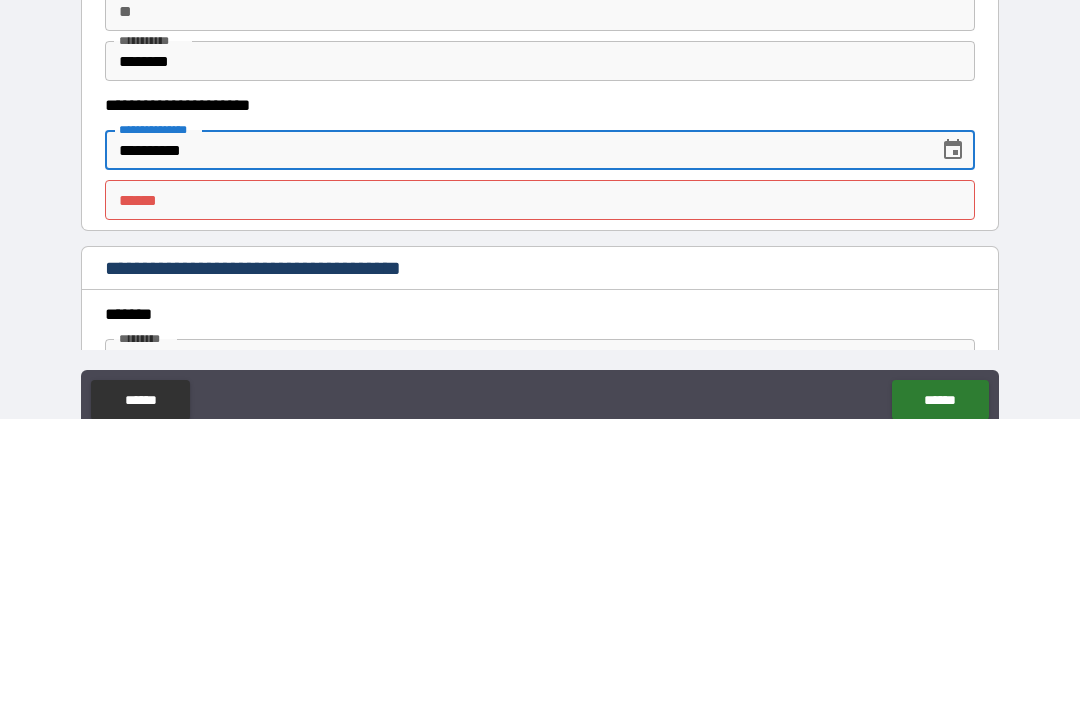 type on "**********" 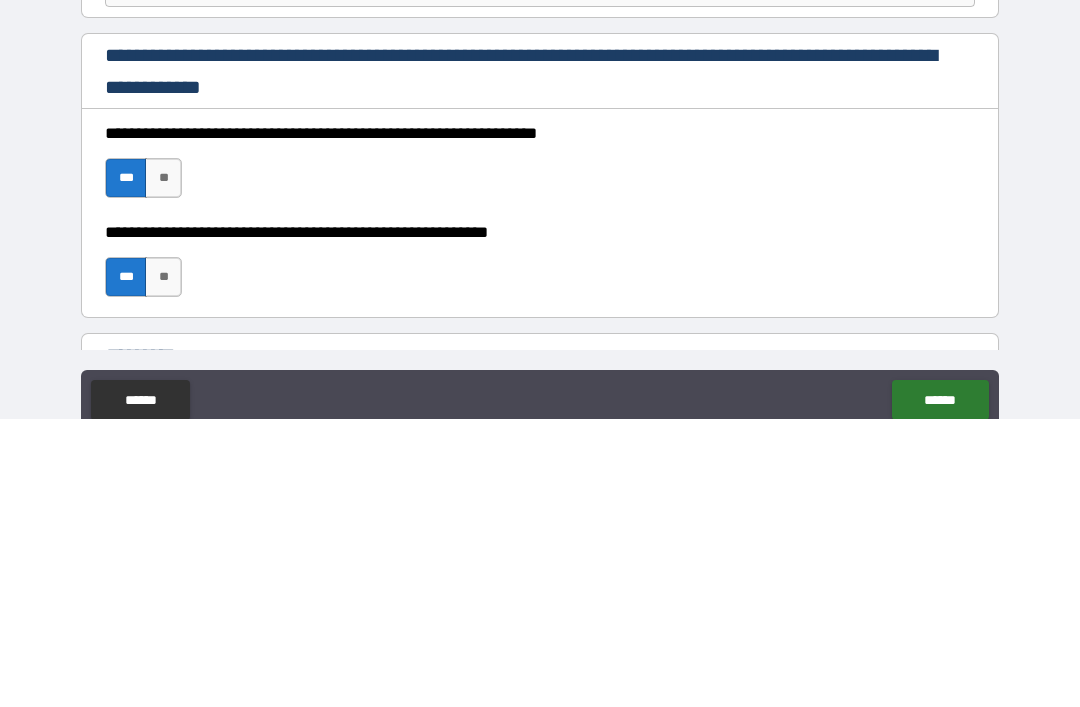 type on "**********" 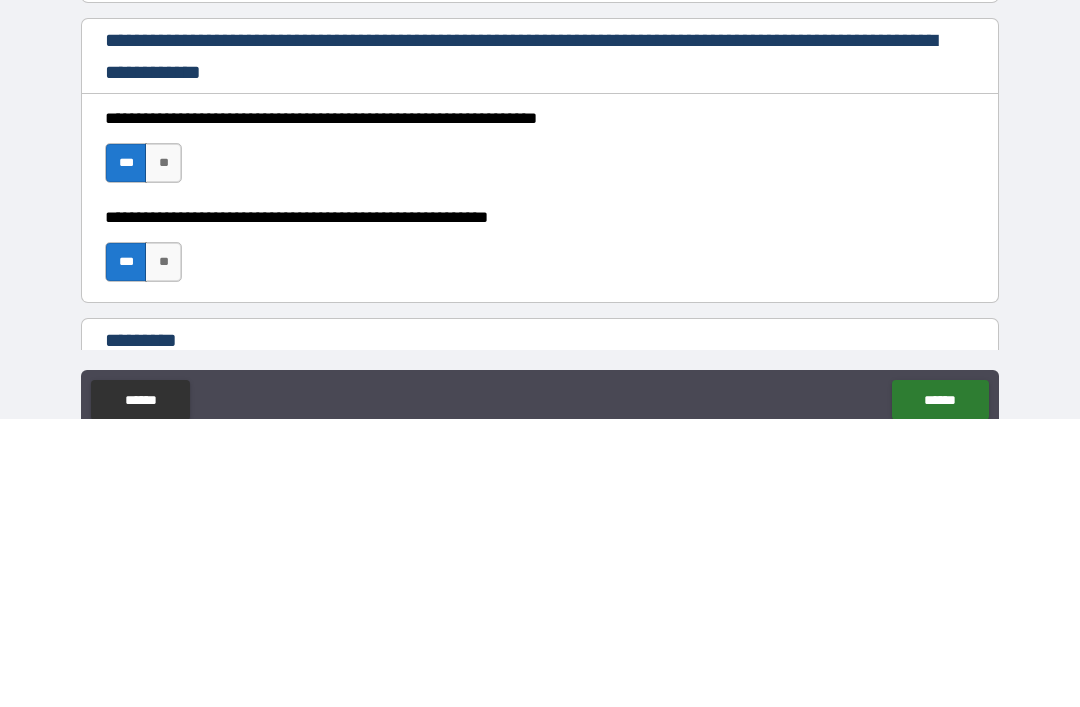 click on "**********" at bounding box center [540, 388] 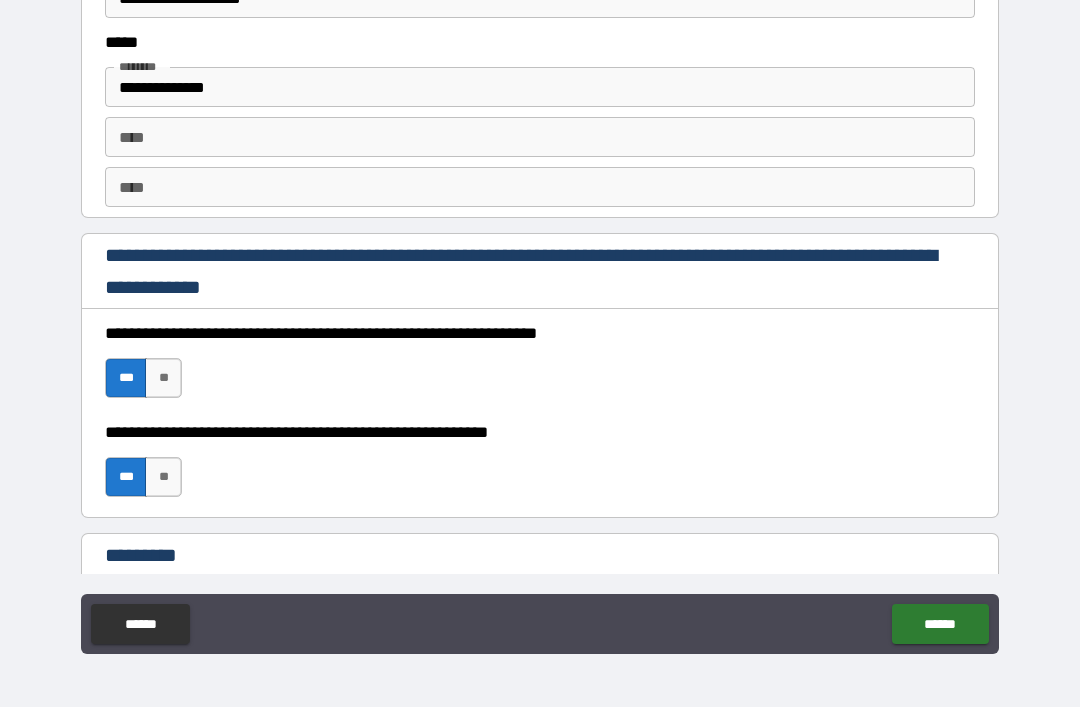 scroll, scrollTop: 2650, scrollLeft: 0, axis: vertical 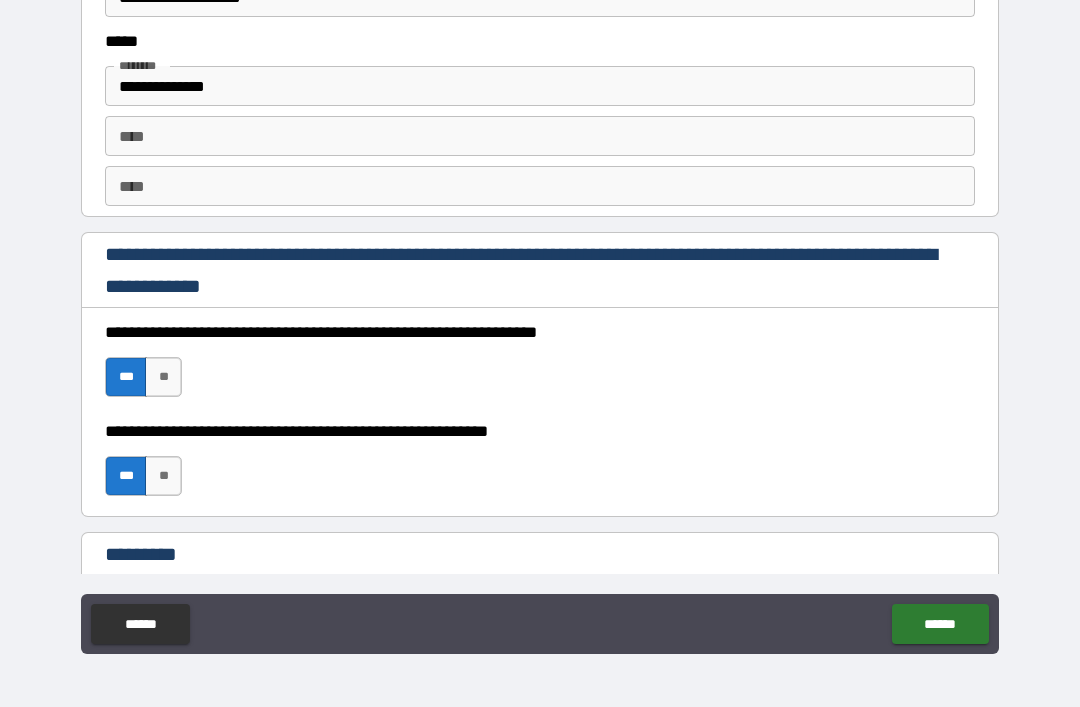click on "******" at bounding box center [940, 624] 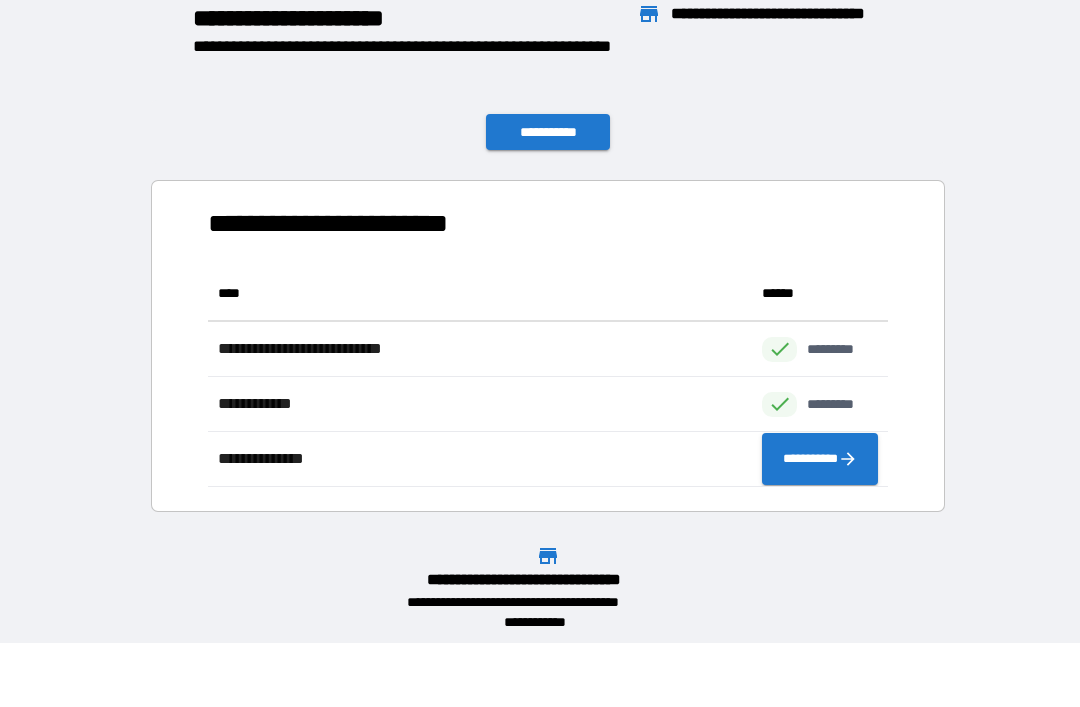 scroll, scrollTop: 1, scrollLeft: 1, axis: both 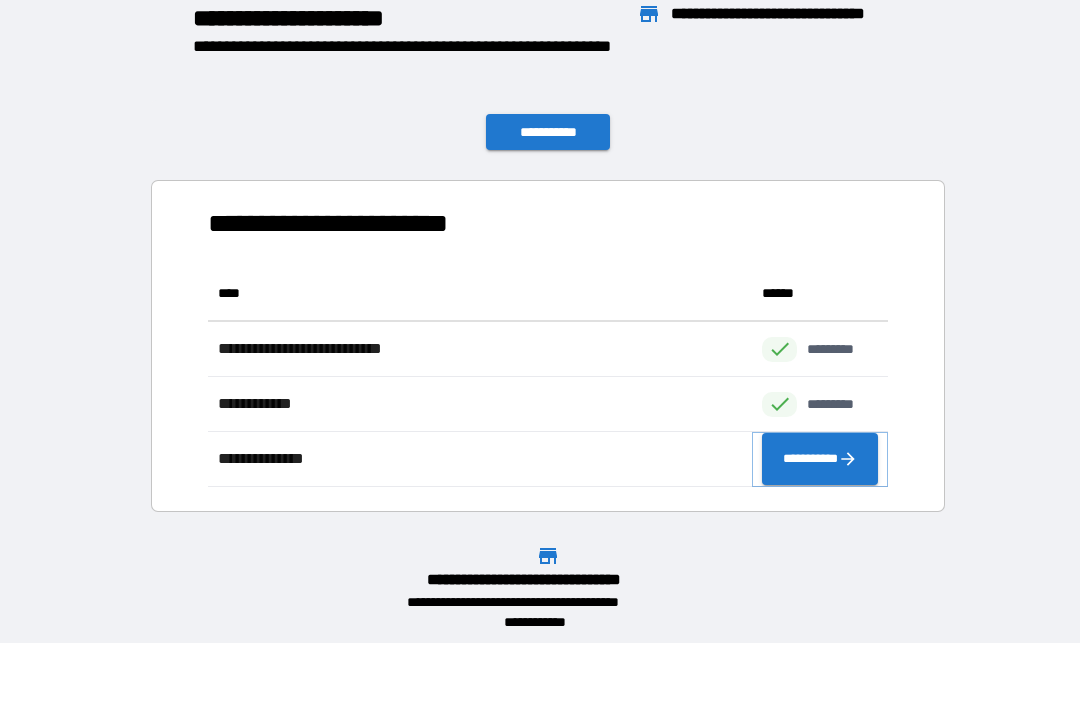 click on "**********" at bounding box center (820, 459) 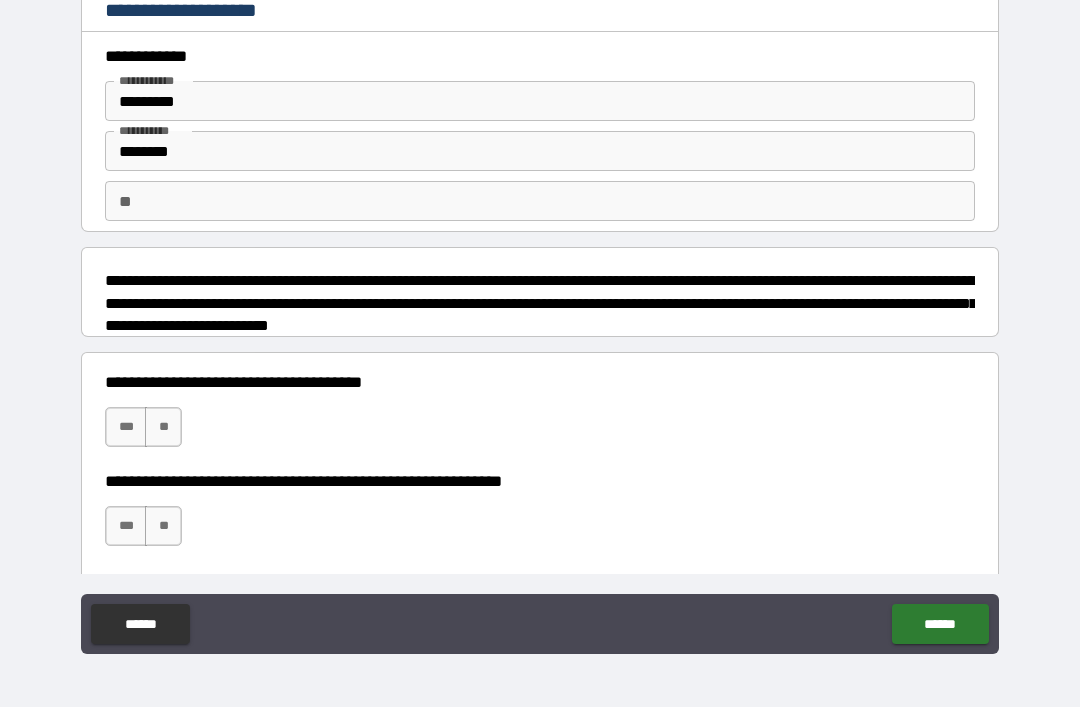 click on "***" at bounding box center (126, 427) 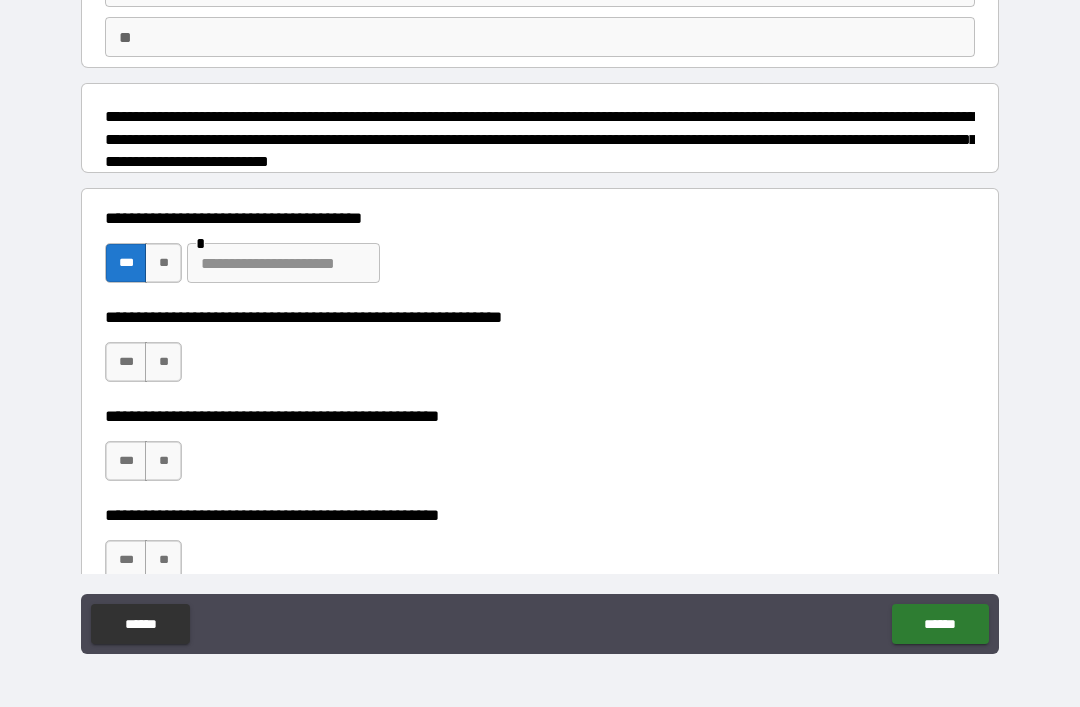 scroll, scrollTop: 165, scrollLeft: 0, axis: vertical 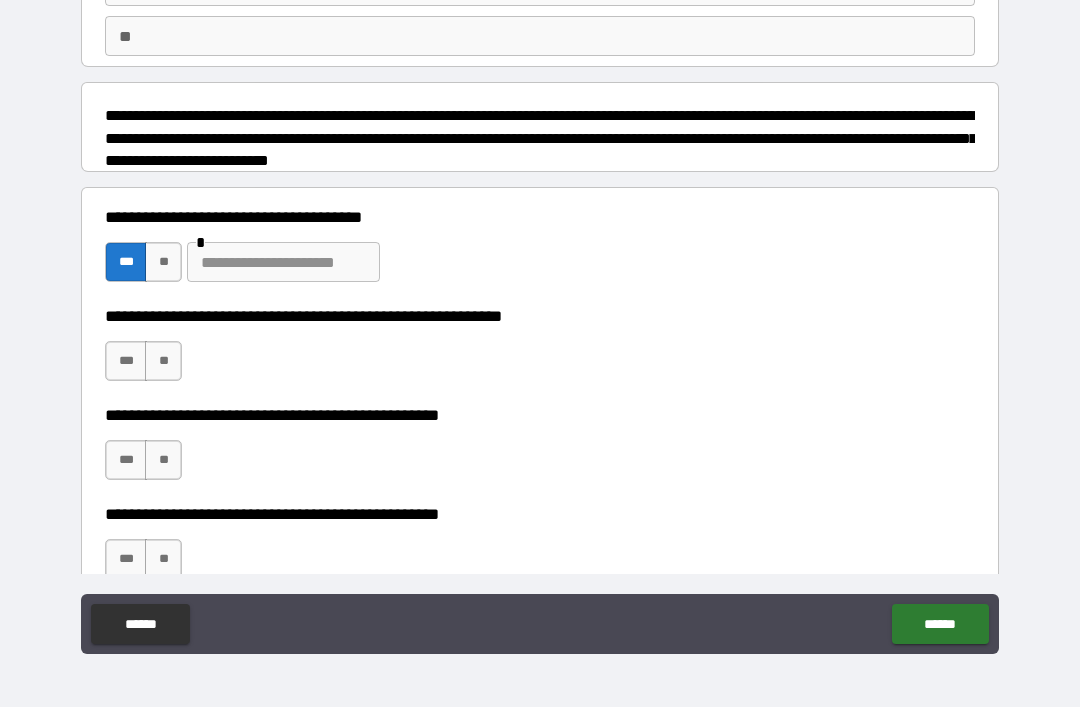 click on "**" at bounding box center [163, 460] 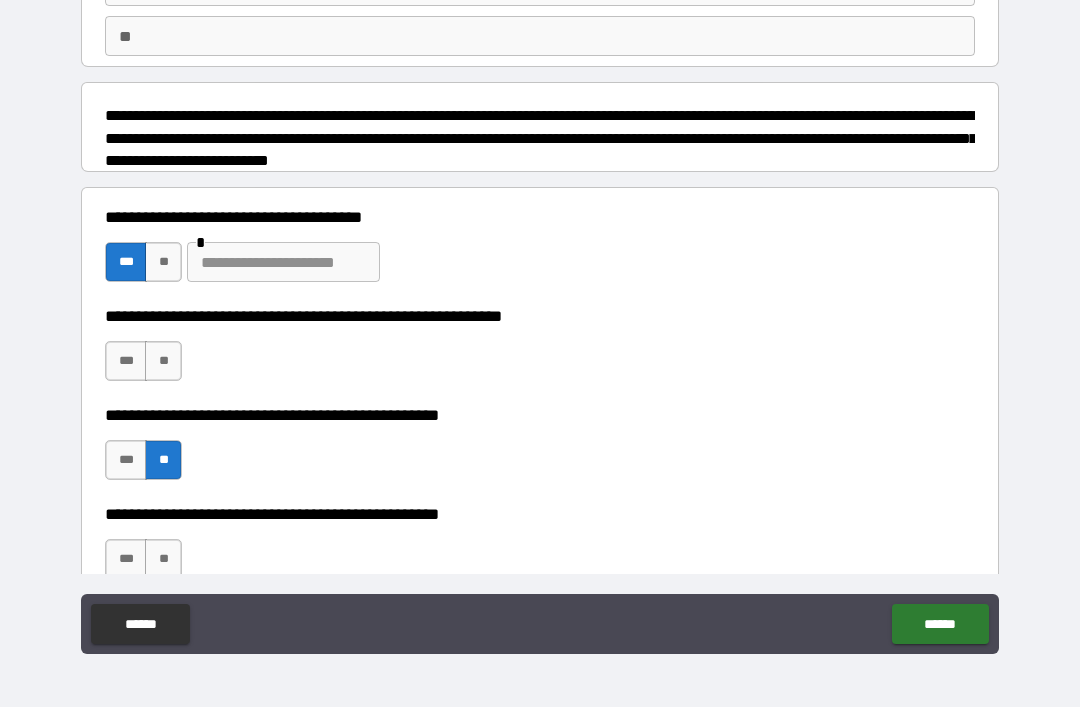 click on "***" at bounding box center (126, 361) 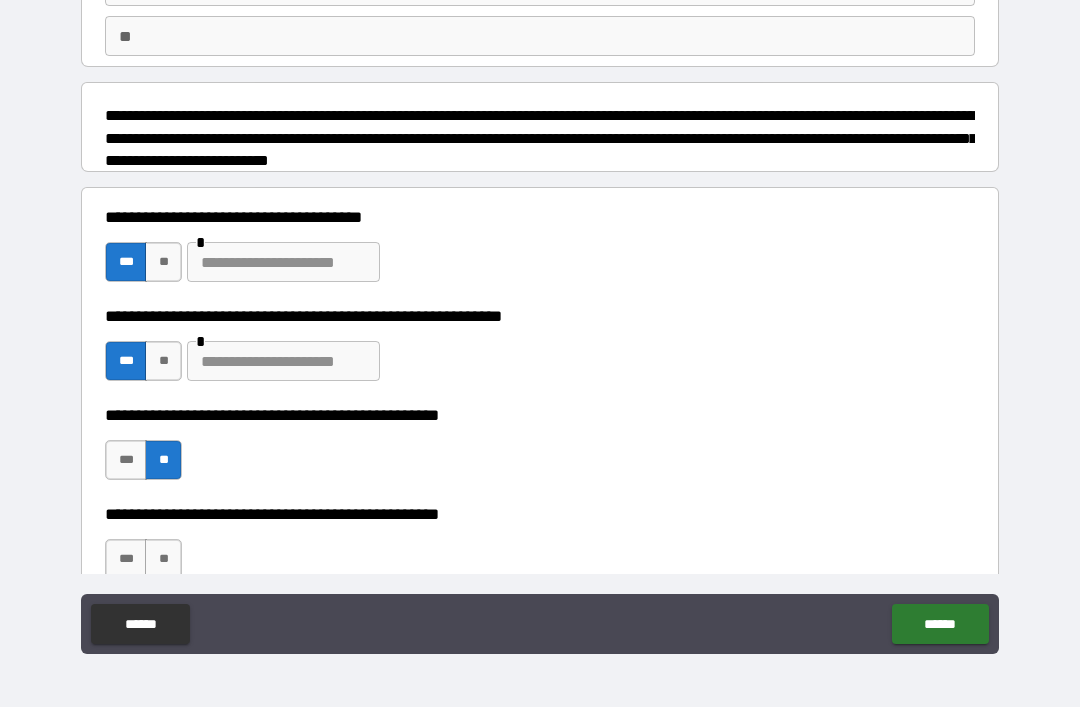 click at bounding box center (283, 361) 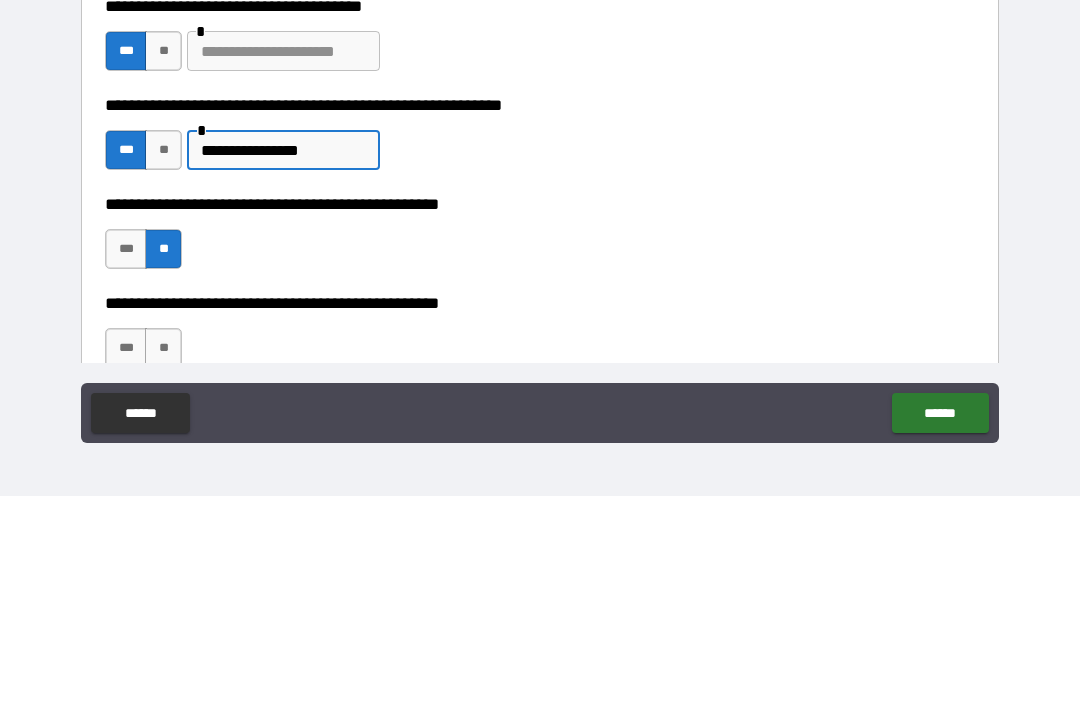 type on "**********" 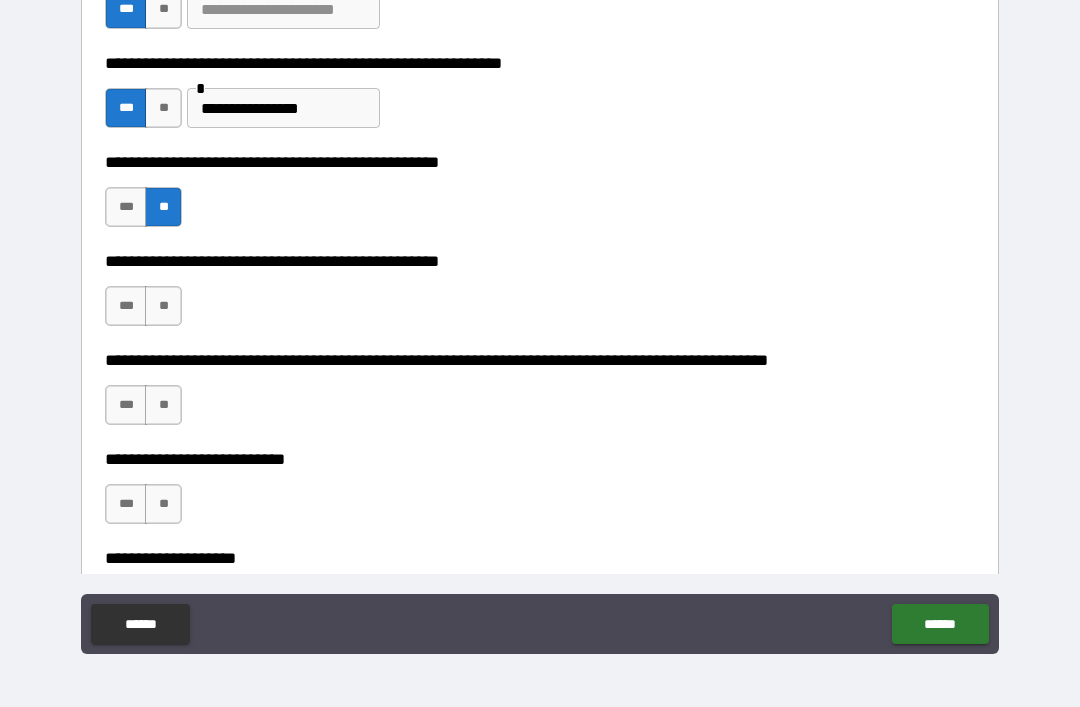 scroll, scrollTop: 428, scrollLeft: 0, axis: vertical 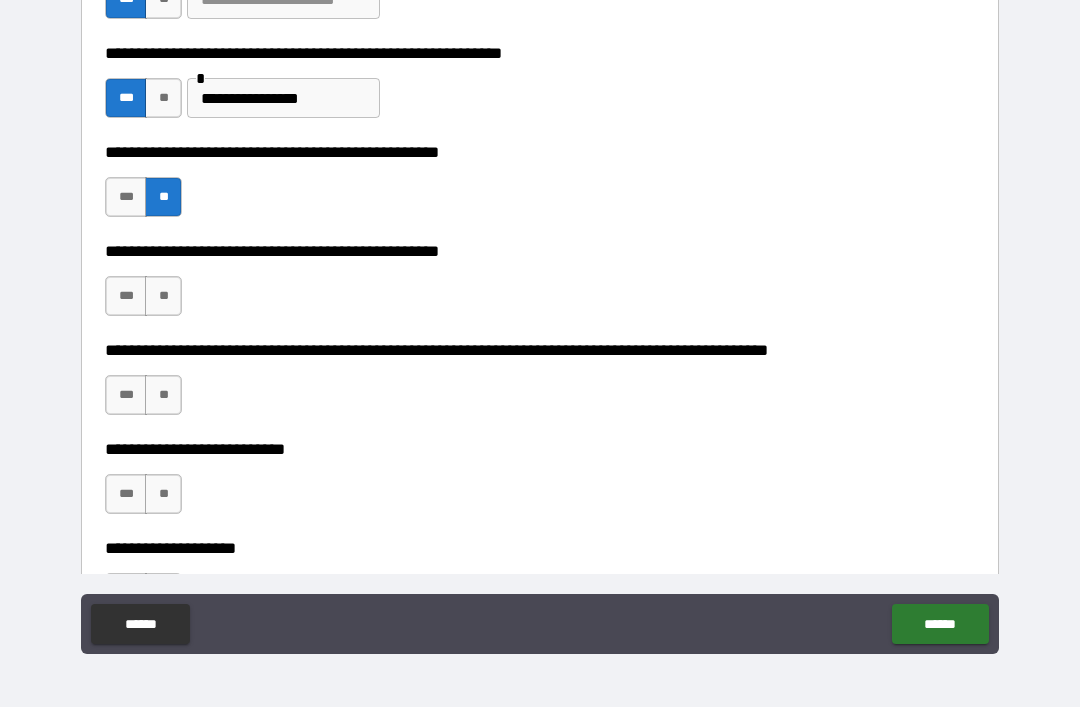 click on "**" at bounding box center (163, 296) 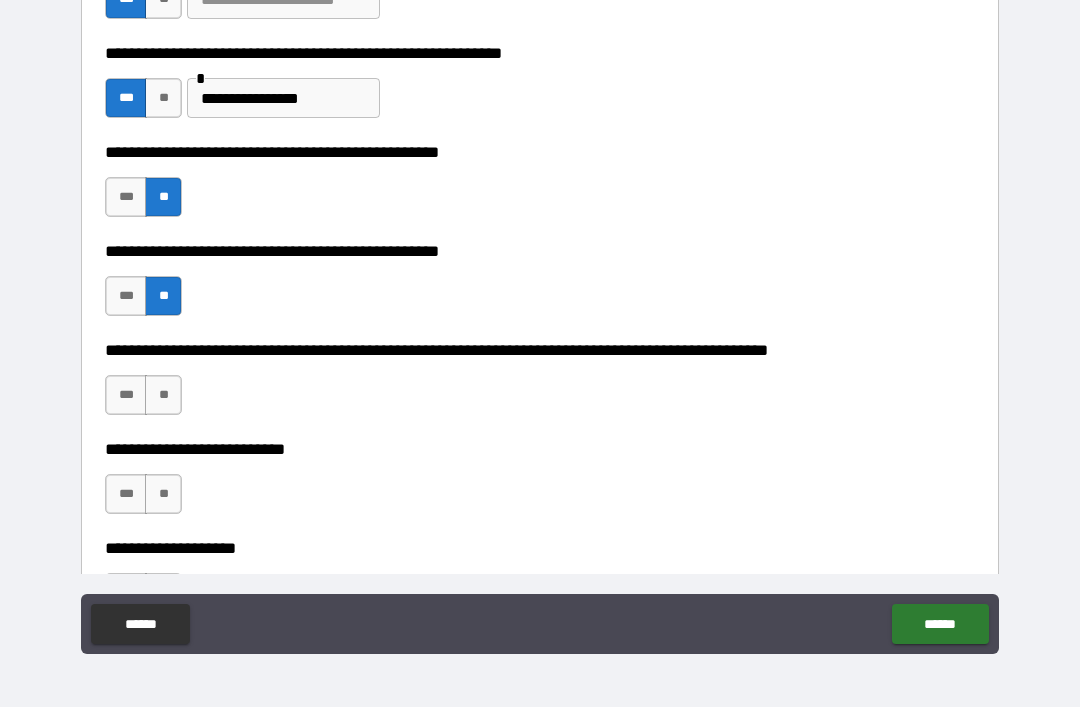 click on "**" at bounding box center (163, 395) 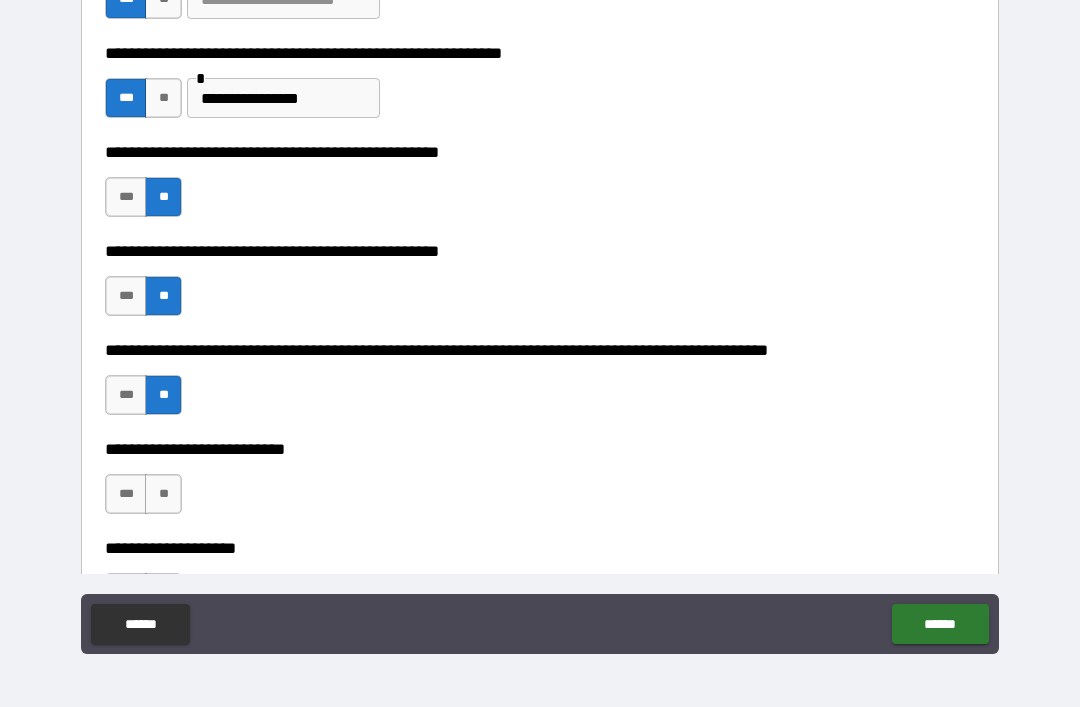click on "**" at bounding box center [163, 494] 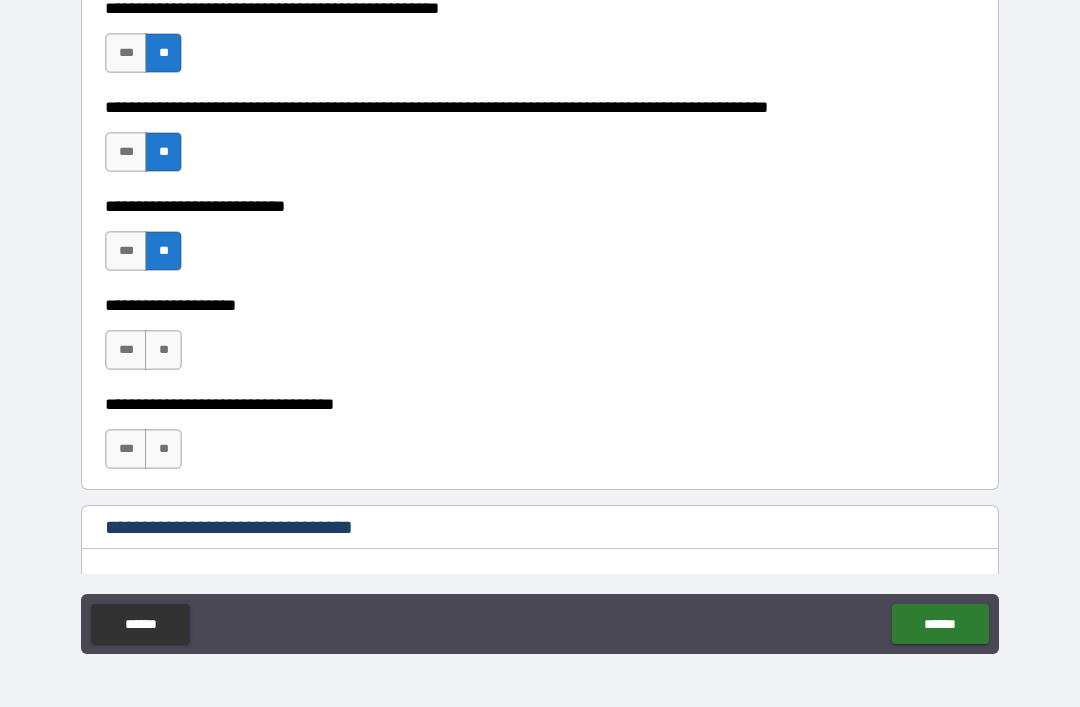 scroll, scrollTop: 695, scrollLeft: 0, axis: vertical 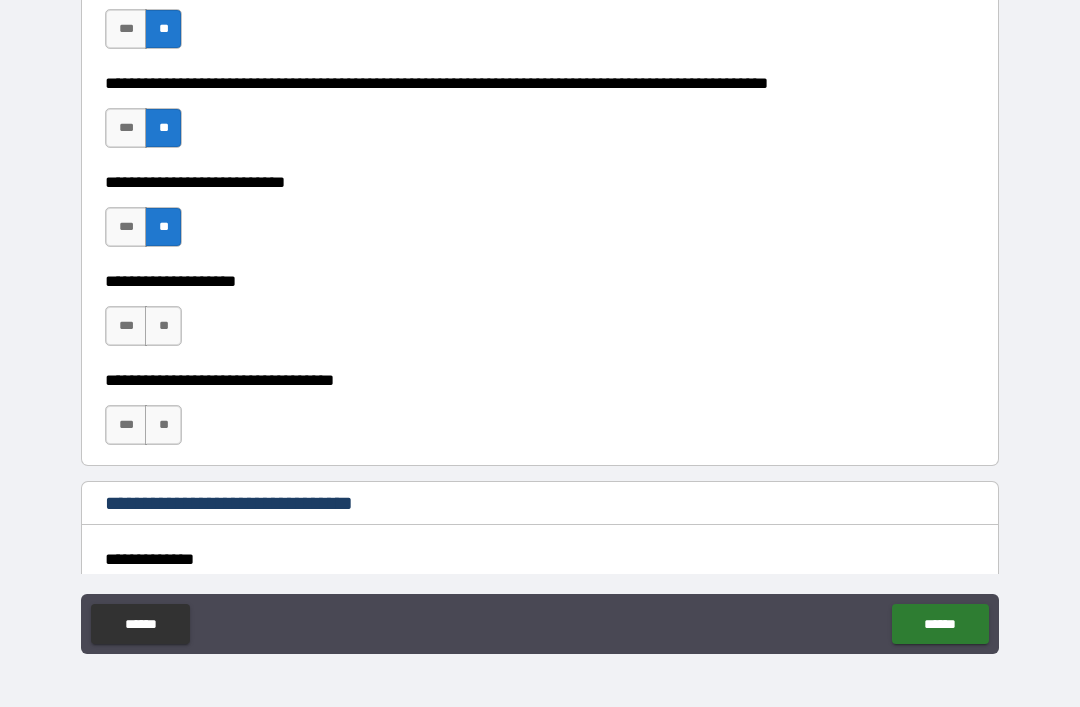 click on "***" at bounding box center [126, 326] 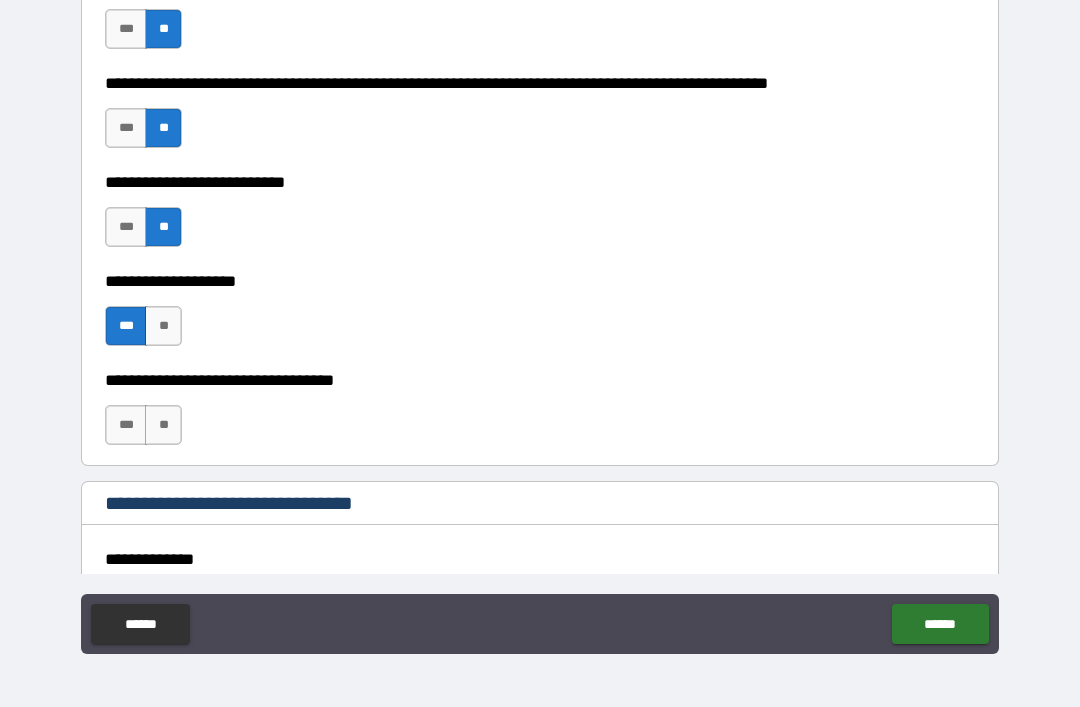 click on "***" at bounding box center (126, 425) 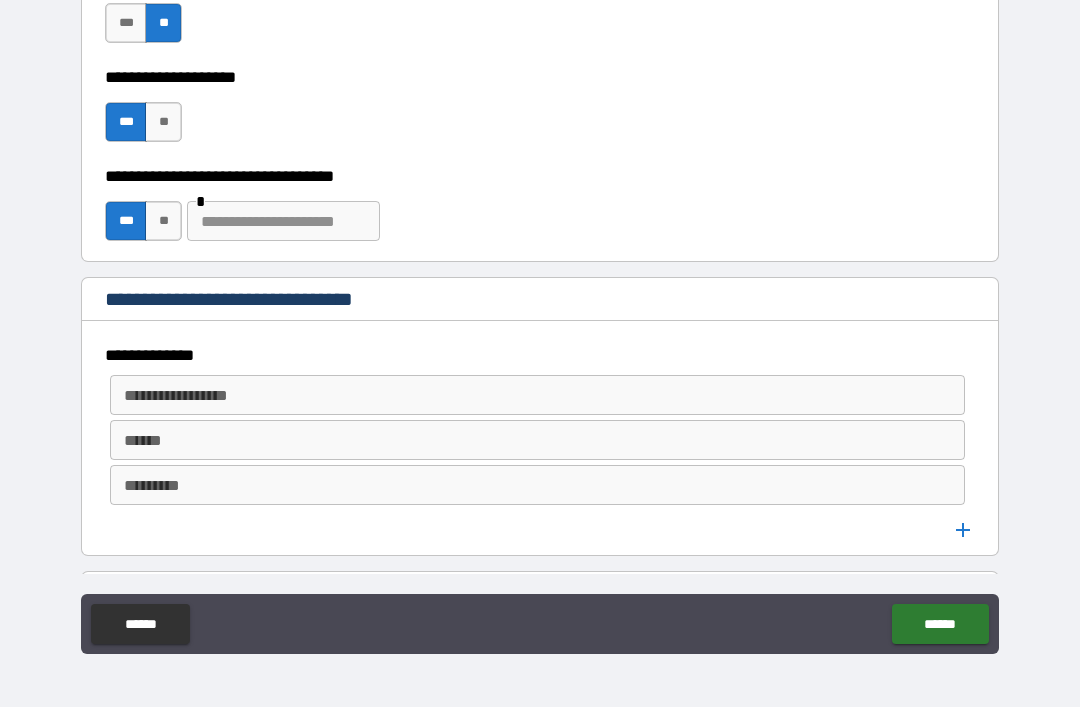 scroll, scrollTop: 900, scrollLeft: 0, axis: vertical 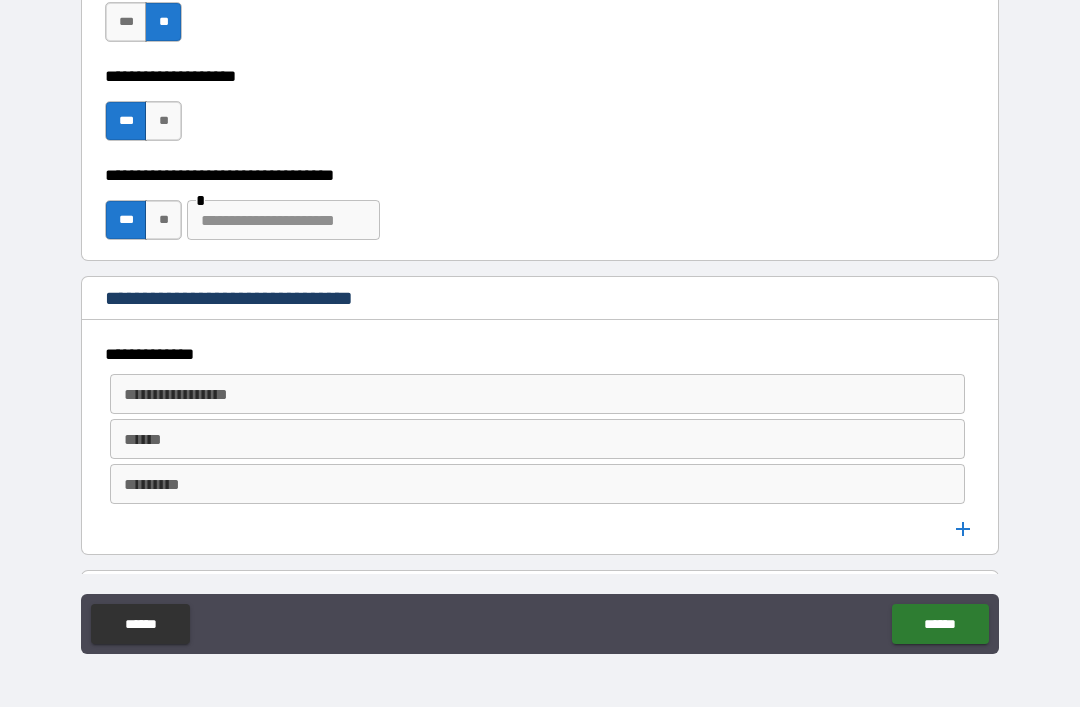 click on "**********" at bounding box center [536, 394] 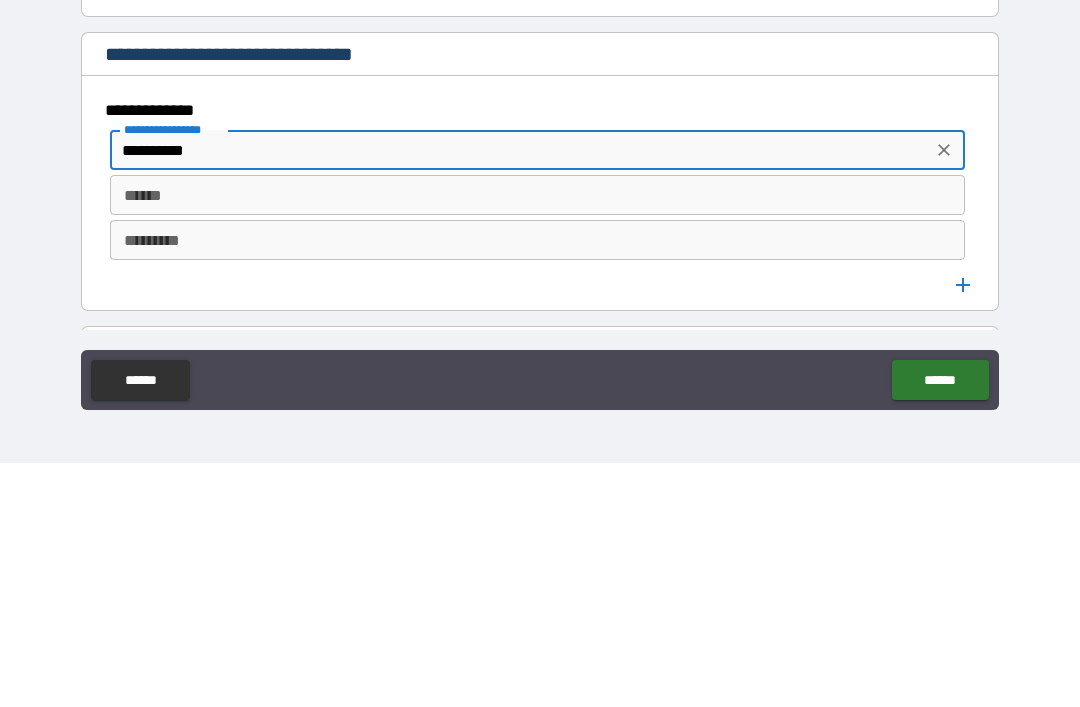 type on "**********" 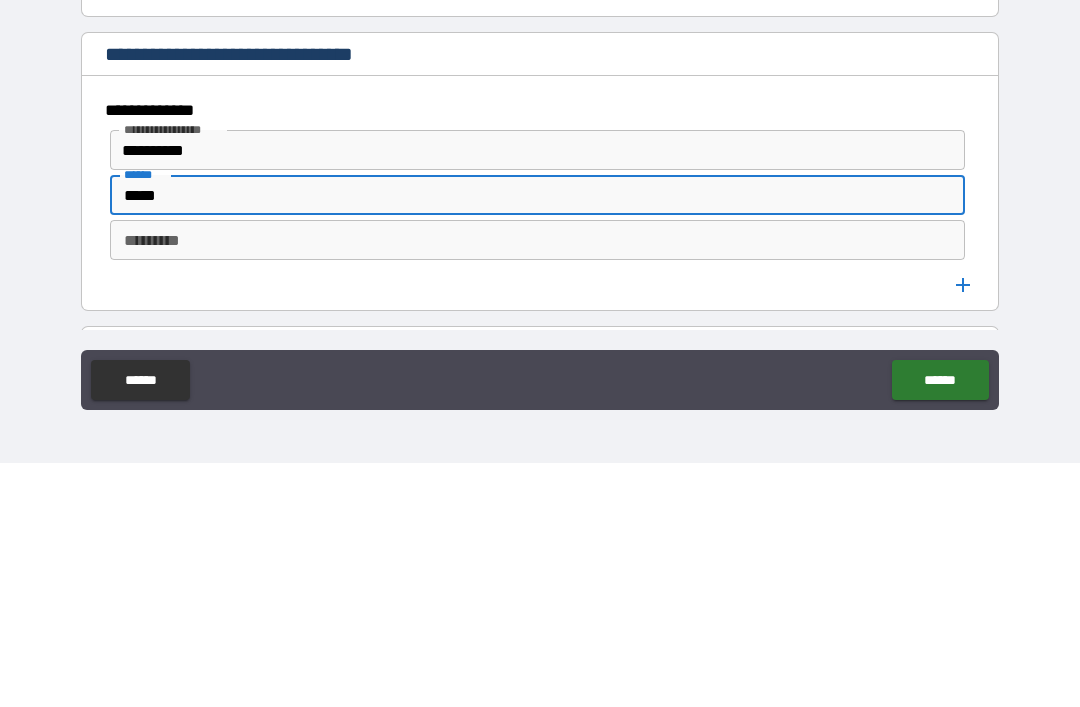 type on "*****" 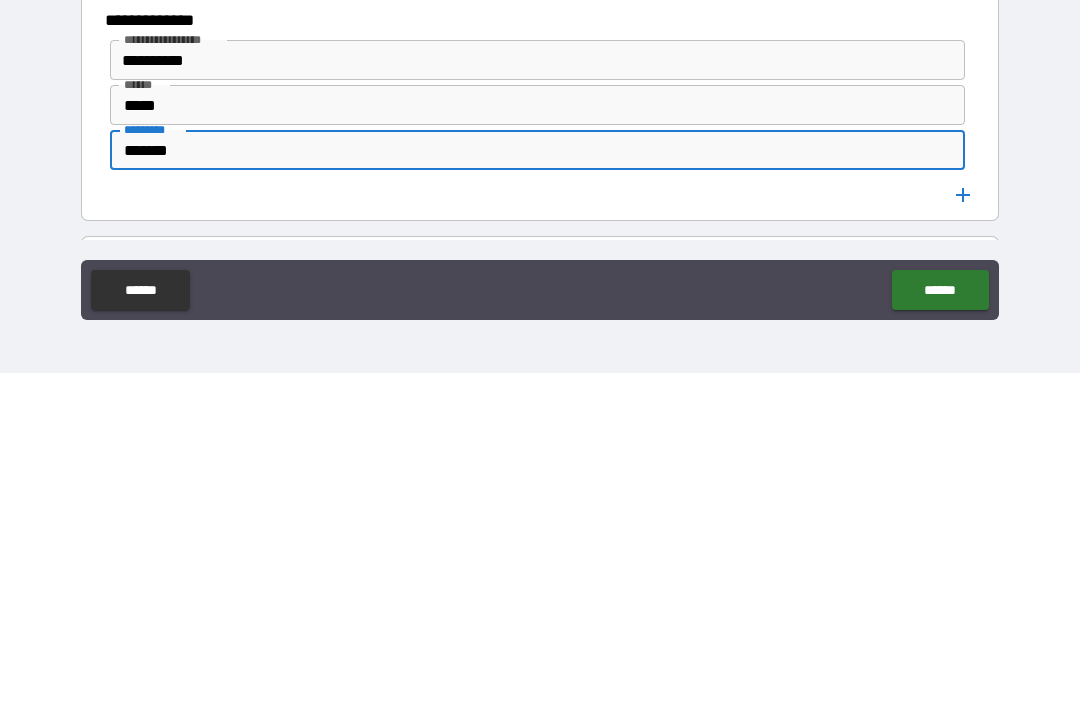 type on "*******" 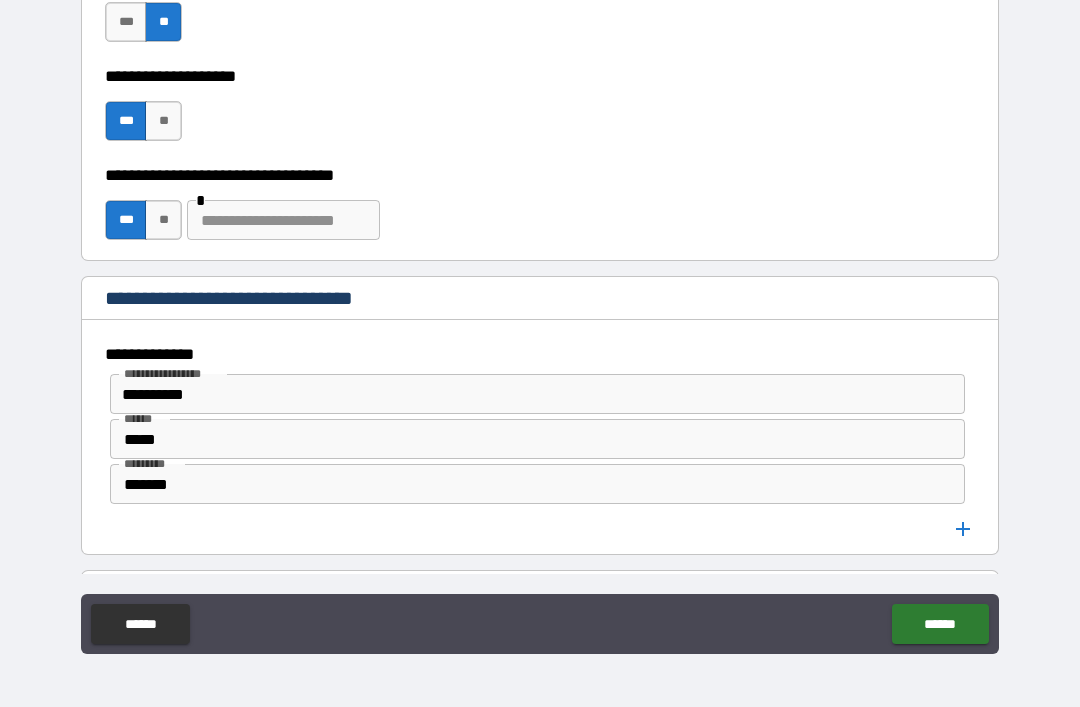click on "******" at bounding box center (940, 624) 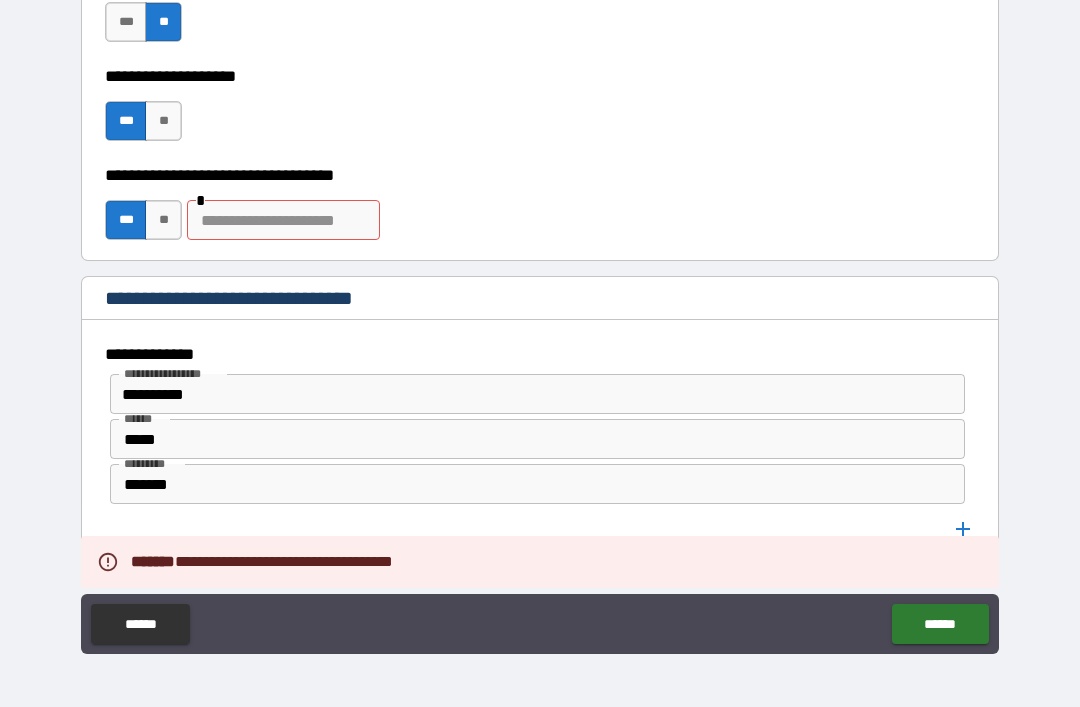 click at bounding box center [283, 220] 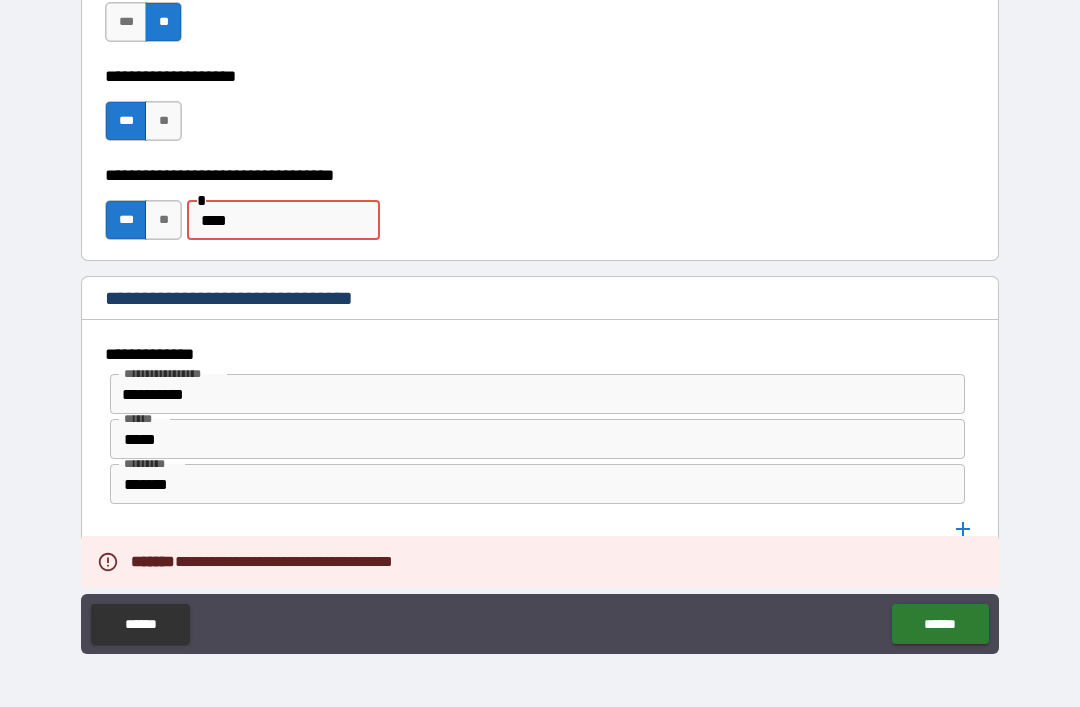 click on "**********" at bounding box center (540, 324) 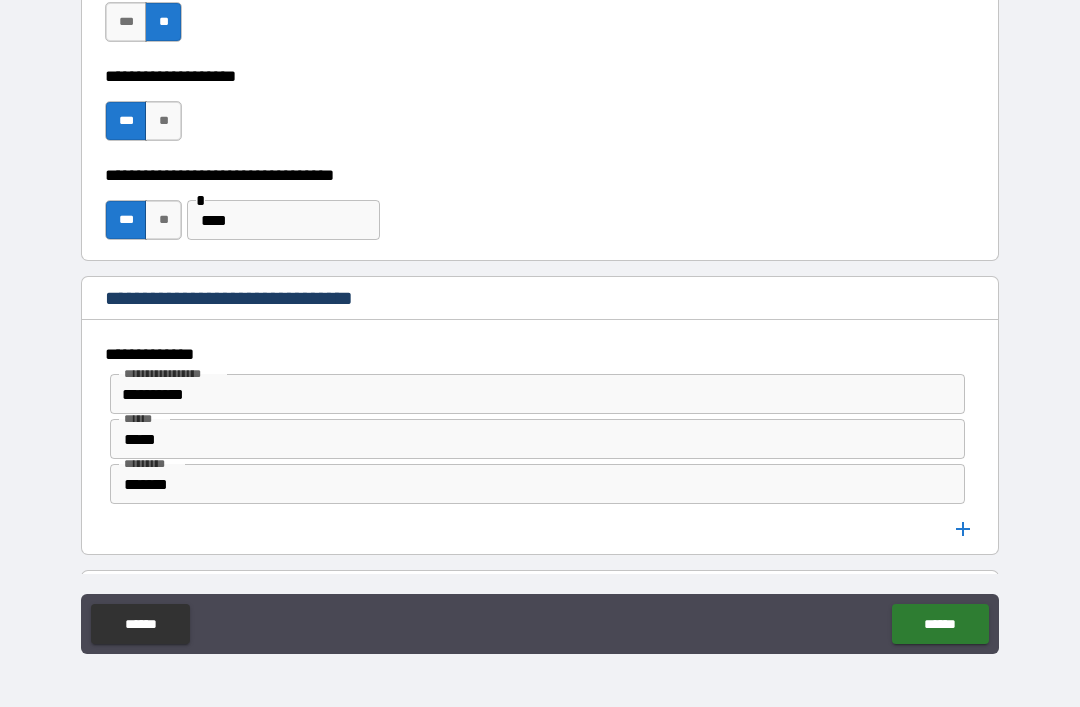 click on "****" at bounding box center (283, 220) 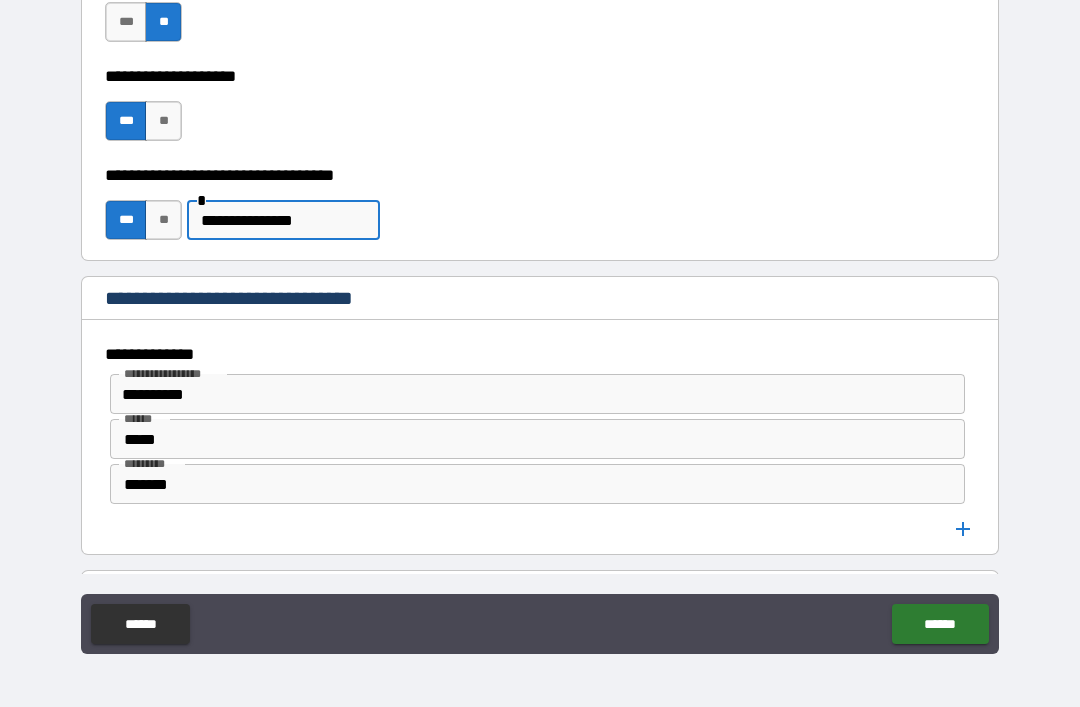 type on "**********" 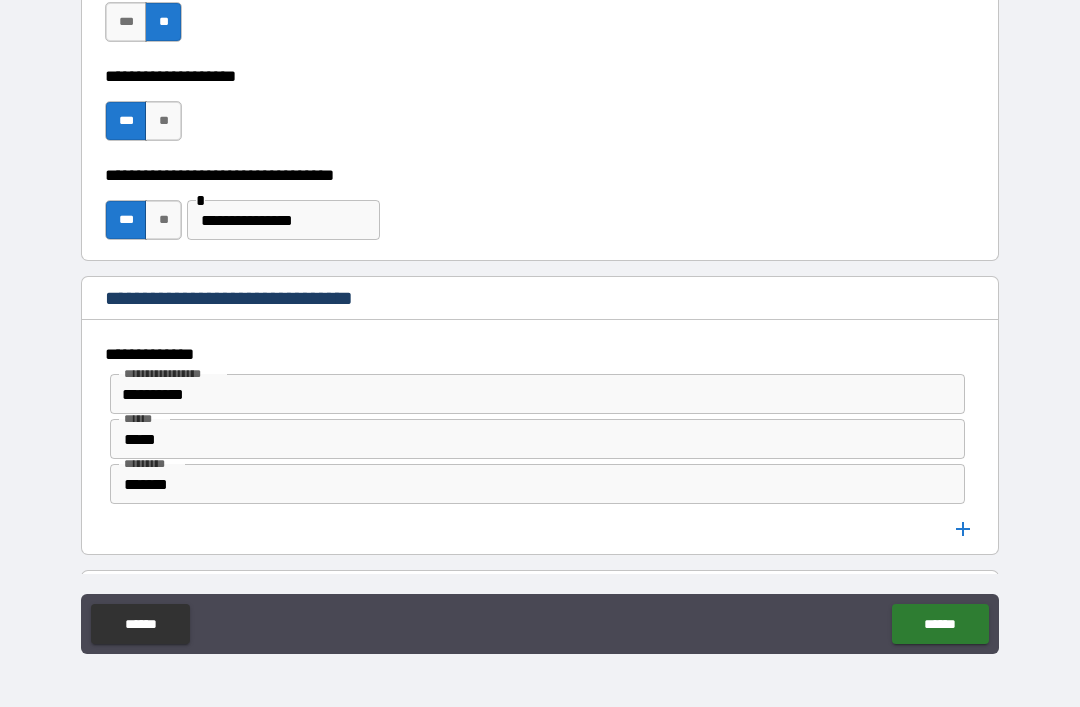 click on "******" 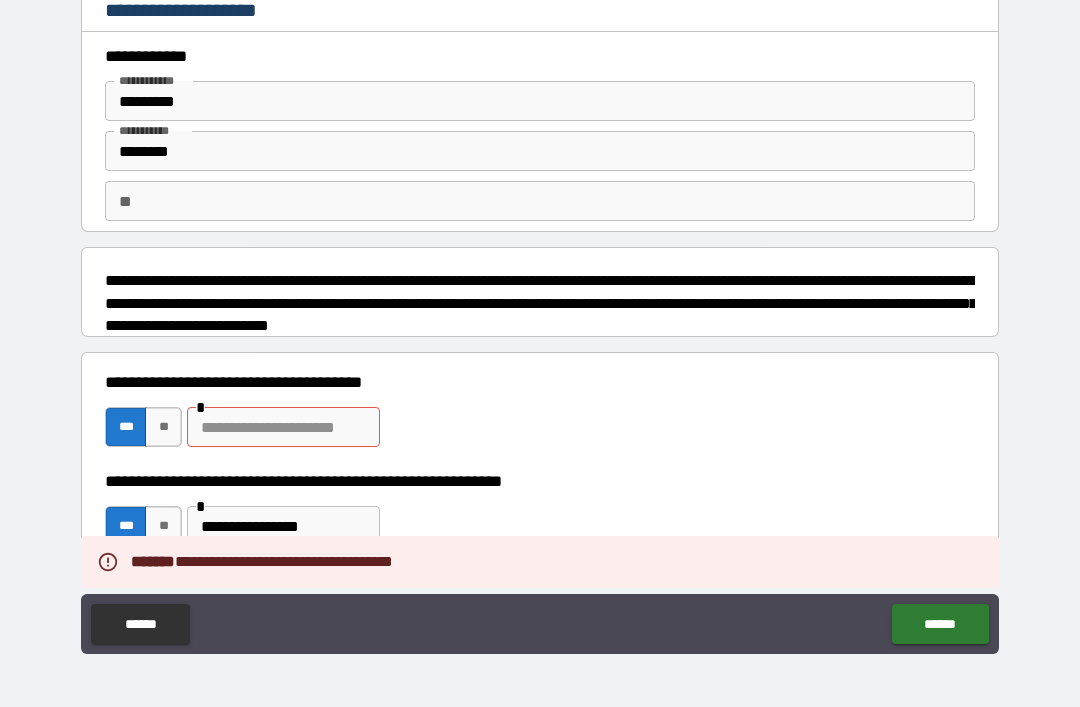 scroll, scrollTop: 41, scrollLeft: 0, axis: vertical 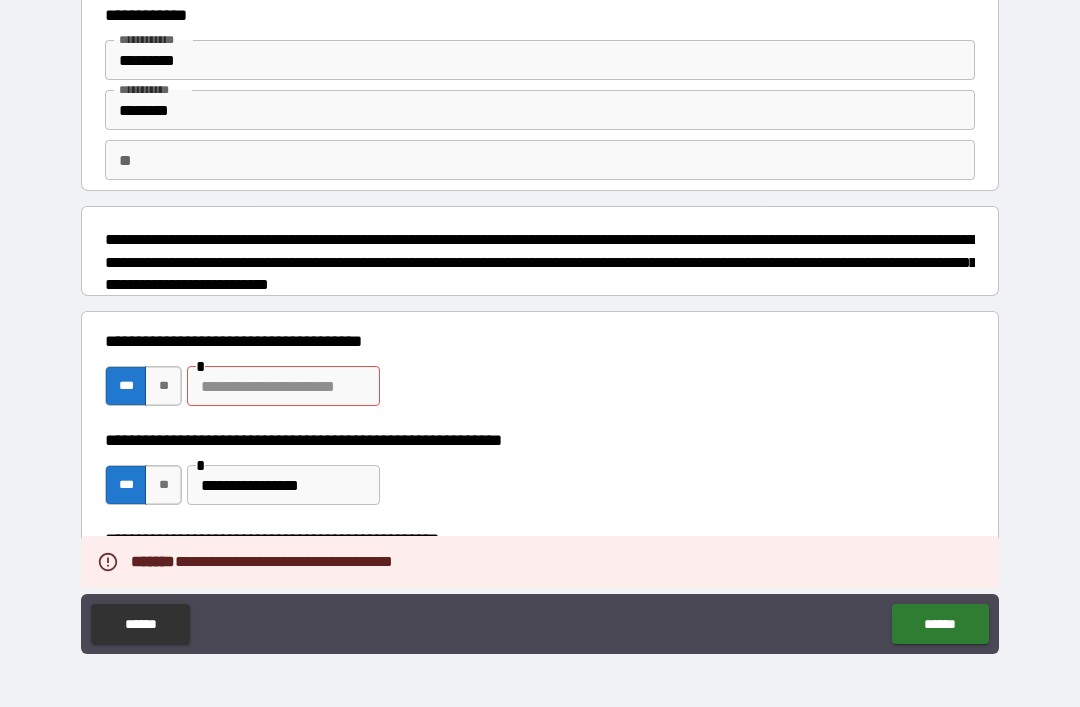 click at bounding box center (283, 386) 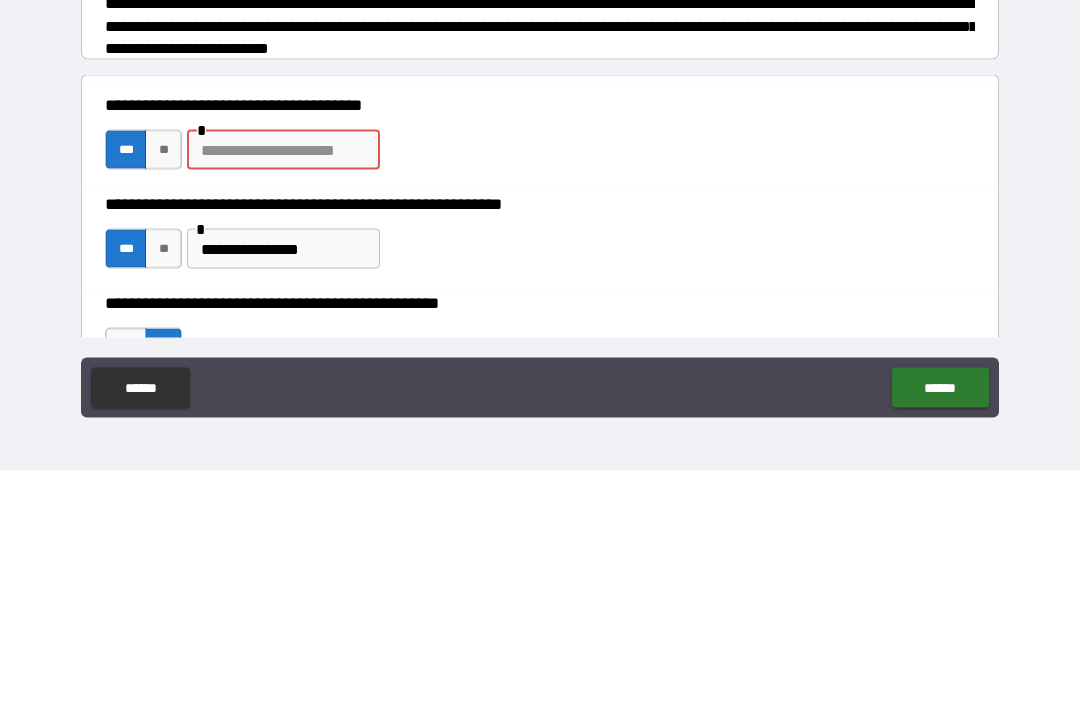 click on "**" at bounding box center [163, 386] 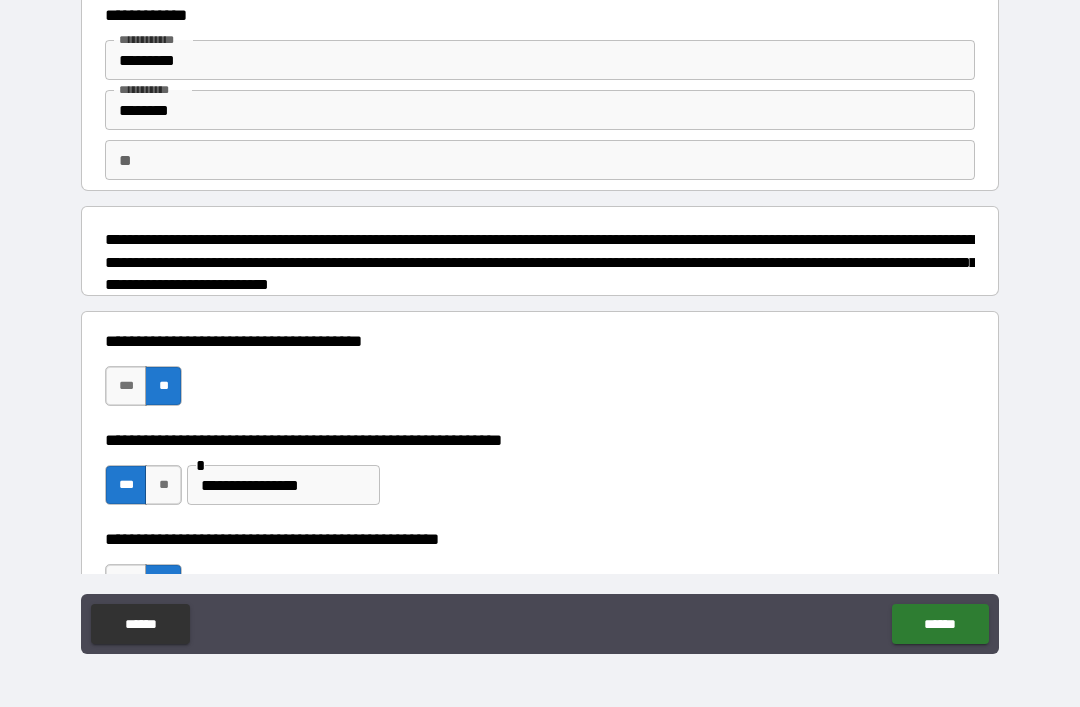 click on "******" at bounding box center (940, 624) 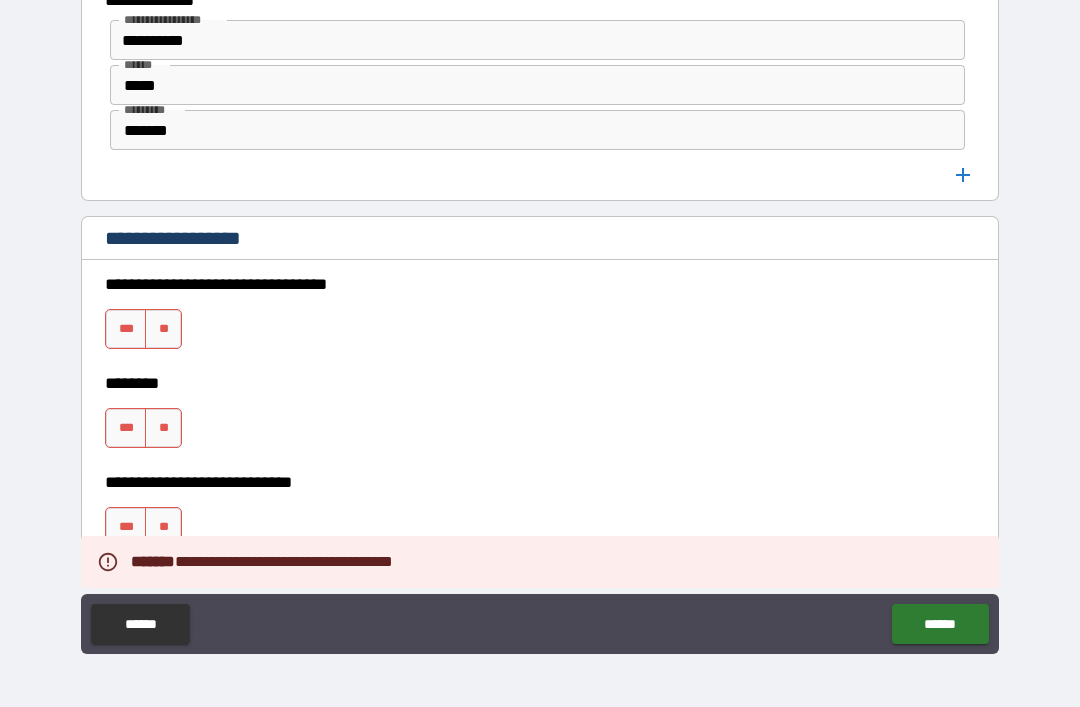 scroll, scrollTop: 1275, scrollLeft: 0, axis: vertical 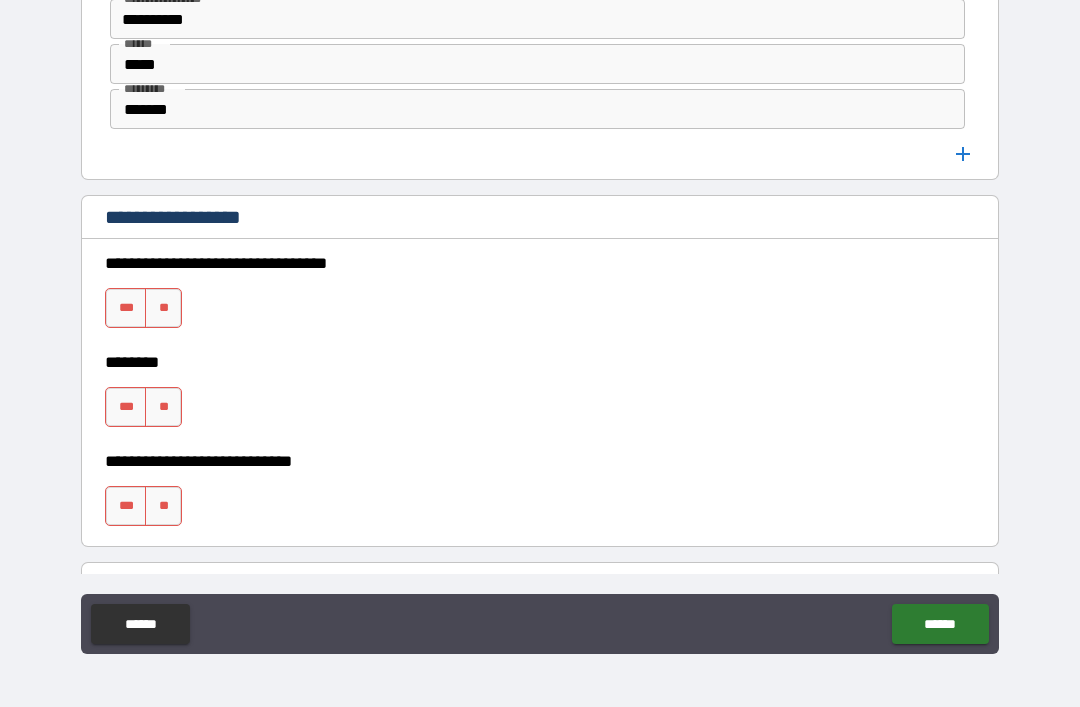 click on "**" at bounding box center [163, 308] 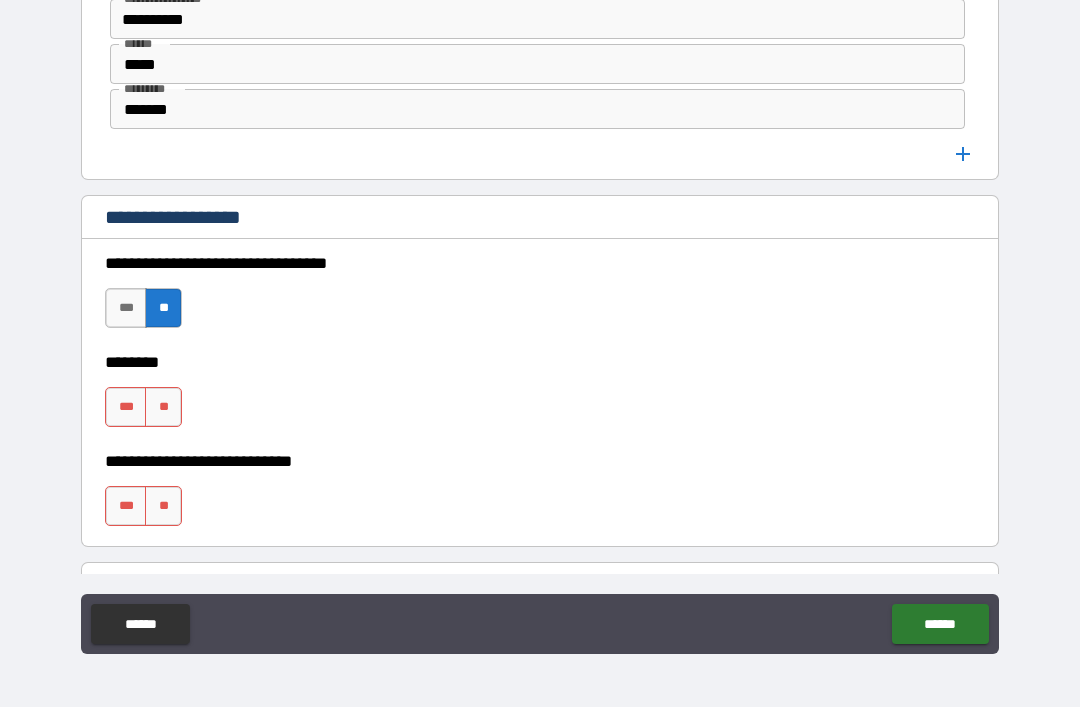 click on "**" at bounding box center [163, 407] 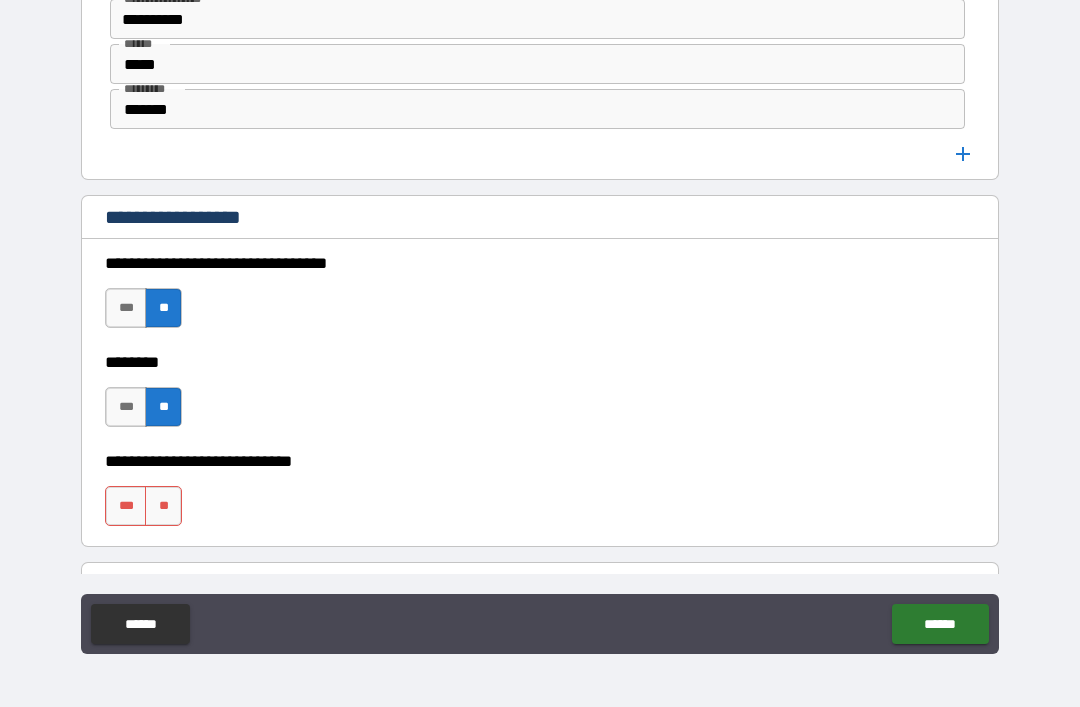 click on "**" at bounding box center [163, 506] 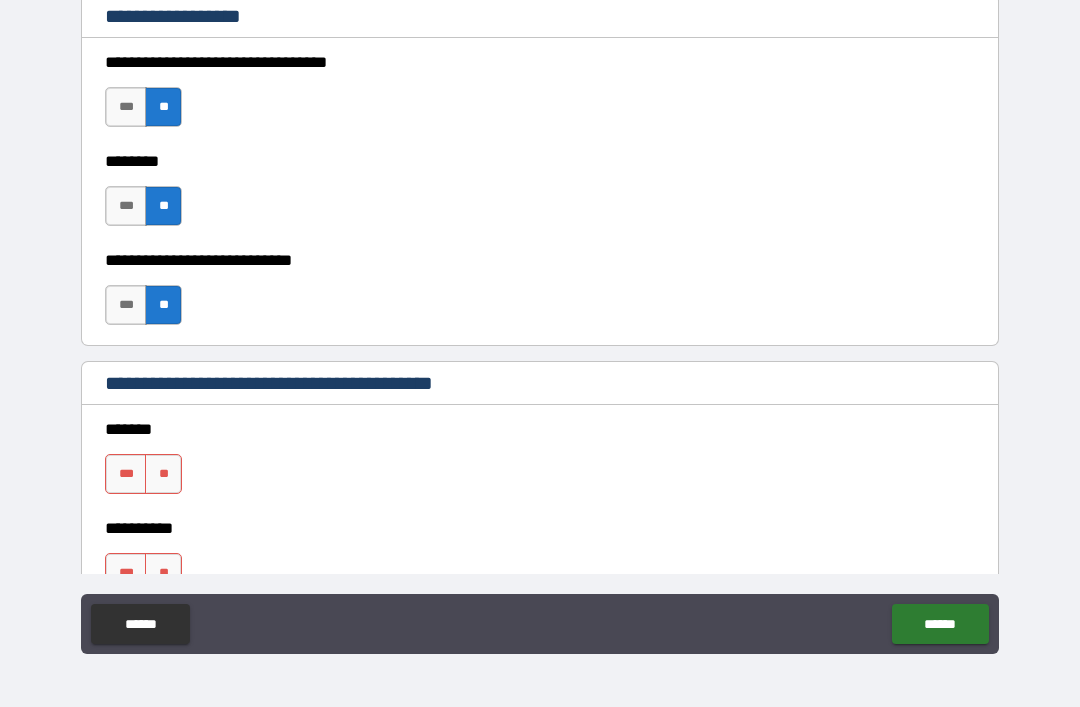 scroll, scrollTop: 1481, scrollLeft: 0, axis: vertical 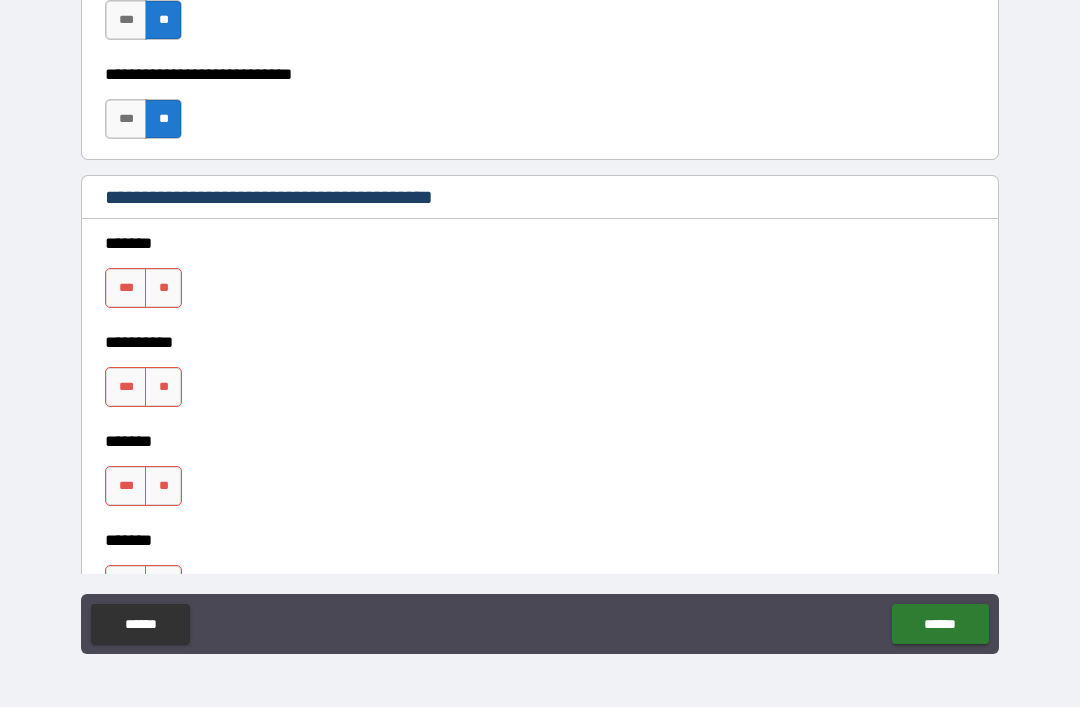 click on "***" at bounding box center (126, 387) 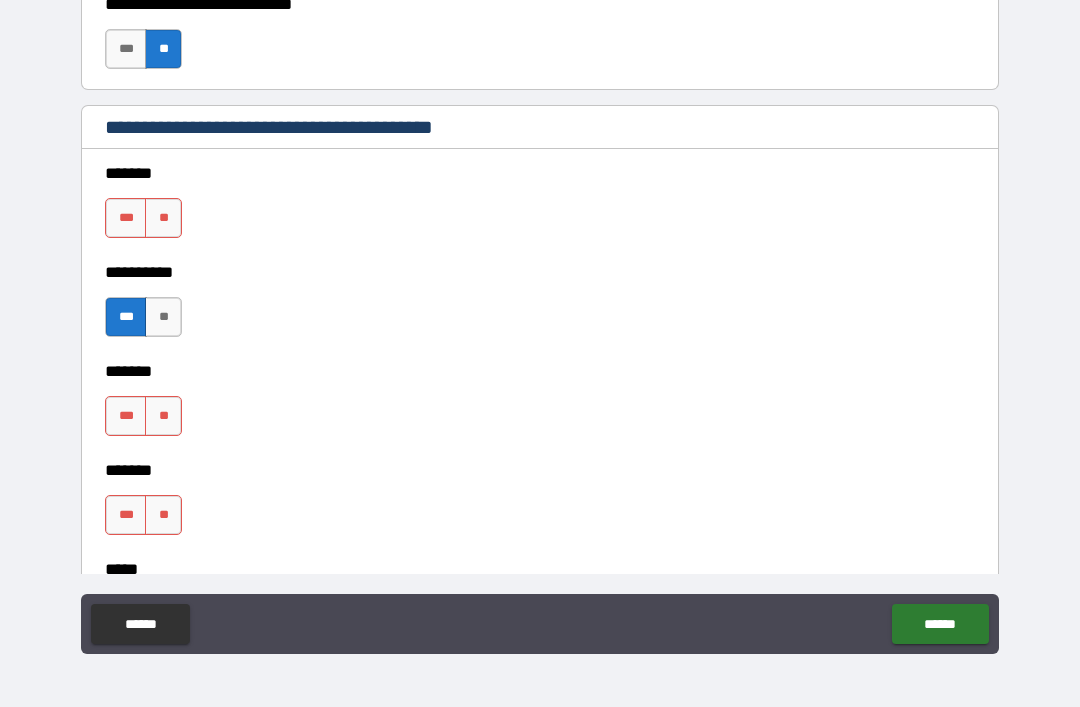 scroll, scrollTop: 1740, scrollLeft: 0, axis: vertical 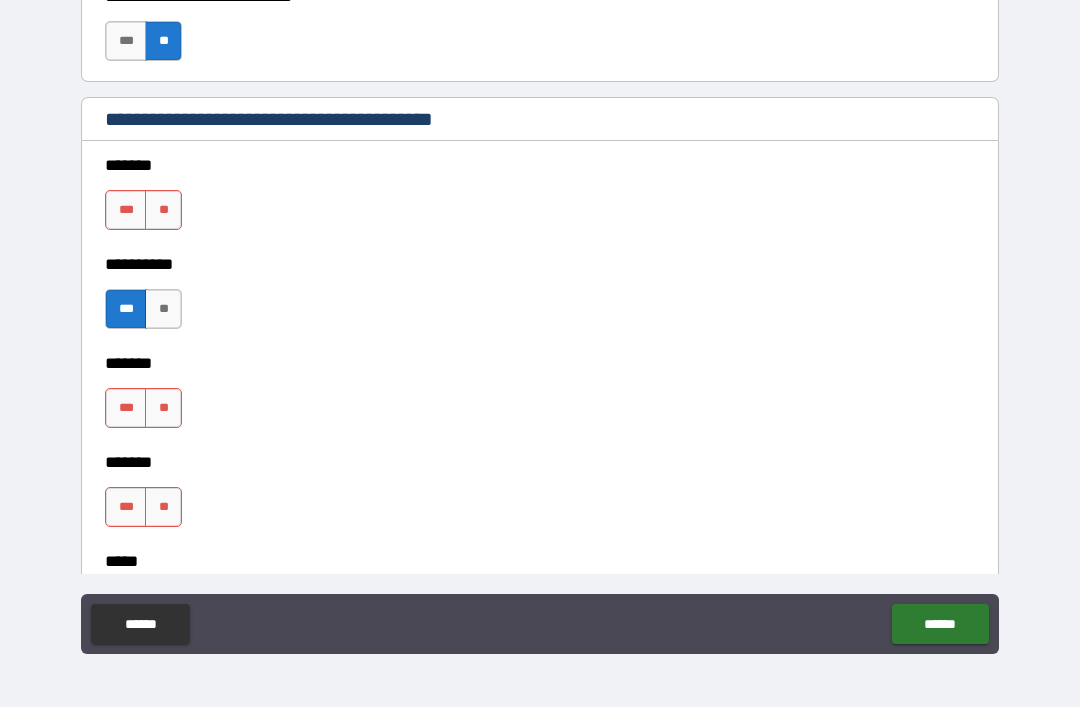click on "**" at bounding box center (163, 210) 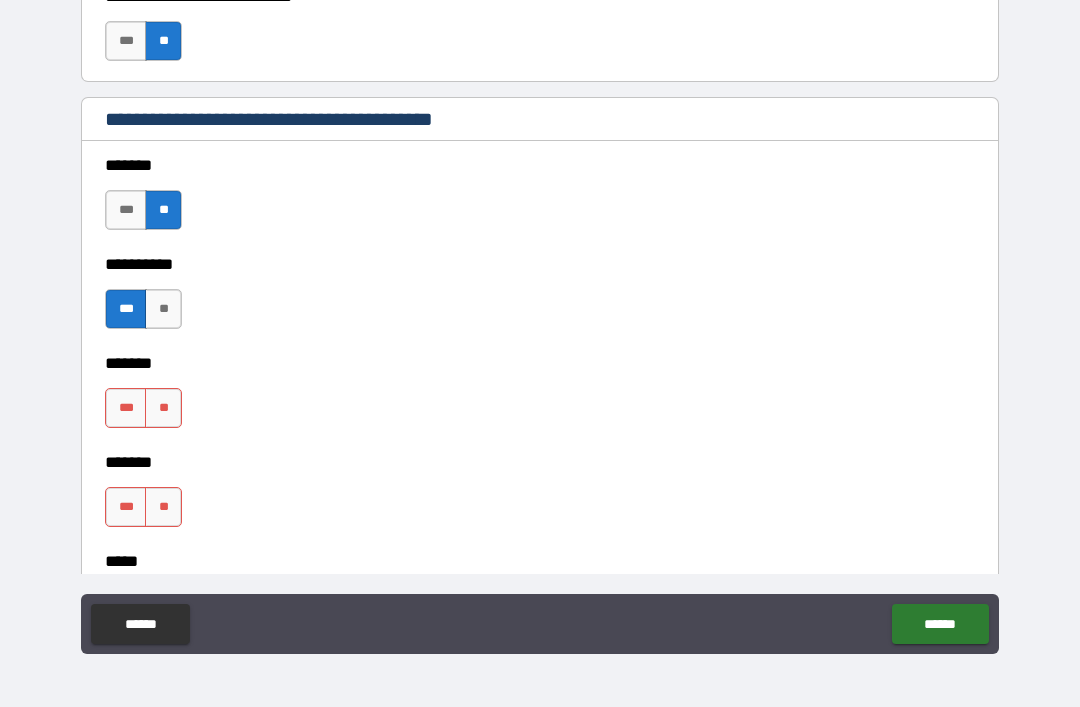click on "**" at bounding box center [163, 408] 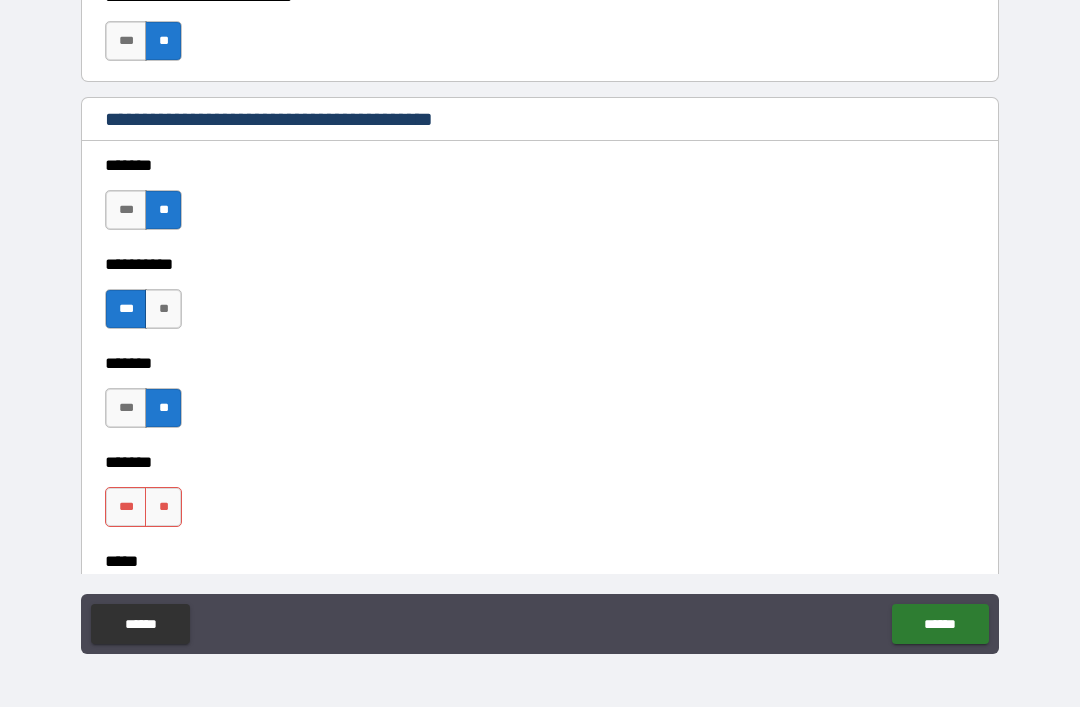 click on "**" at bounding box center (163, 507) 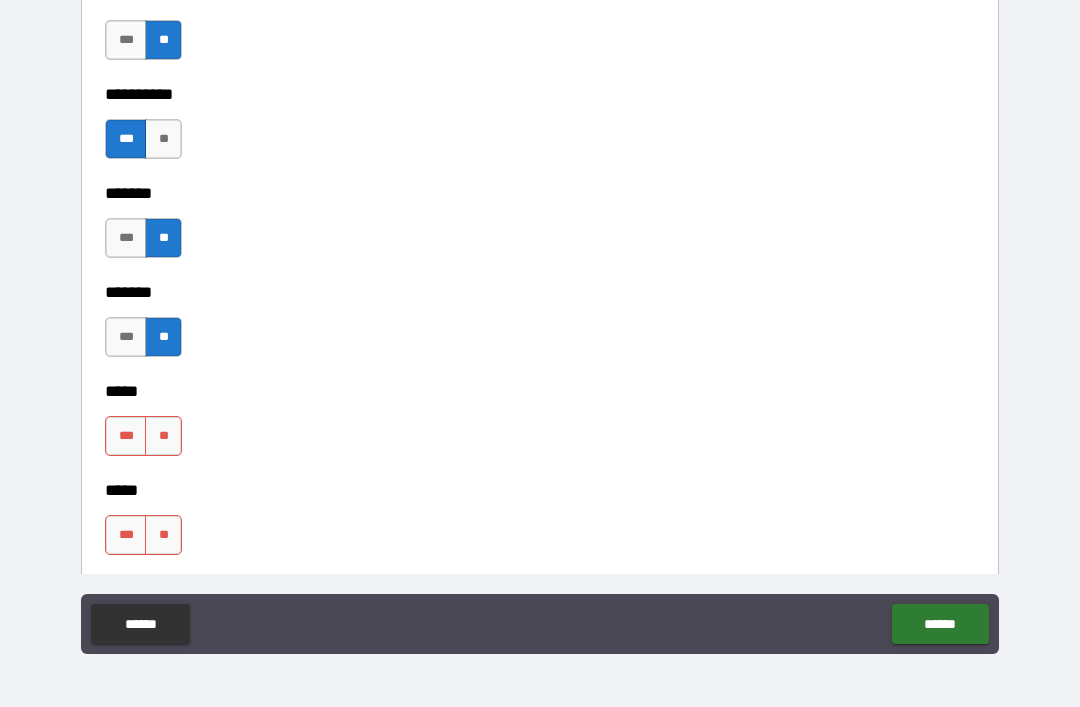 scroll, scrollTop: 1950, scrollLeft: 0, axis: vertical 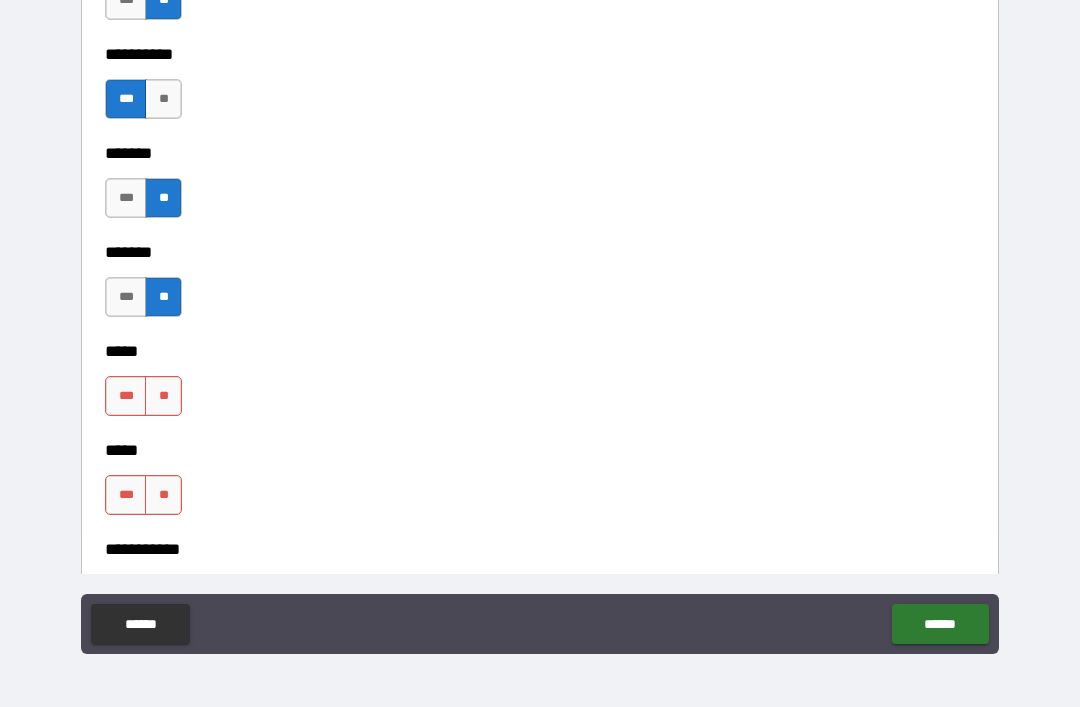 click on "**" at bounding box center (163, 396) 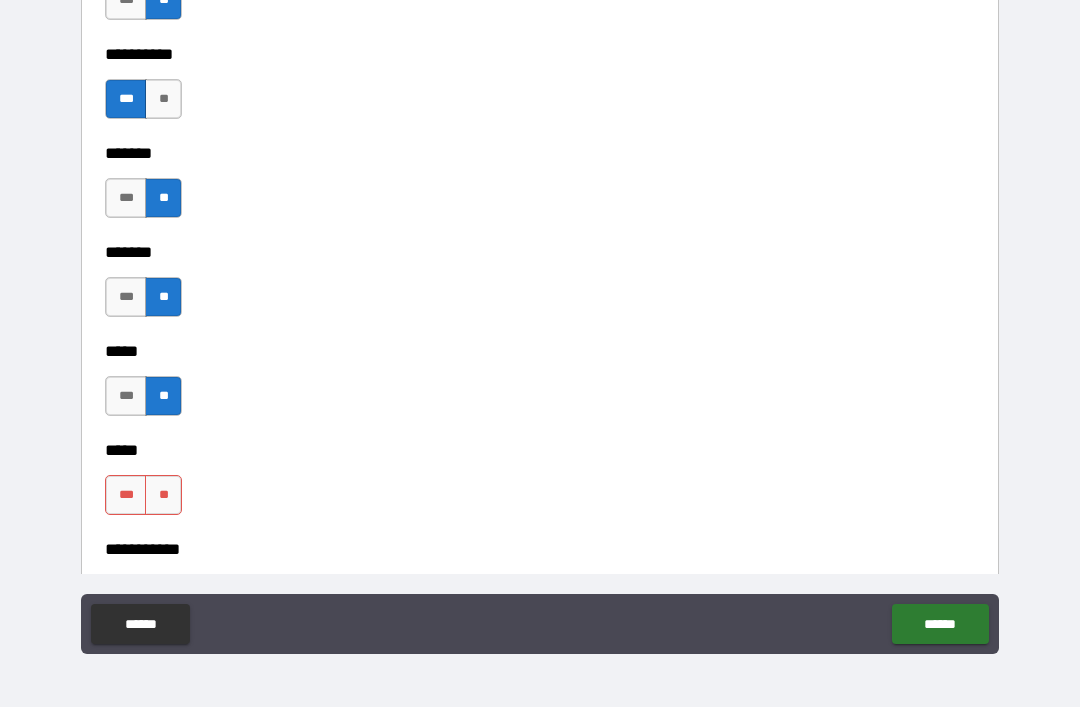 click on "**" at bounding box center (163, 495) 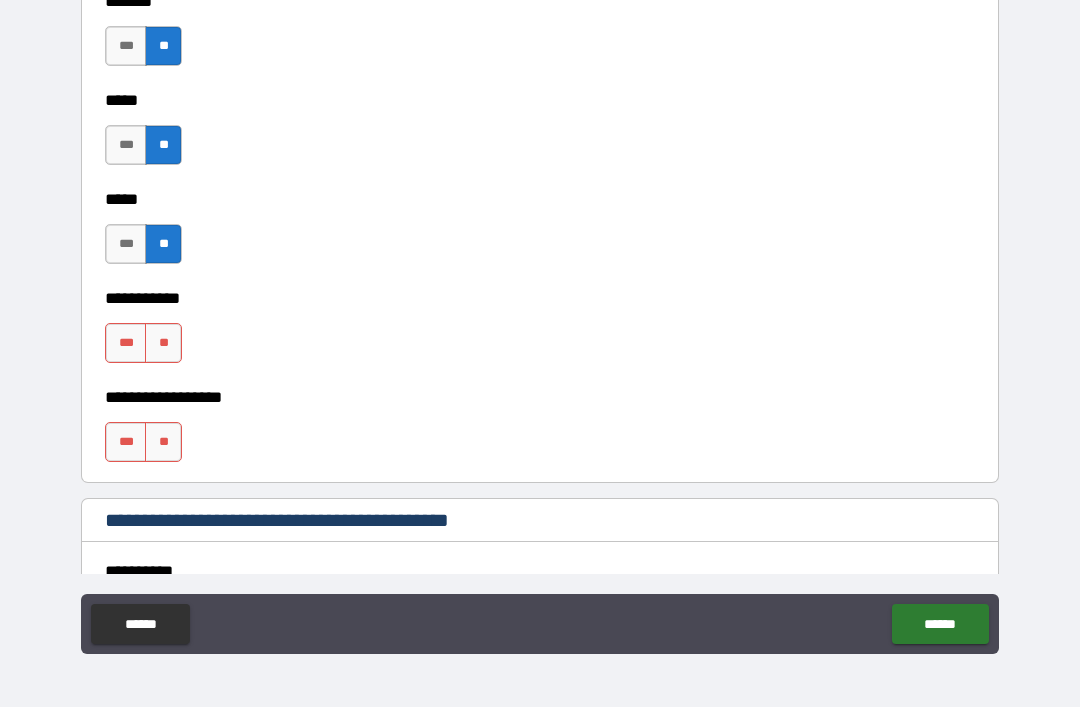 scroll, scrollTop: 2251, scrollLeft: 0, axis: vertical 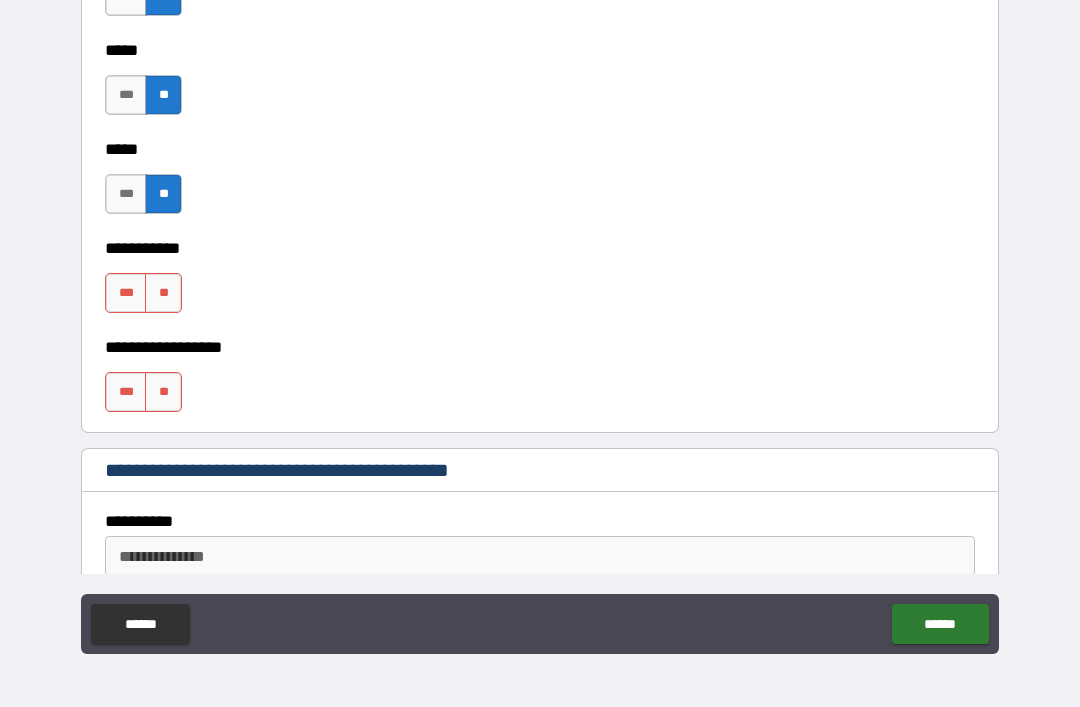 click on "**" at bounding box center (163, 293) 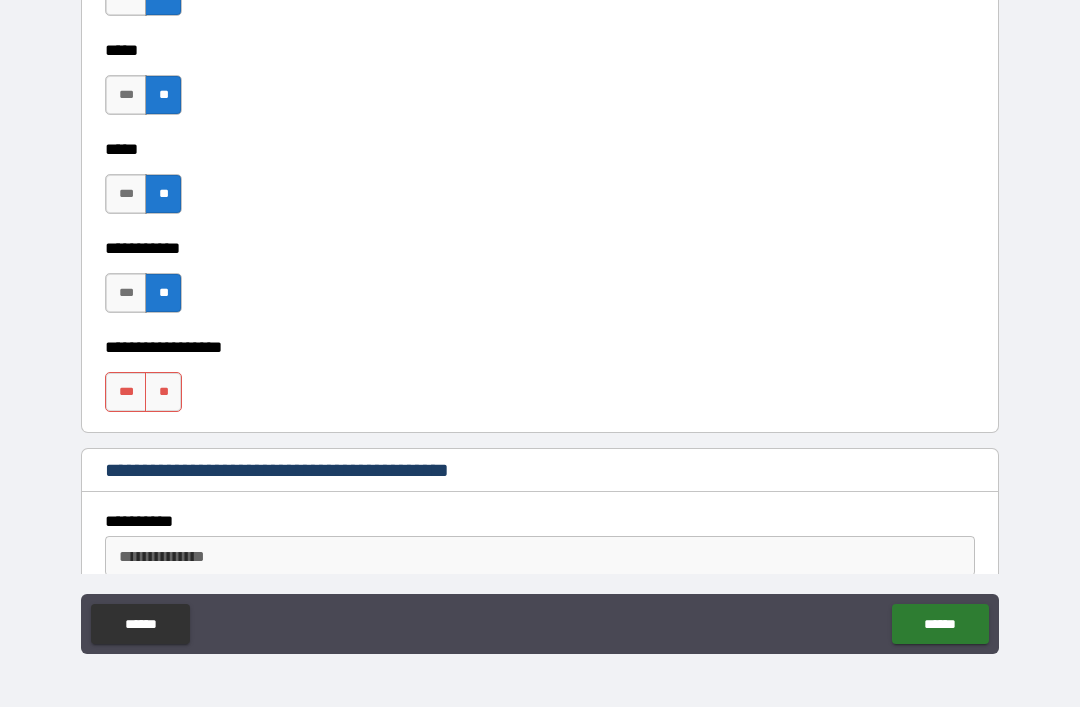 click on "**" at bounding box center [163, 392] 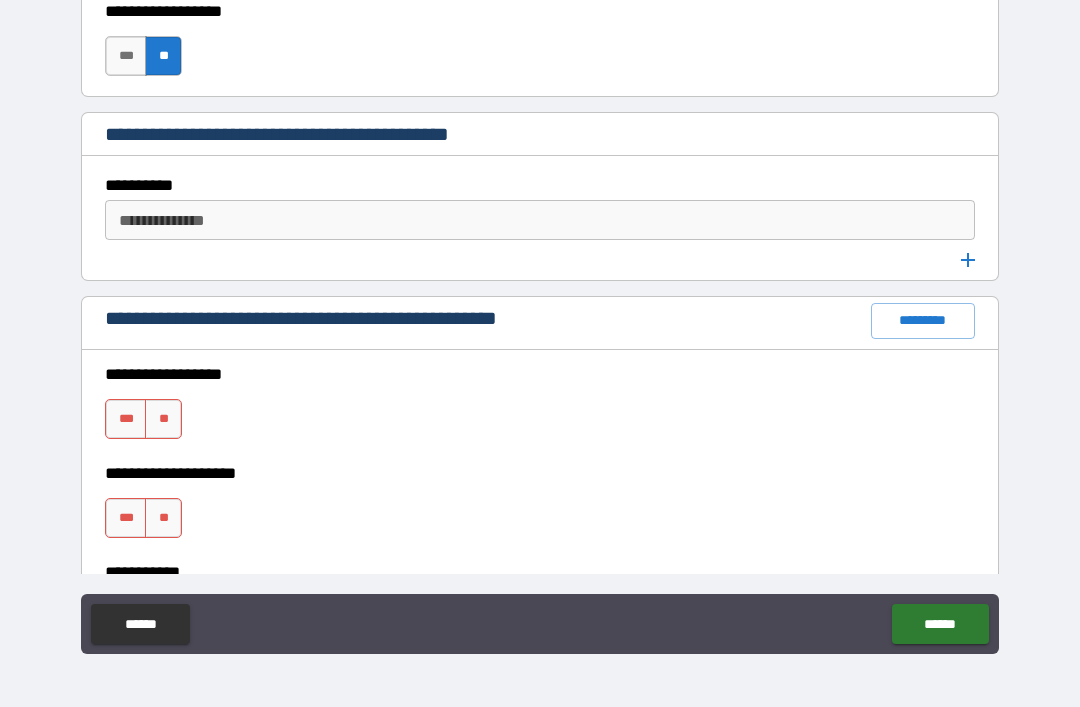 scroll, scrollTop: 2628, scrollLeft: 0, axis: vertical 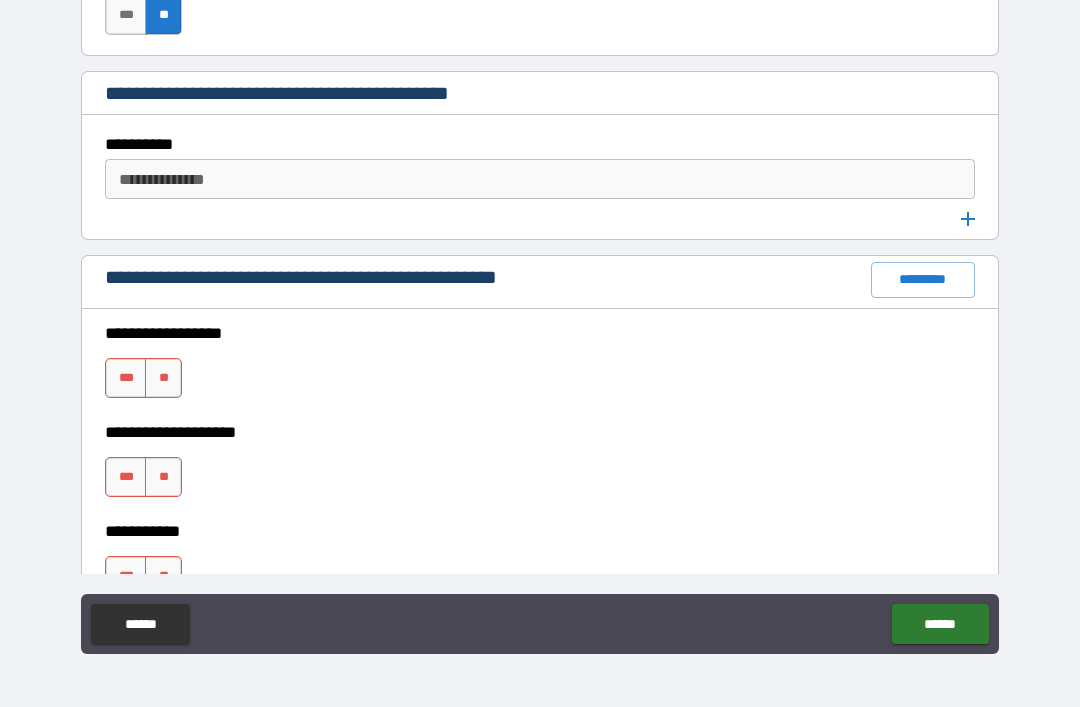 click on "**" at bounding box center (163, 378) 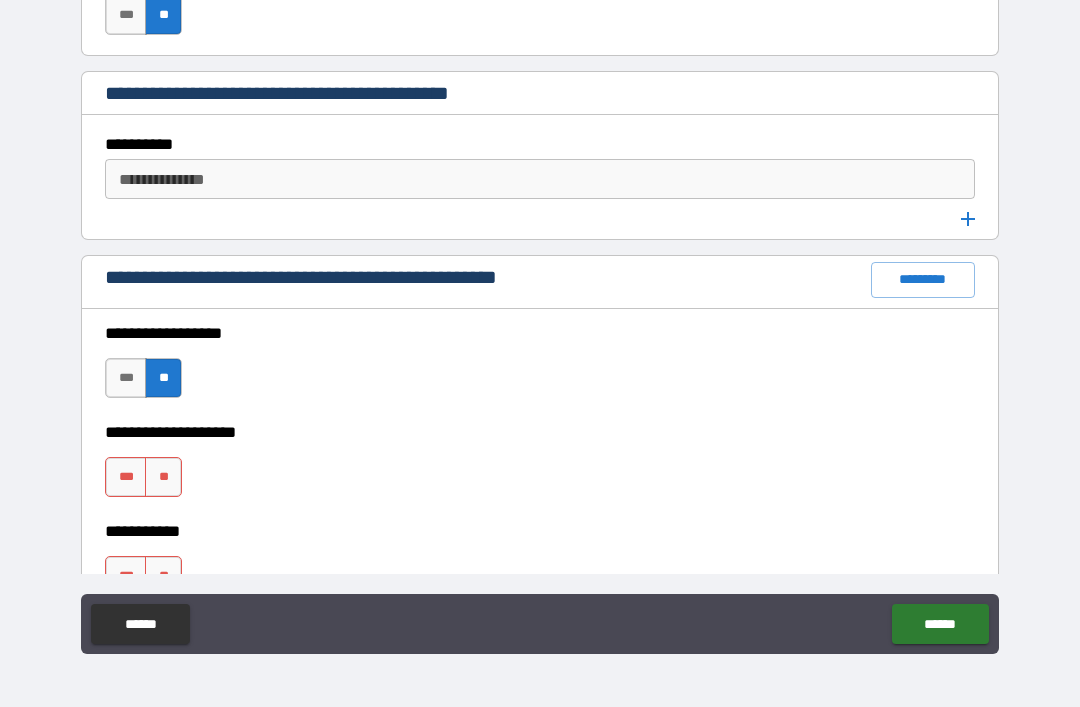 click on "**" at bounding box center (163, 477) 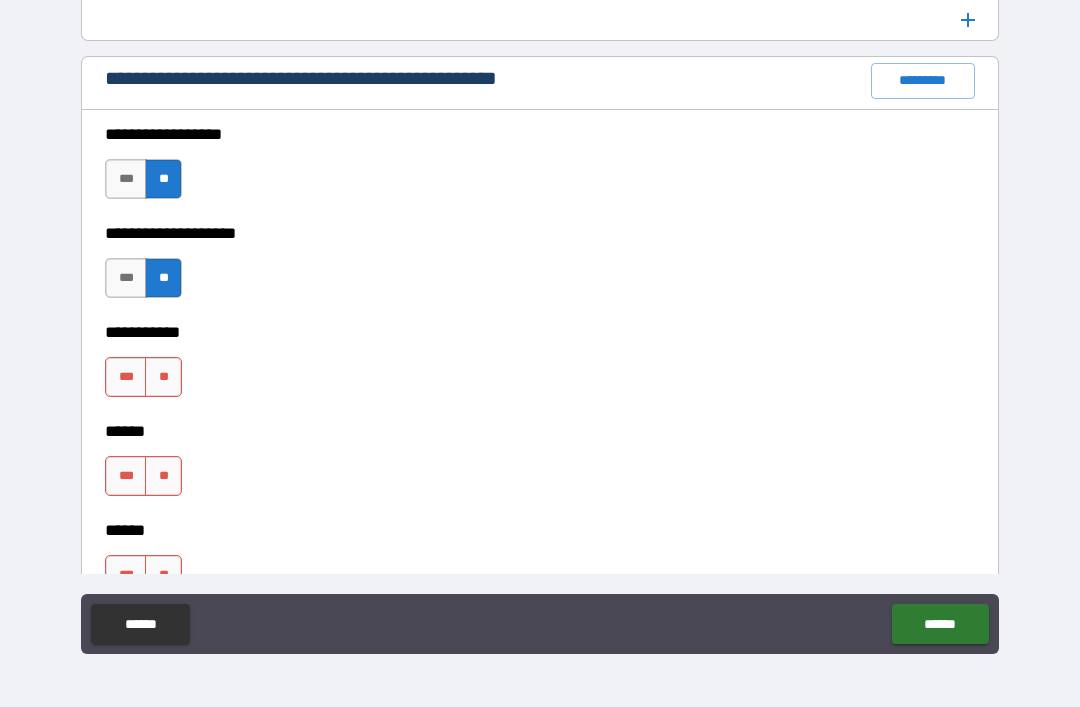click on "**" at bounding box center [163, 377] 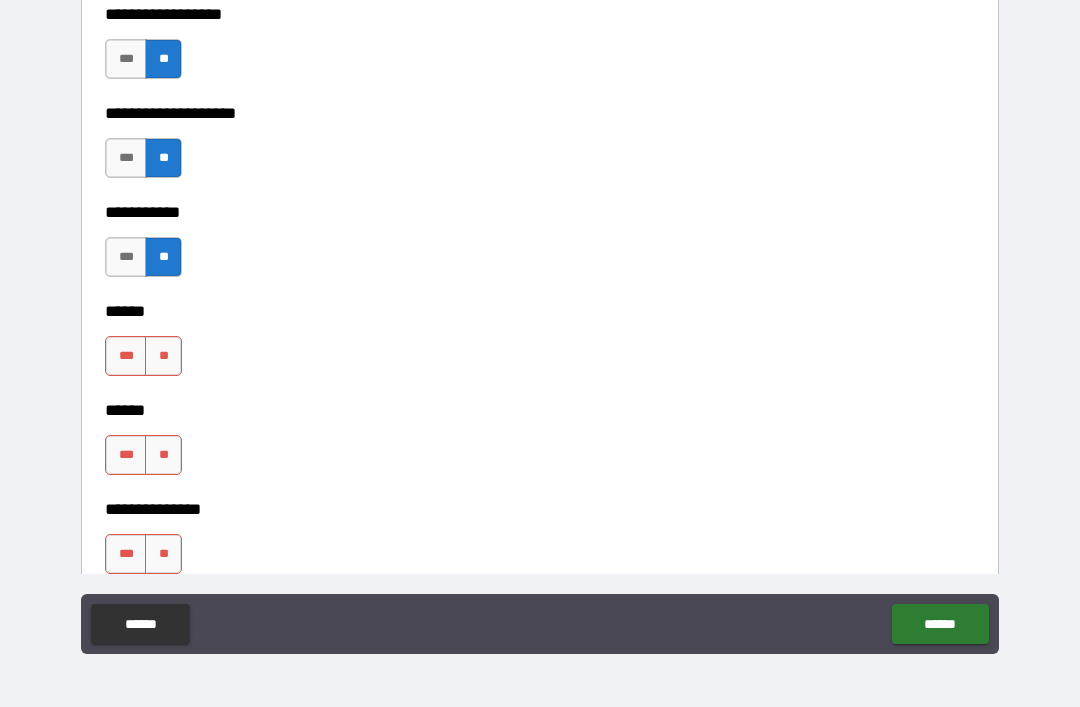 click on "**" at bounding box center [163, 356] 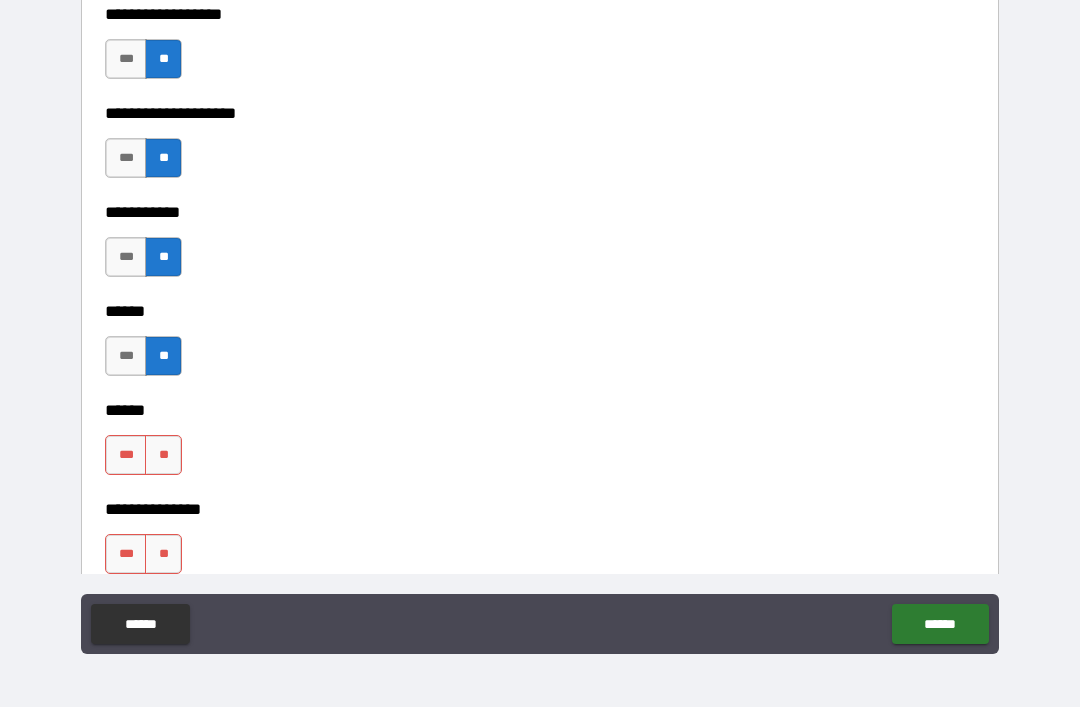 click on "**" at bounding box center (163, 455) 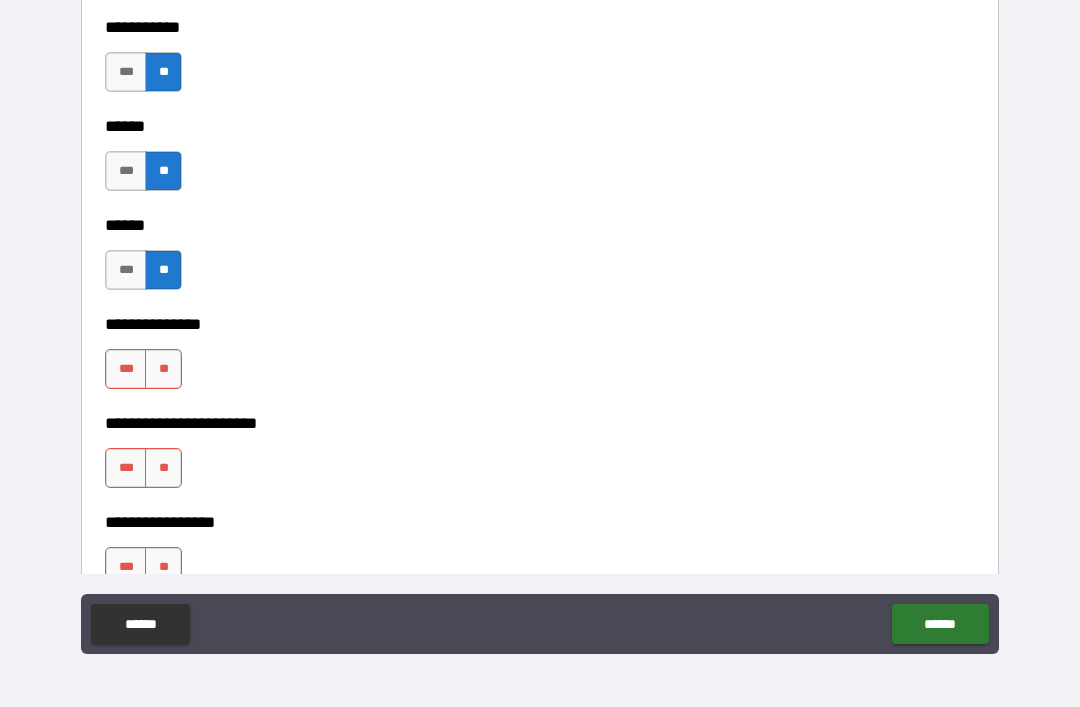click on "**" at bounding box center (163, 369) 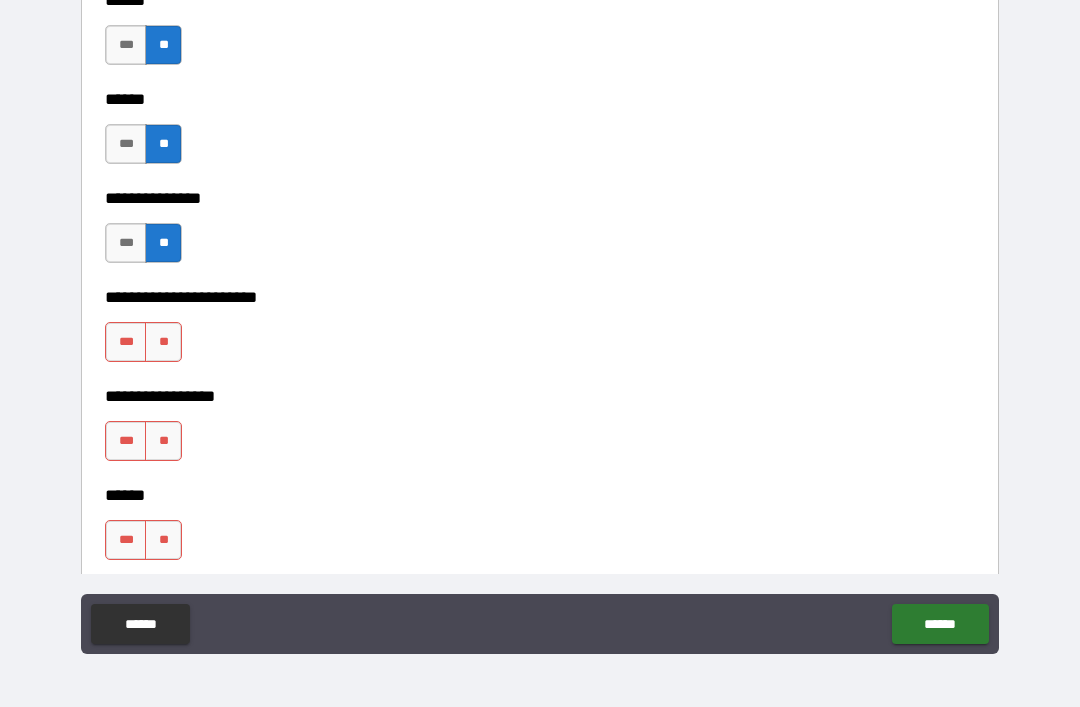 scroll, scrollTop: 3287, scrollLeft: 0, axis: vertical 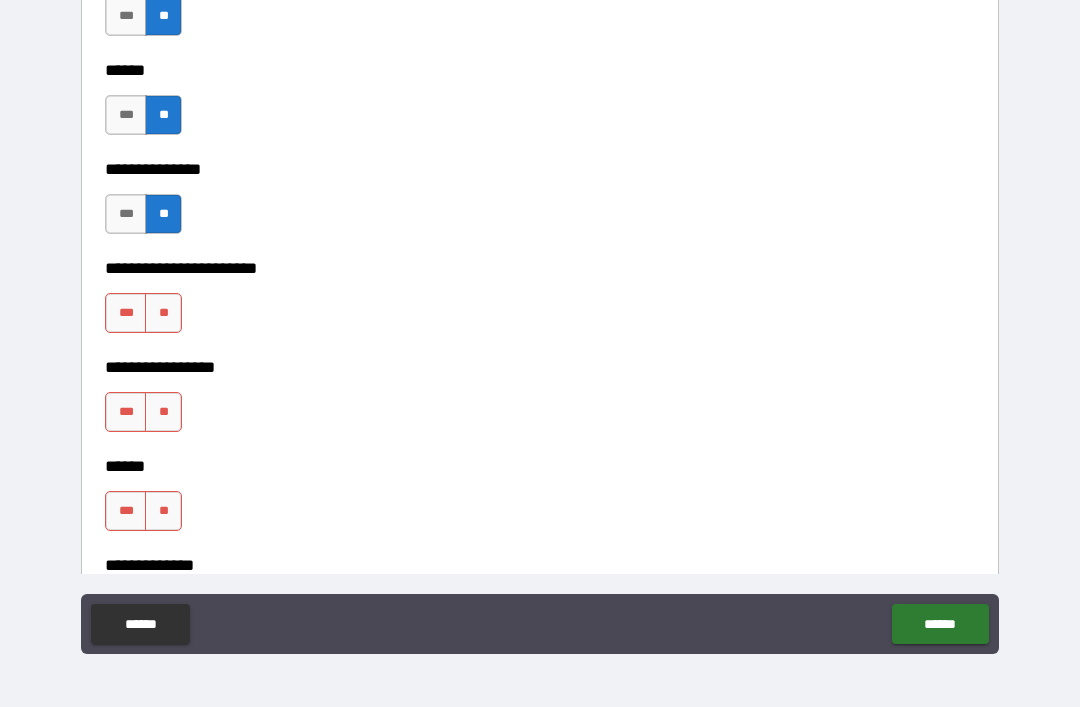 click on "**" at bounding box center [163, 313] 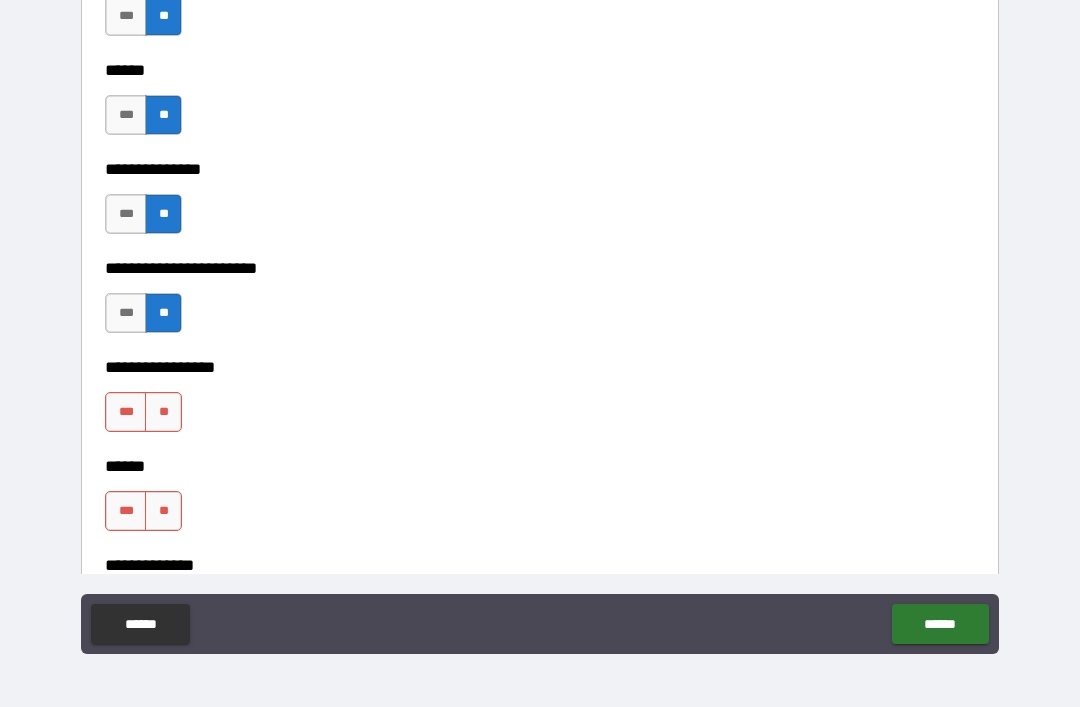 click on "**" at bounding box center (163, 412) 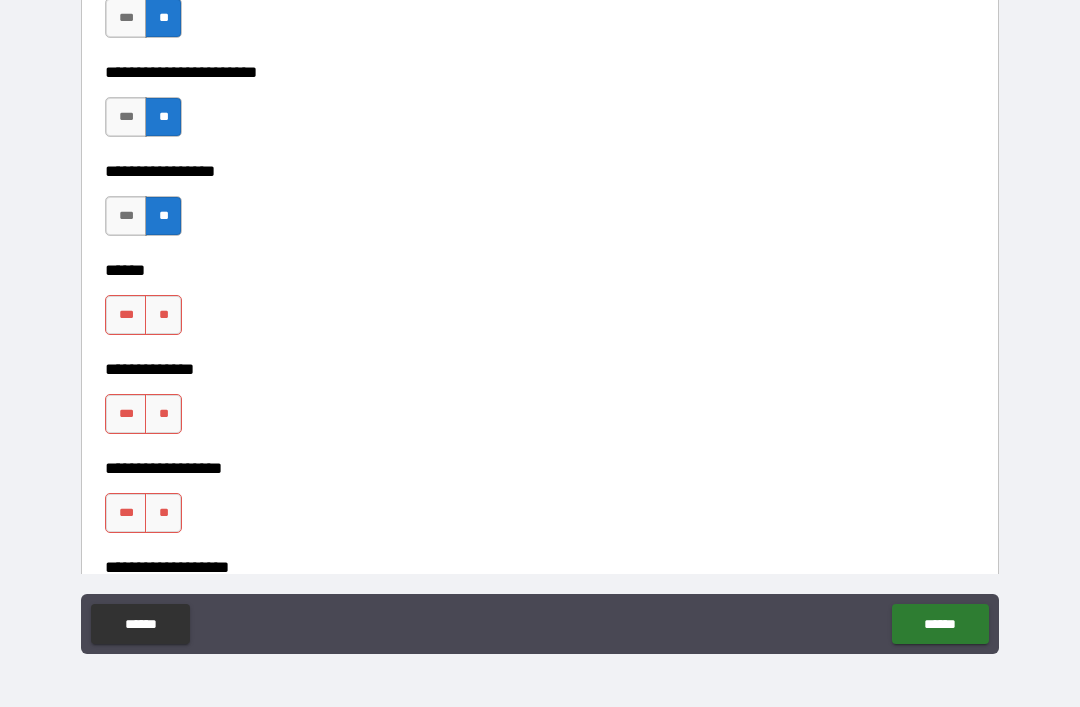 scroll, scrollTop: 3485, scrollLeft: 0, axis: vertical 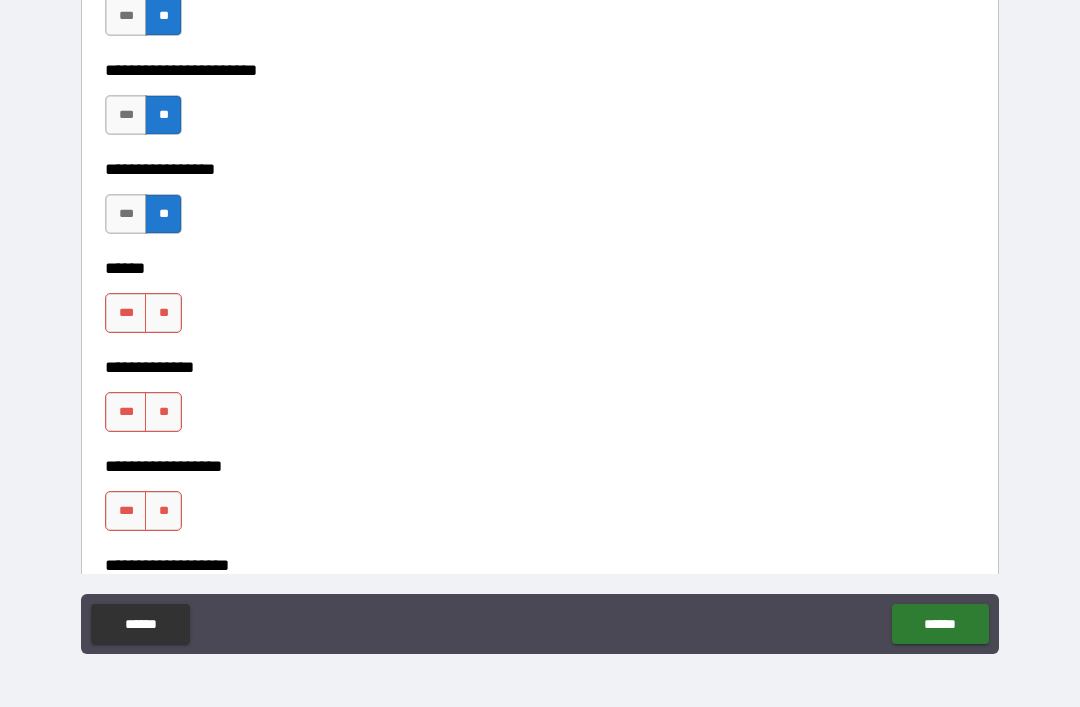 click on "***" at bounding box center [126, 313] 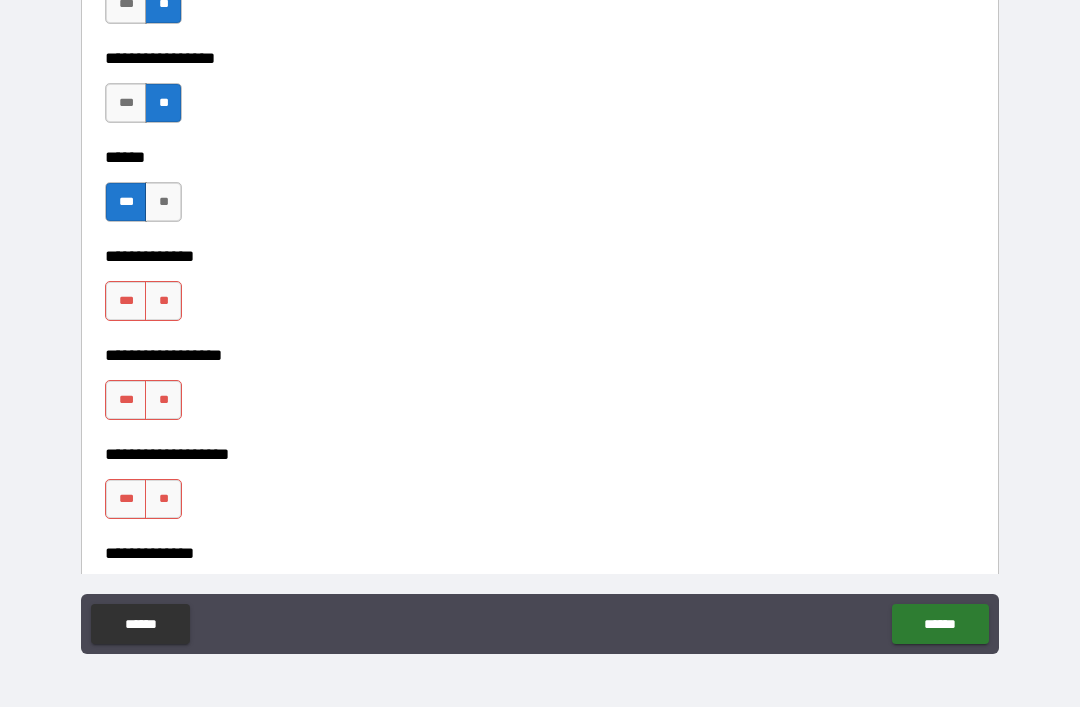 scroll, scrollTop: 3623, scrollLeft: 0, axis: vertical 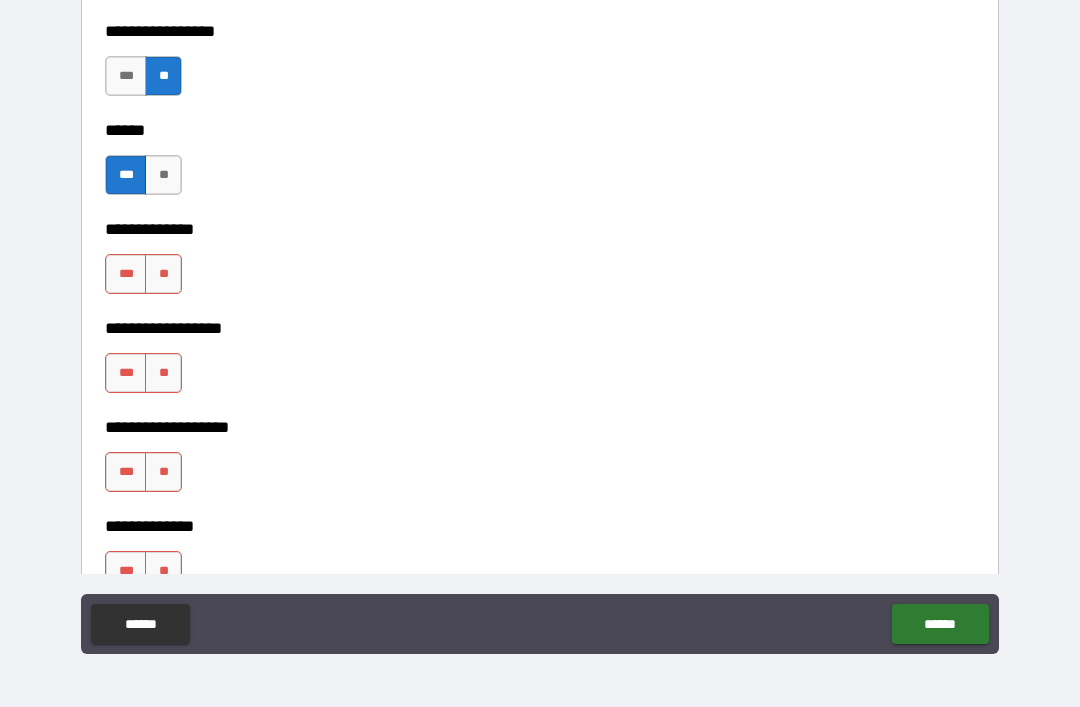 click on "**" at bounding box center (163, 175) 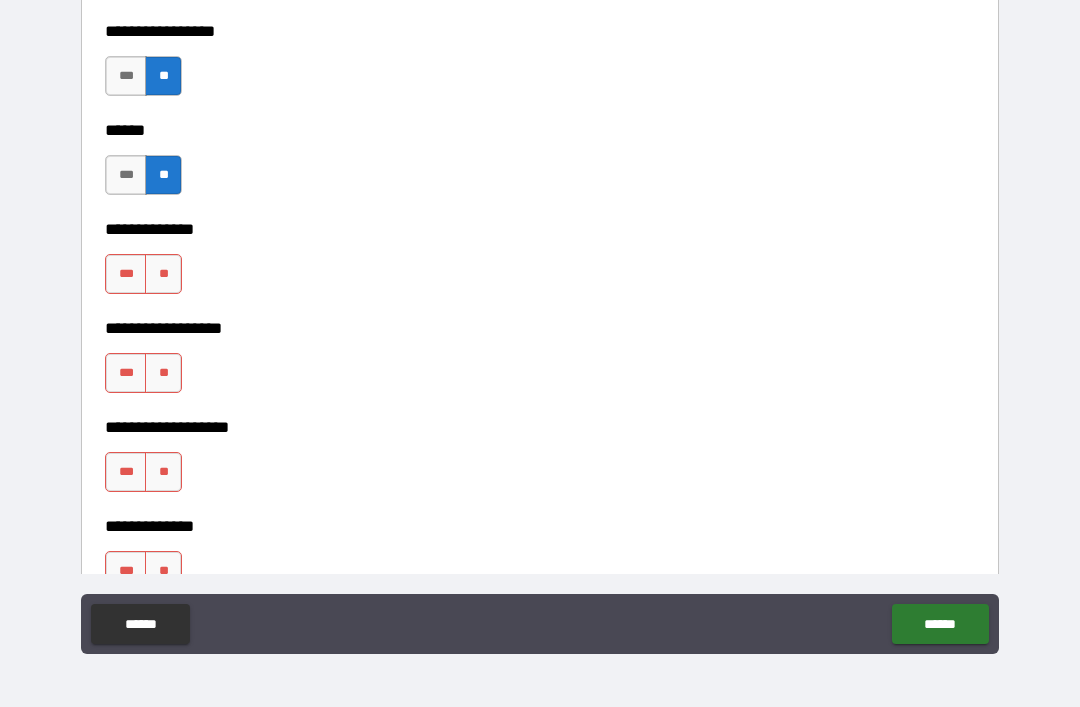 click on "**" at bounding box center (163, 274) 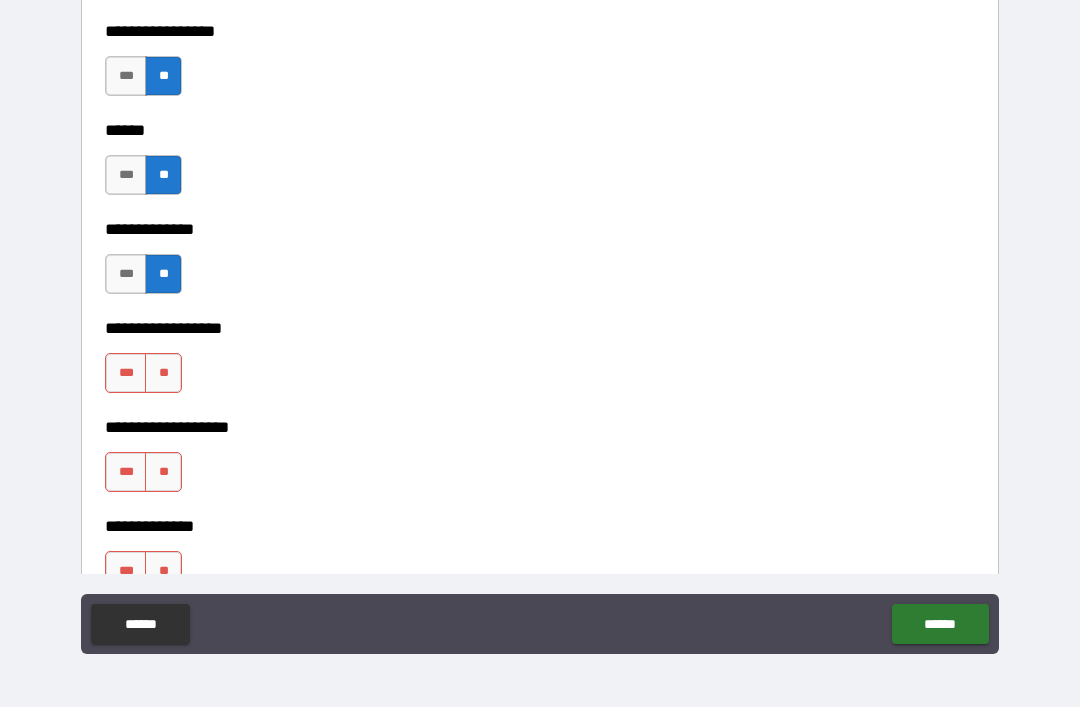 click on "**" at bounding box center (163, 373) 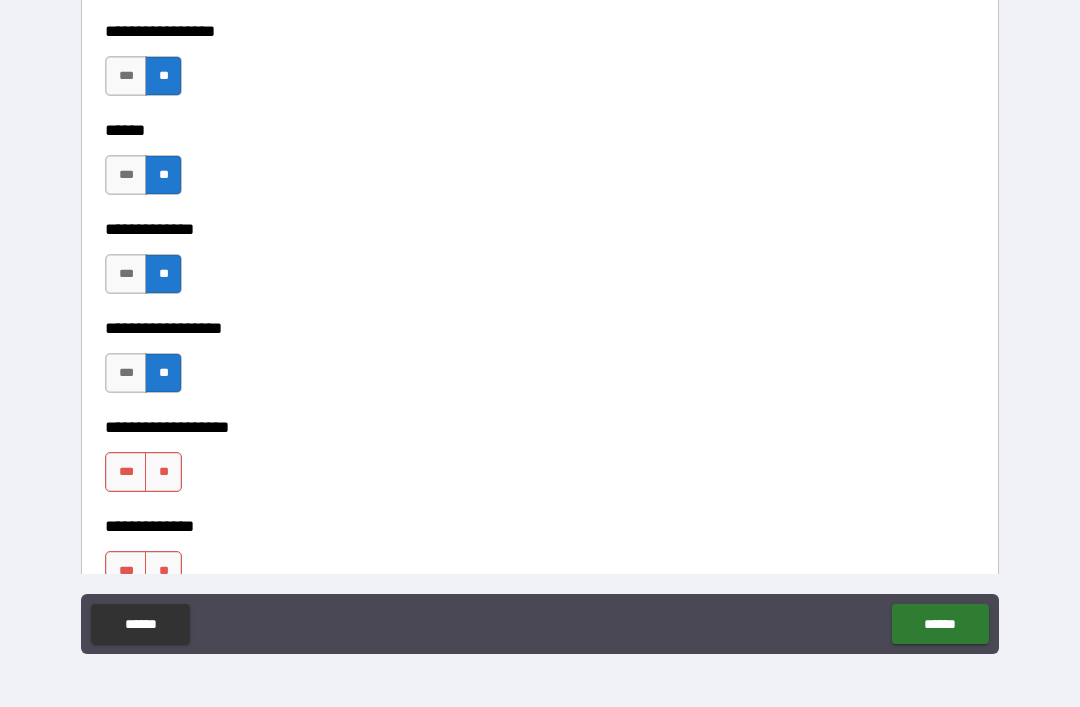 click on "**" at bounding box center (163, 472) 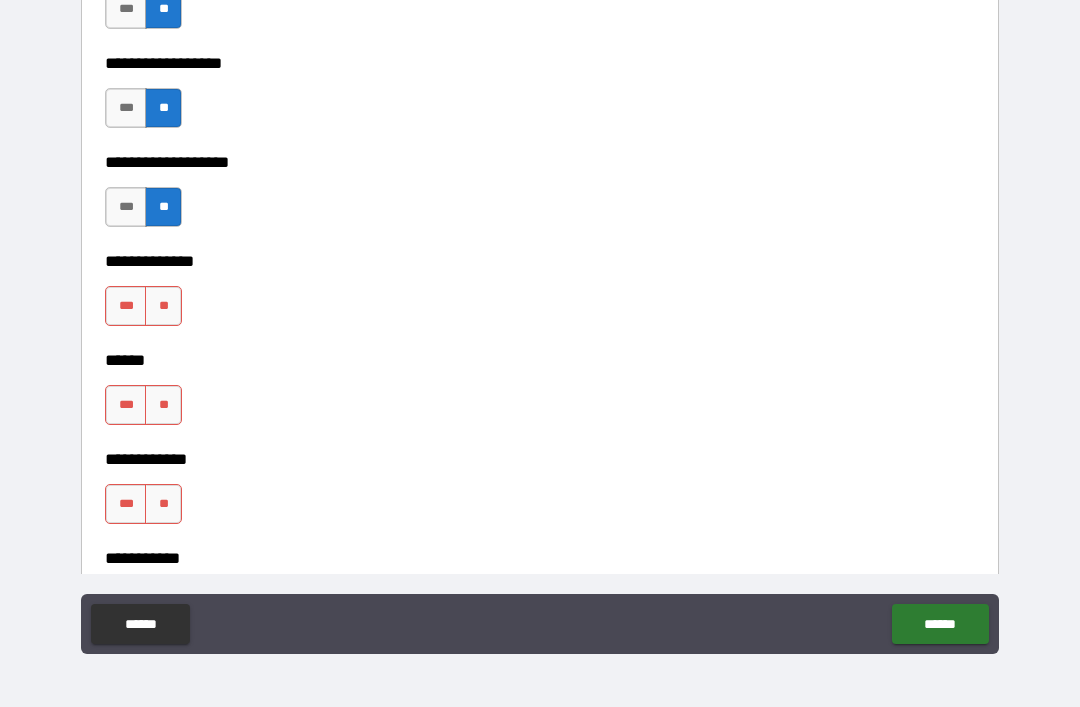 click on "**" at bounding box center [163, 306] 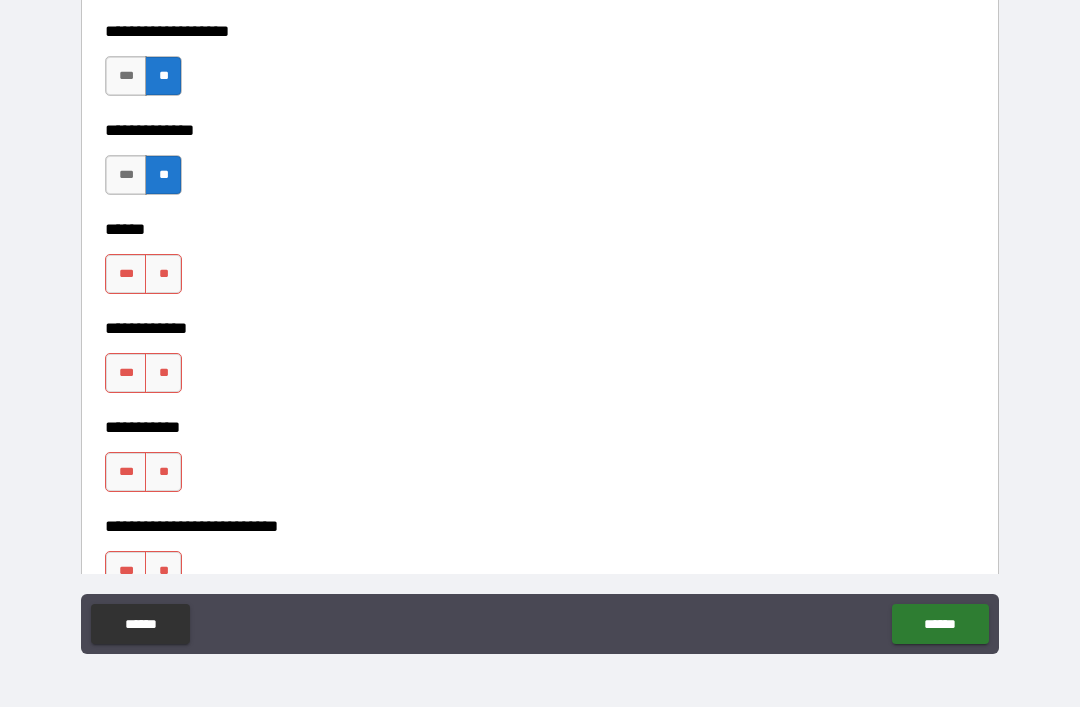 click on "**" at bounding box center [163, 274] 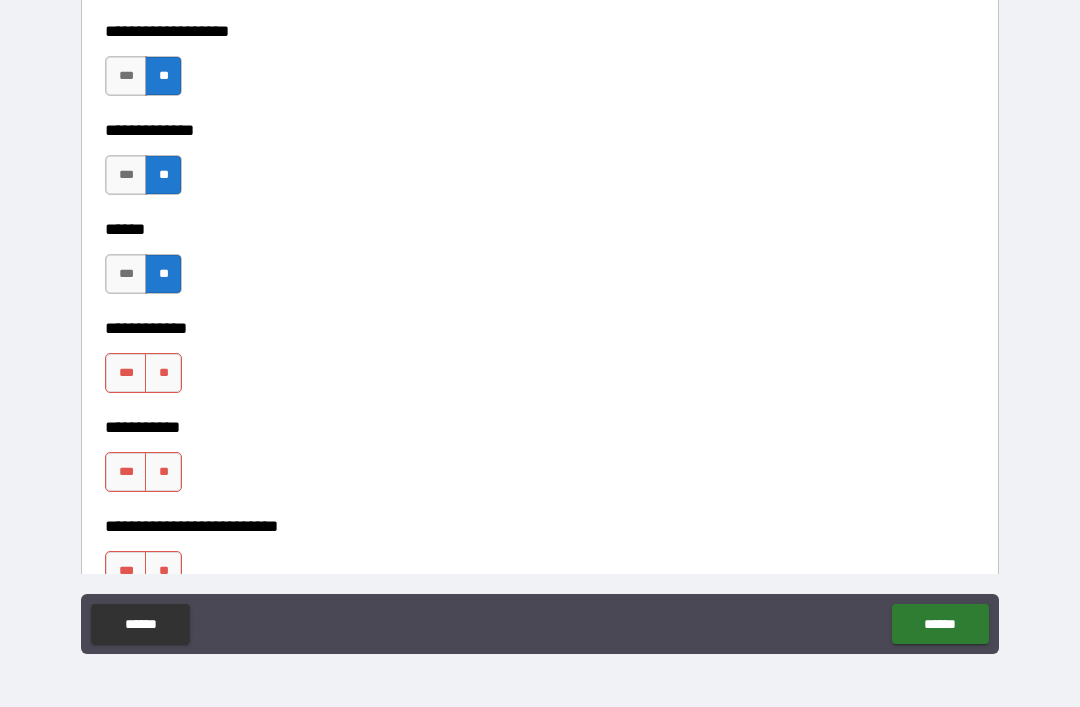 click on "**" at bounding box center [163, 373] 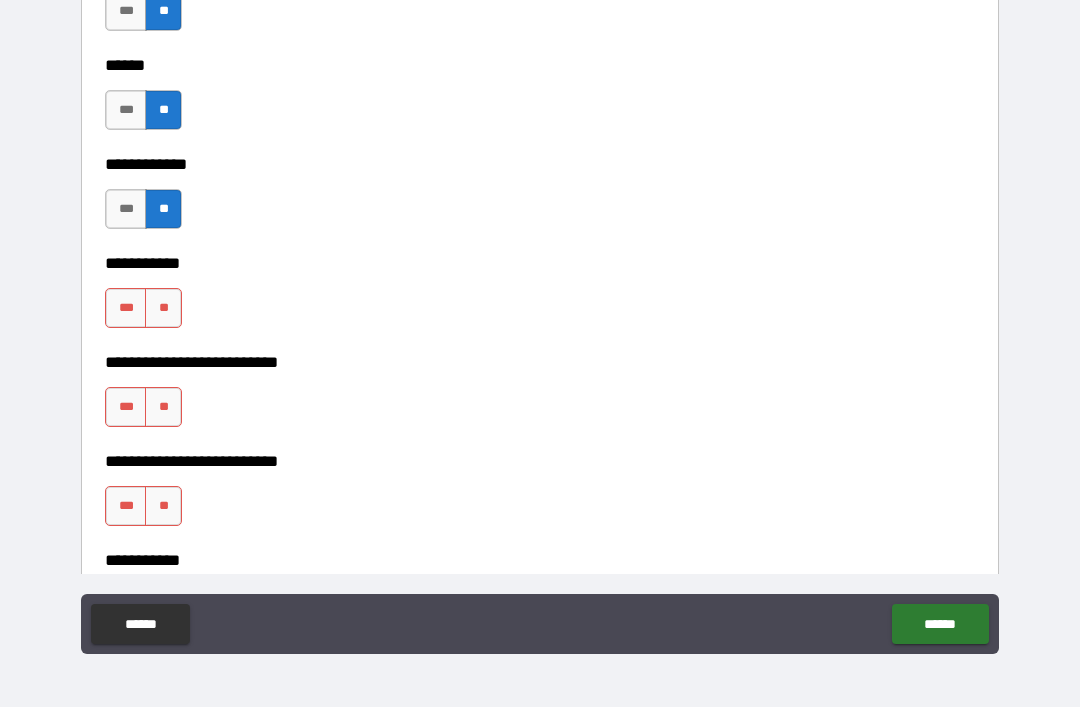 click on "**" at bounding box center (163, 308) 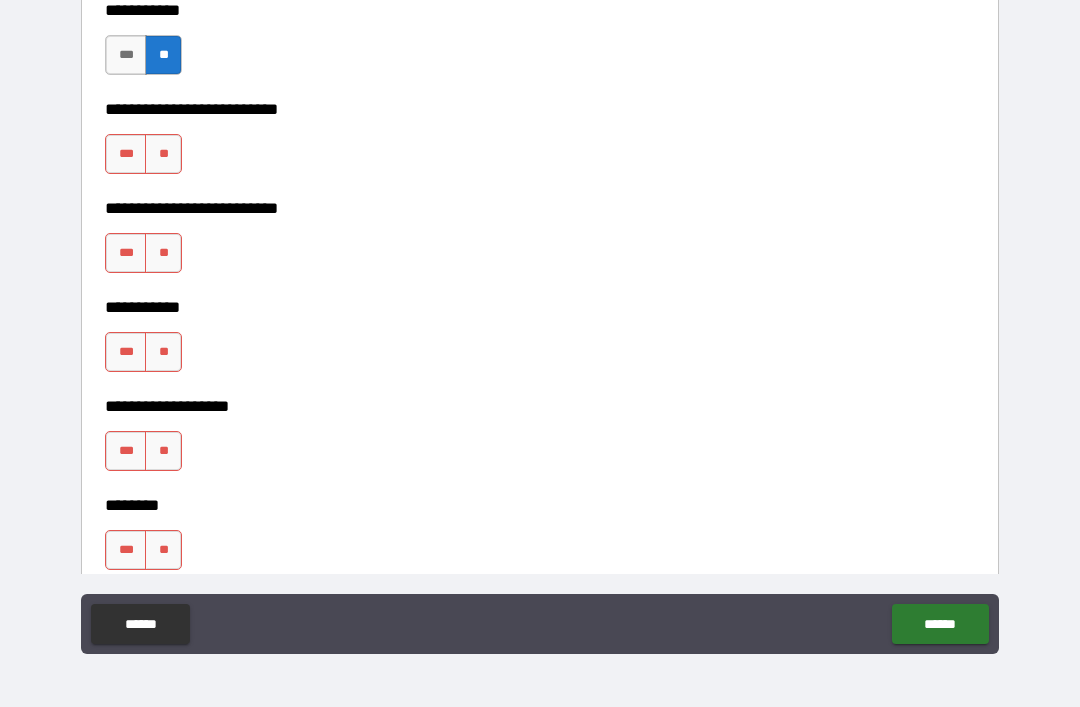 scroll, scrollTop: 4434, scrollLeft: 0, axis: vertical 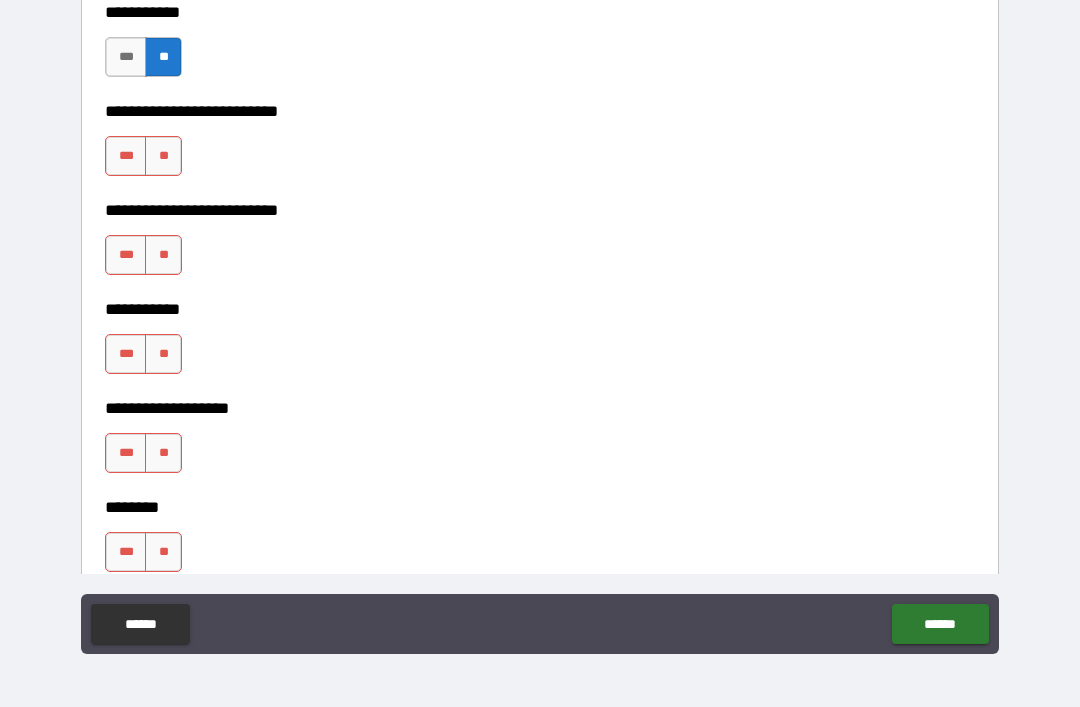 click on "**" at bounding box center (163, 156) 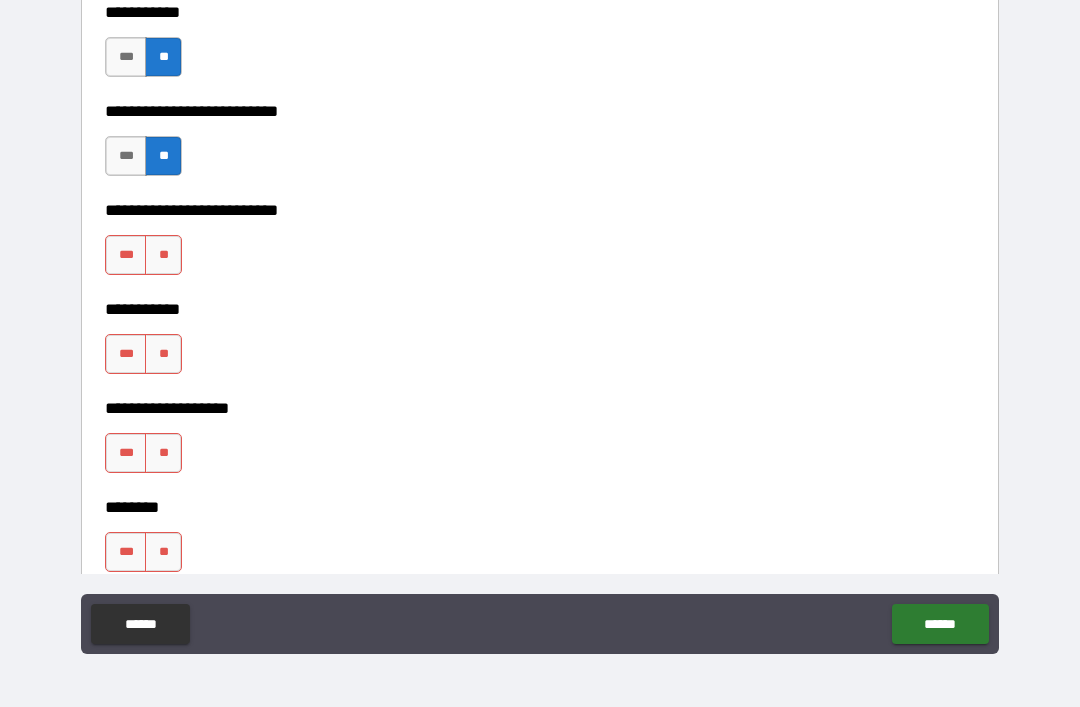 click on "**" at bounding box center (163, 255) 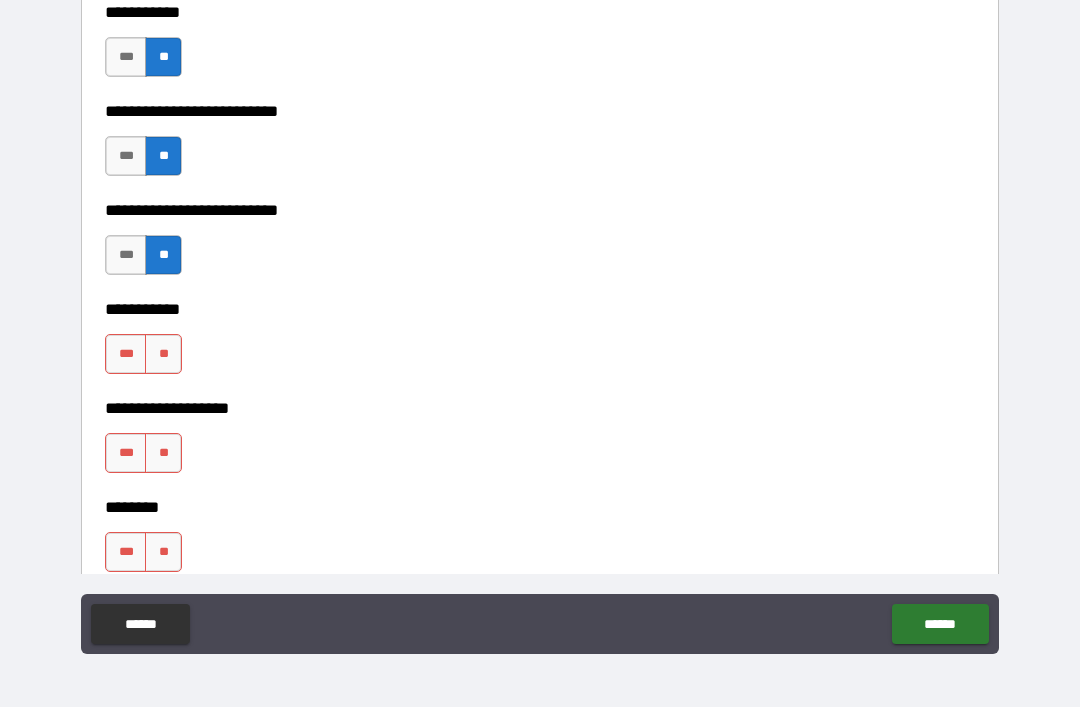 click on "**" at bounding box center (163, 354) 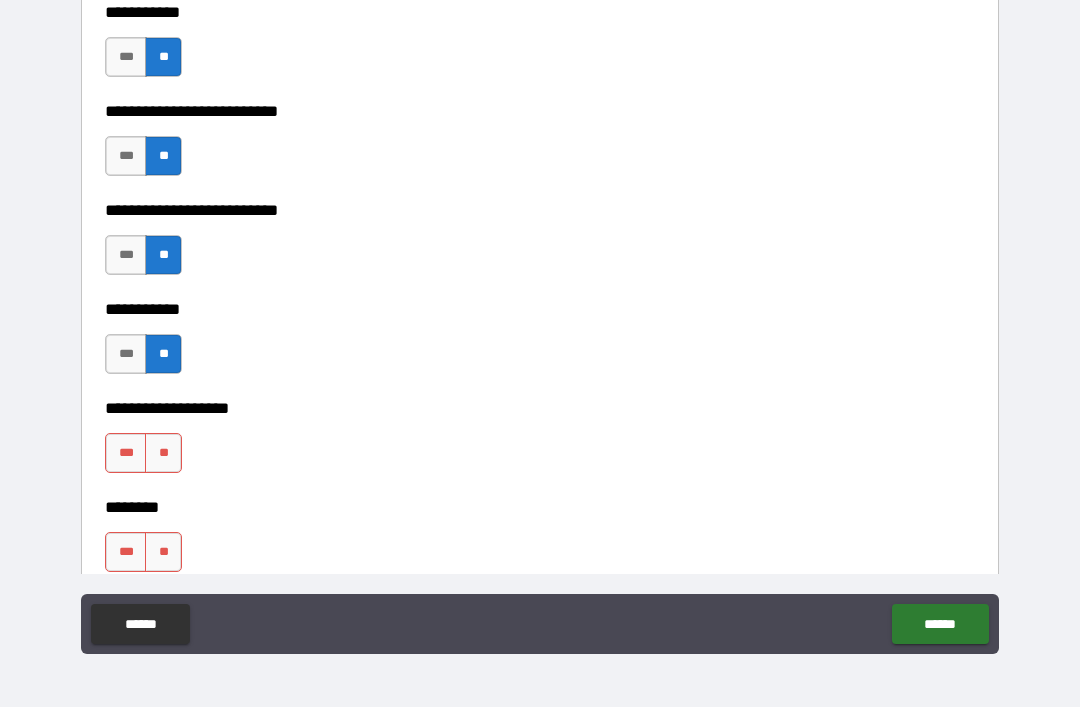 click on "**" at bounding box center [163, 453] 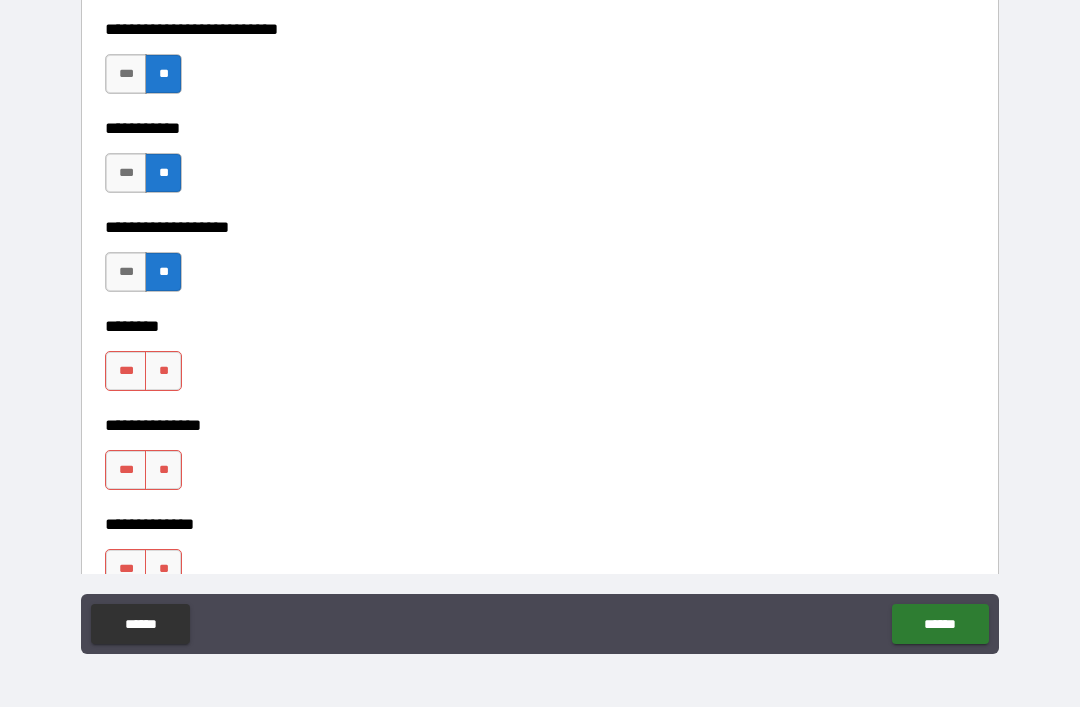 scroll, scrollTop: 4616, scrollLeft: 0, axis: vertical 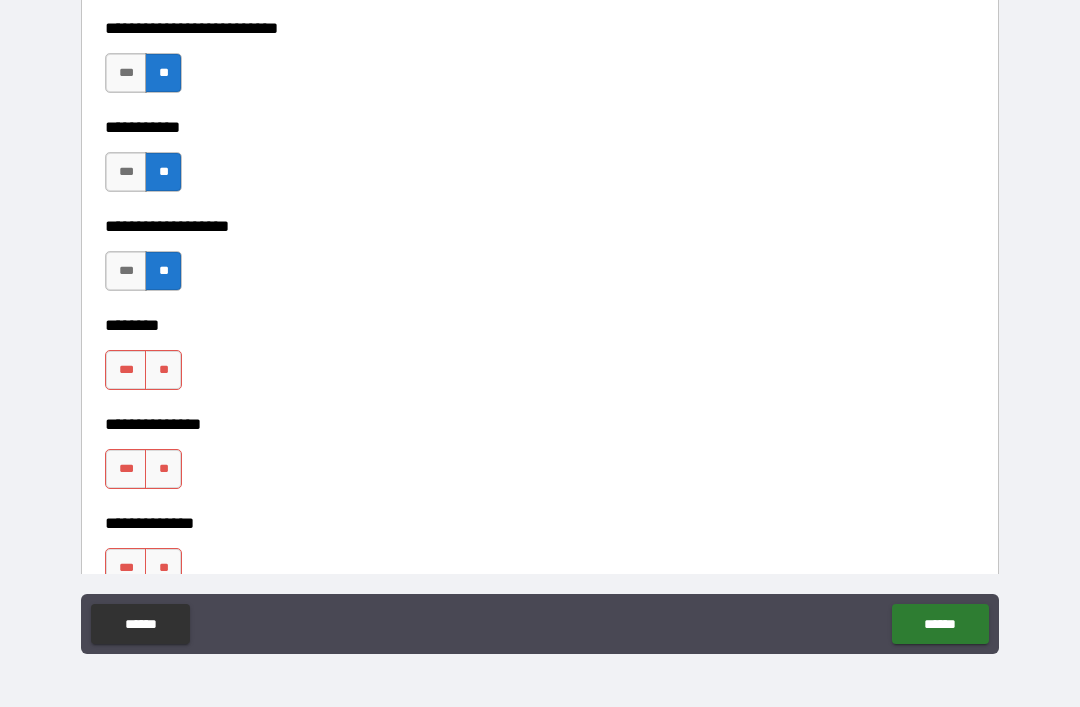 click on "**" at bounding box center (163, 370) 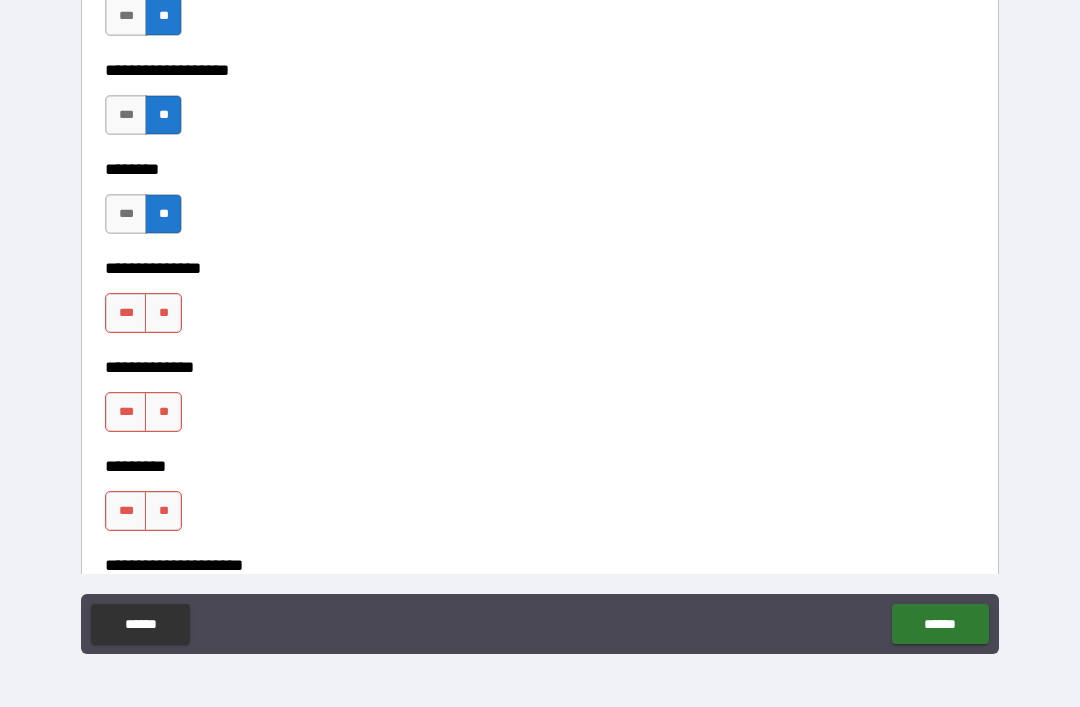 scroll, scrollTop: 4780, scrollLeft: 0, axis: vertical 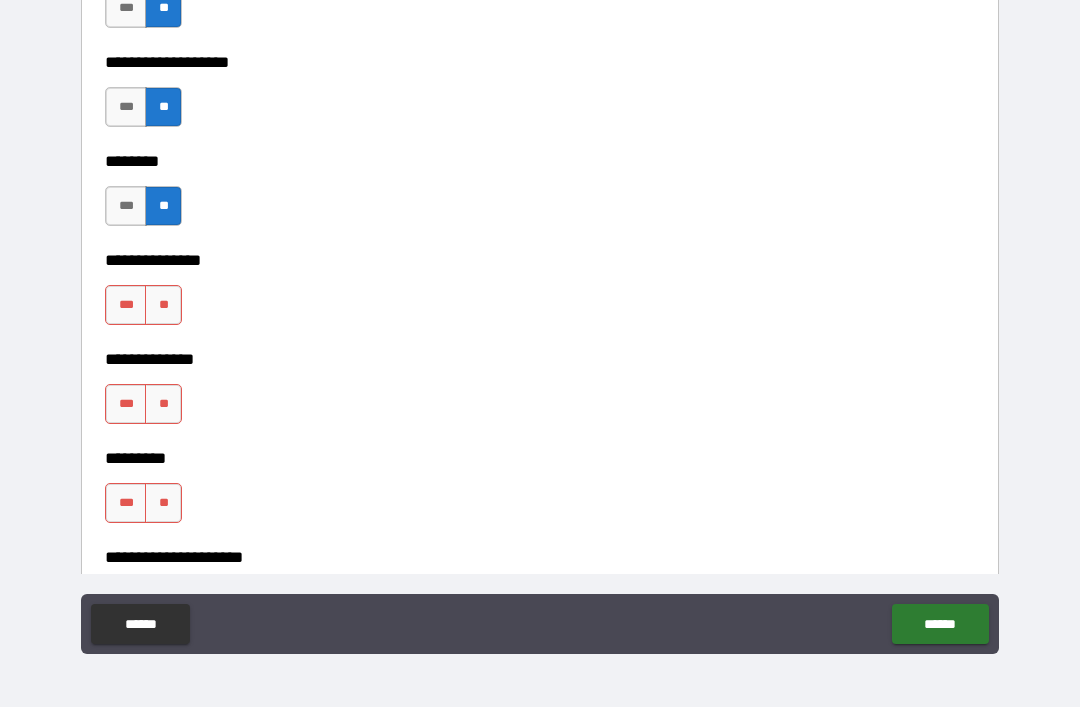 click on "**" at bounding box center [163, 305] 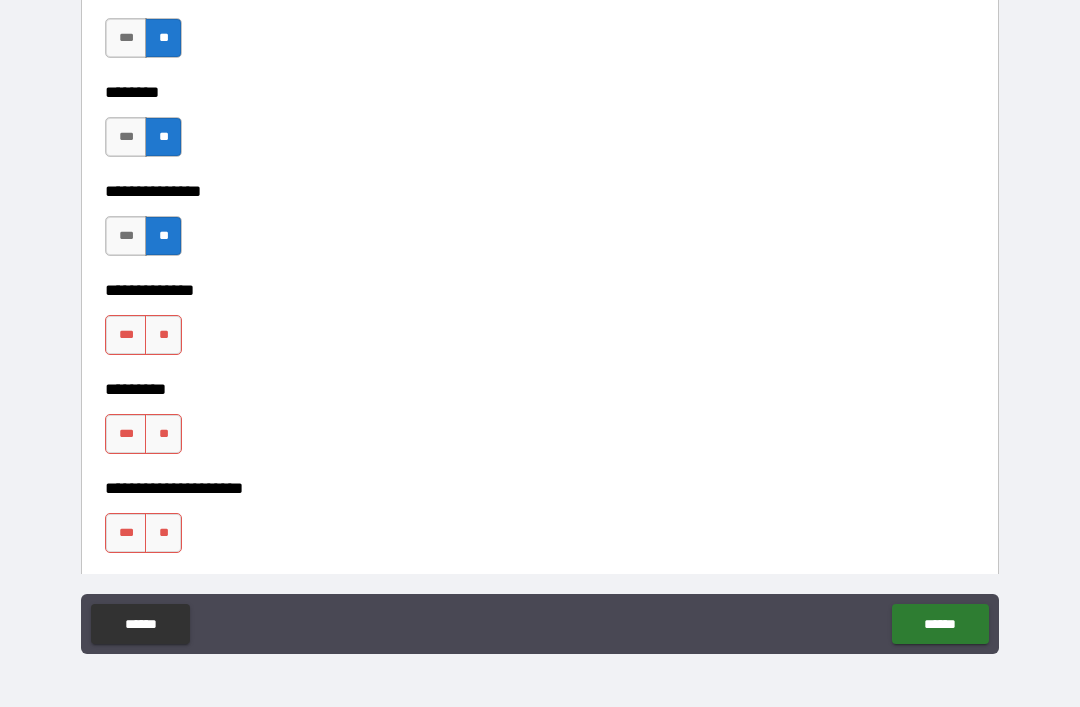 click on "**" at bounding box center (163, 335) 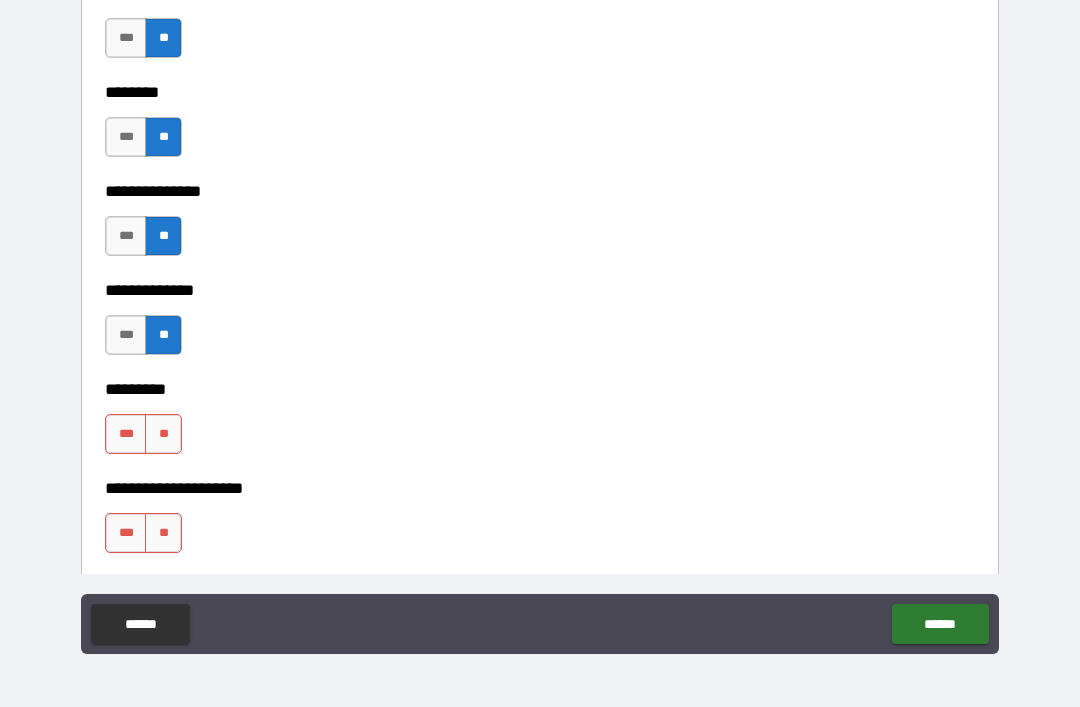 click on "**" at bounding box center (163, 434) 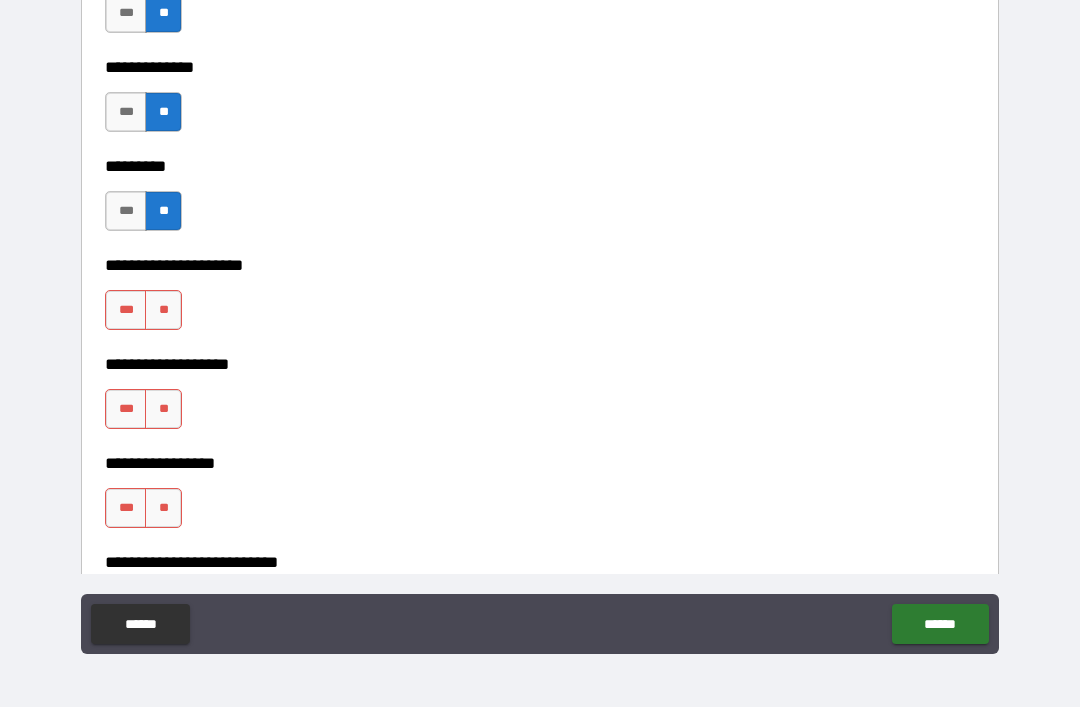 scroll, scrollTop: 5075, scrollLeft: 0, axis: vertical 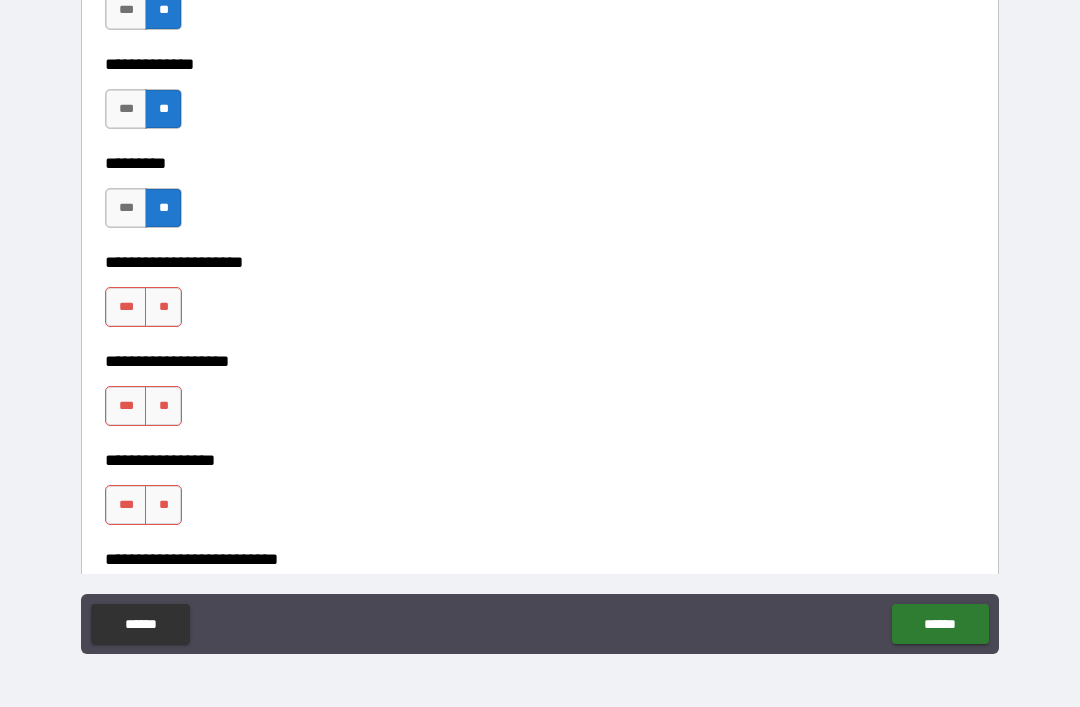 click on "**" at bounding box center (163, 307) 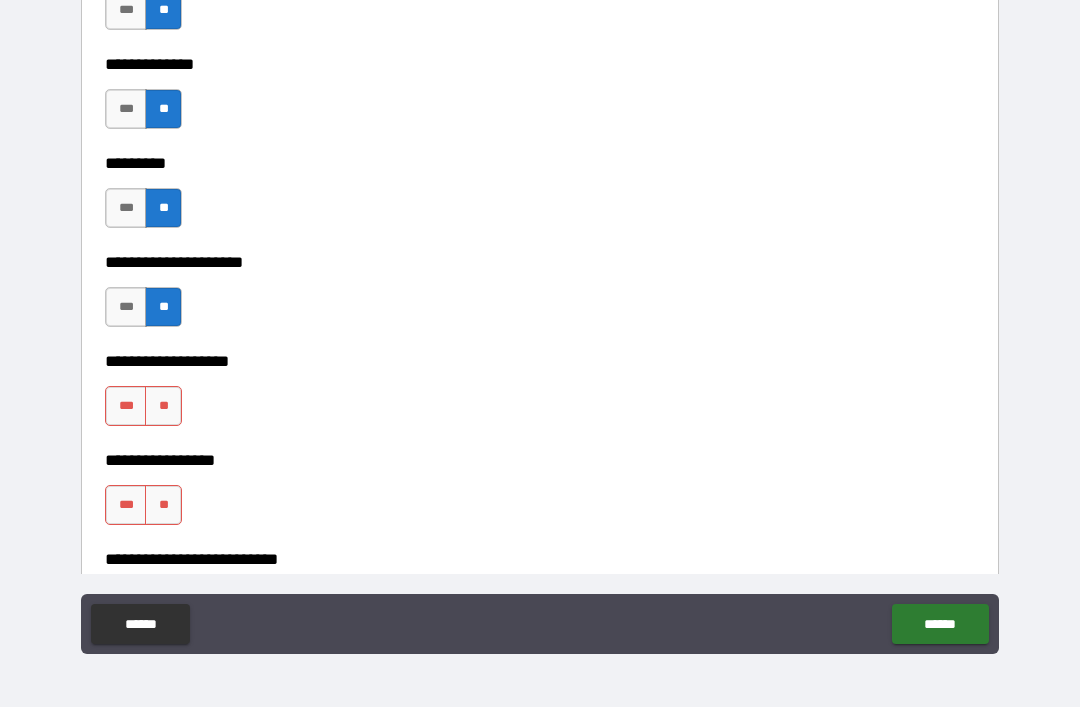 click on "**" at bounding box center (163, 406) 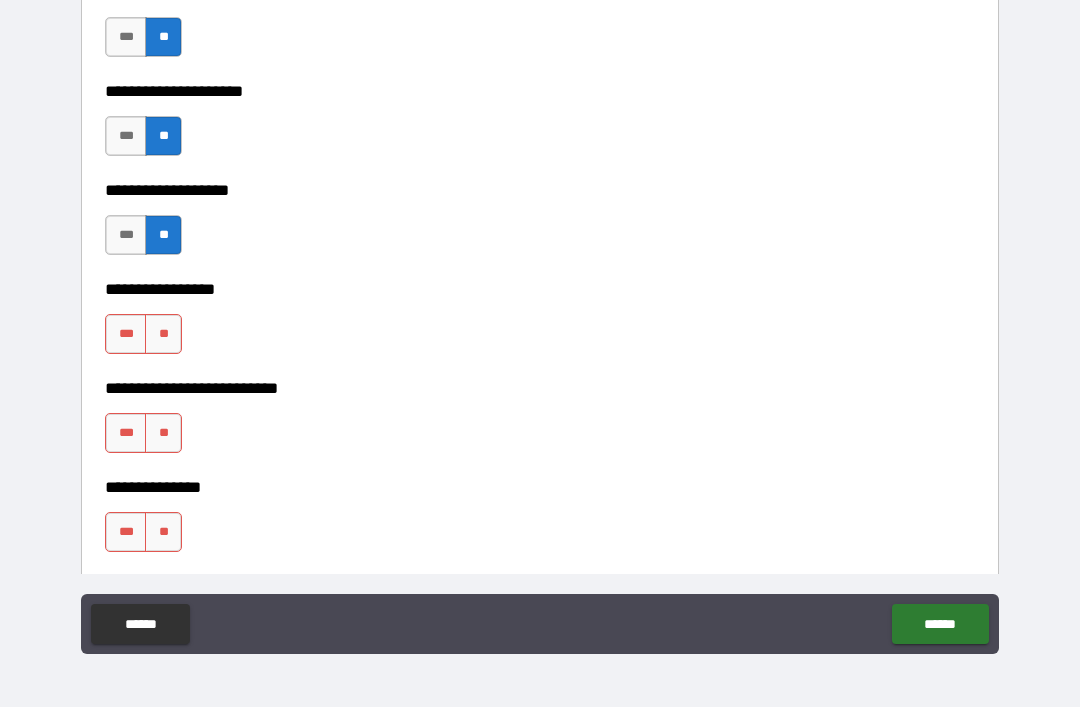 scroll, scrollTop: 5285, scrollLeft: 0, axis: vertical 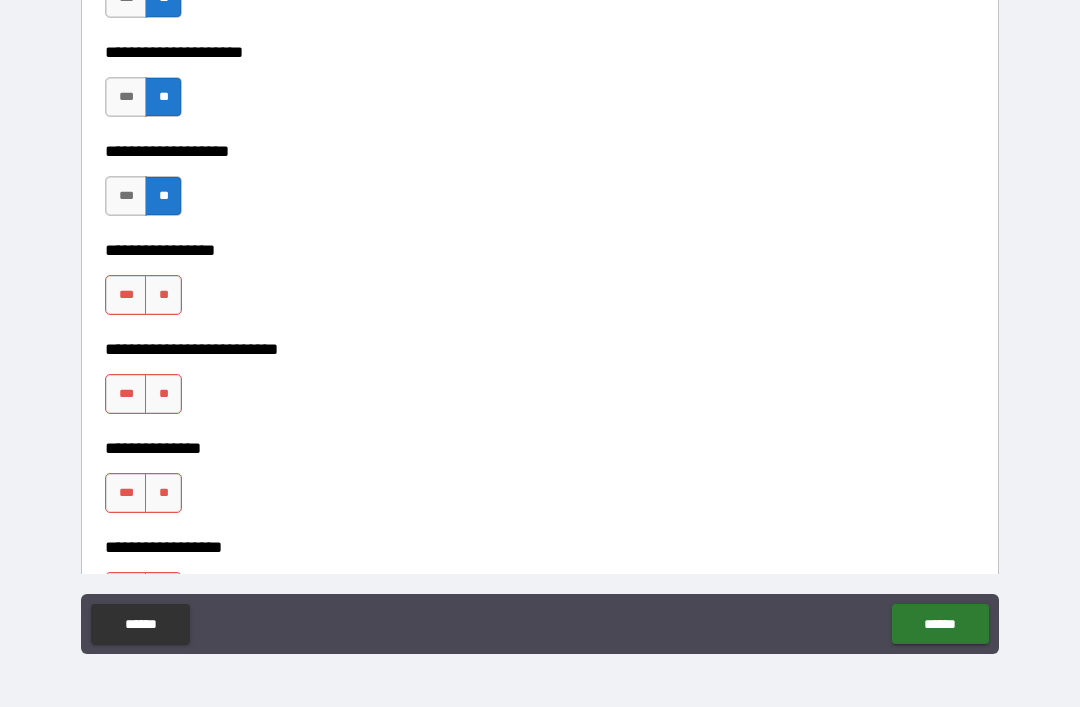 click on "**" at bounding box center [163, 295] 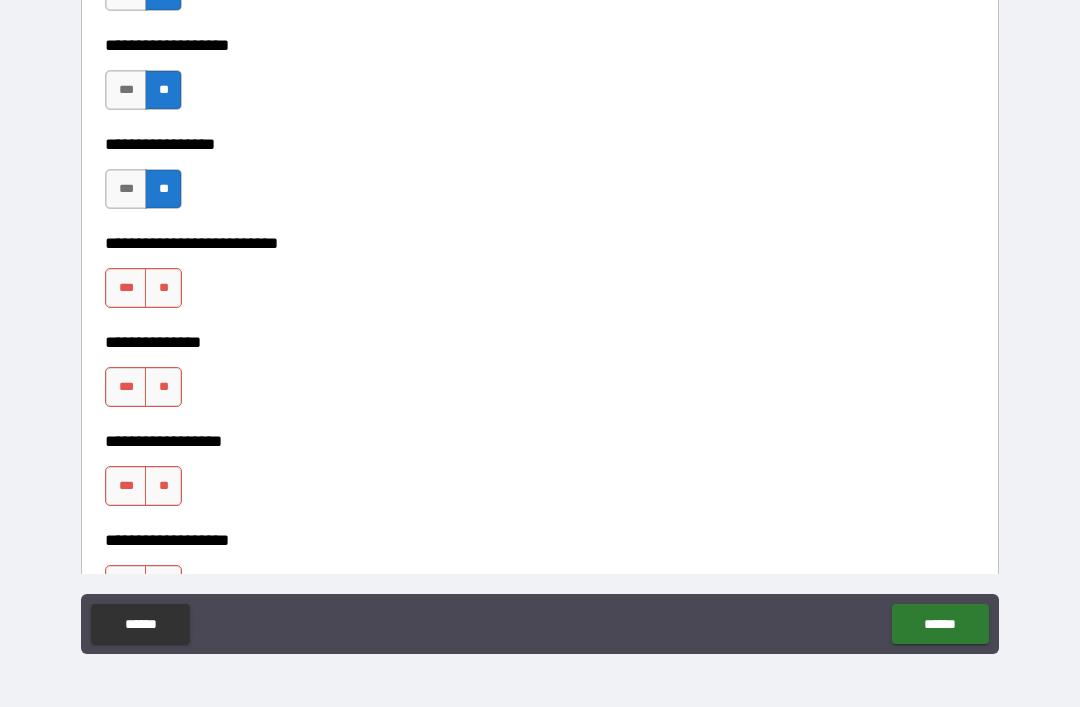 scroll, scrollTop: 5430, scrollLeft: 0, axis: vertical 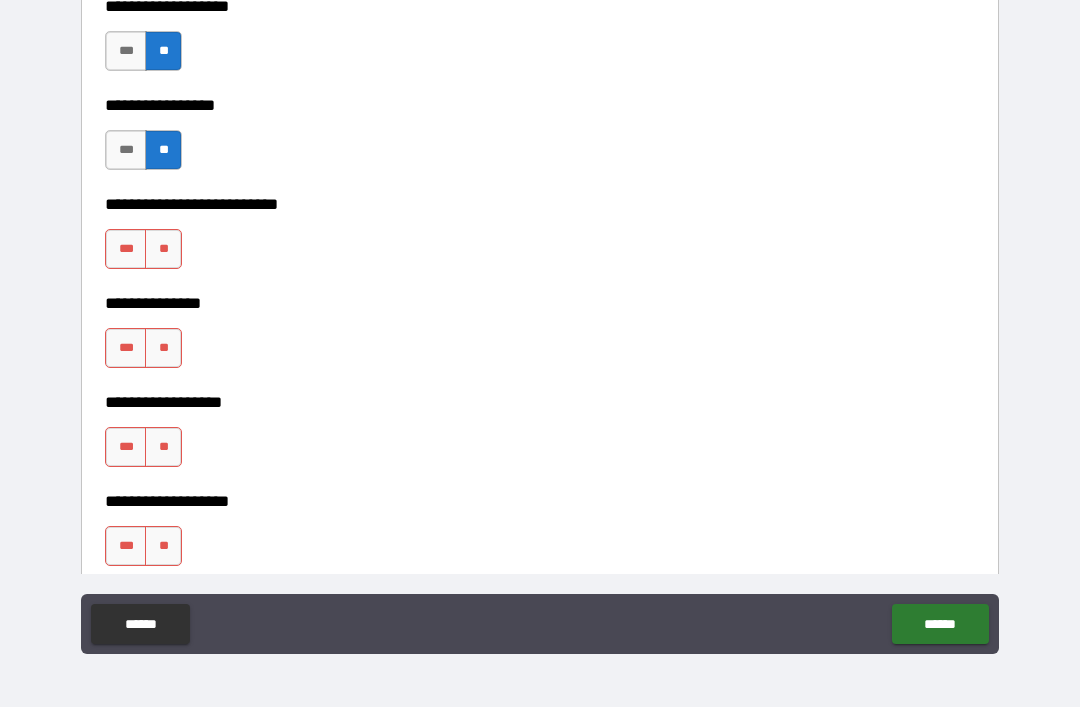 click on "**" at bounding box center (163, 249) 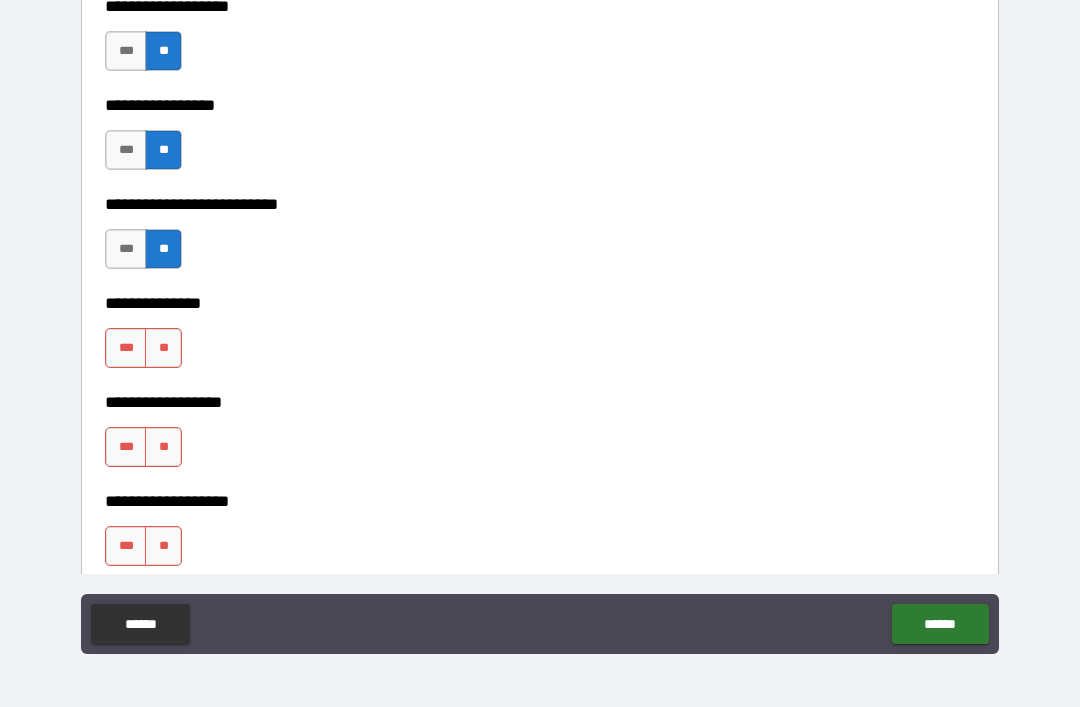 click on "***" at bounding box center (126, 348) 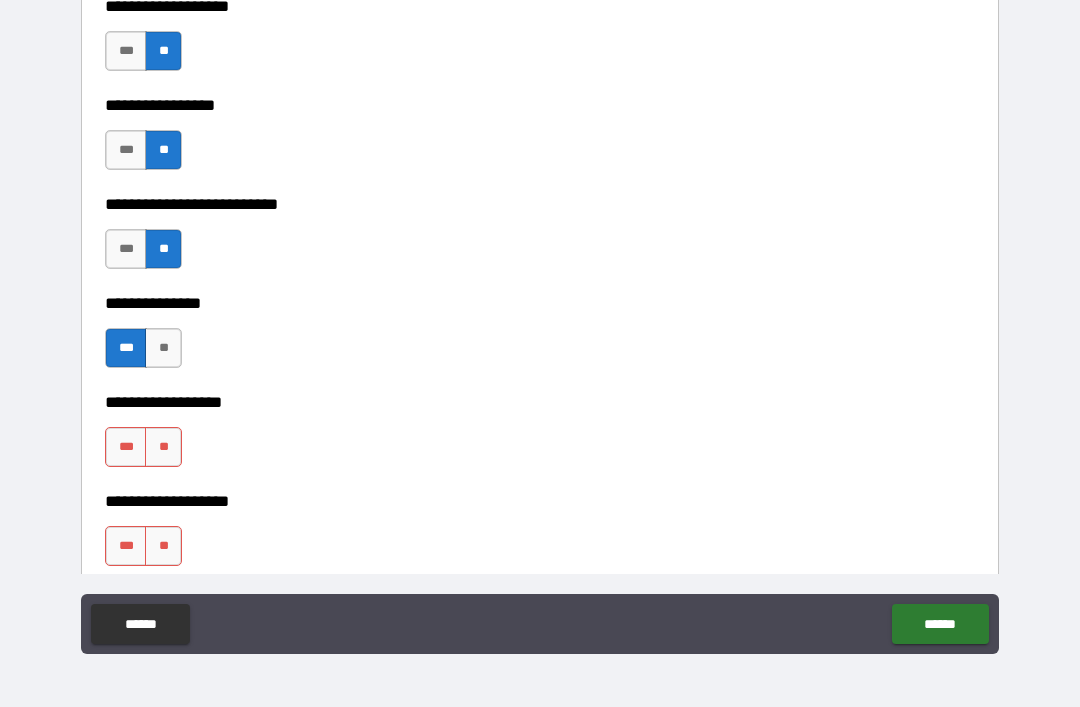 click on "***" at bounding box center (126, 447) 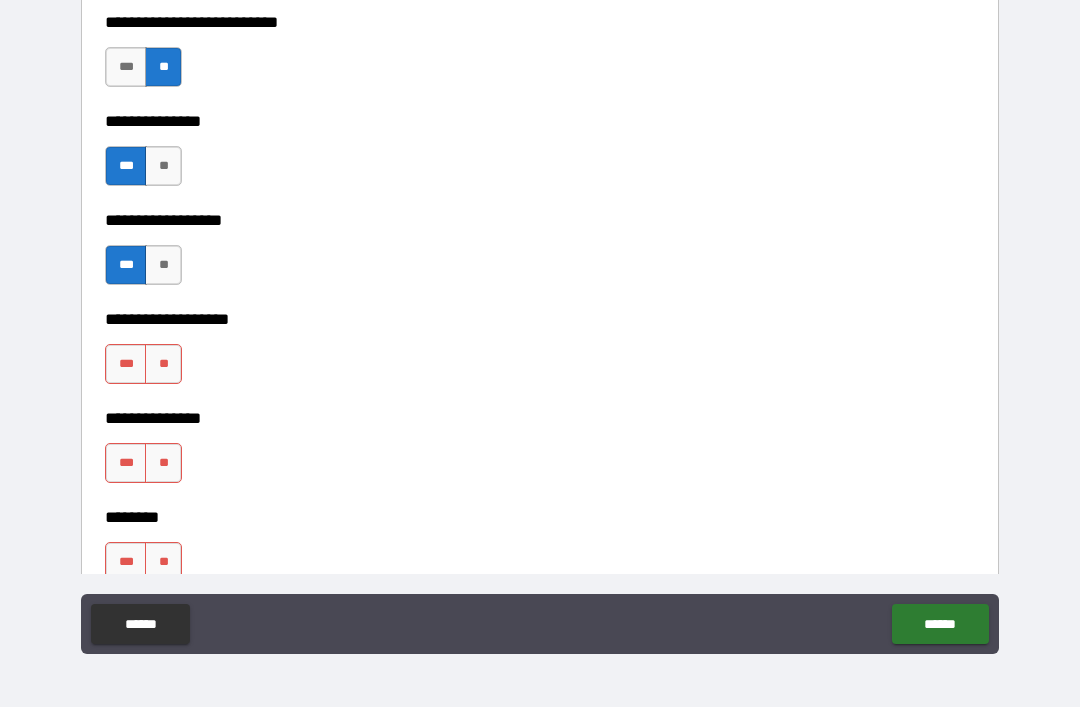 scroll, scrollTop: 5613, scrollLeft: 0, axis: vertical 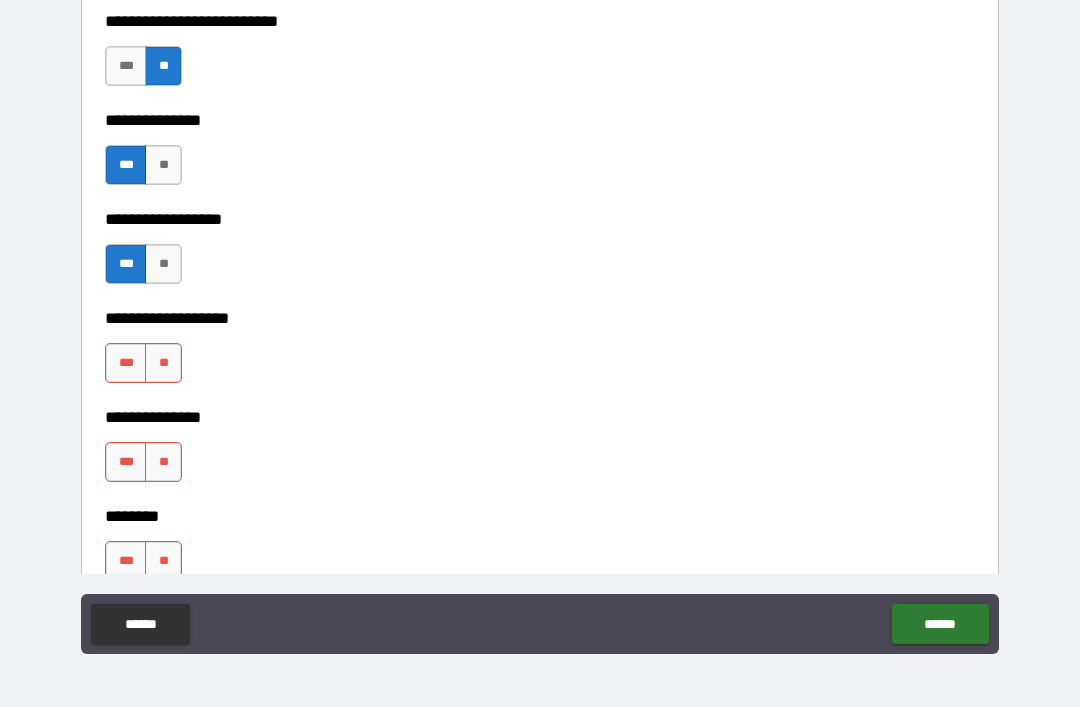 click on "***" at bounding box center [126, 363] 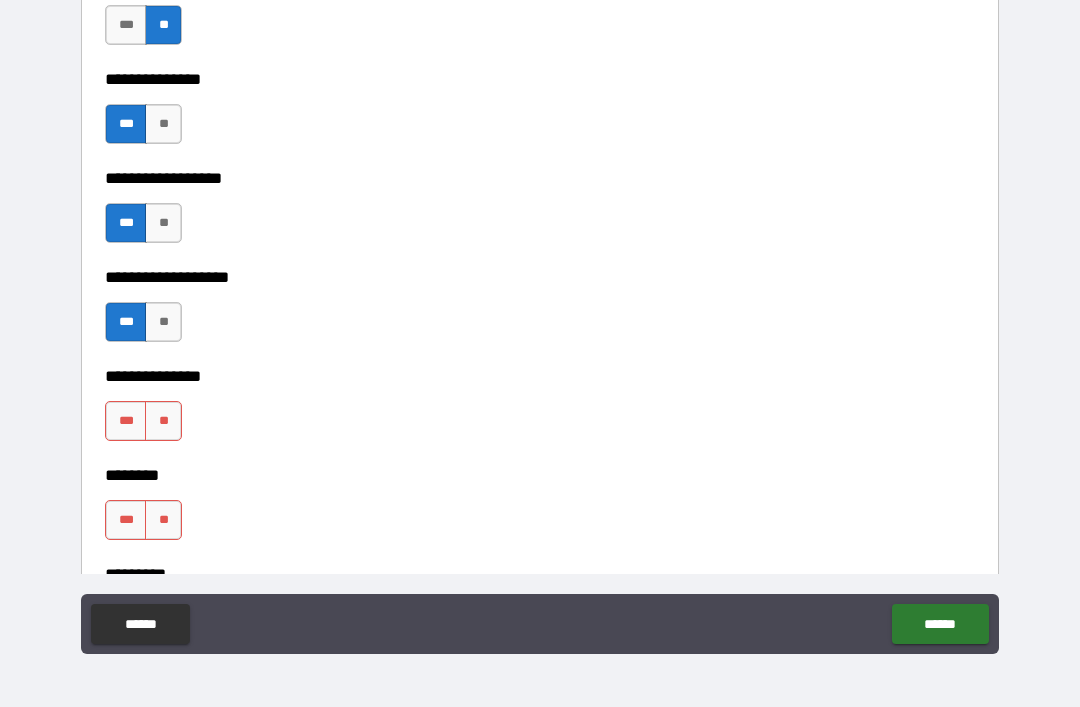 scroll, scrollTop: 5681, scrollLeft: 0, axis: vertical 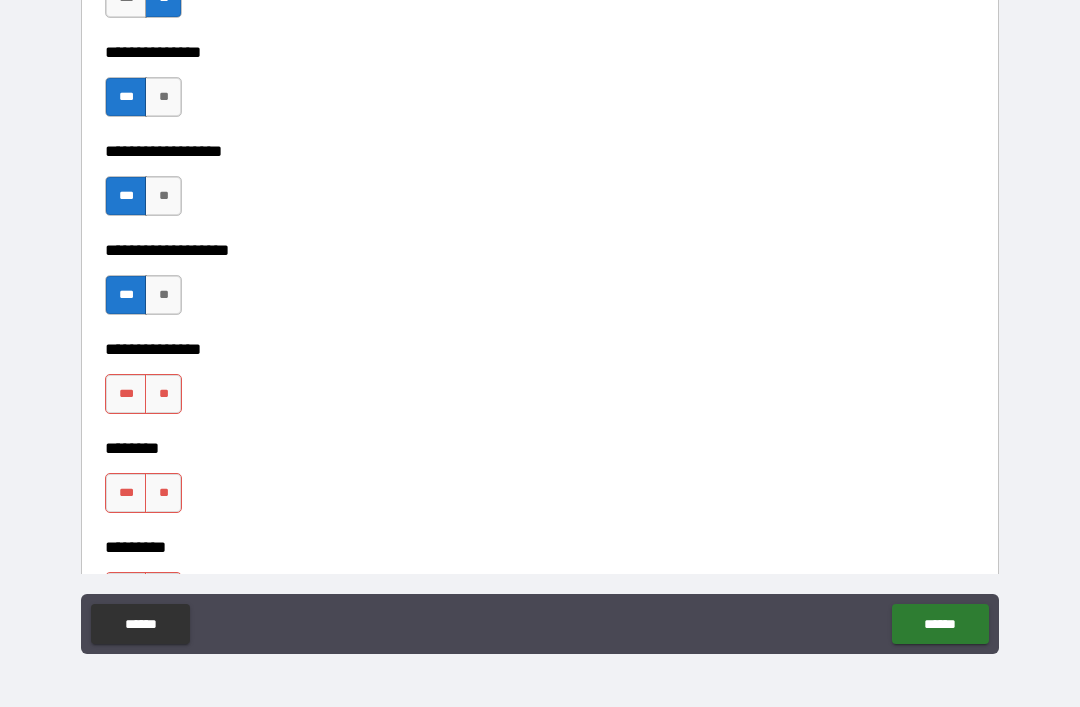 click on "**" at bounding box center (163, 394) 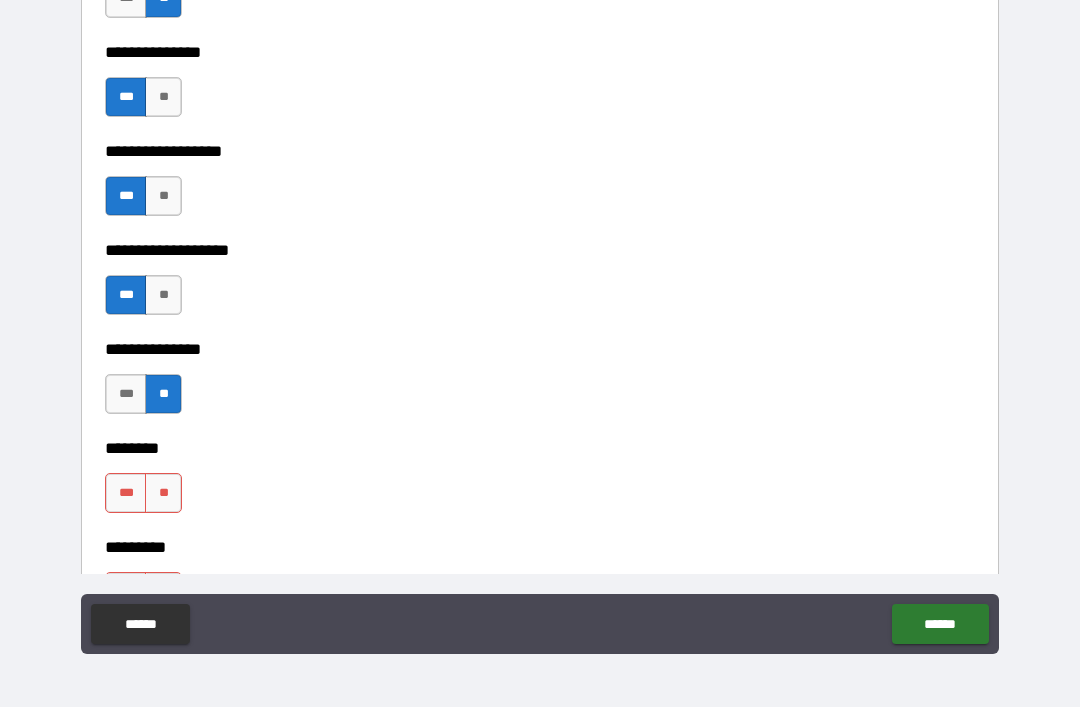 click on "**" at bounding box center (163, 493) 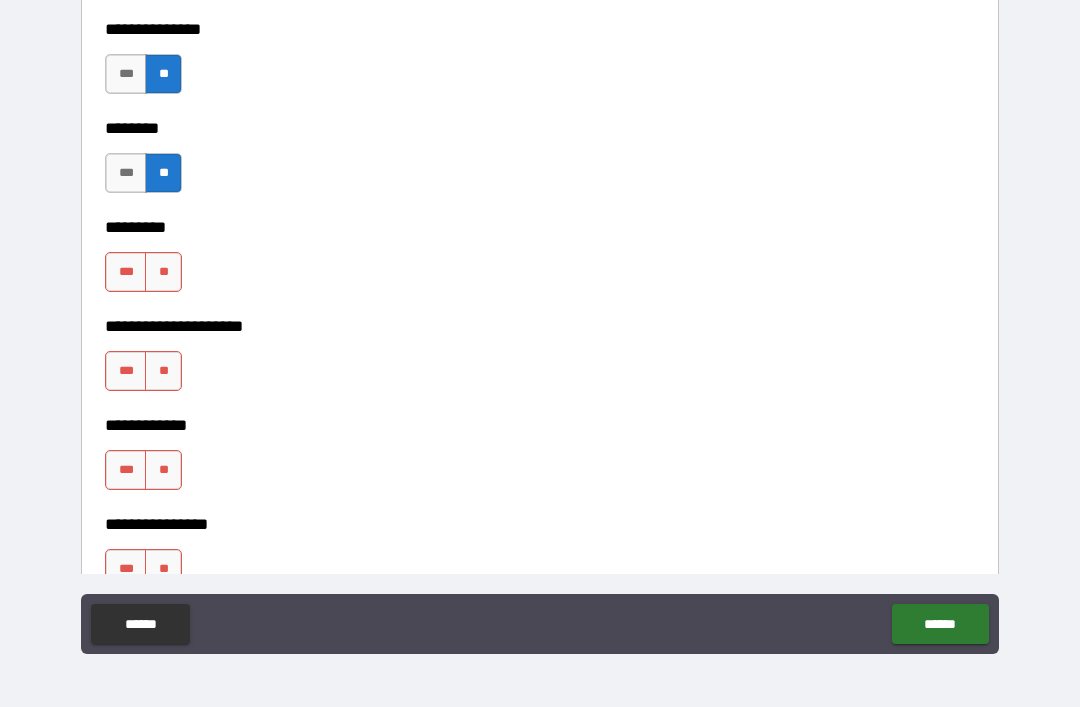 scroll, scrollTop: 6003, scrollLeft: 0, axis: vertical 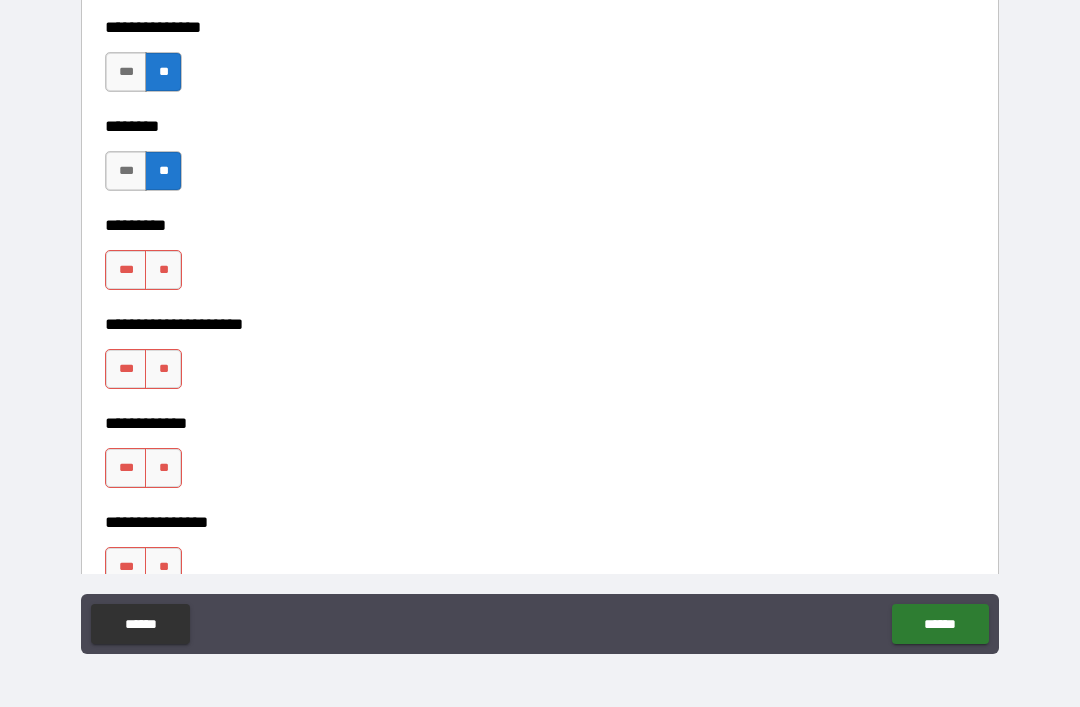 click on "**" at bounding box center [163, 270] 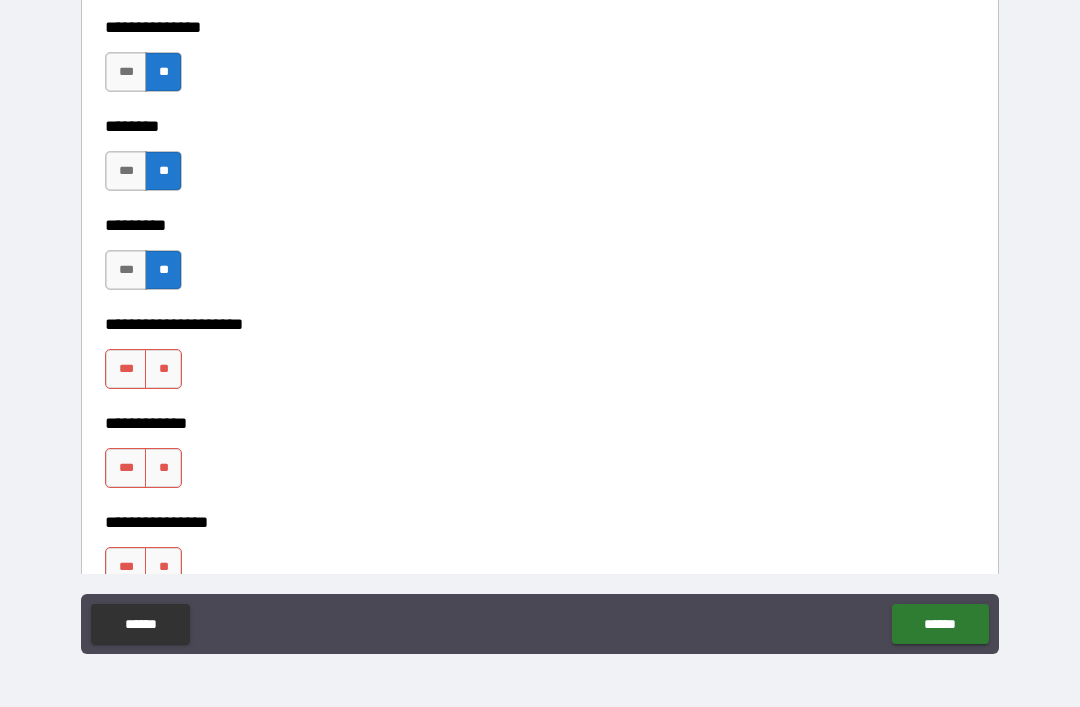 click on "**" at bounding box center (163, 369) 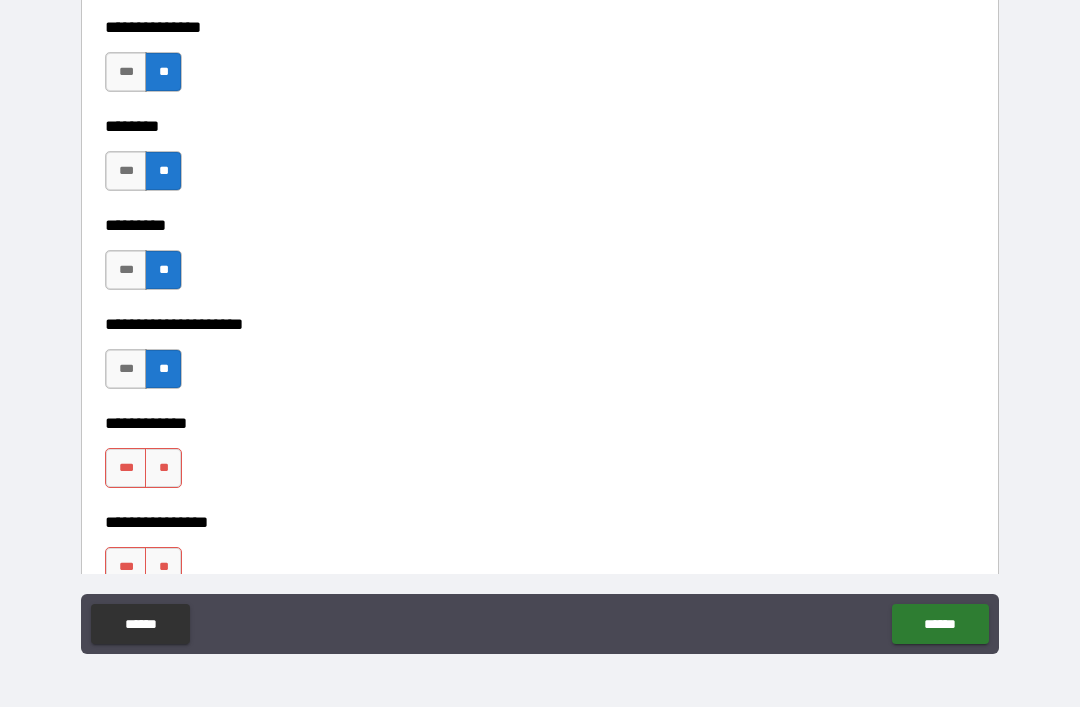 click on "**" at bounding box center [163, 468] 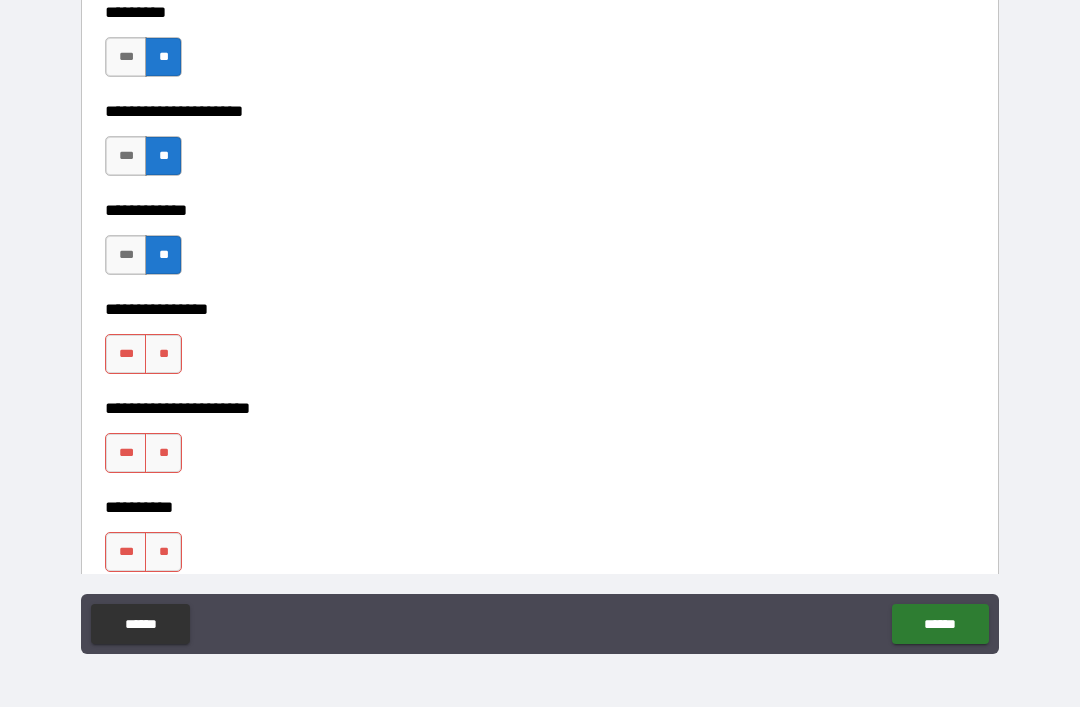 scroll, scrollTop: 6217, scrollLeft: 0, axis: vertical 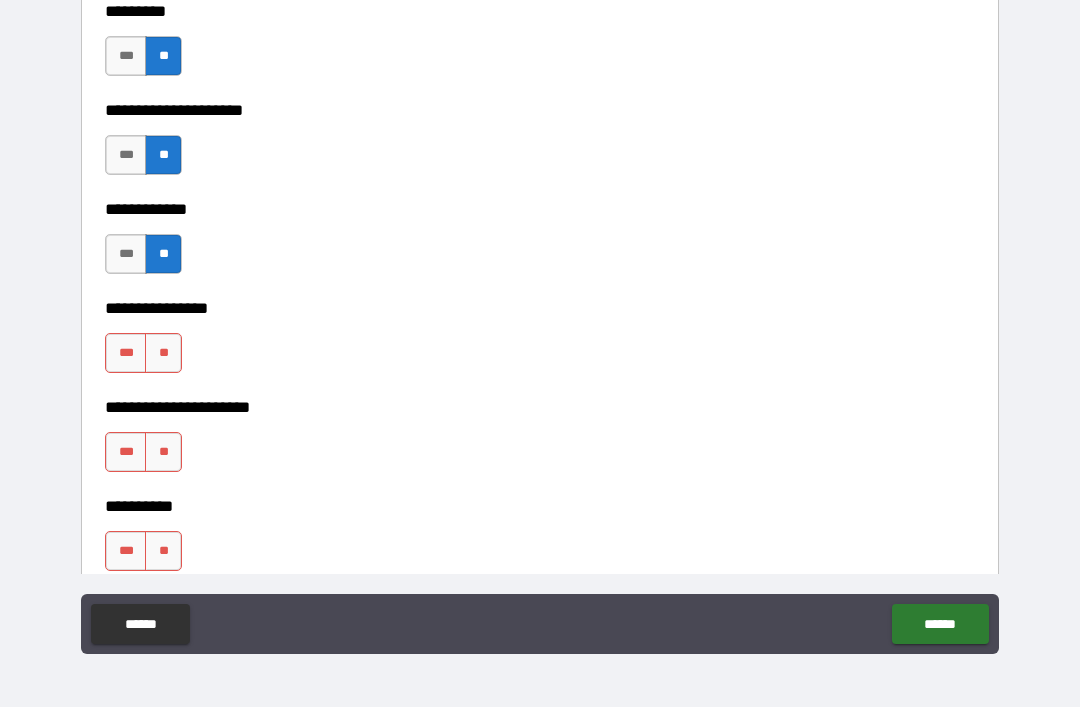 click on "**" at bounding box center (163, 353) 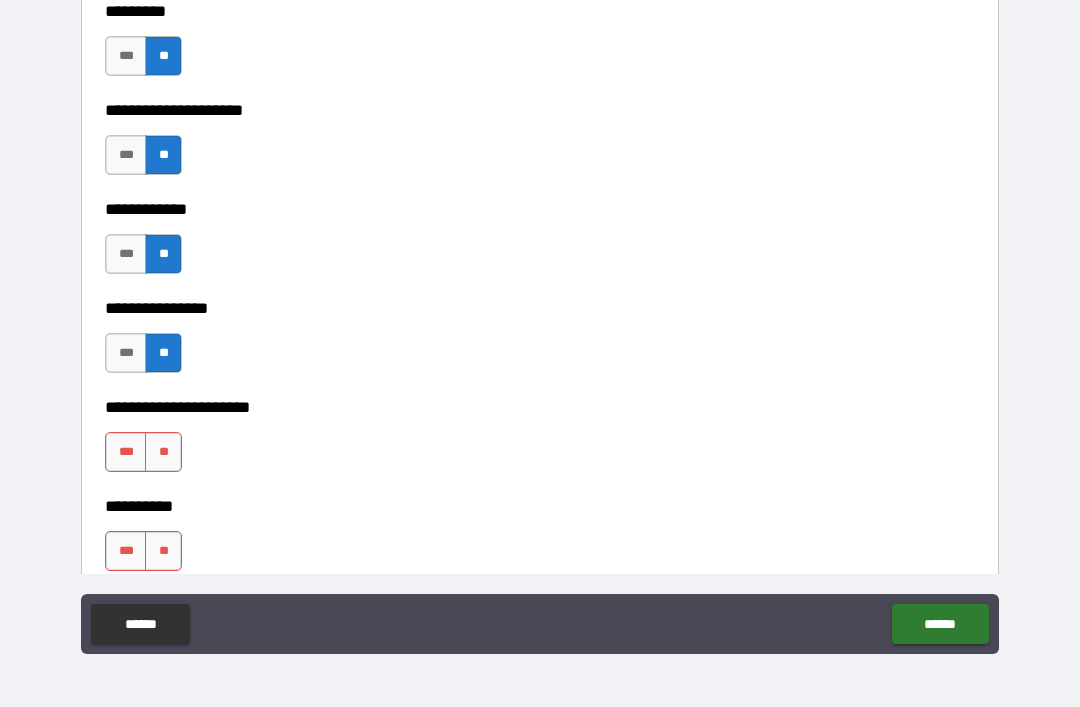 click on "**" at bounding box center [163, 452] 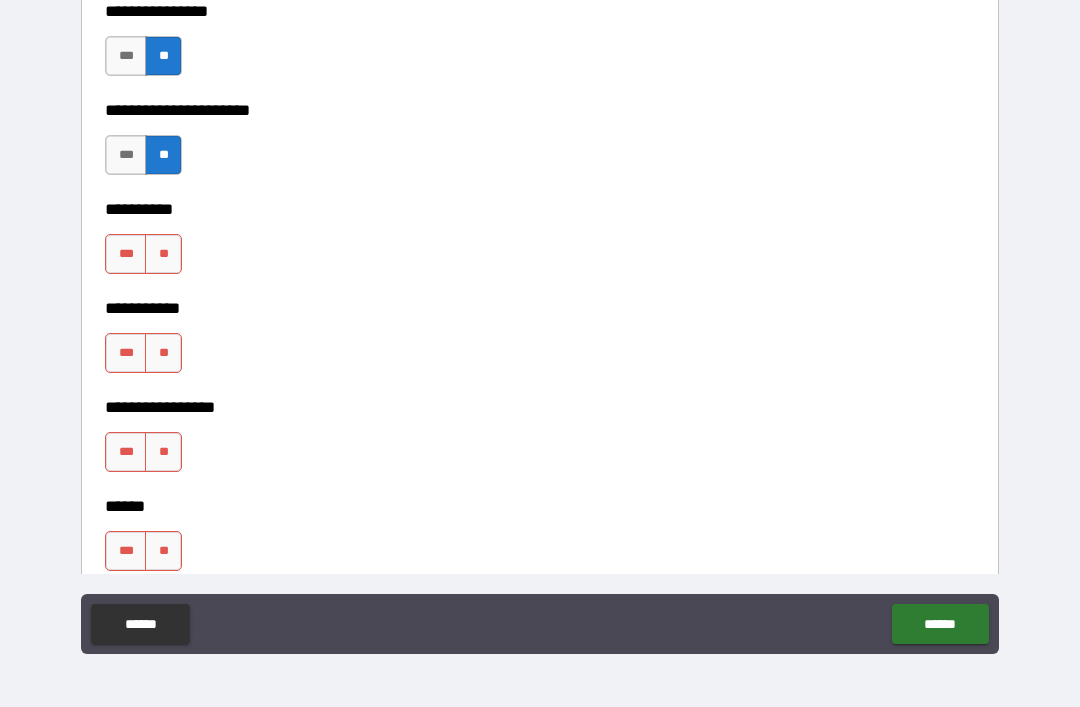 scroll, scrollTop: 6536, scrollLeft: 0, axis: vertical 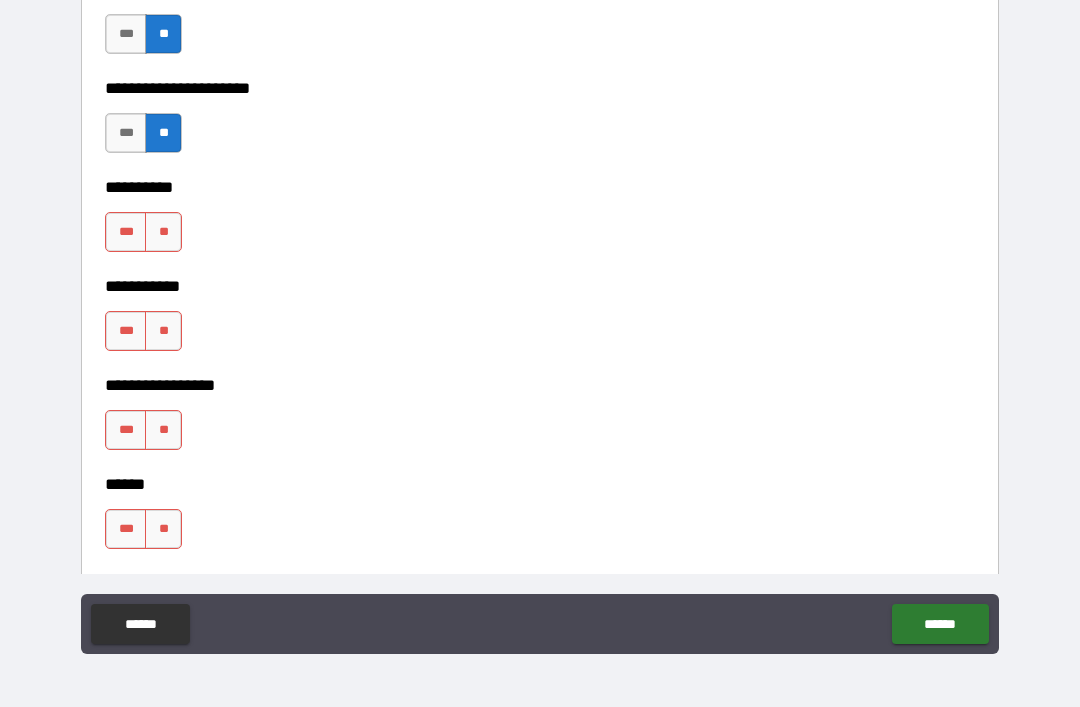 click on "**" at bounding box center [163, 232] 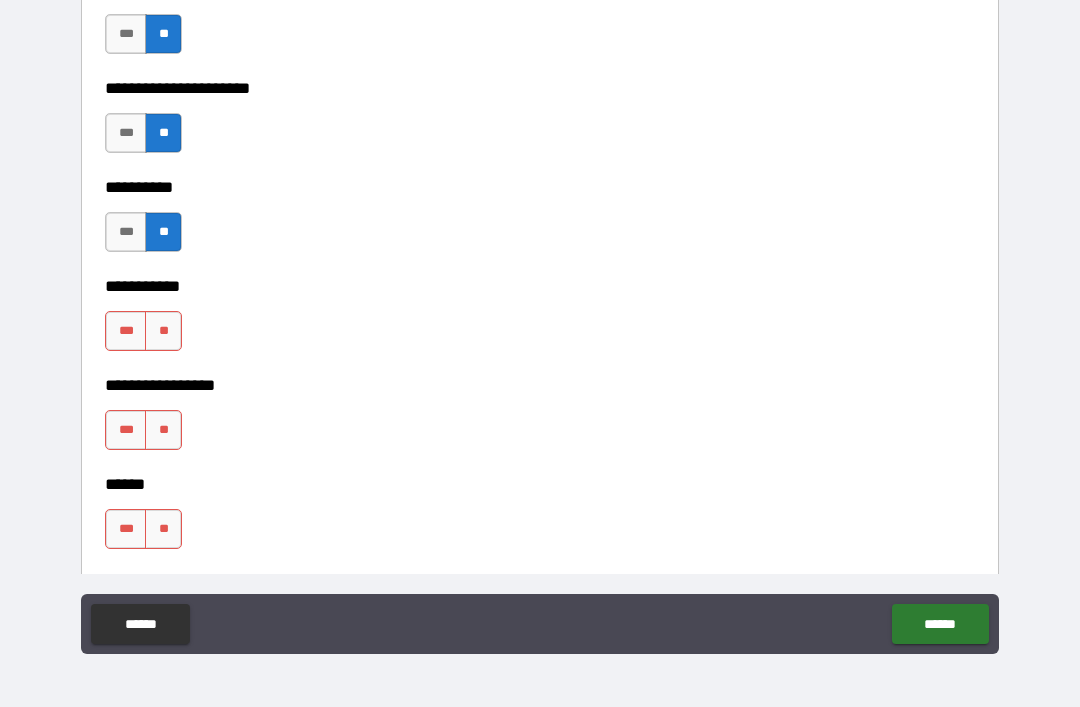 click on "**" at bounding box center [163, 430] 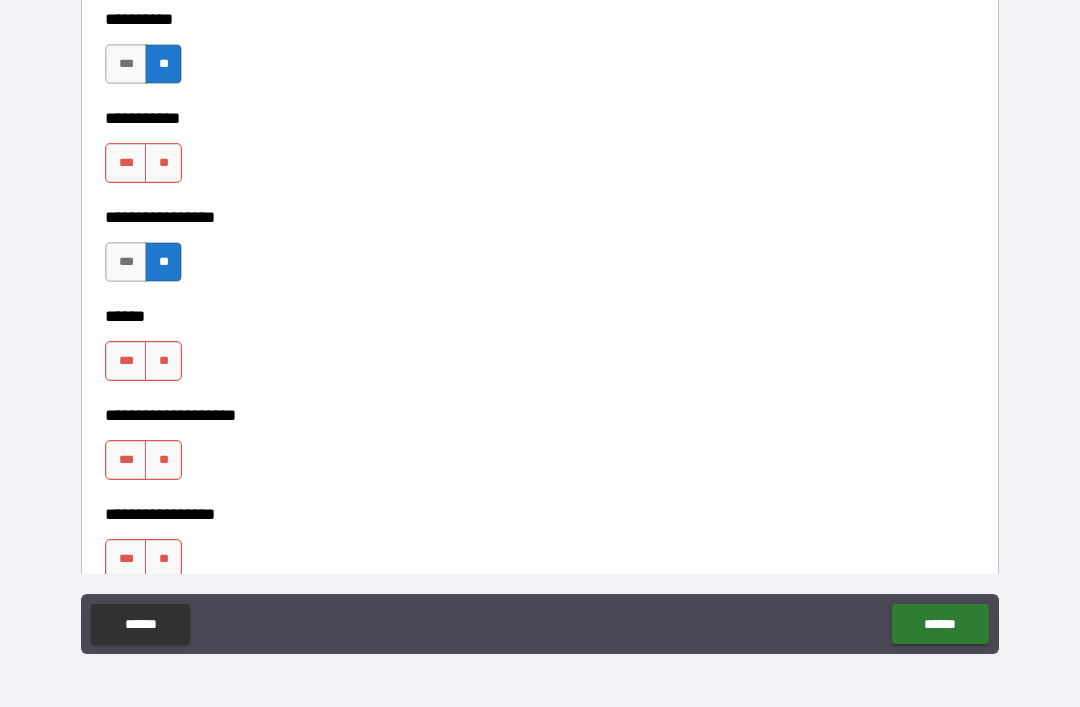 scroll, scrollTop: 6705, scrollLeft: 0, axis: vertical 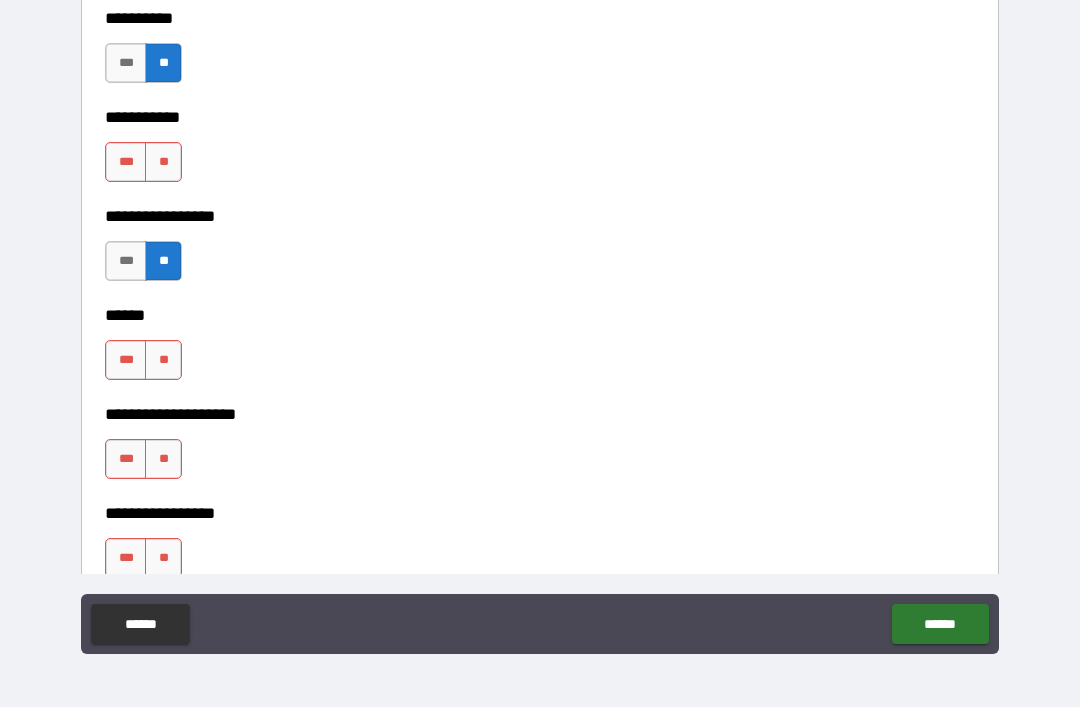 click on "**" at bounding box center (163, 162) 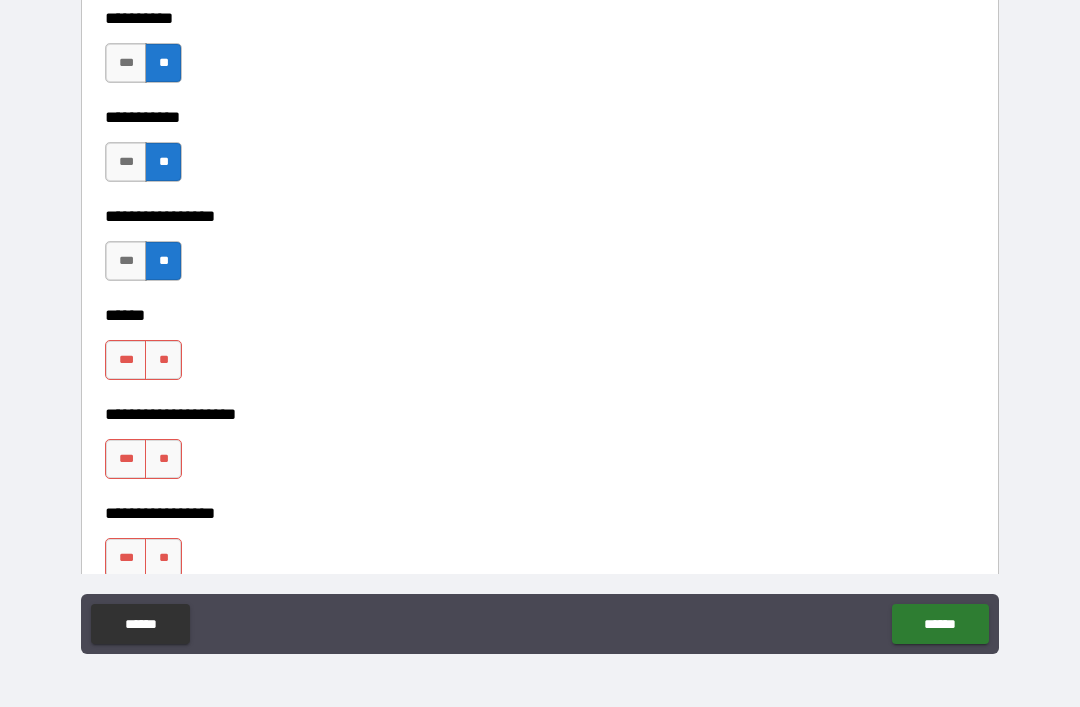 click on "**" at bounding box center (163, 360) 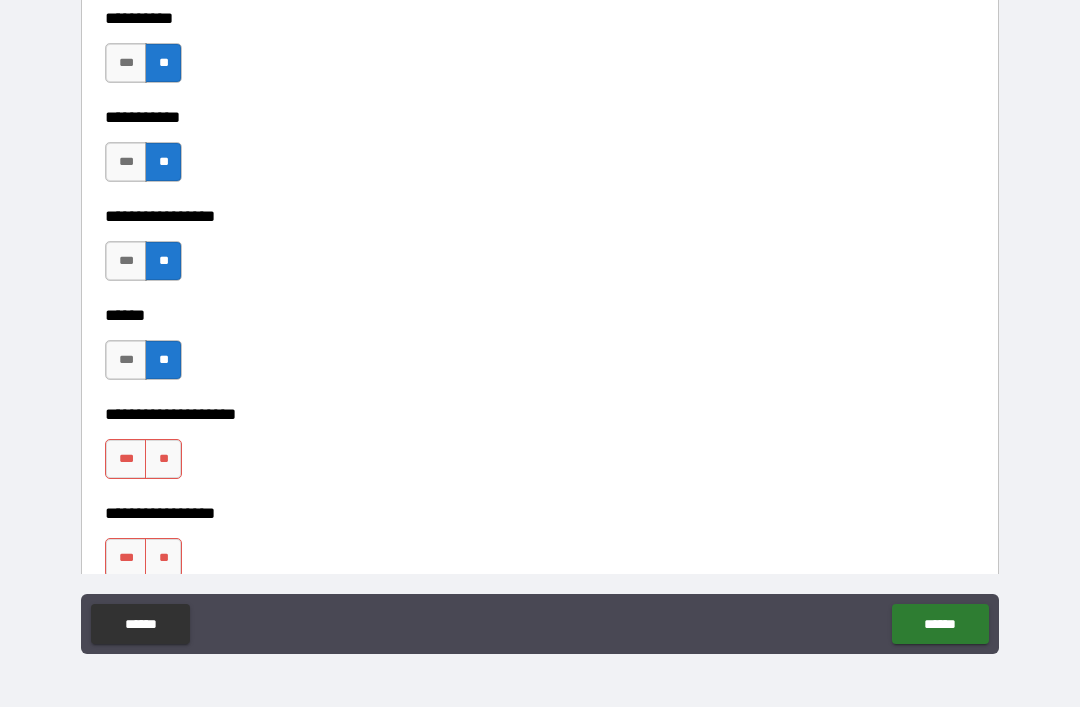 click on "**" at bounding box center (163, 459) 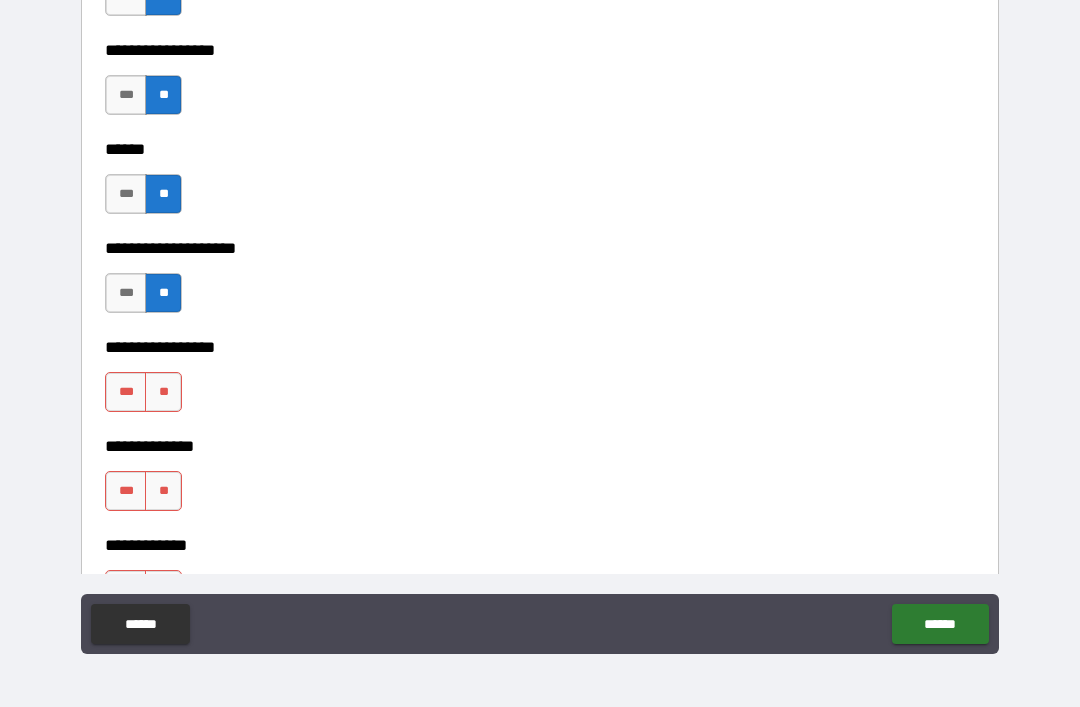 scroll, scrollTop: 6875, scrollLeft: 0, axis: vertical 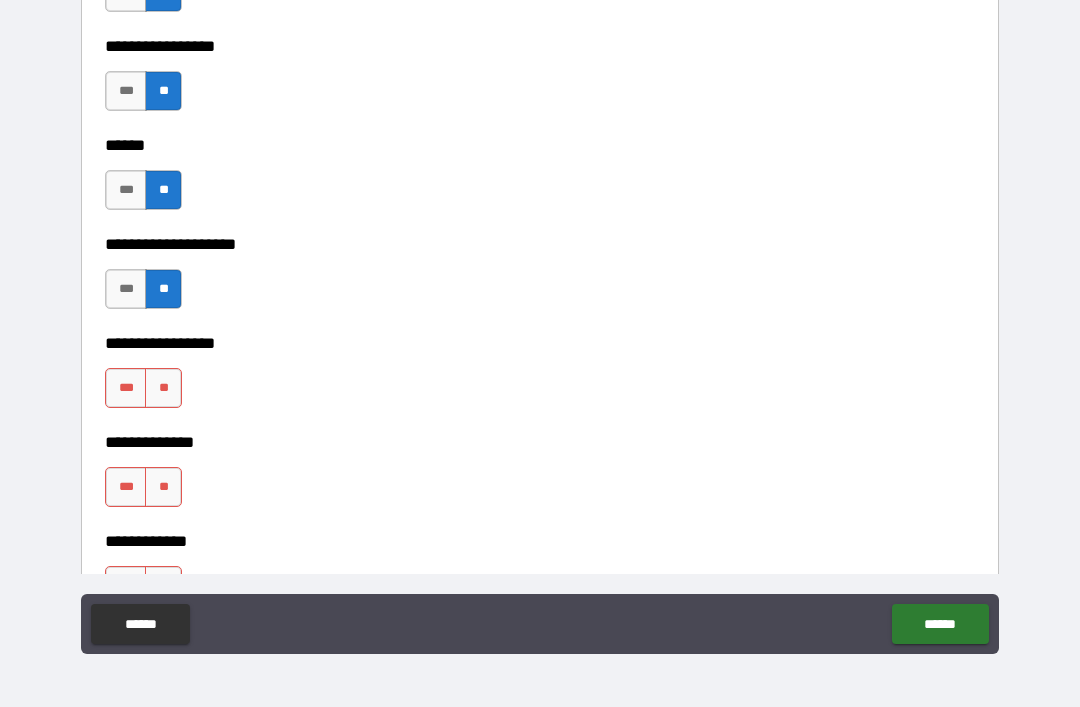 click on "**" at bounding box center [163, 388] 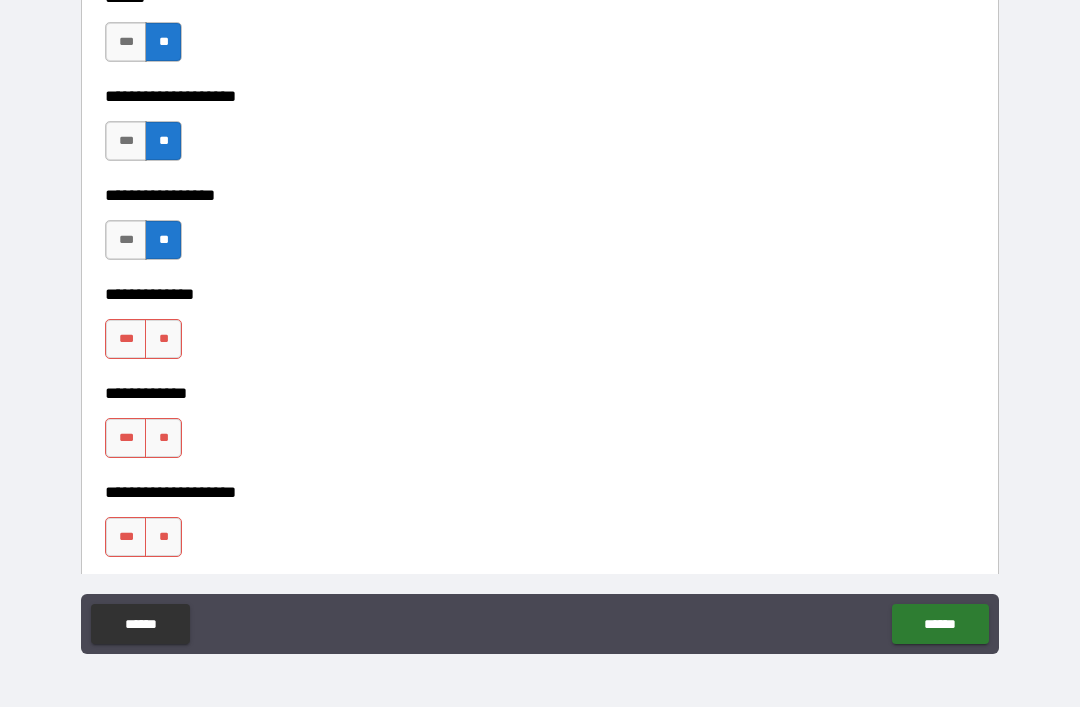 scroll, scrollTop: 7024, scrollLeft: 0, axis: vertical 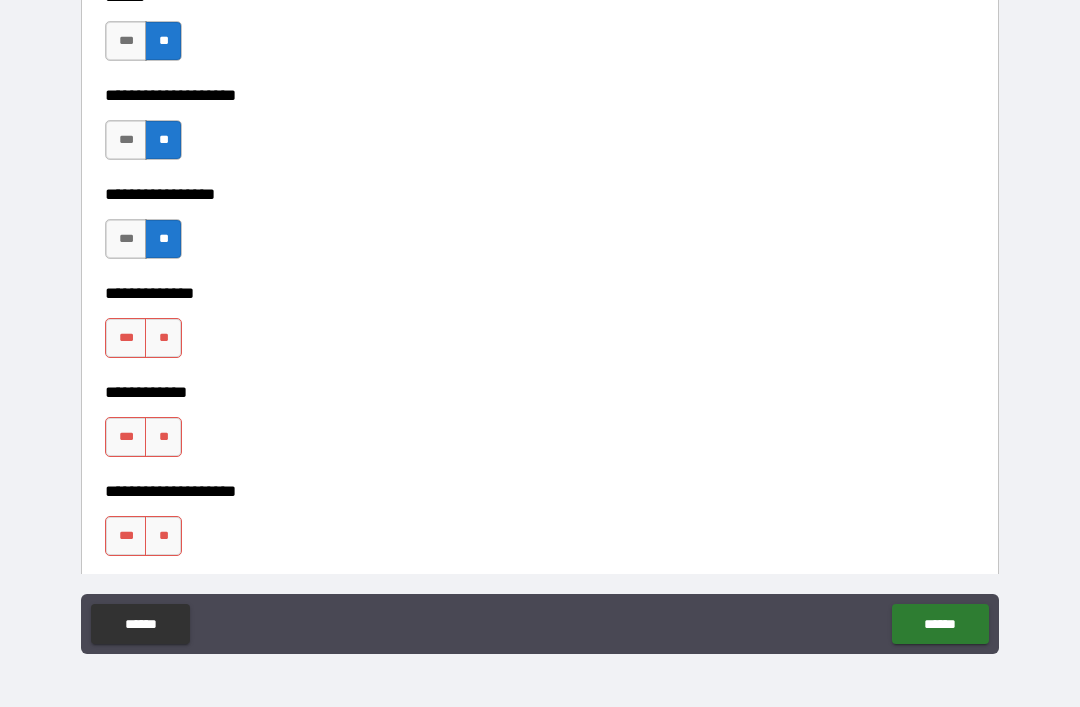 click on "**" at bounding box center [163, 338] 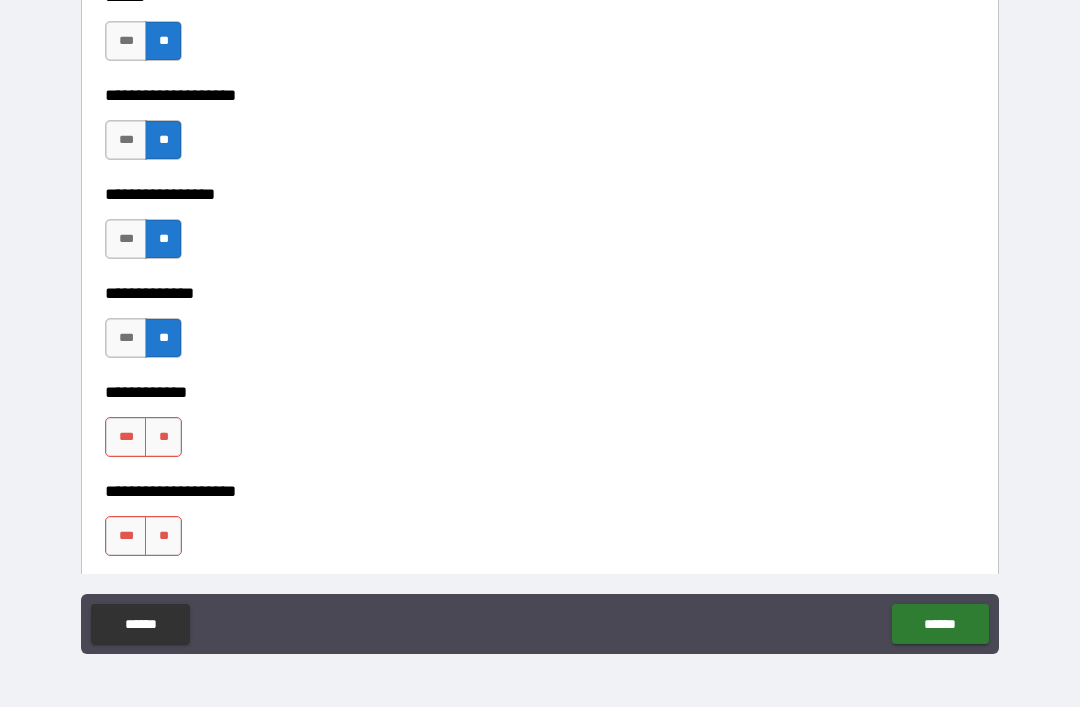 click on "**" at bounding box center (163, 437) 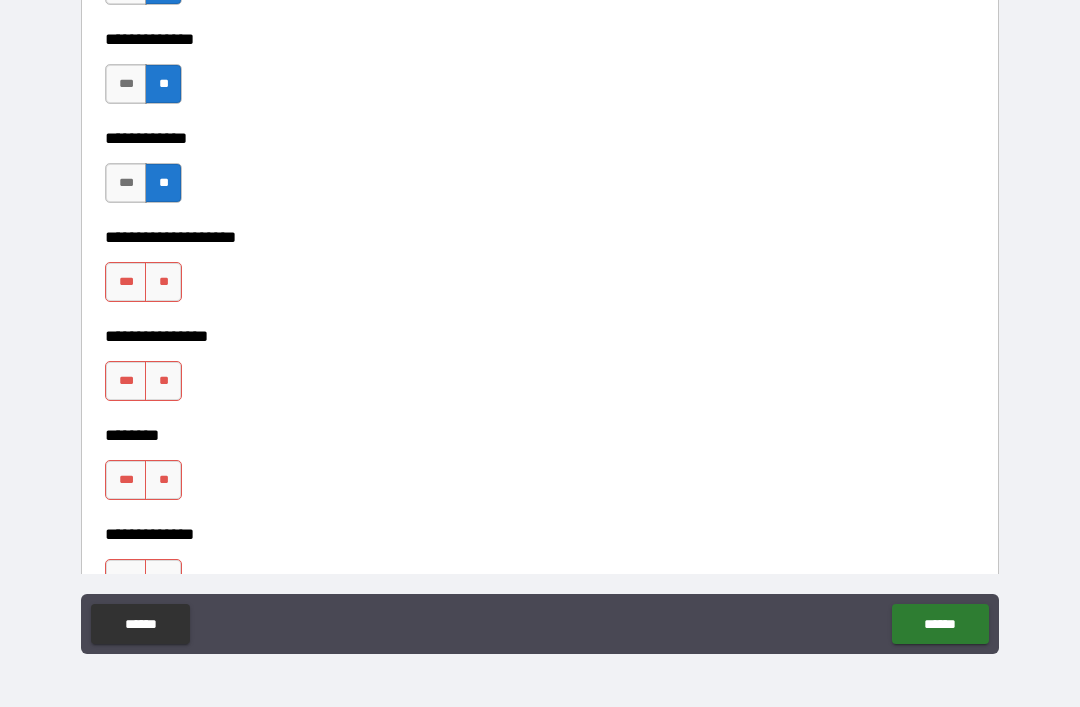 scroll, scrollTop: 7311, scrollLeft: 0, axis: vertical 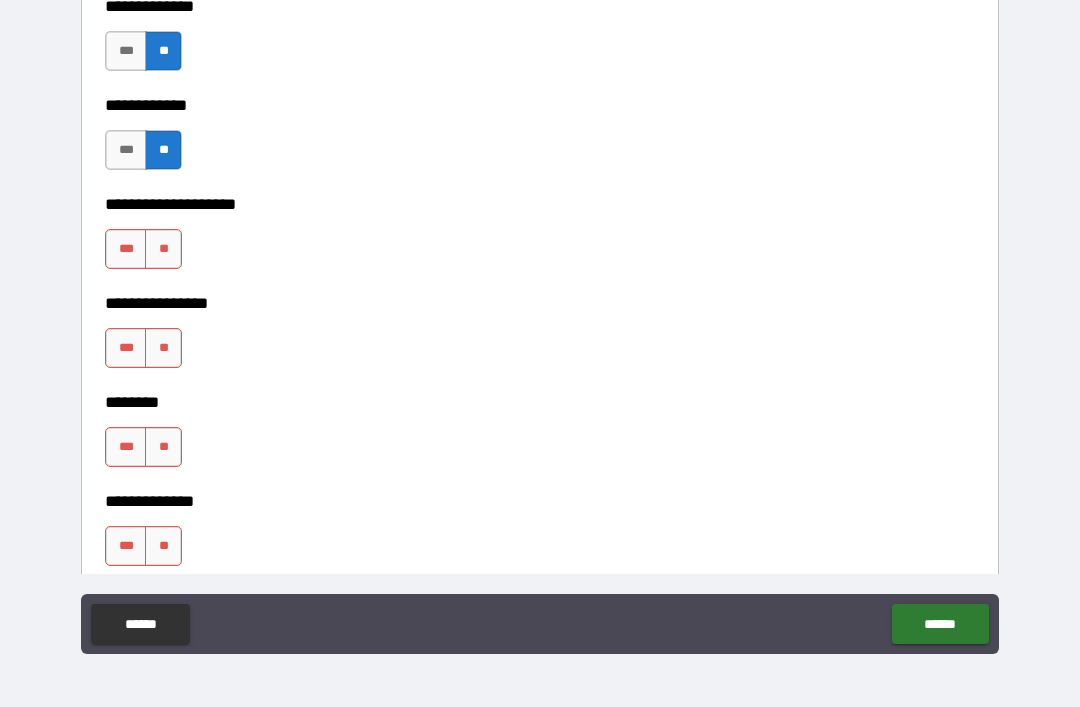 click on "**" at bounding box center [163, 249] 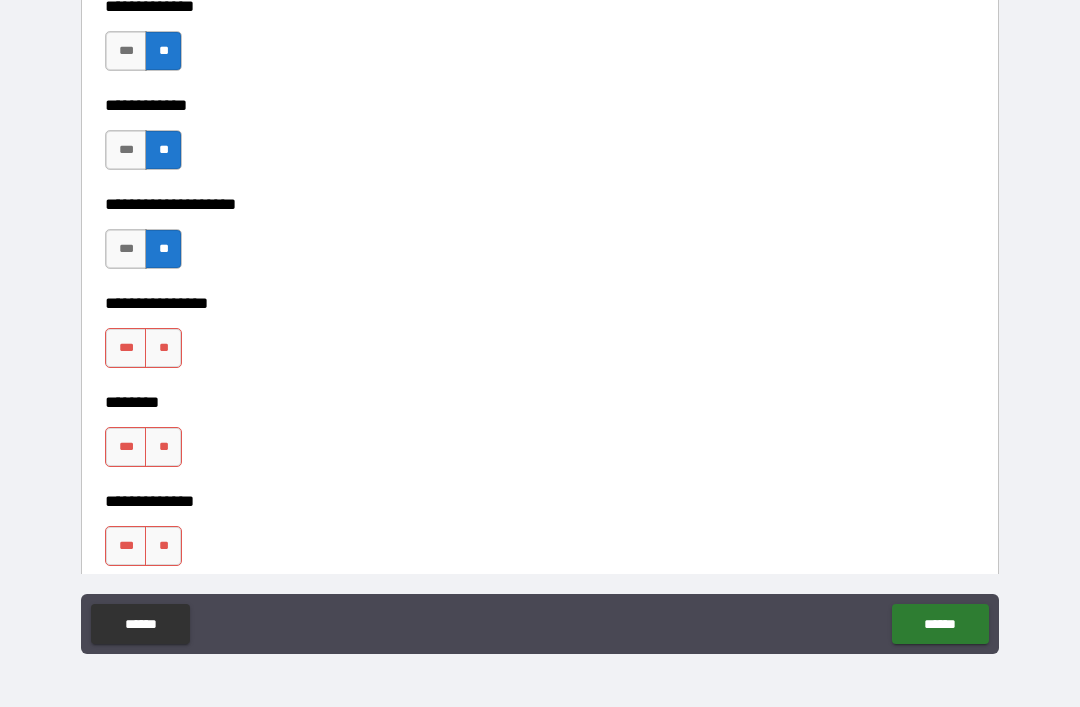 click on "**" at bounding box center [163, 348] 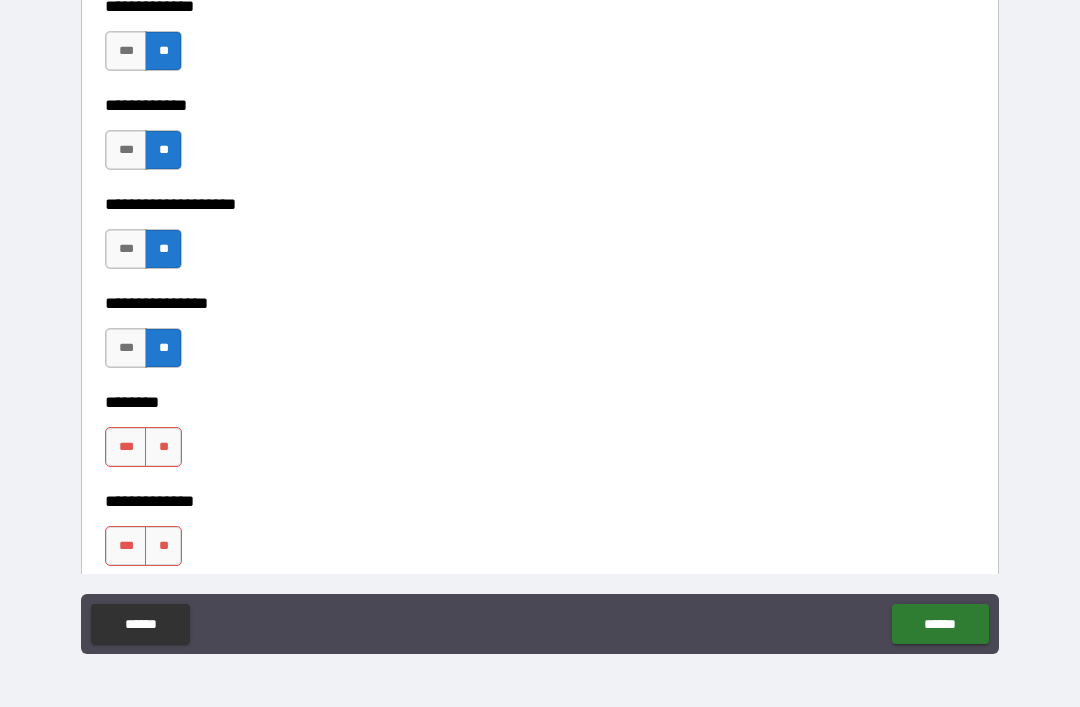 click on "**" at bounding box center [163, 447] 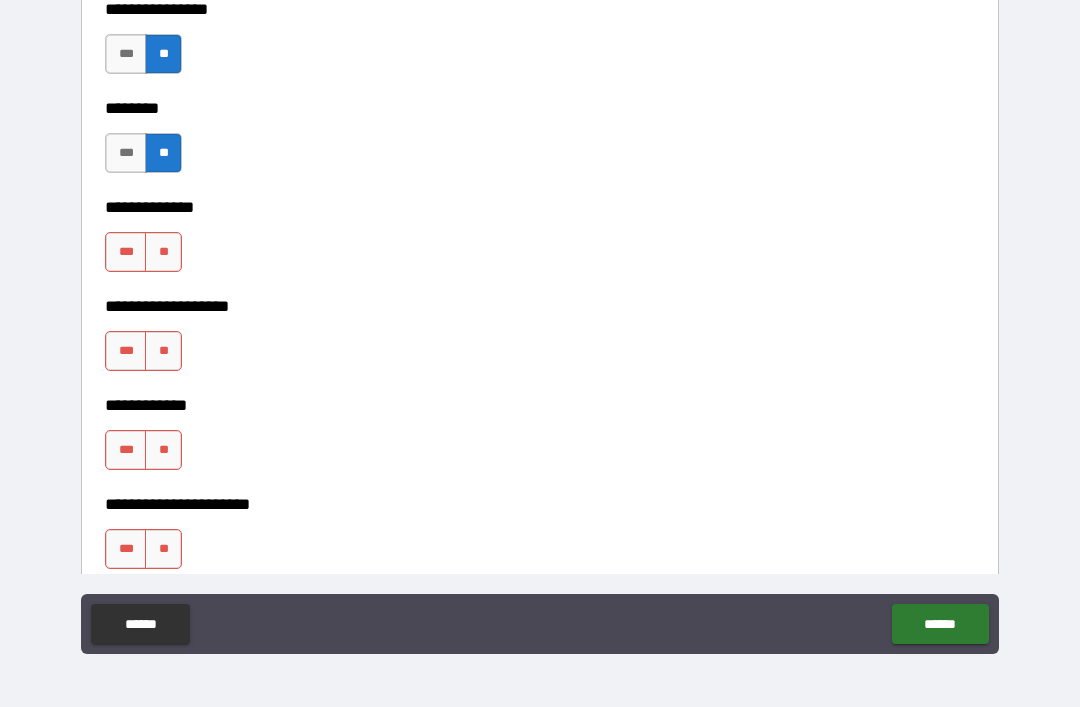 scroll, scrollTop: 7603, scrollLeft: 0, axis: vertical 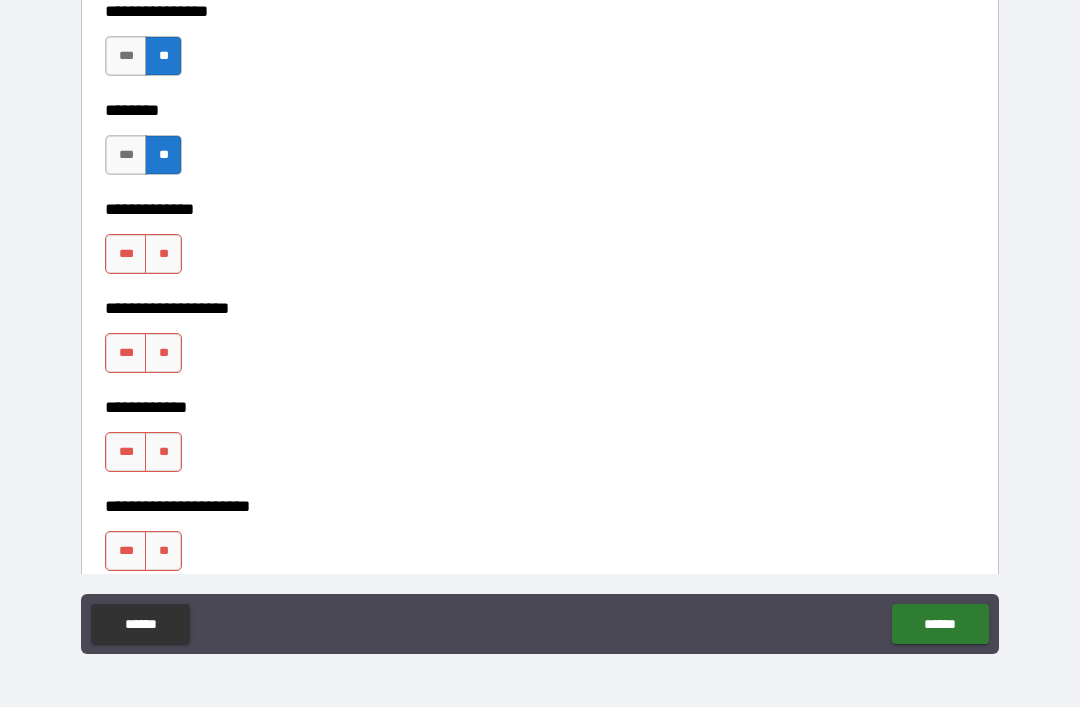 click on "**" at bounding box center (163, 254) 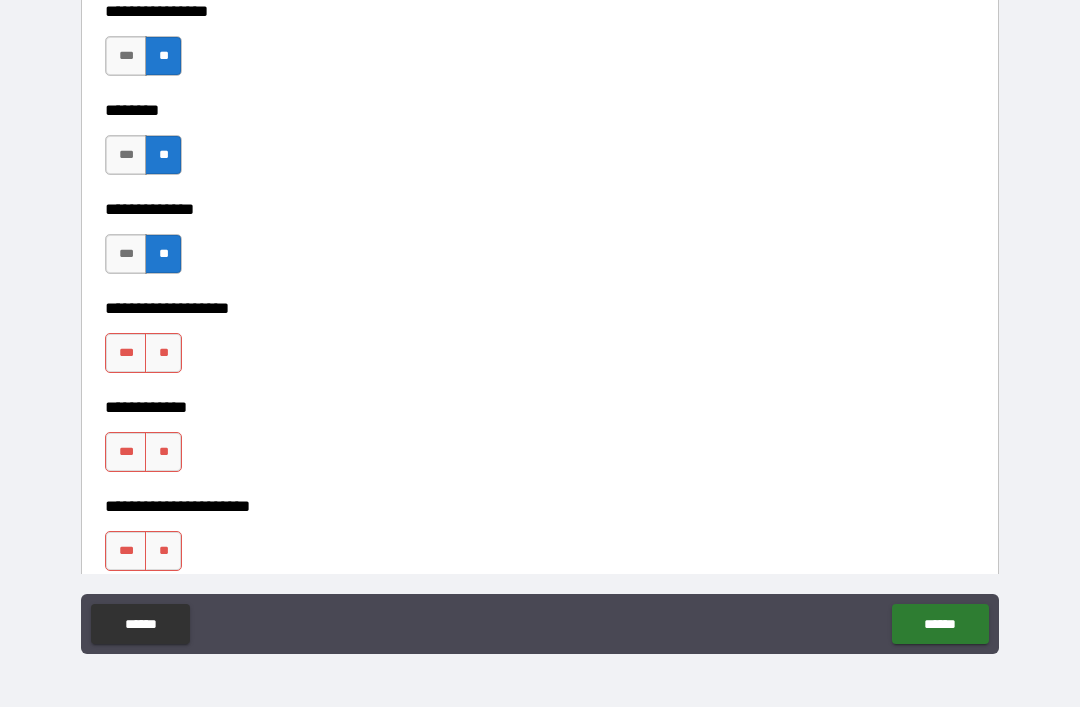 click on "**" at bounding box center [163, 353] 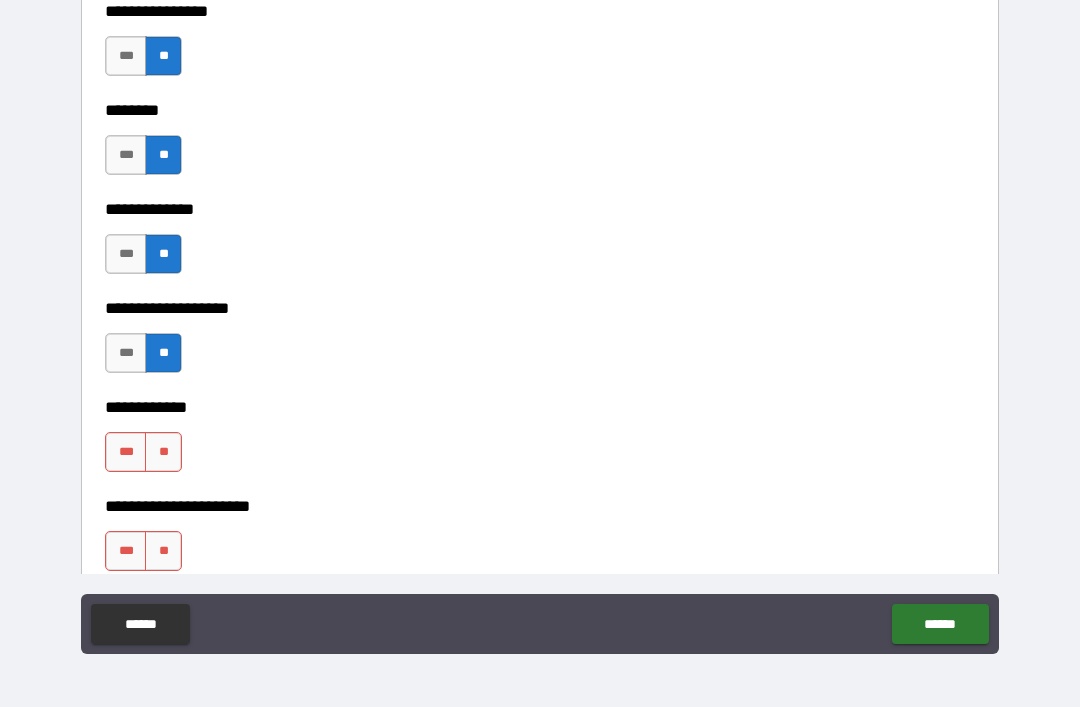 click on "**" at bounding box center (163, 452) 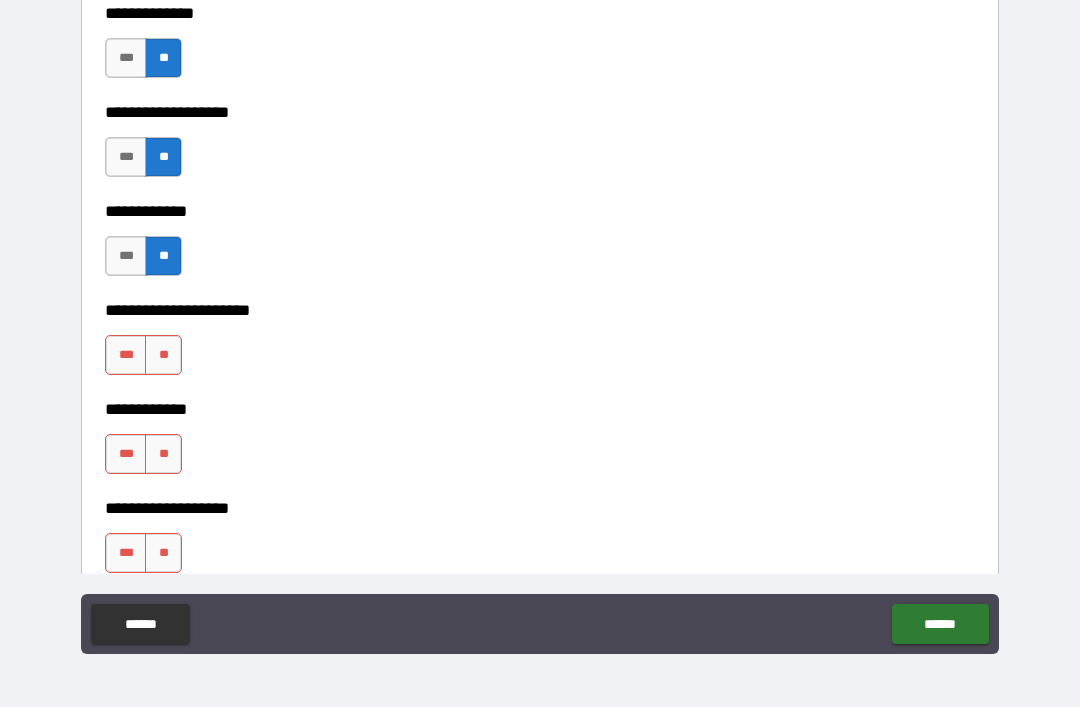 scroll, scrollTop: 7808, scrollLeft: 0, axis: vertical 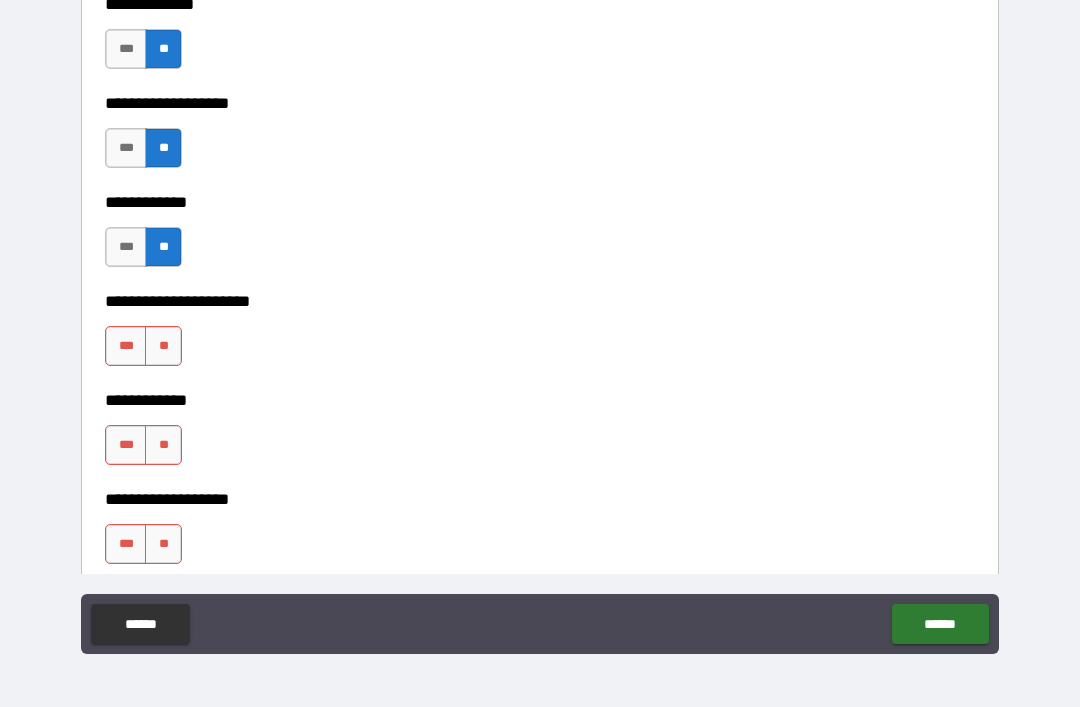 click on "**" at bounding box center [163, 346] 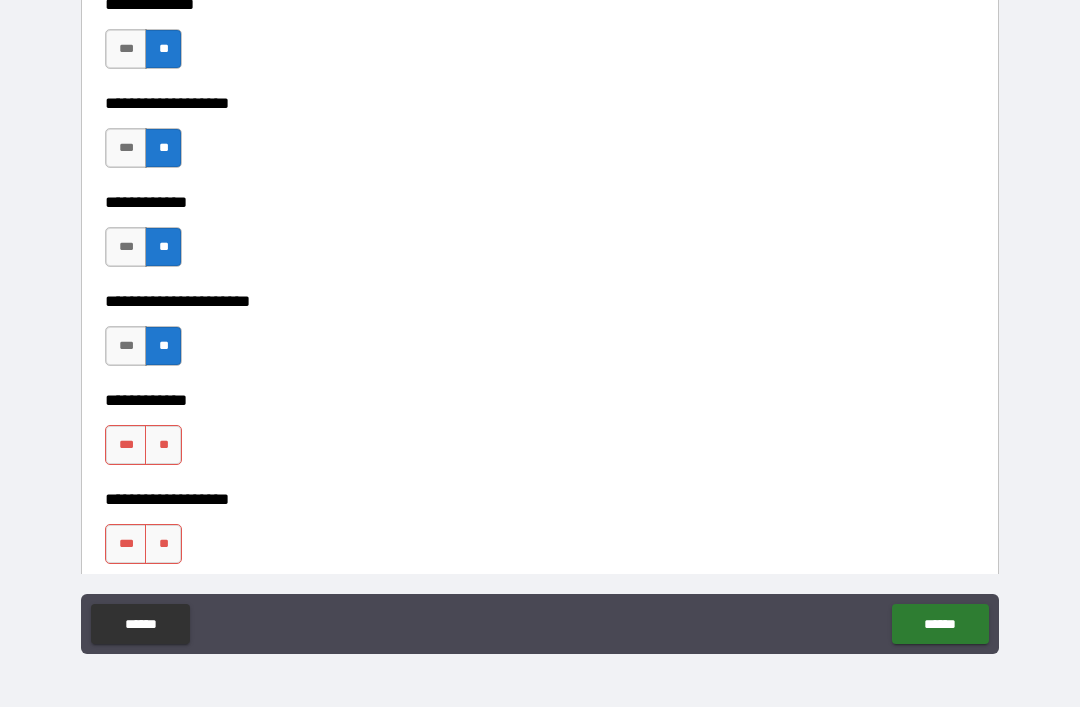 click on "**" at bounding box center (163, 445) 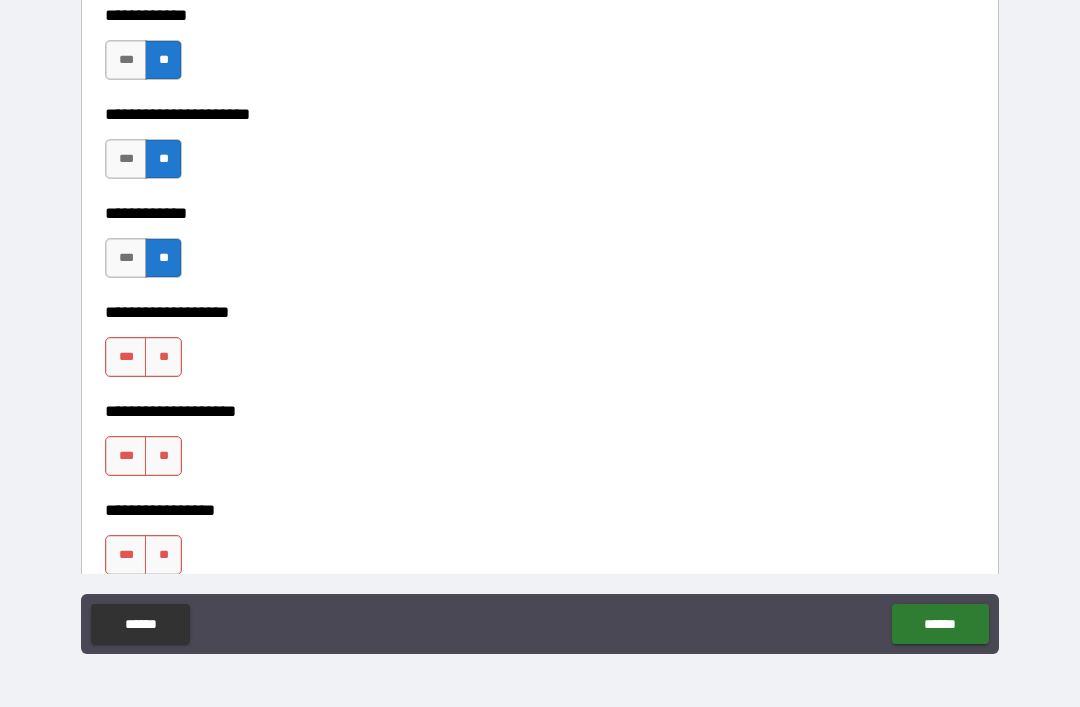 scroll, scrollTop: 8051, scrollLeft: 0, axis: vertical 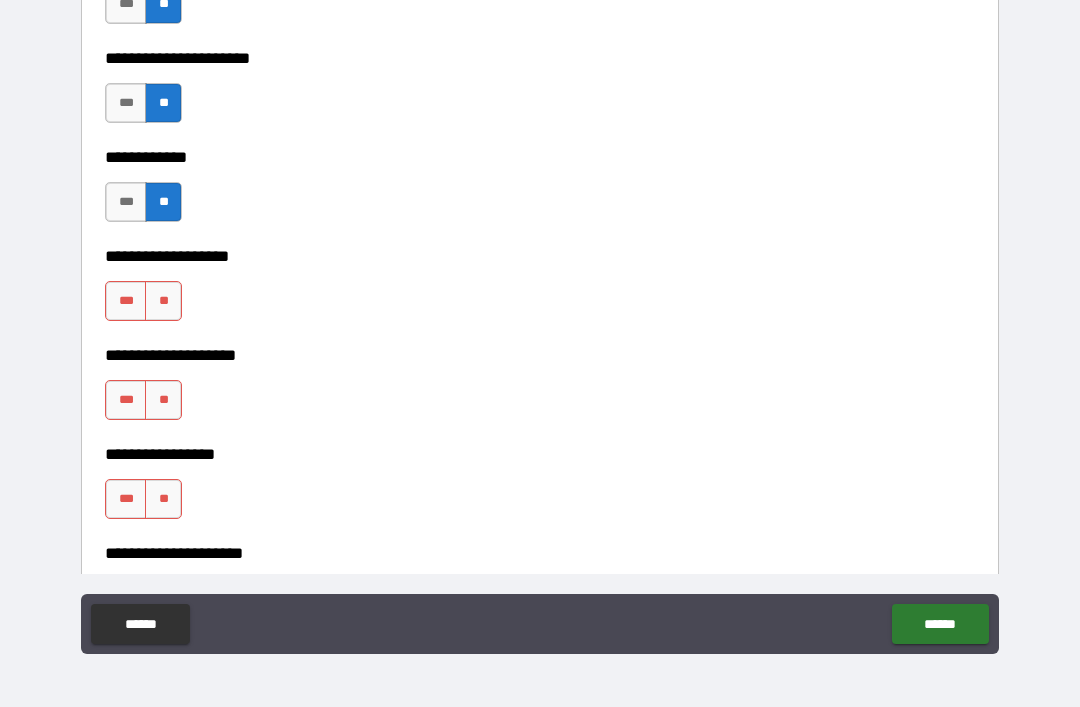click on "**" at bounding box center (163, 301) 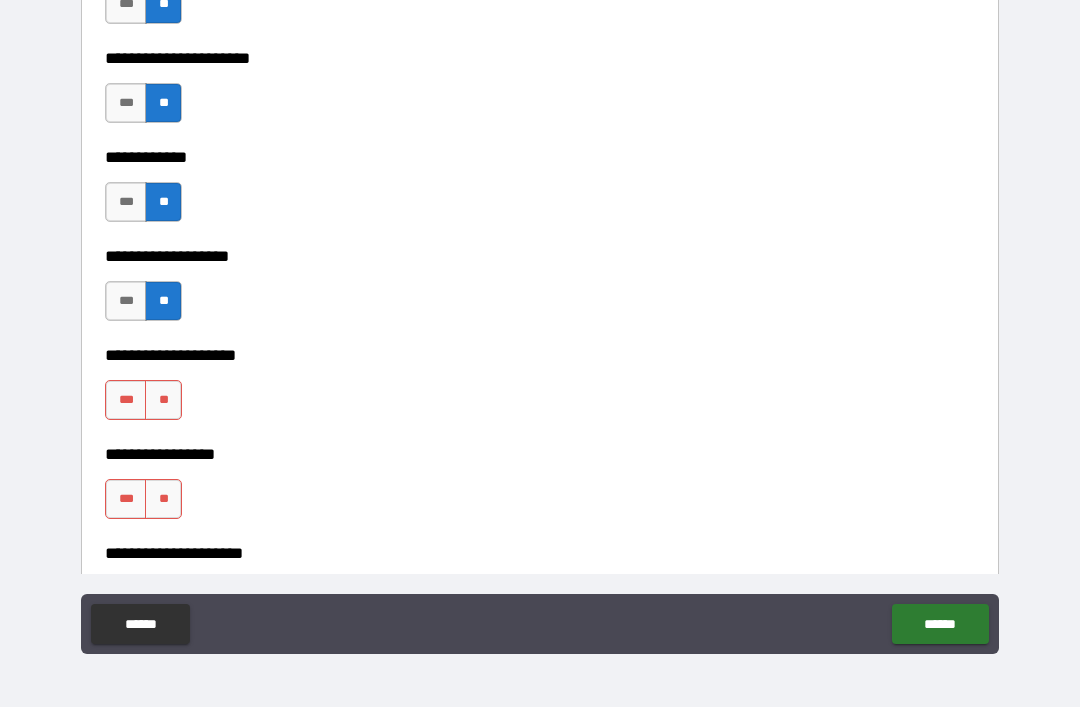 click on "**" at bounding box center (163, 400) 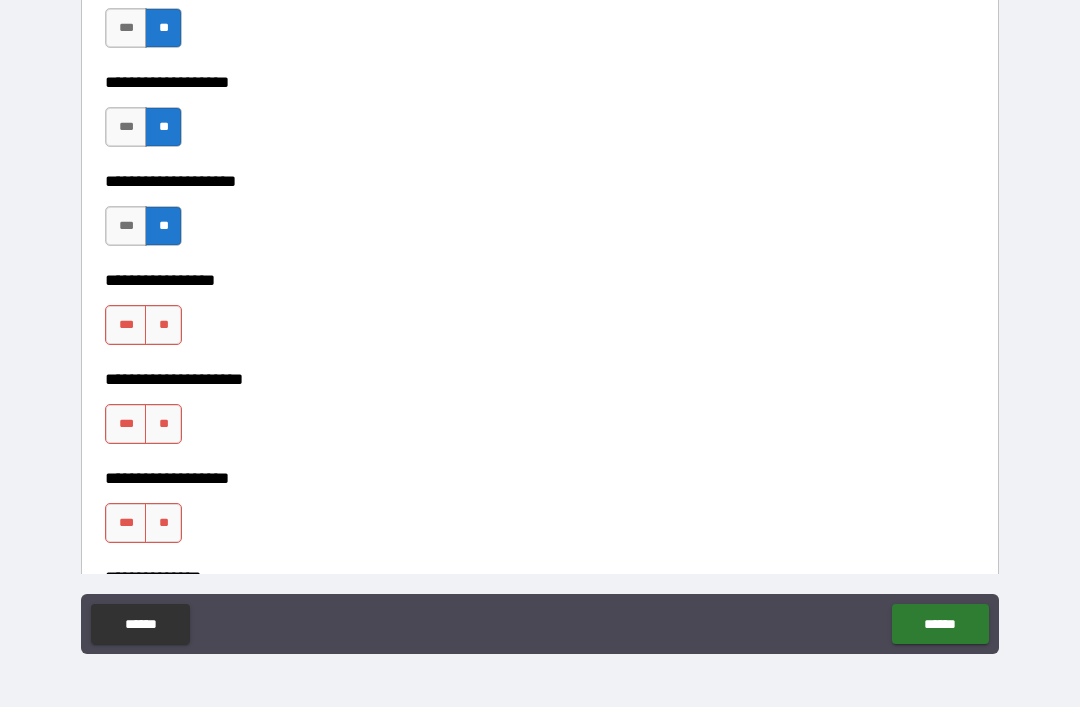 scroll, scrollTop: 8270, scrollLeft: 0, axis: vertical 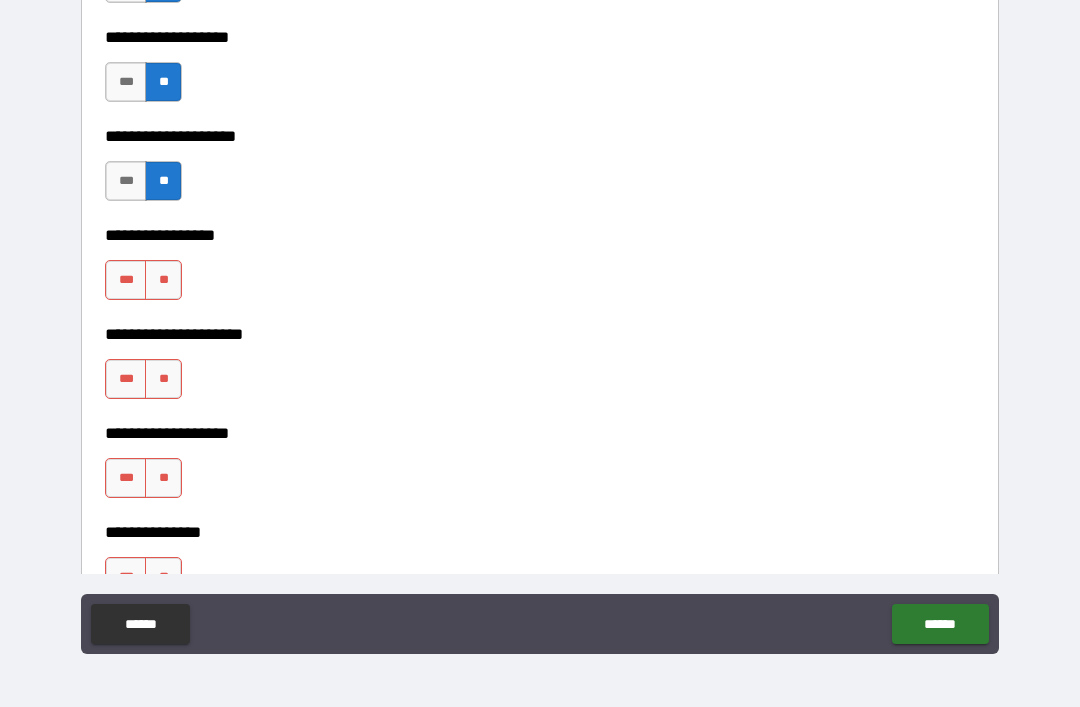 click on "**" at bounding box center (163, 280) 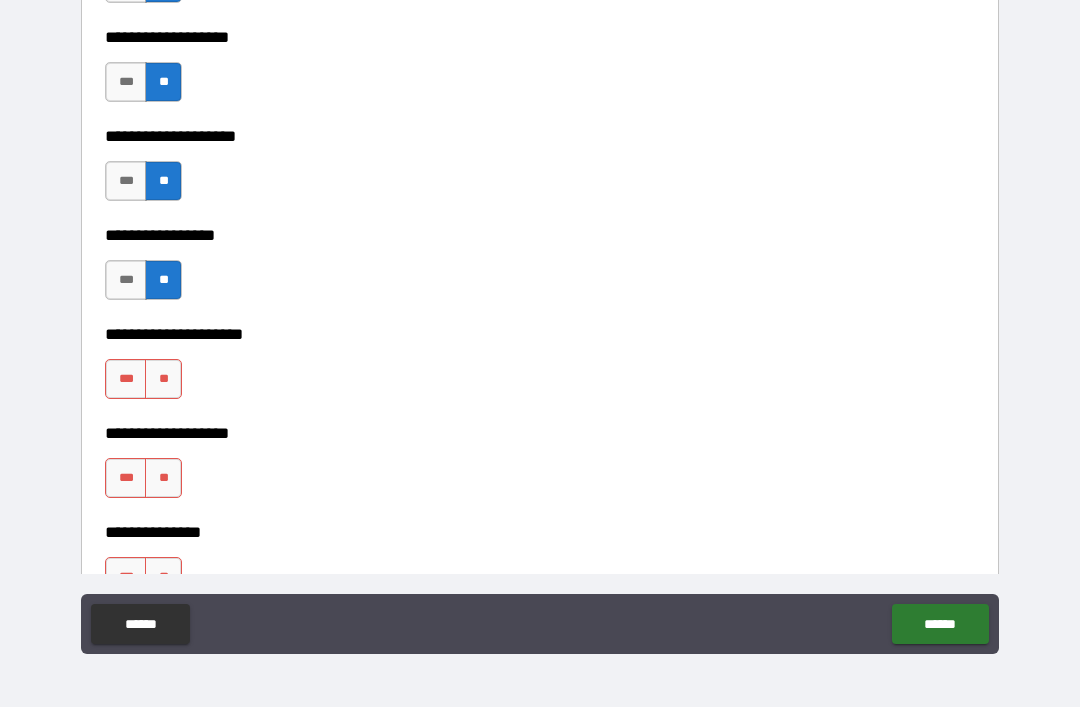 click on "**" at bounding box center (163, 478) 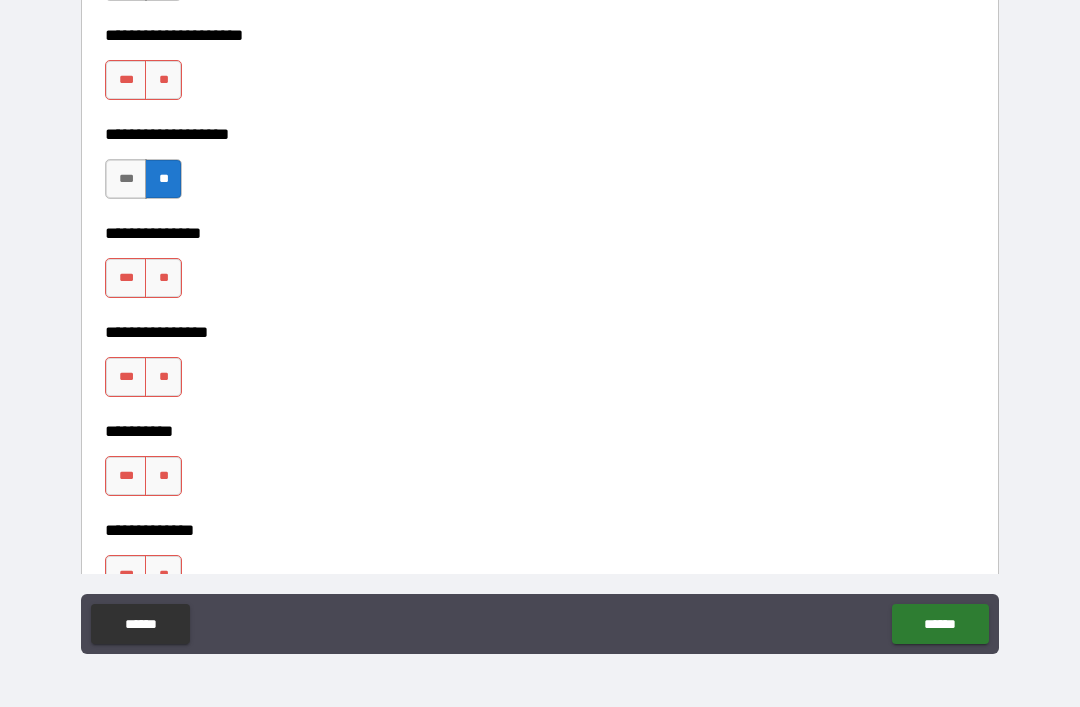 scroll, scrollTop: 8572, scrollLeft: 0, axis: vertical 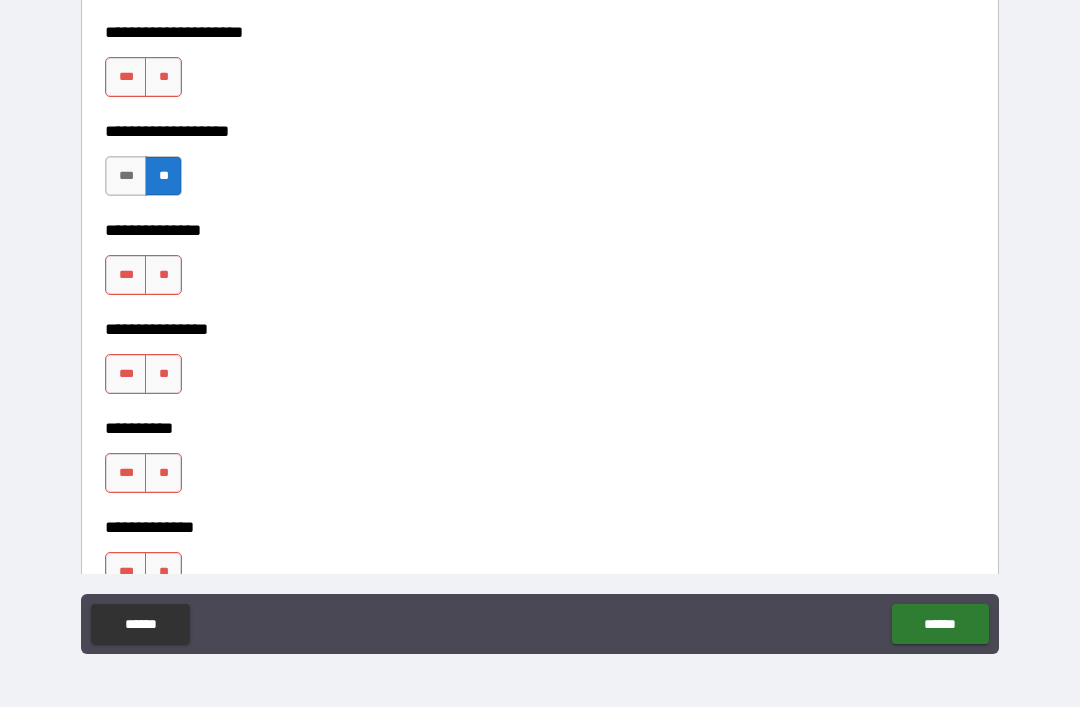 click on "**" at bounding box center (163, 77) 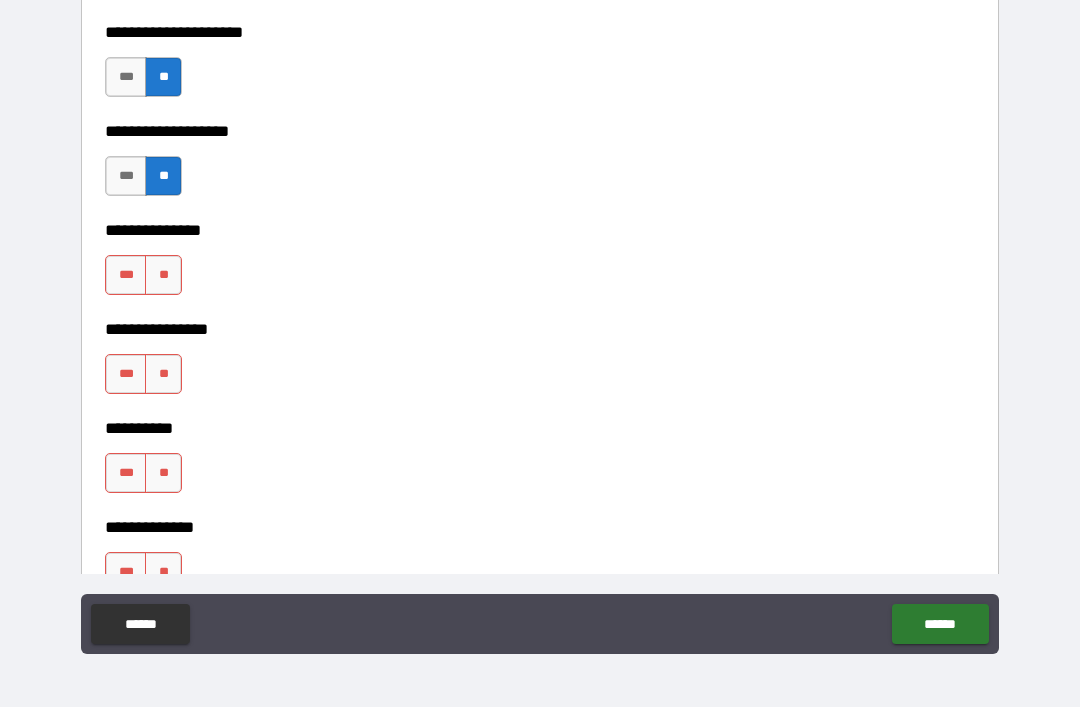 click on "**" at bounding box center [163, 374] 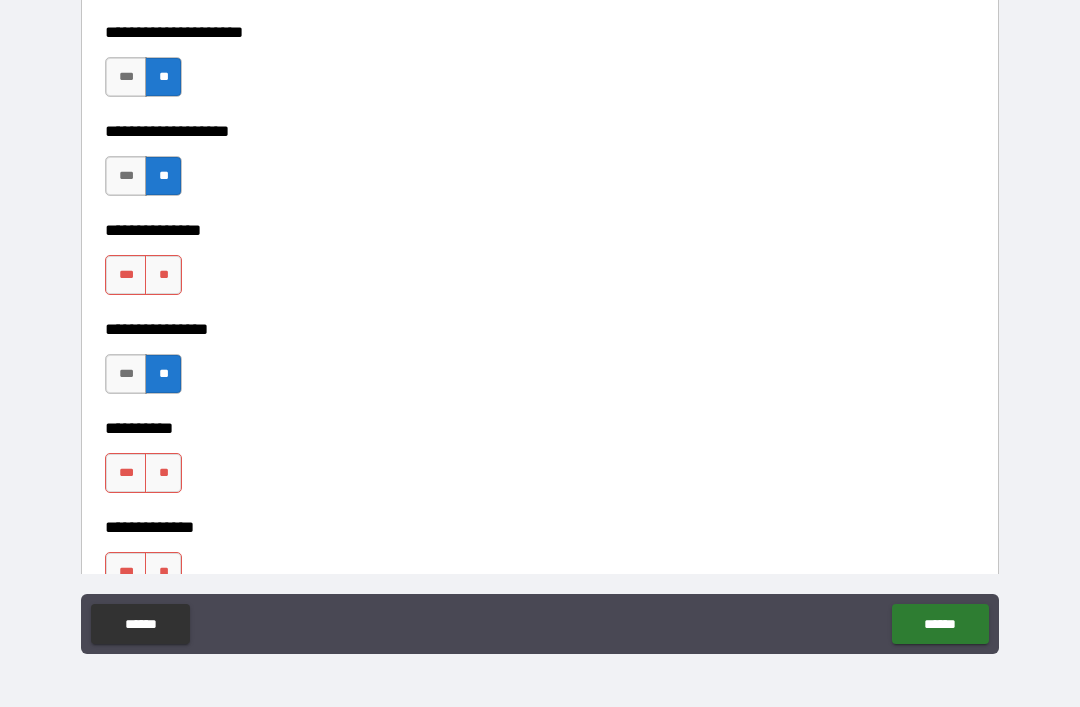 click on "**" at bounding box center [163, 275] 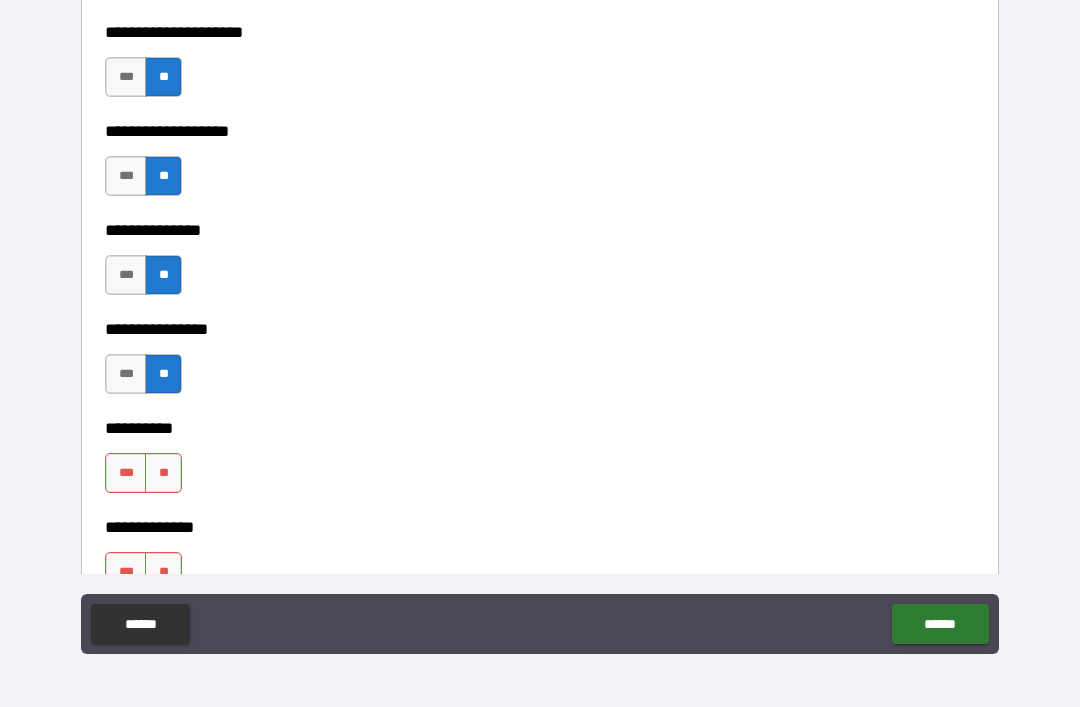 click on "**" at bounding box center (163, 473) 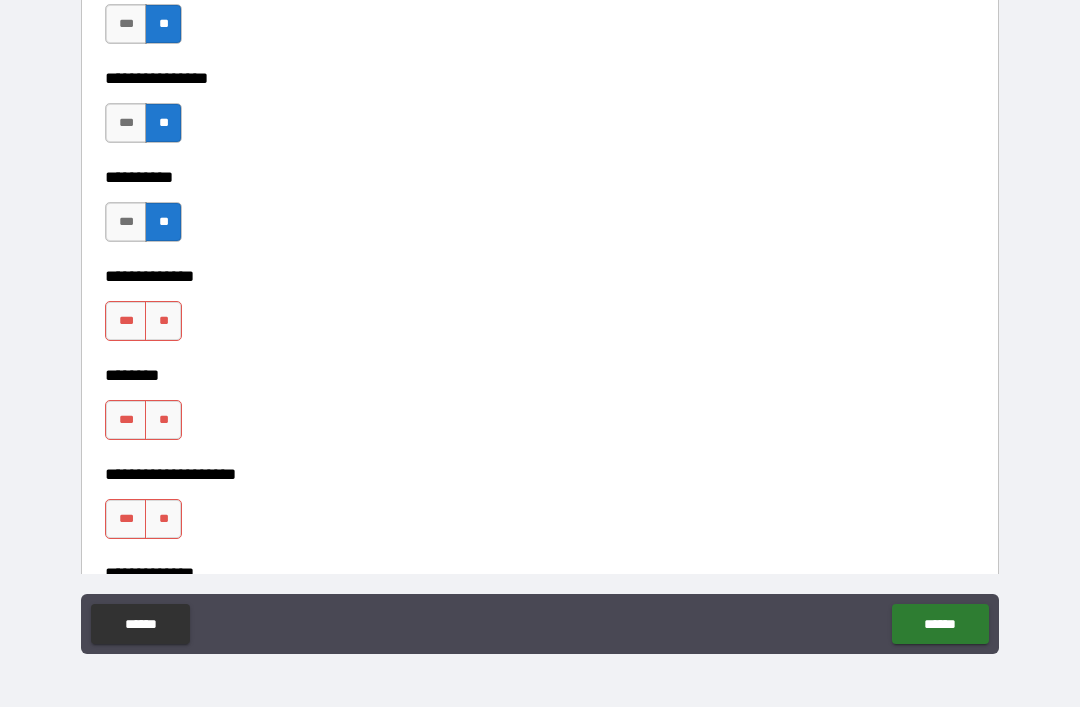 scroll, scrollTop: 8837, scrollLeft: 0, axis: vertical 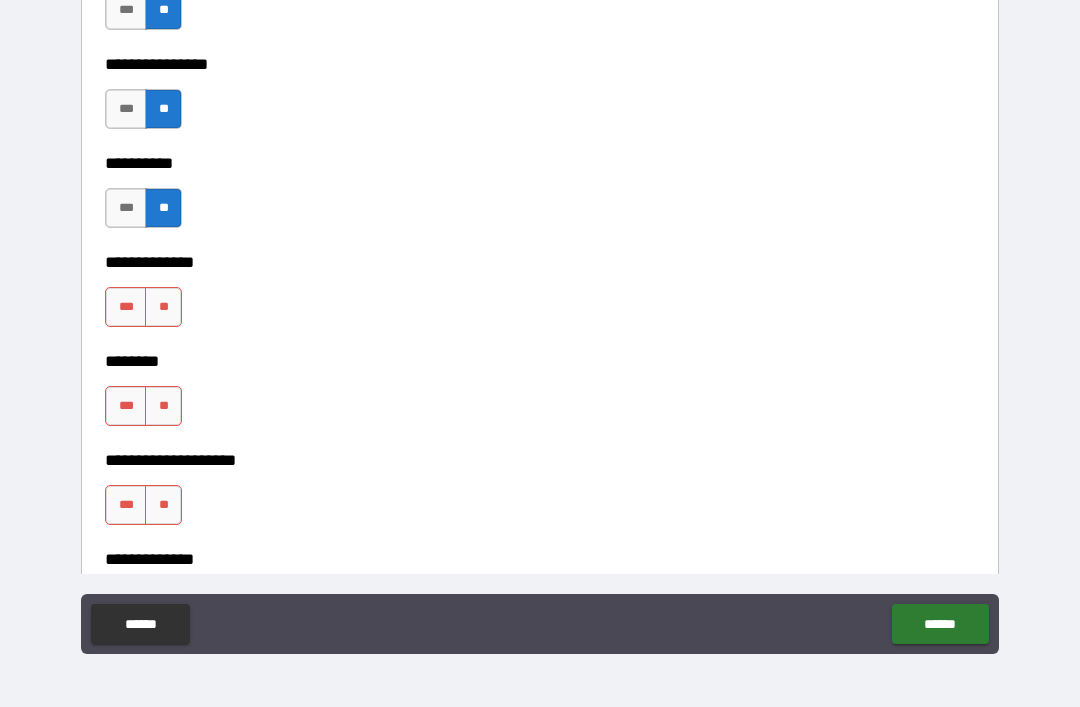 click on "**" at bounding box center (163, 307) 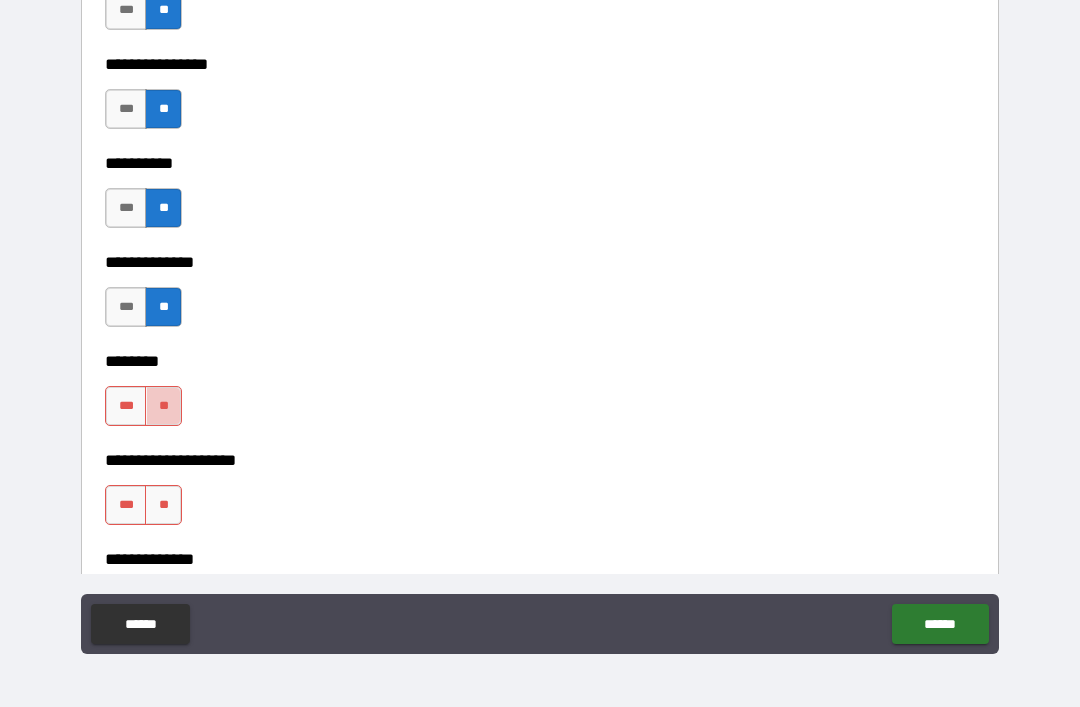 click on "**" at bounding box center [163, 406] 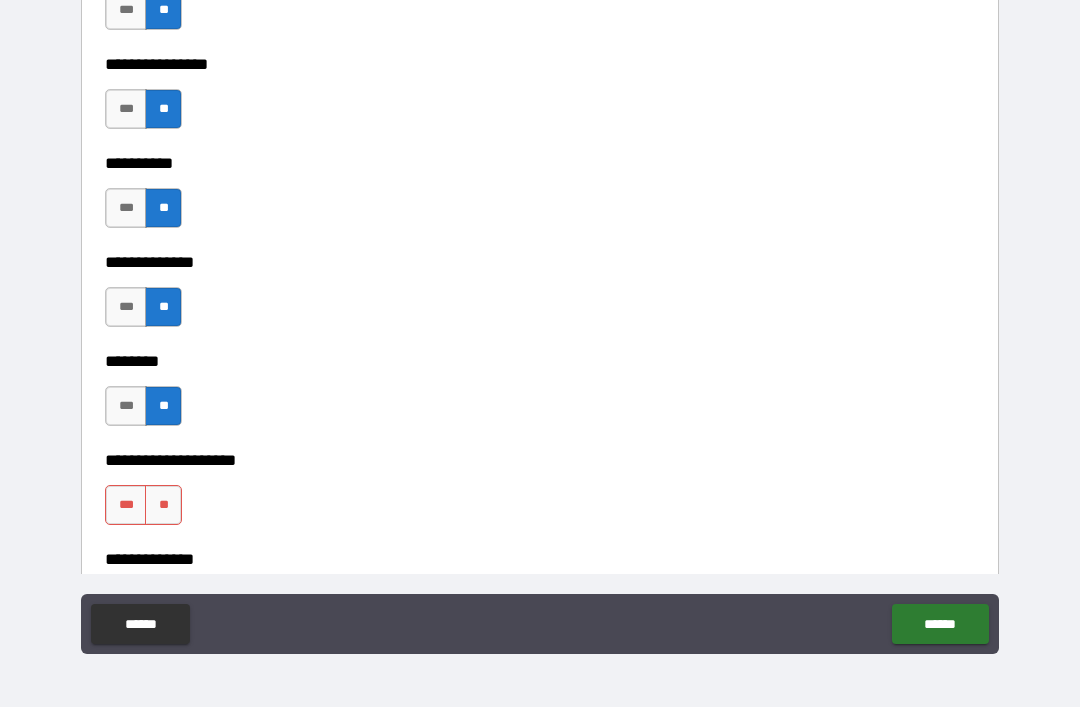 click on "**" at bounding box center (163, 505) 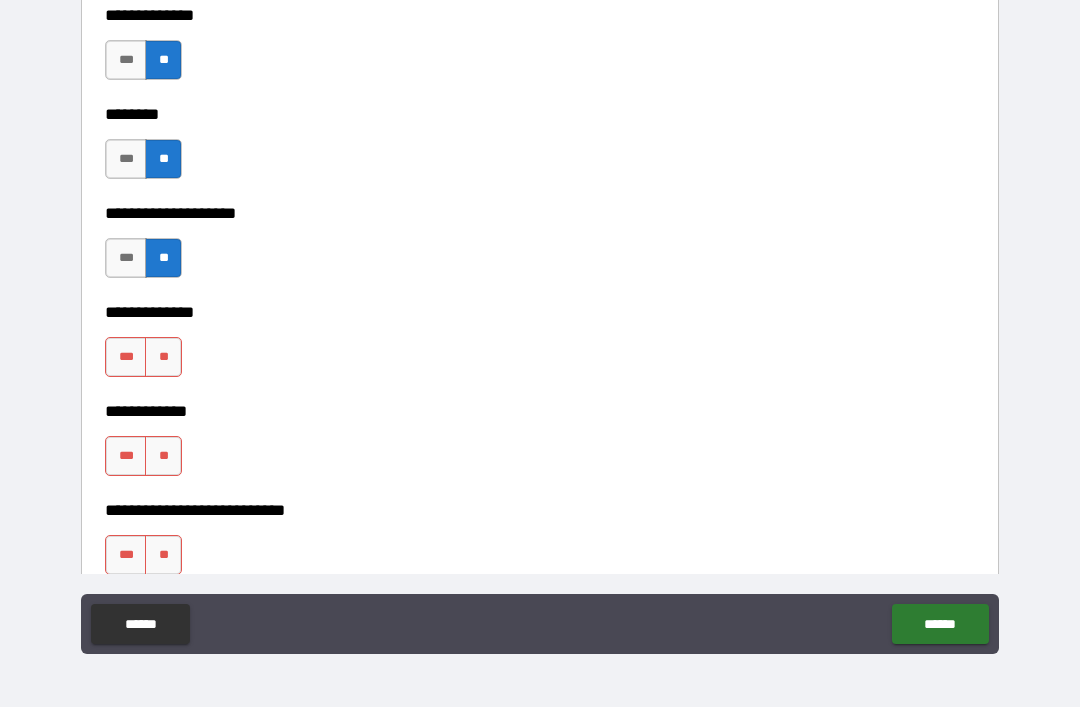 scroll, scrollTop: 9099, scrollLeft: 0, axis: vertical 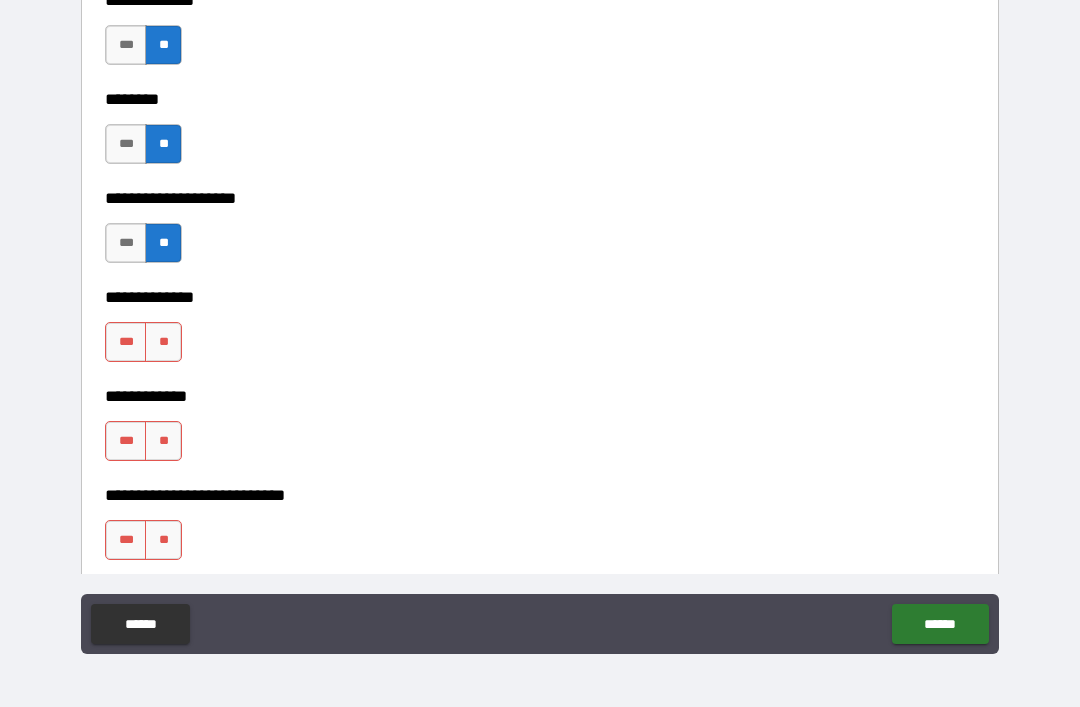 click on "**" at bounding box center [163, 342] 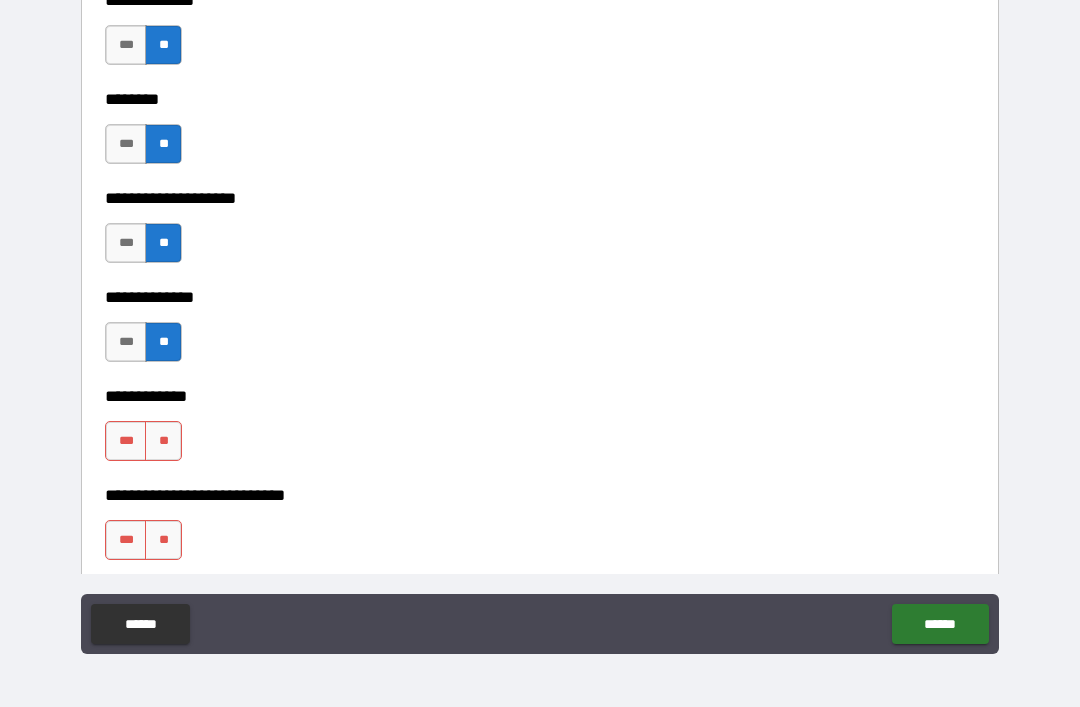 click on "**" at bounding box center [163, 441] 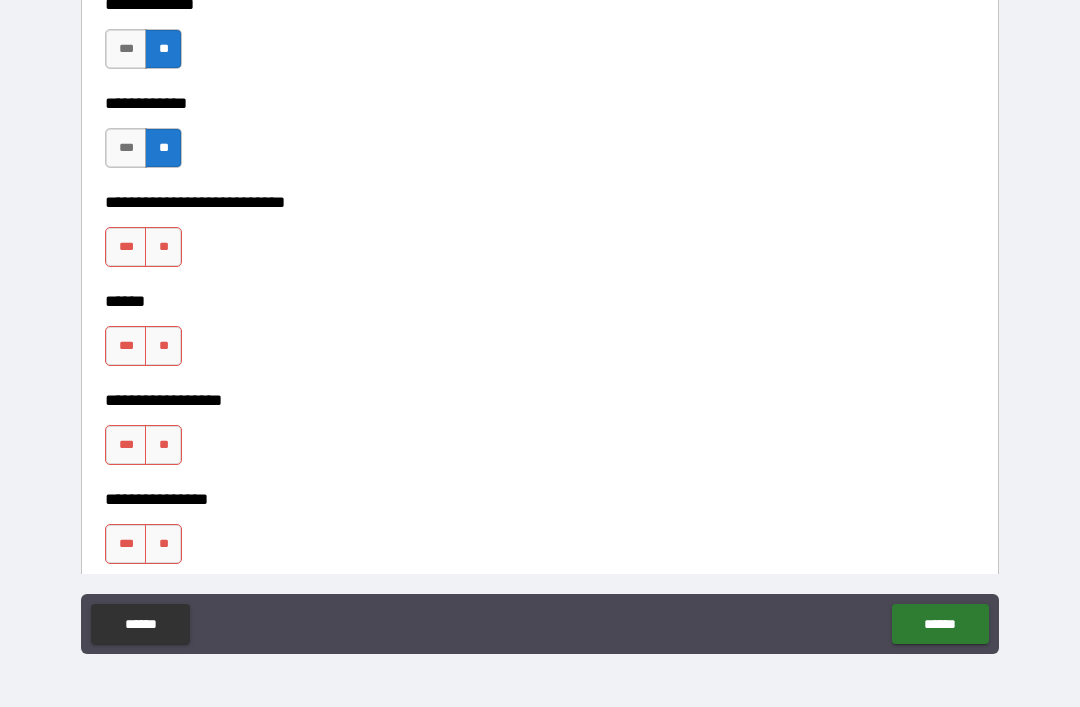 scroll, scrollTop: 9404, scrollLeft: 0, axis: vertical 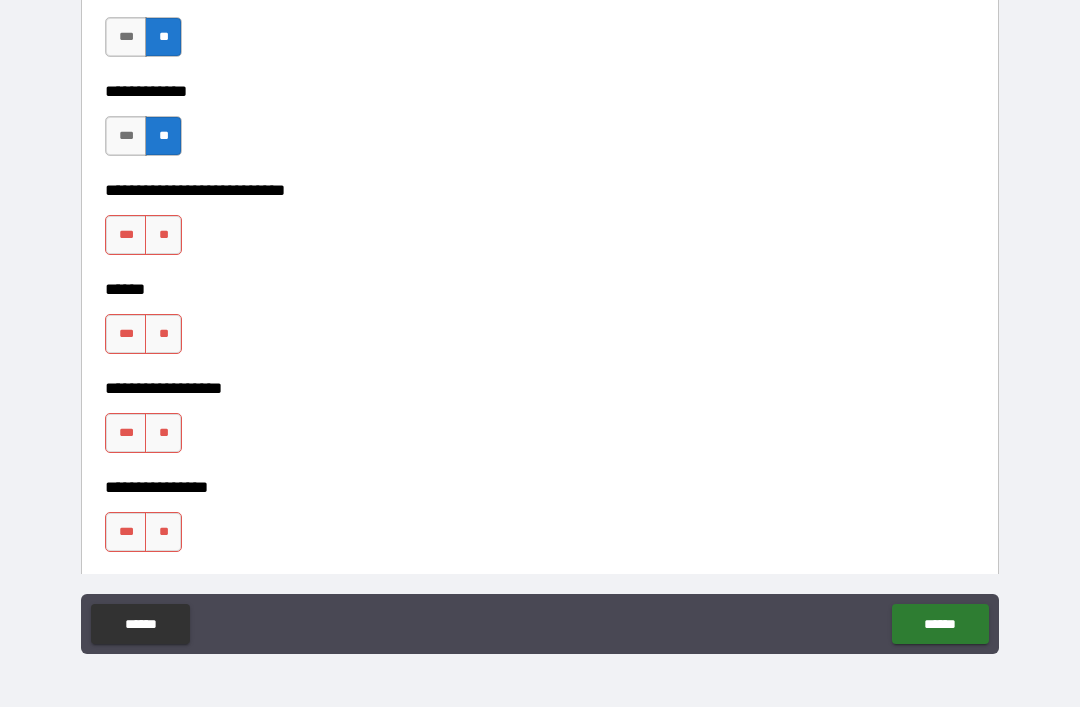 click on "**" at bounding box center [163, 235] 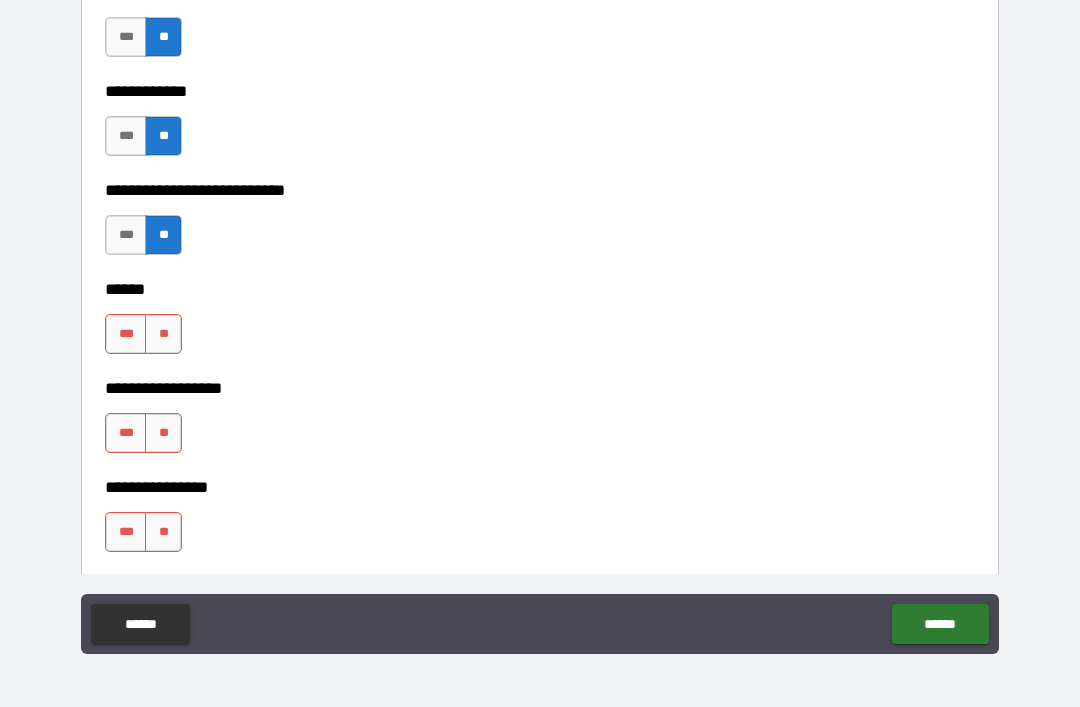 click on "**" at bounding box center (163, 334) 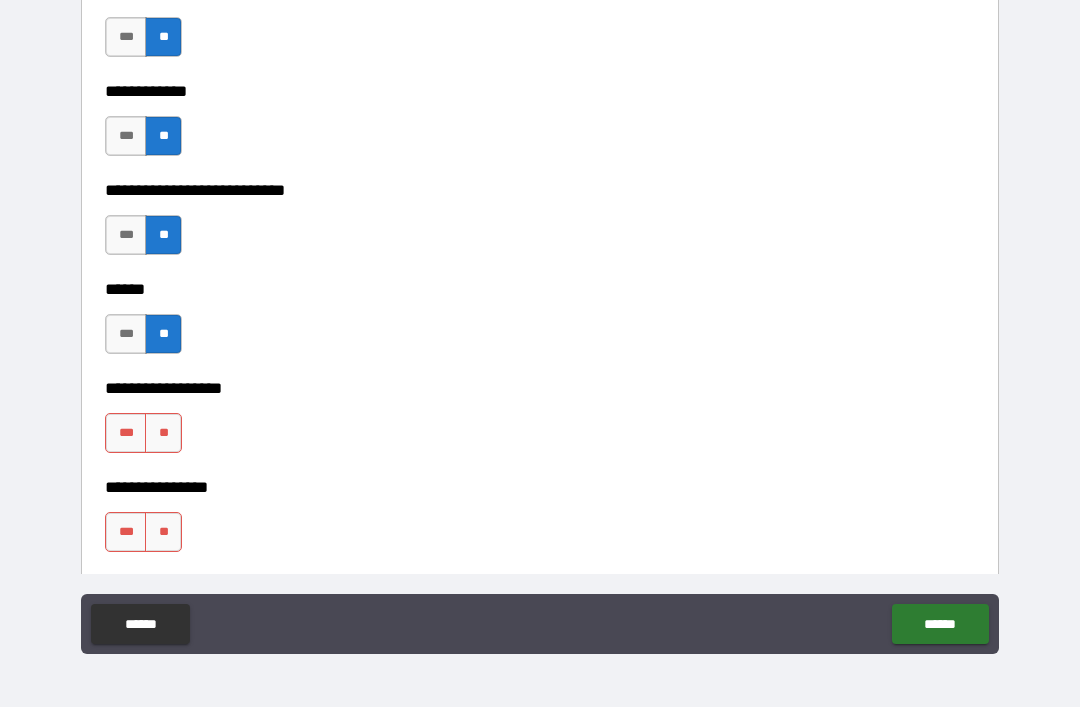 click on "**" at bounding box center [163, 433] 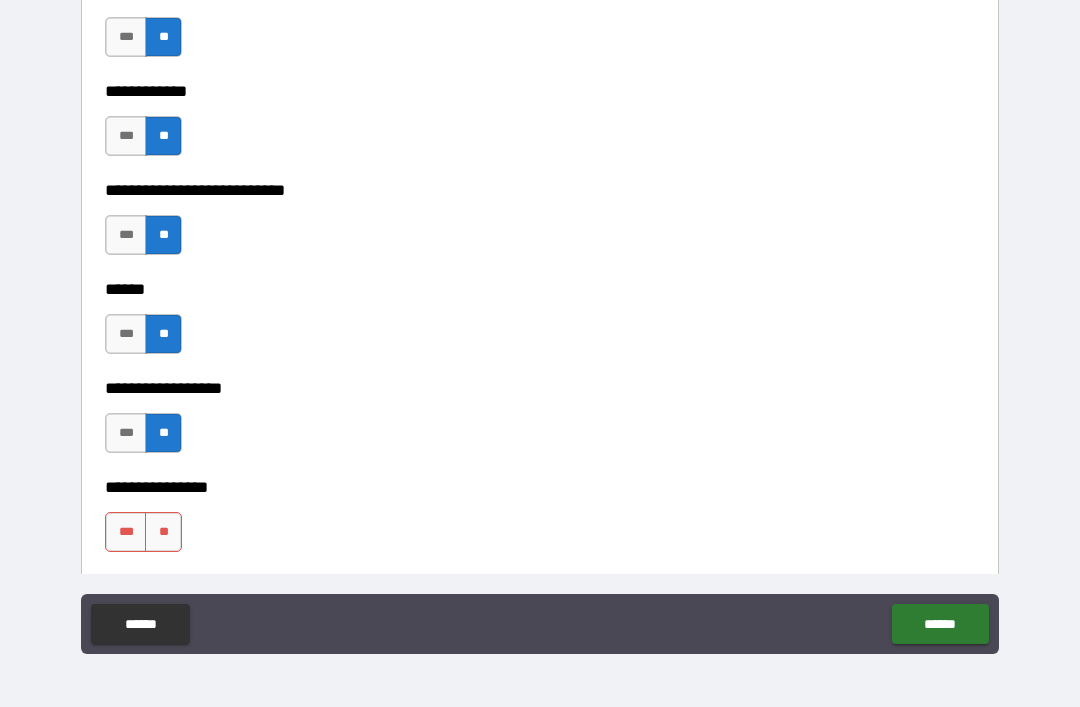 click on "**" at bounding box center [163, 532] 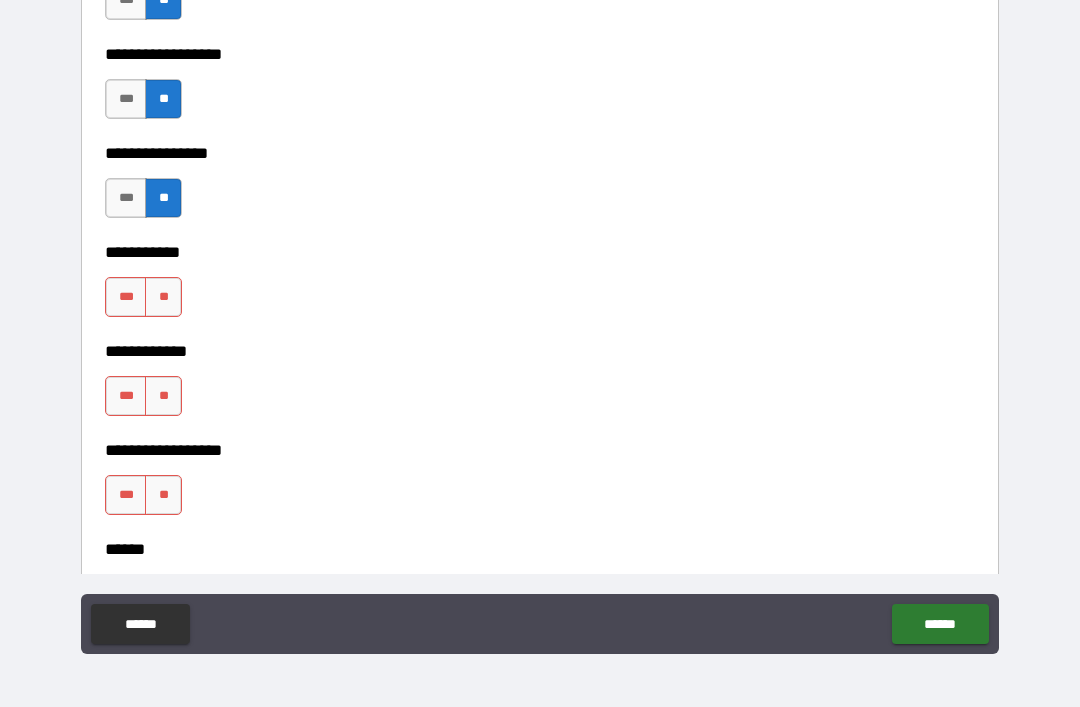 scroll, scrollTop: 9852, scrollLeft: 0, axis: vertical 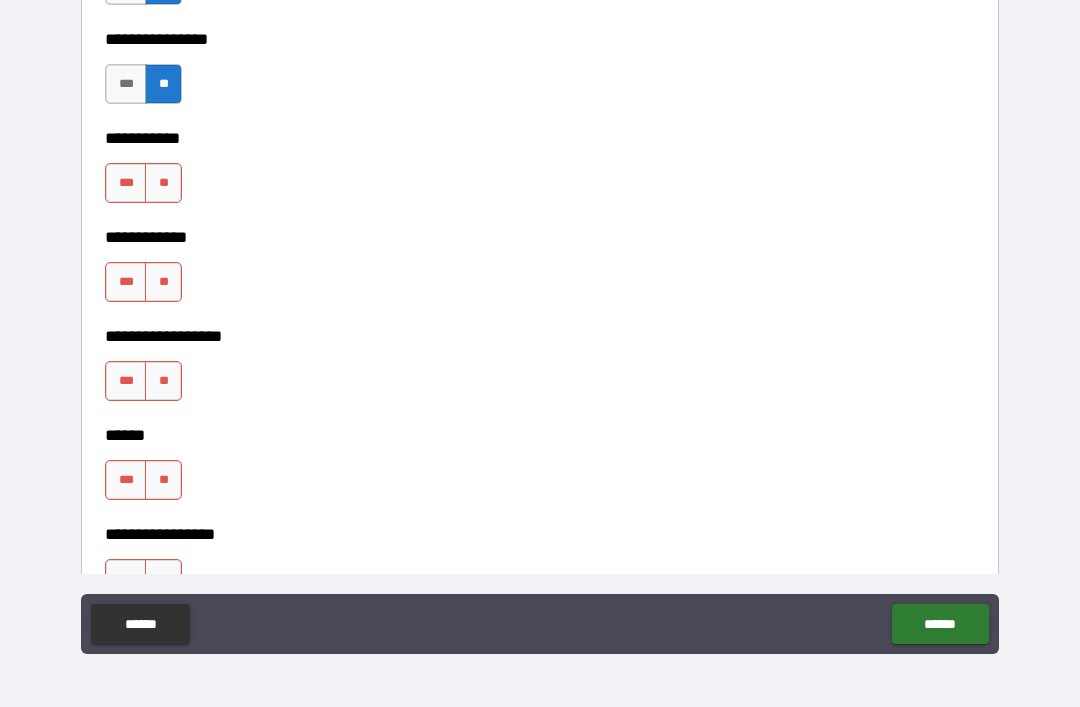 click on "**" at bounding box center [163, 183] 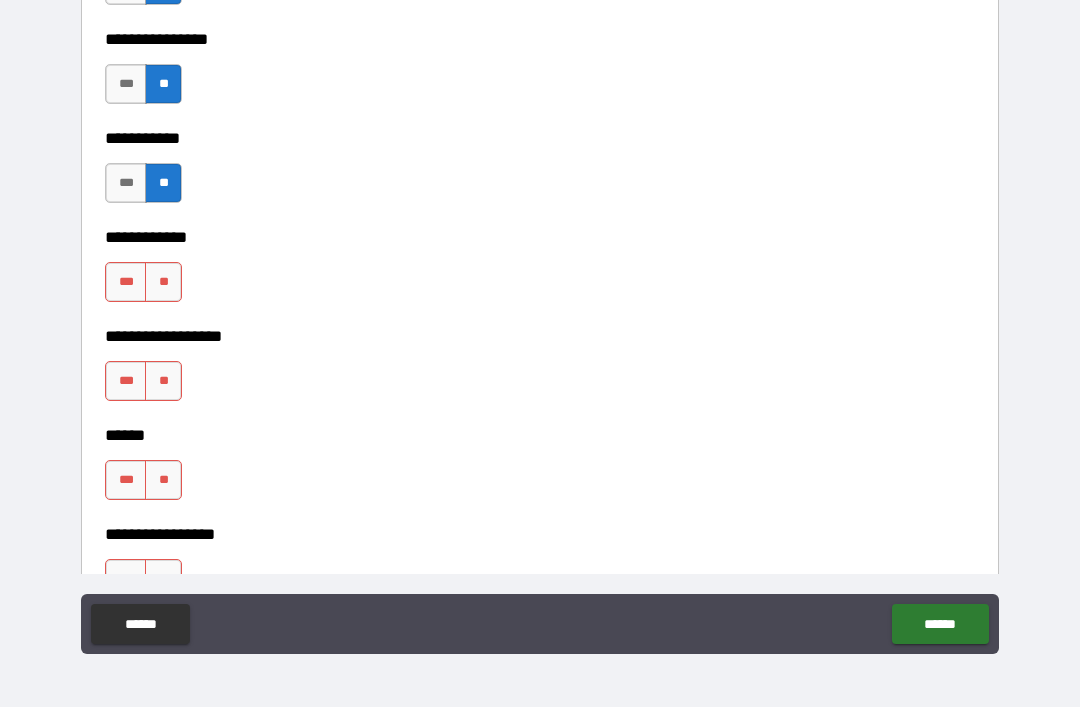 click on "**" at bounding box center [163, 282] 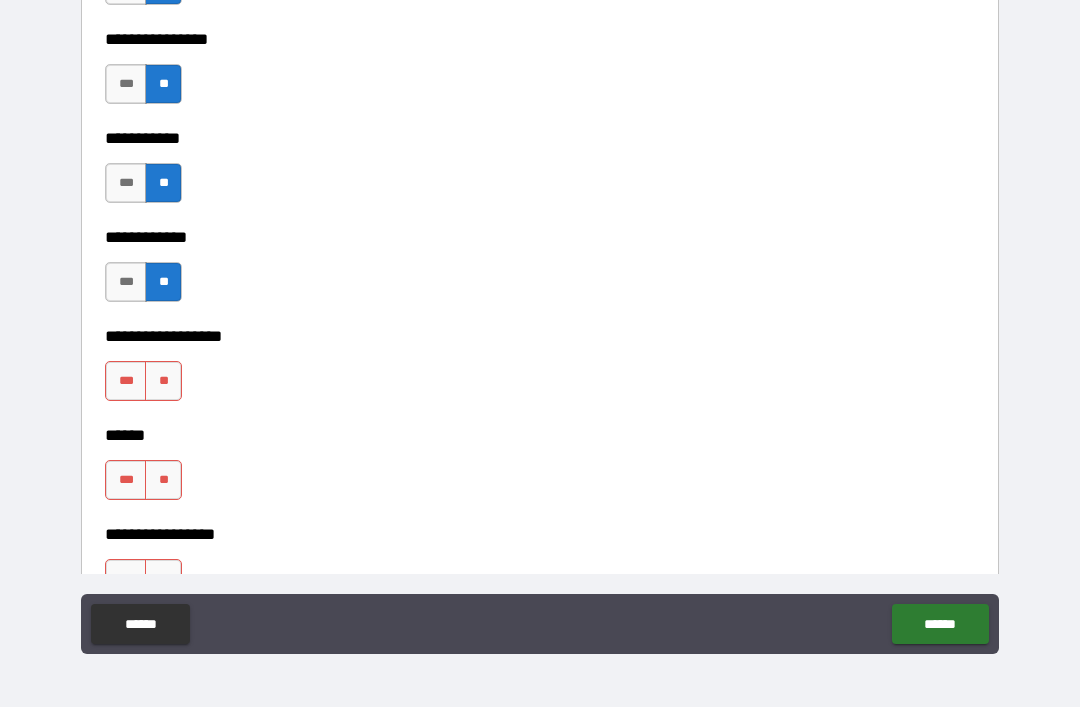 click on "**" at bounding box center [163, 381] 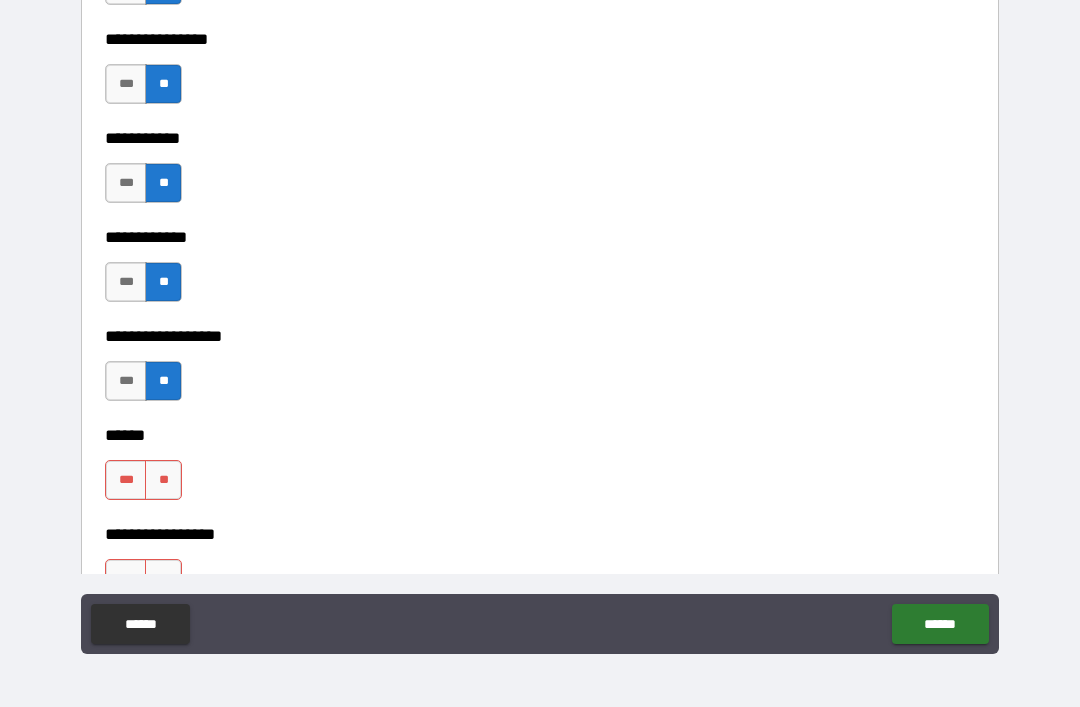 click on "**" at bounding box center (163, 480) 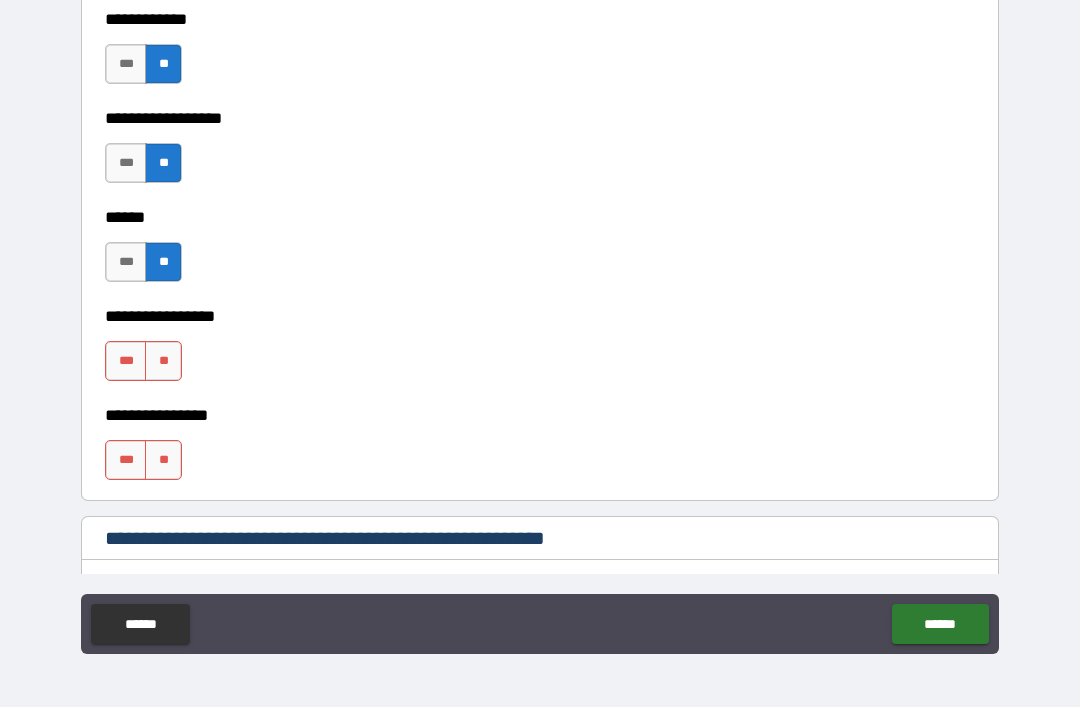 scroll, scrollTop: 10075, scrollLeft: 0, axis: vertical 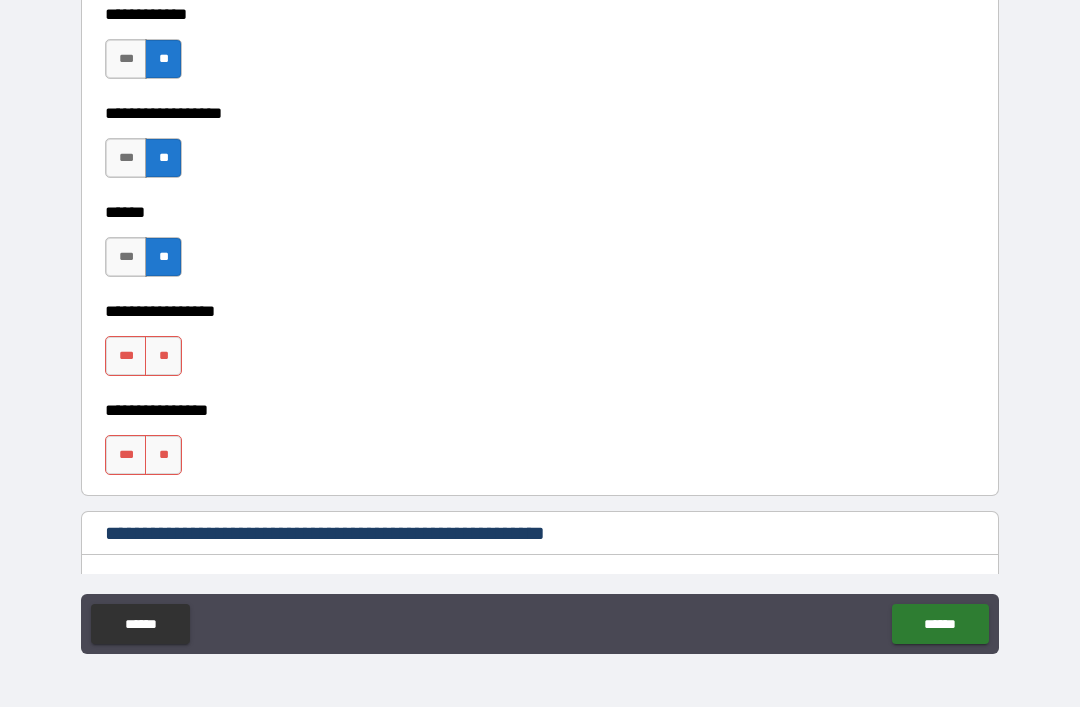 click on "**" at bounding box center (163, 356) 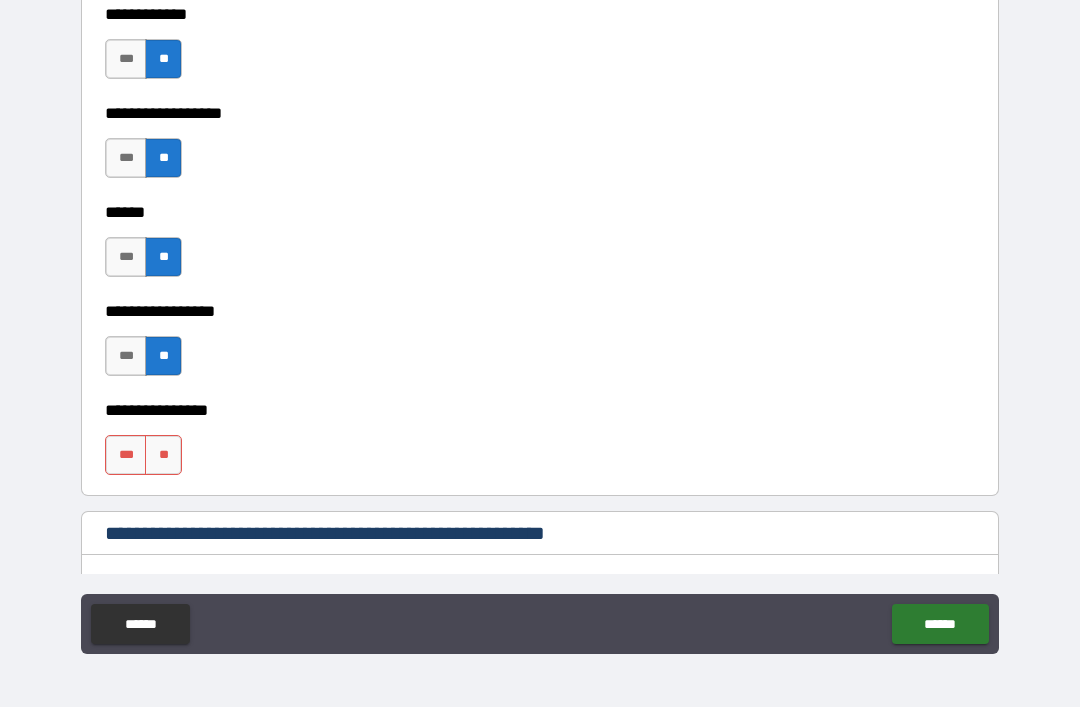 click on "**" at bounding box center [163, 455] 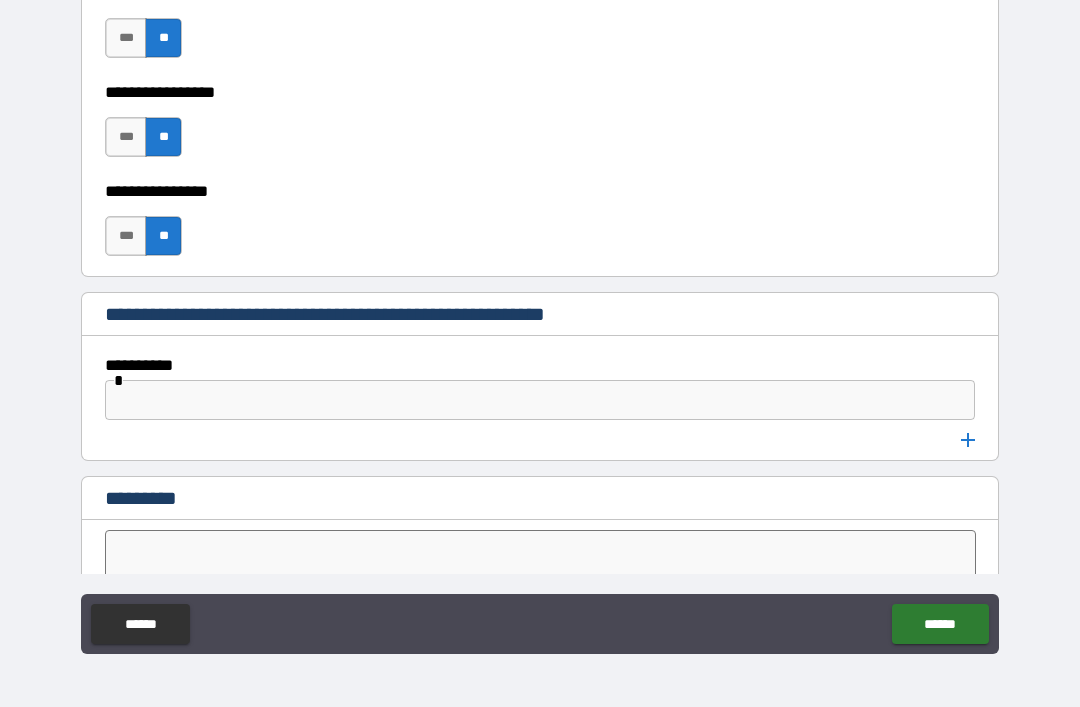 scroll, scrollTop: 10366, scrollLeft: 0, axis: vertical 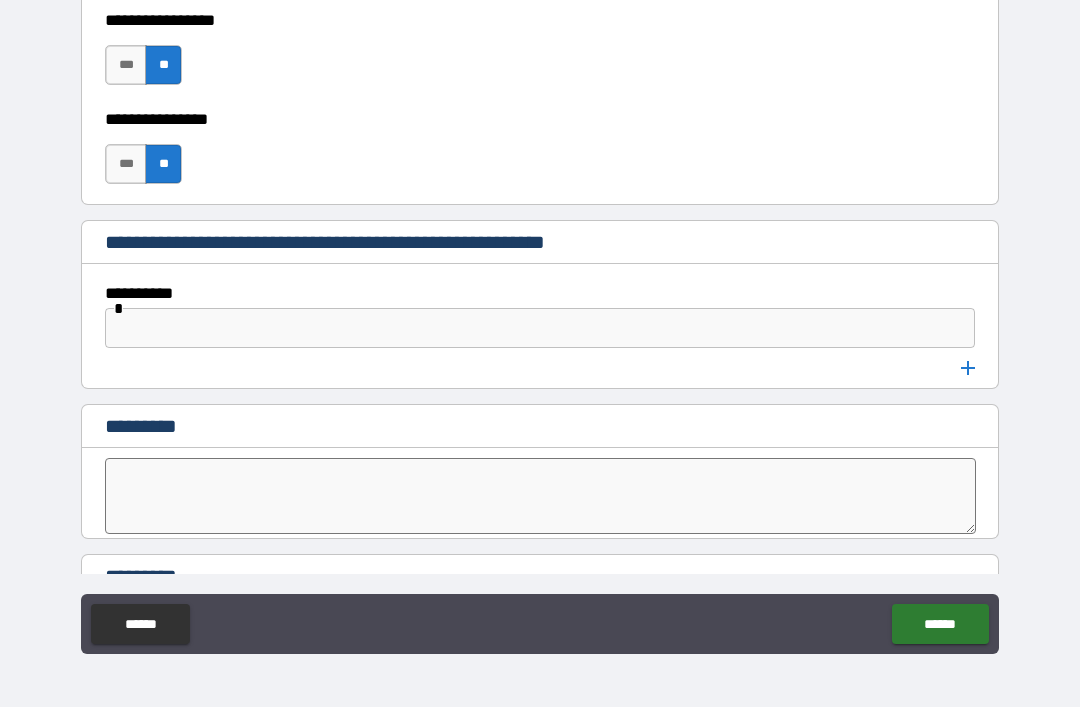 click at bounding box center [540, 328] 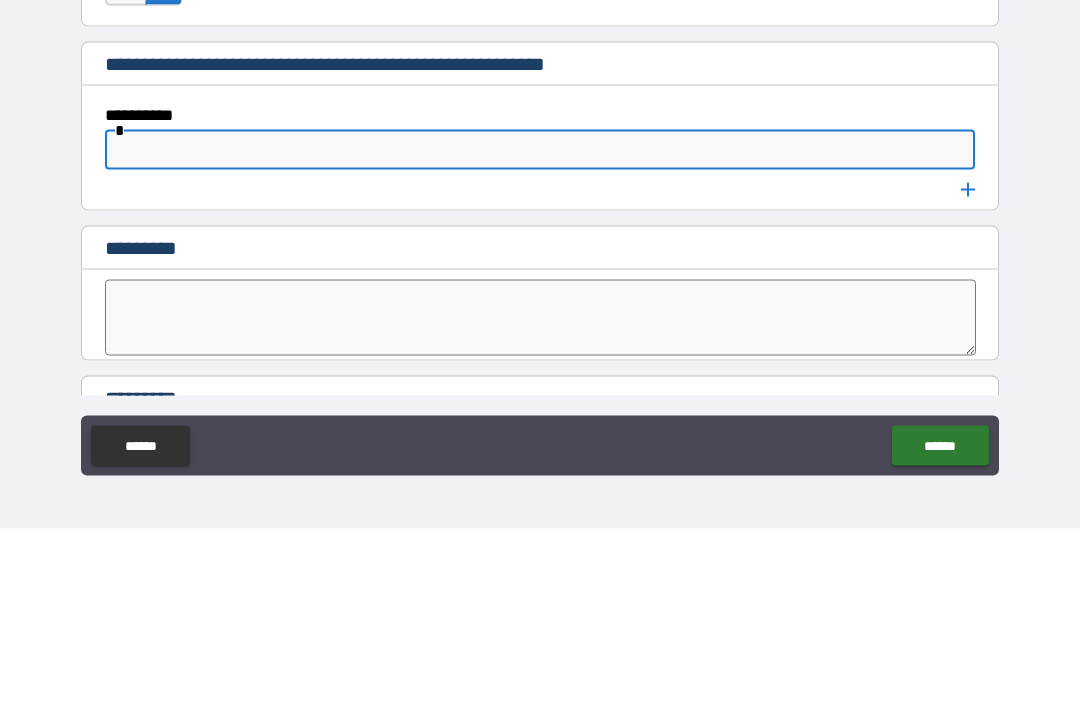 click on "**********" at bounding box center [540, 324] 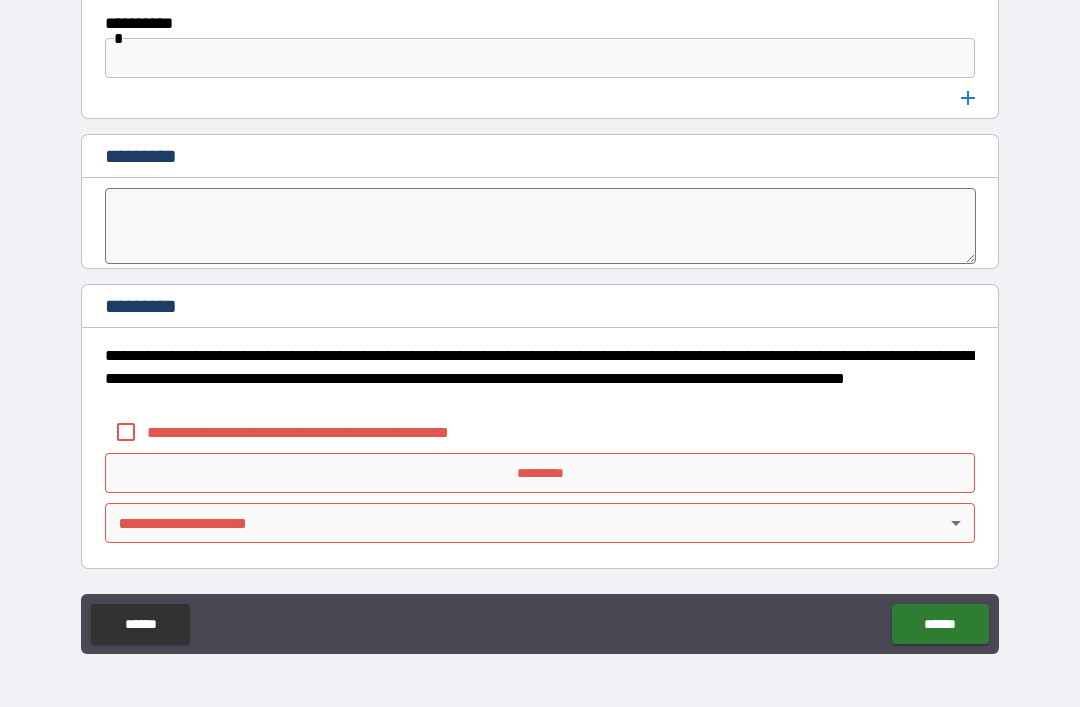 scroll, scrollTop: 10636, scrollLeft: 0, axis: vertical 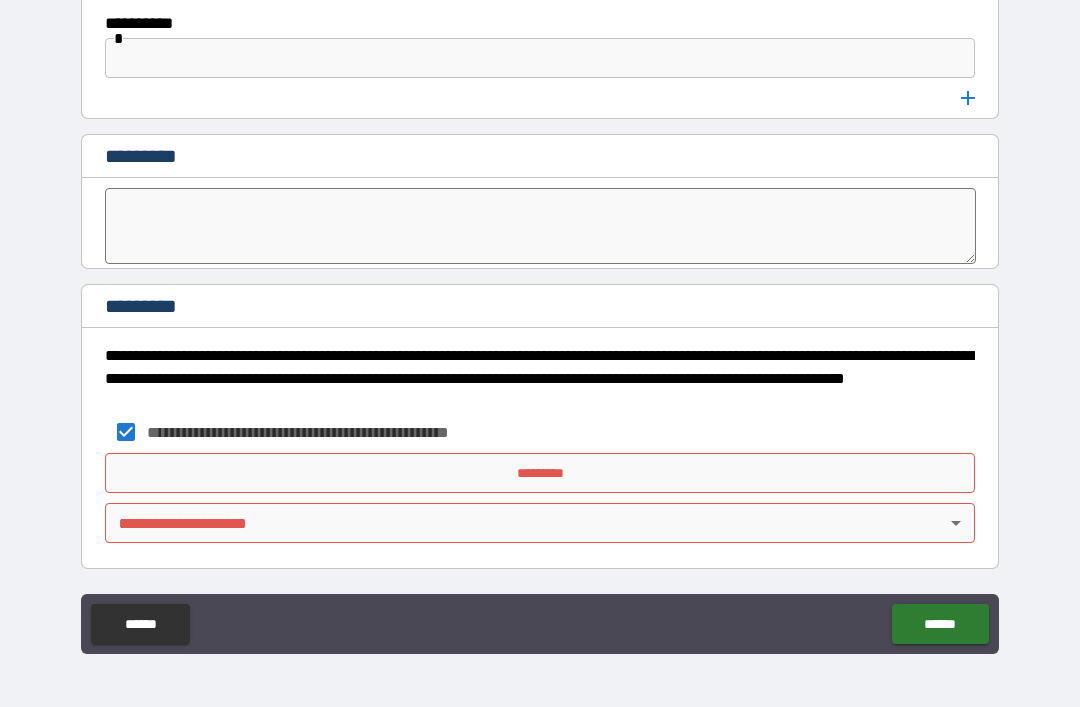 click on "*********" at bounding box center [540, 473] 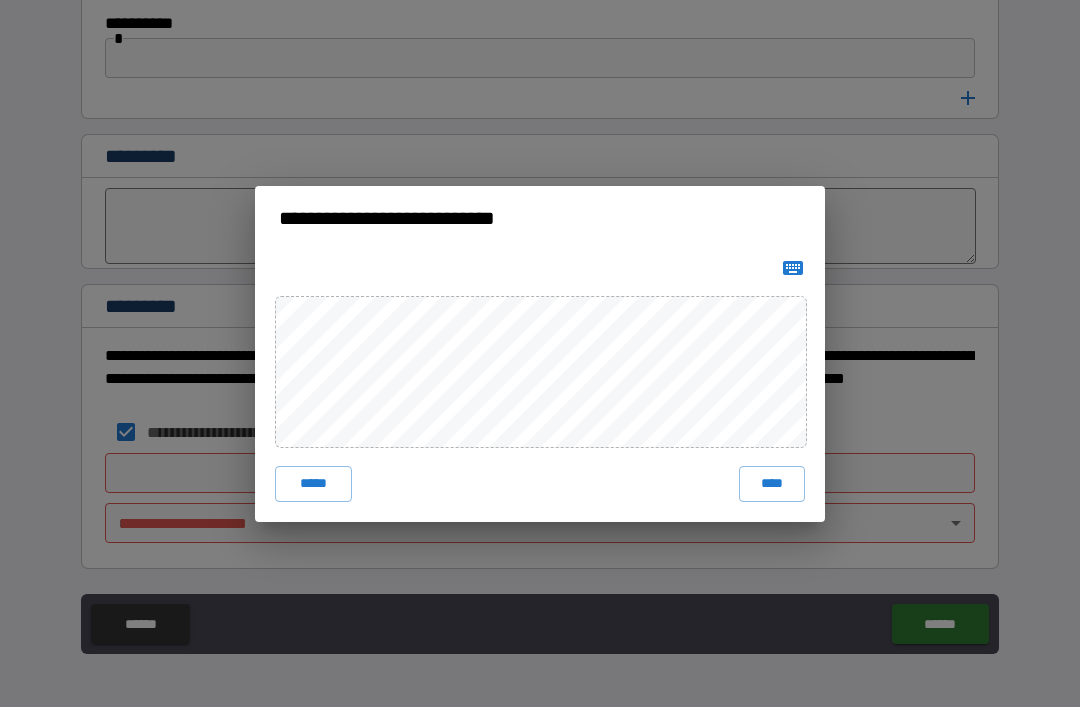 click on "****" at bounding box center [772, 484] 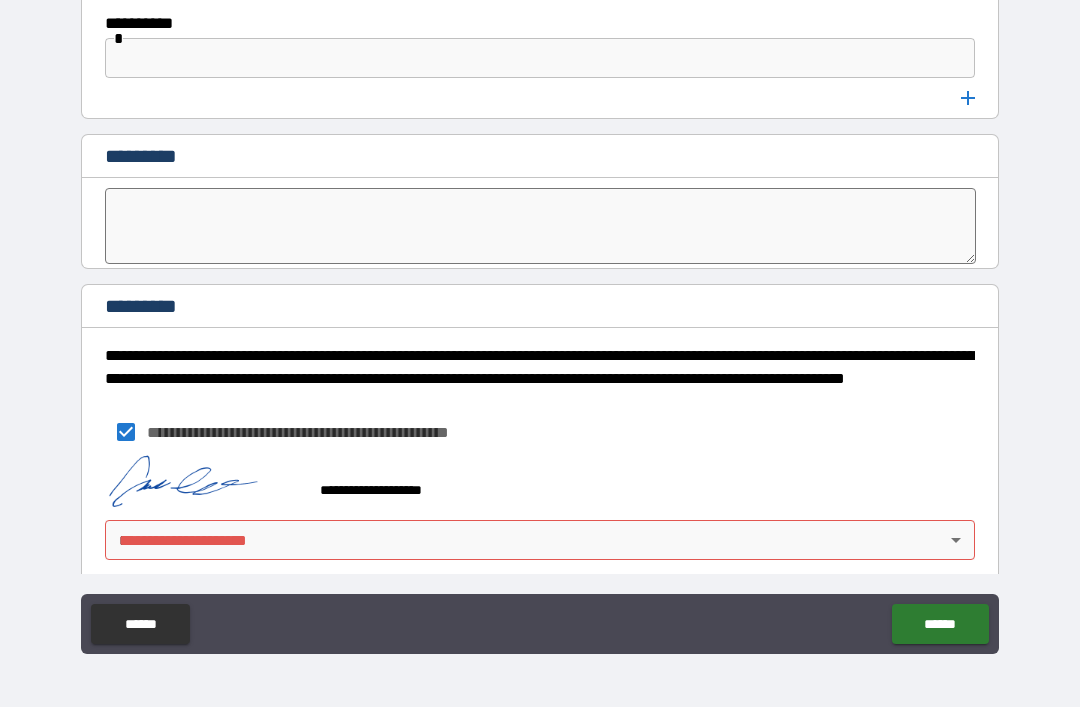 scroll, scrollTop: 10626, scrollLeft: 0, axis: vertical 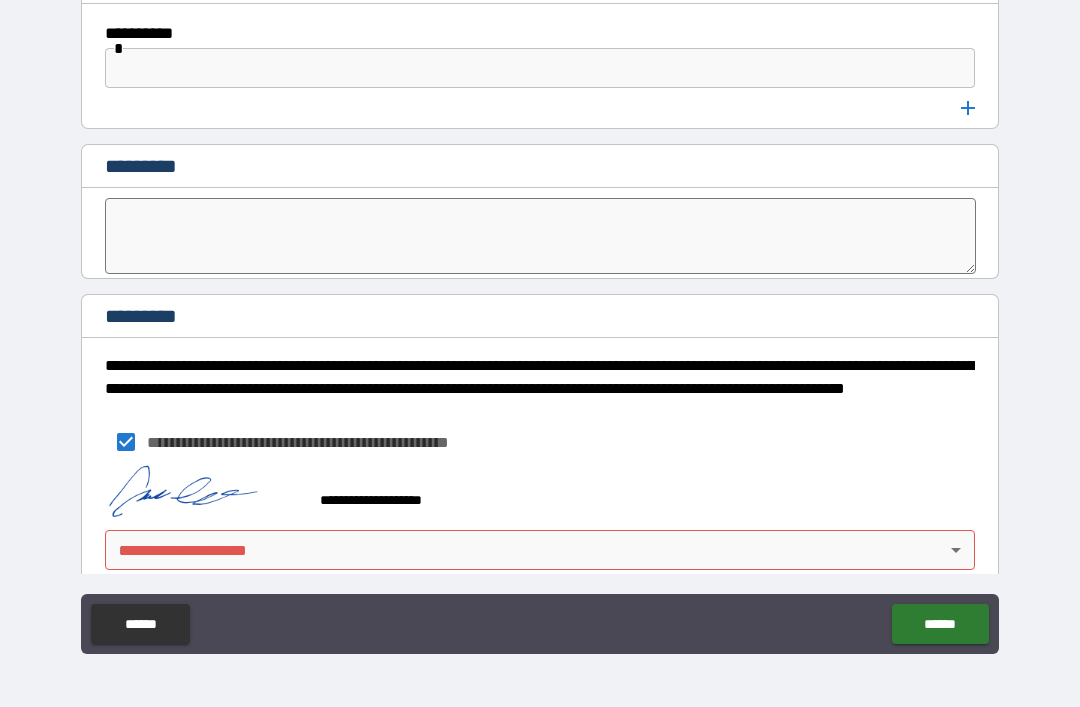 click on "**********" at bounding box center (540, 491) 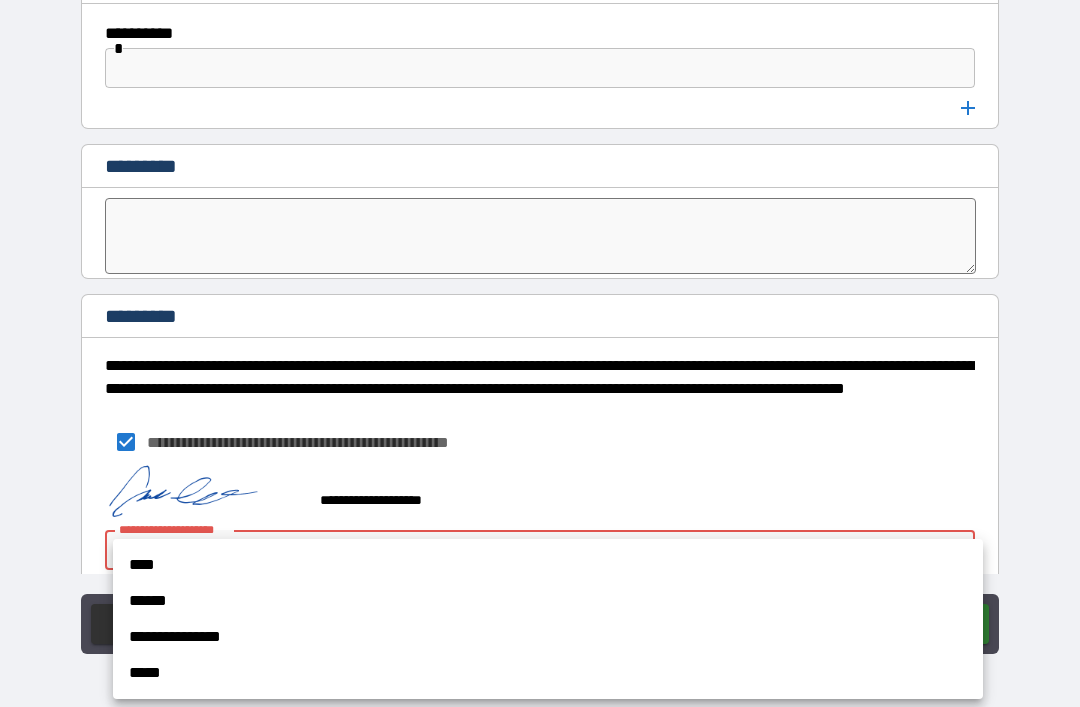 click on "****" at bounding box center [548, 565] 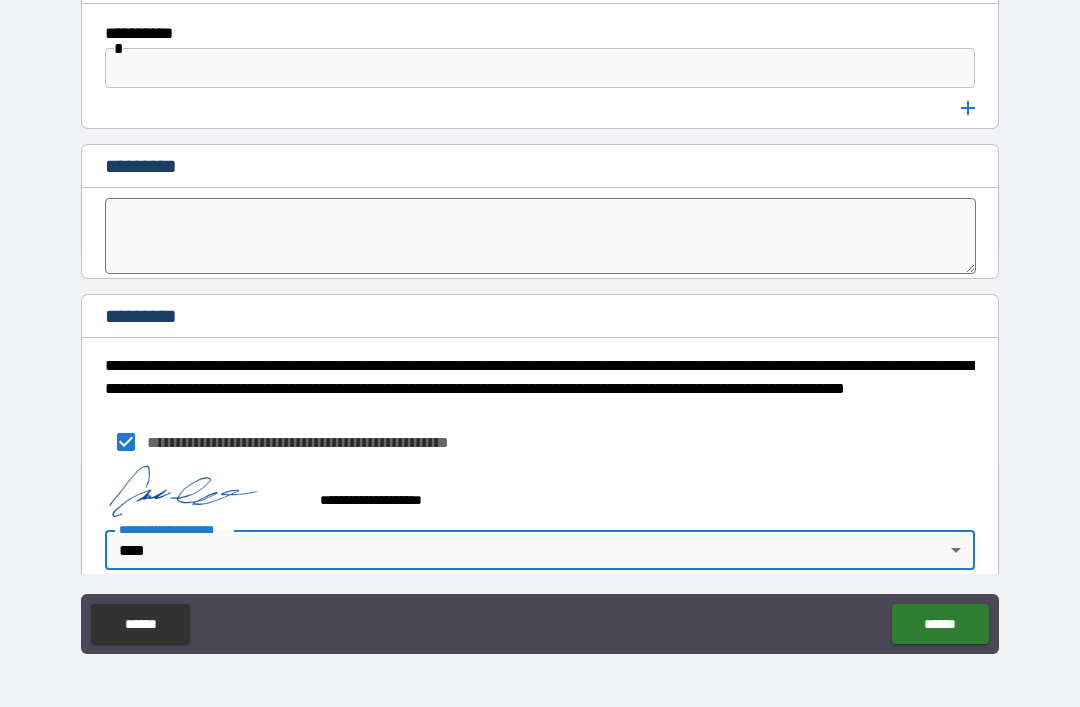 click on "******" at bounding box center (940, 624) 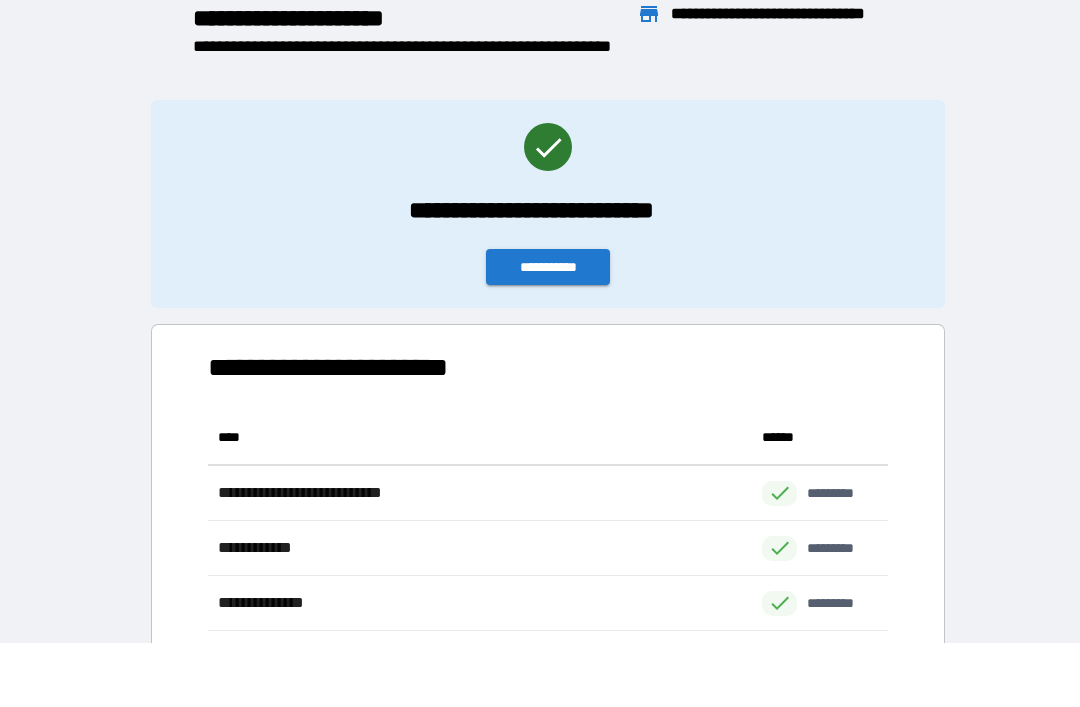 scroll, scrollTop: 1, scrollLeft: 1, axis: both 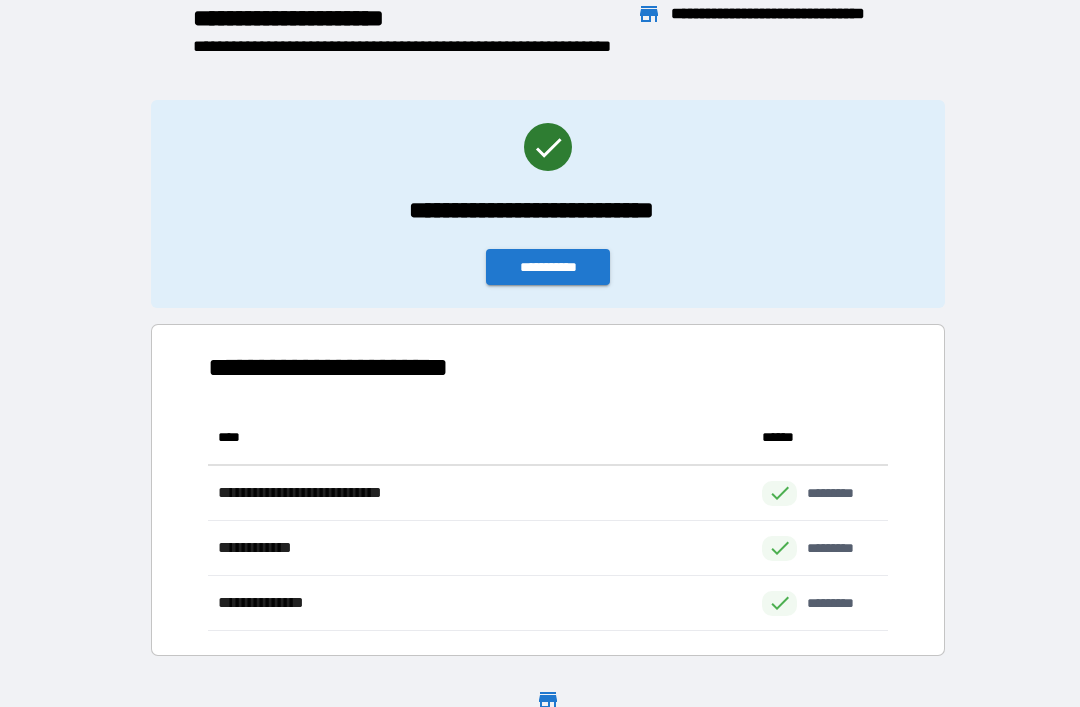 click on "**********" at bounding box center [548, 267] 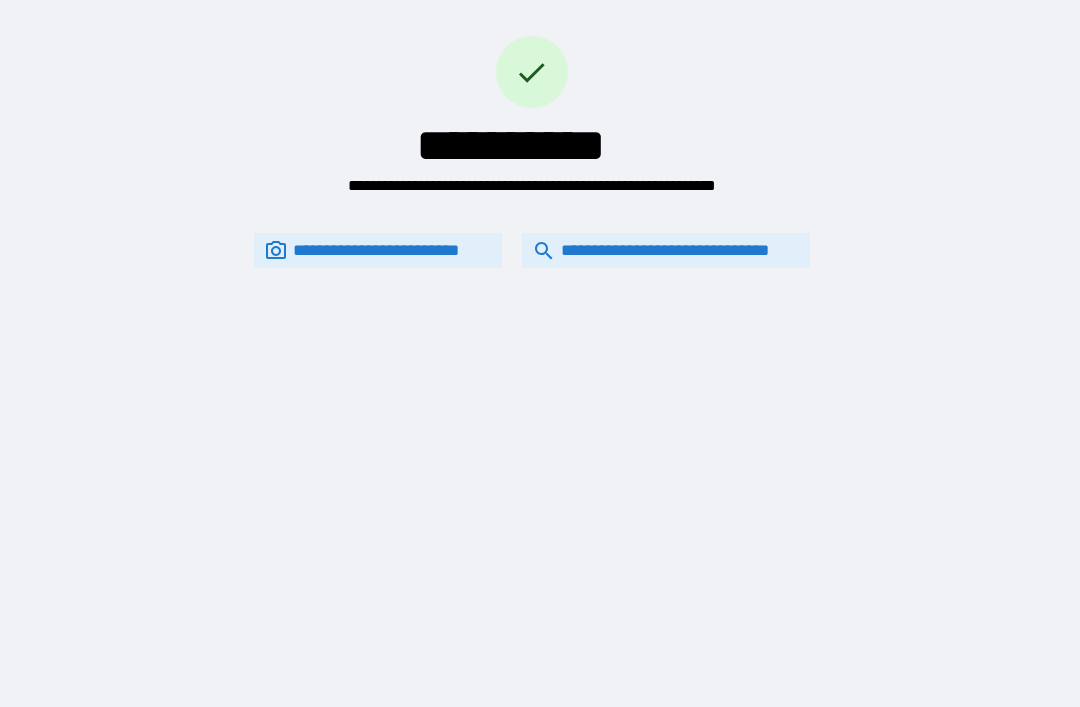 click on "**********" at bounding box center (666, 250) 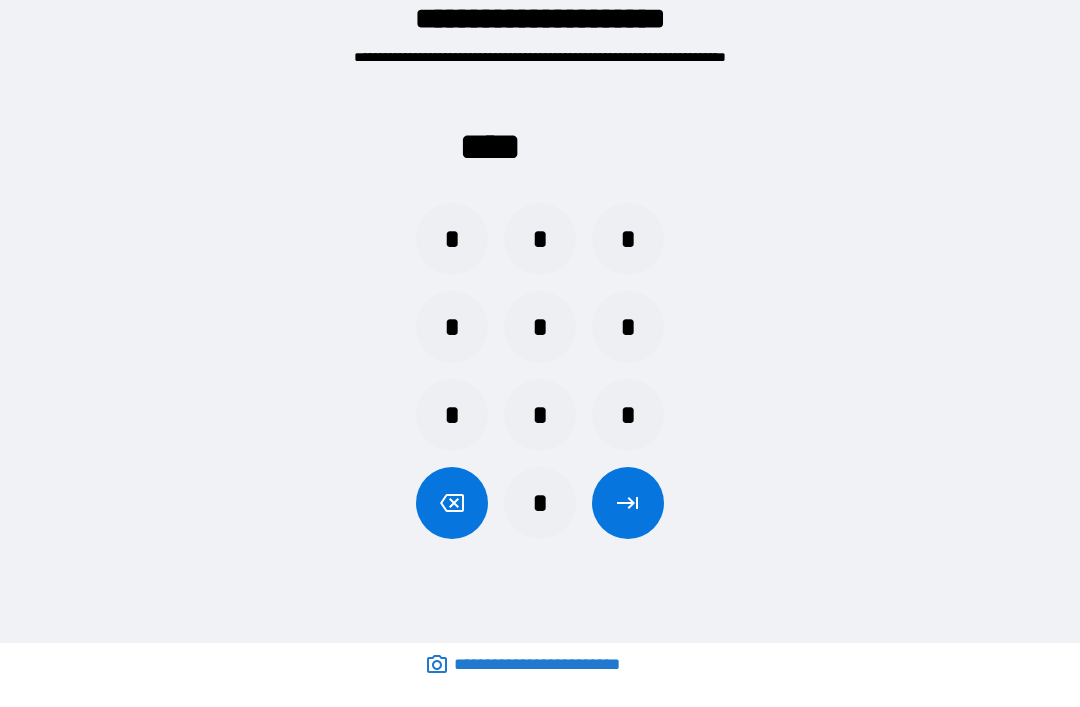 click on "*" at bounding box center (540, 239) 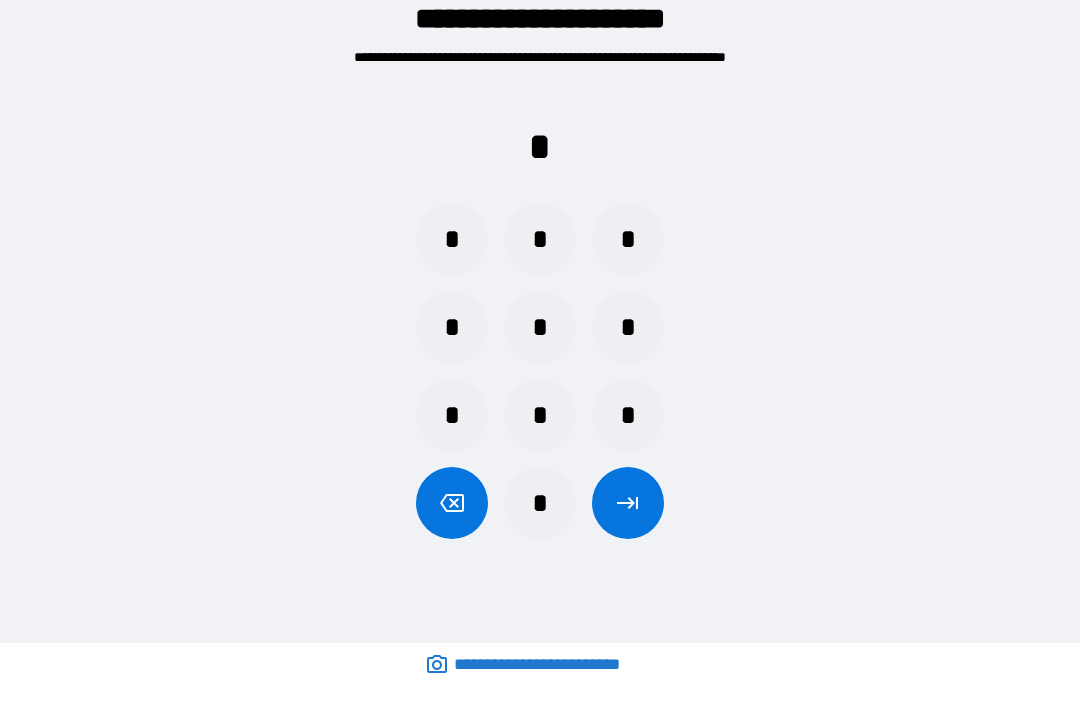 click on "*" at bounding box center (540, 503) 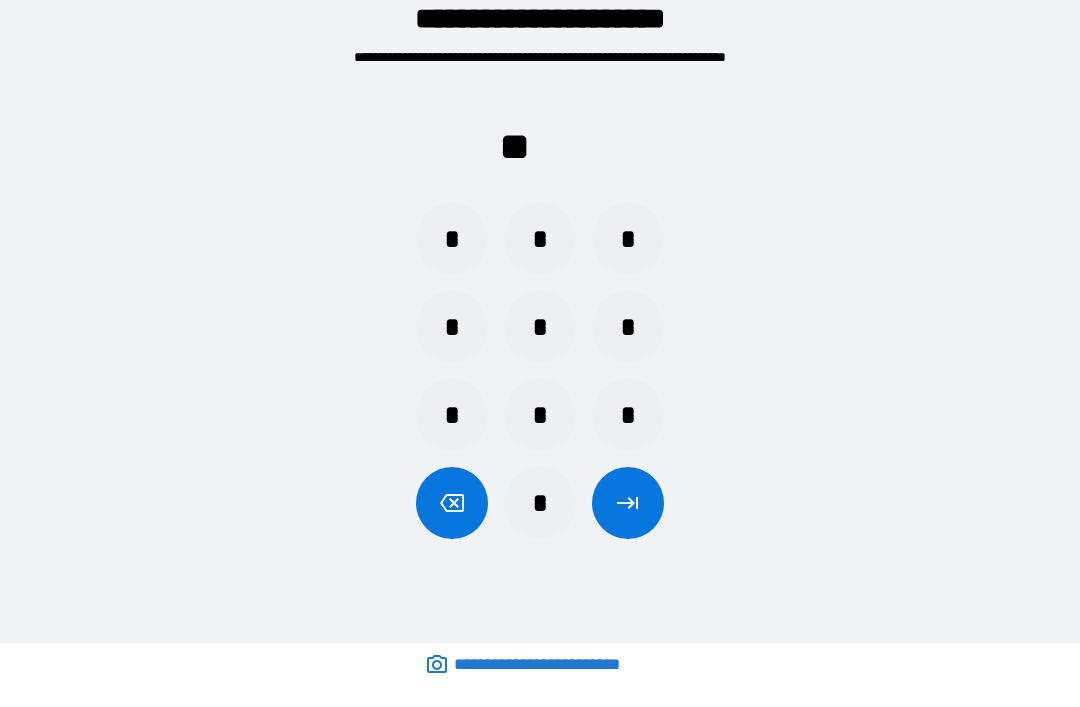 click on "*" at bounding box center [452, 239] 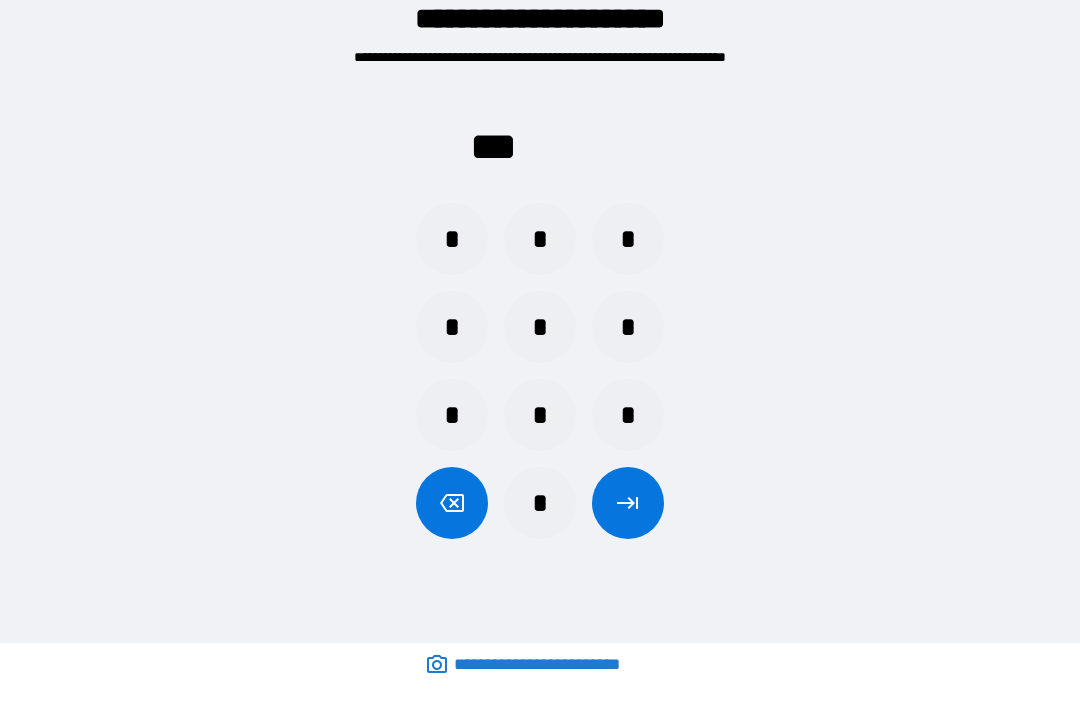 click on "*" at bounding box center (628, 327) 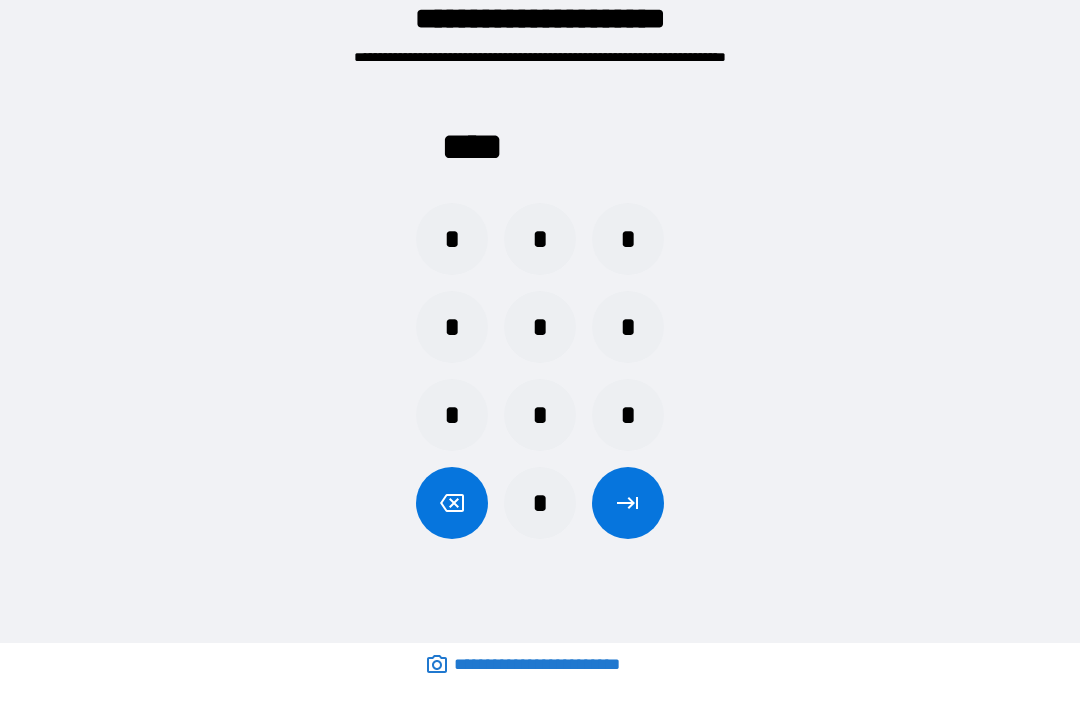 click 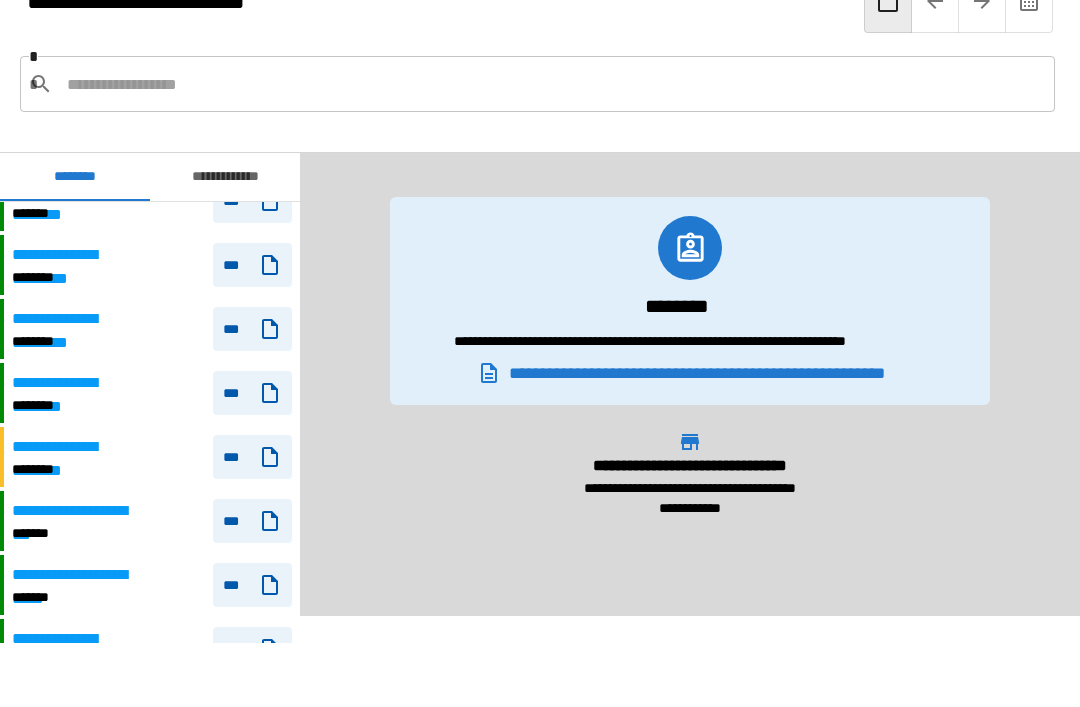 scroll, scrollTop: 91, scrollLeft: 0, axis: vertical 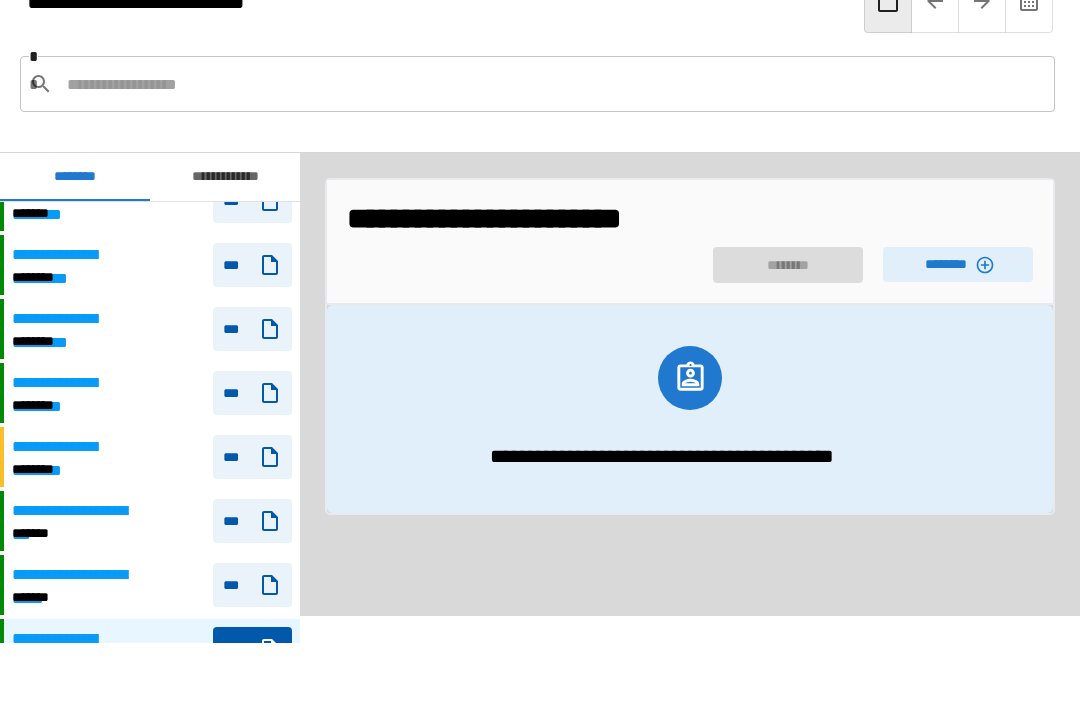click on "********" at bounding box center (958, 264) 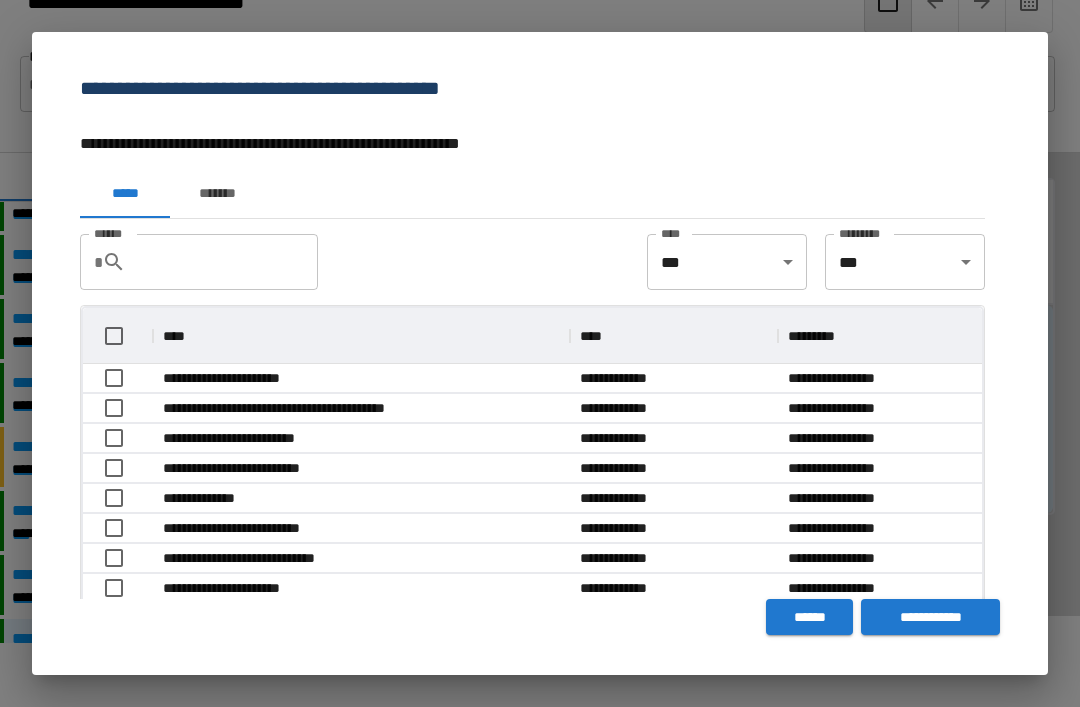 scroll, scrollTop: 356, scrollLeft: 899, axis: both 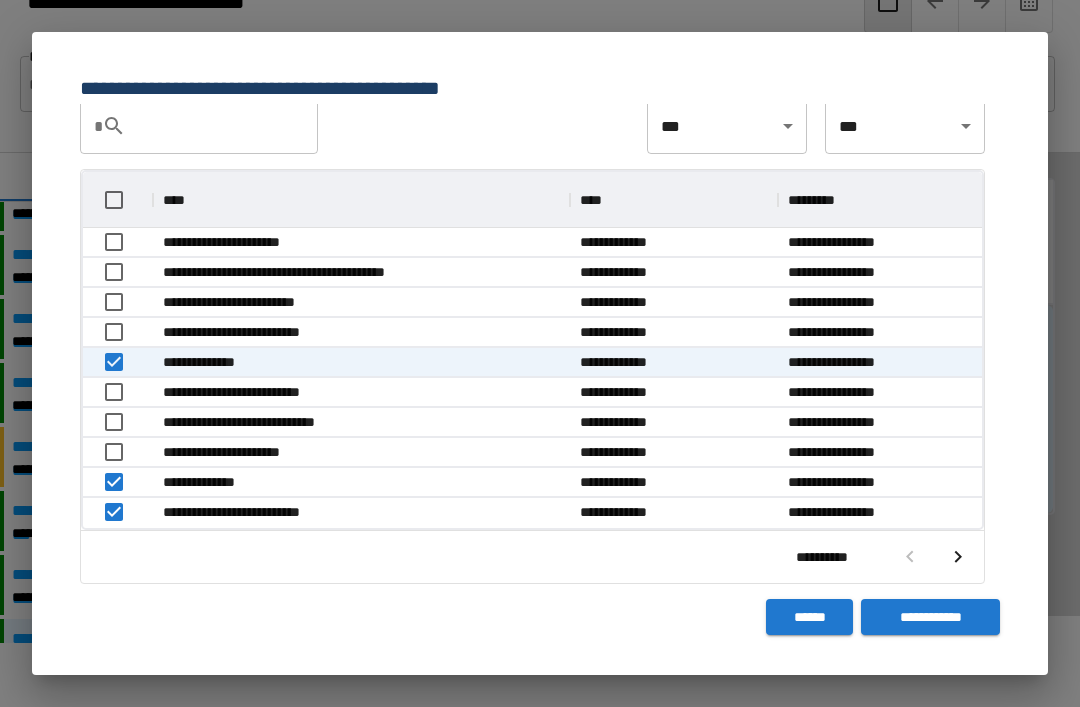 click 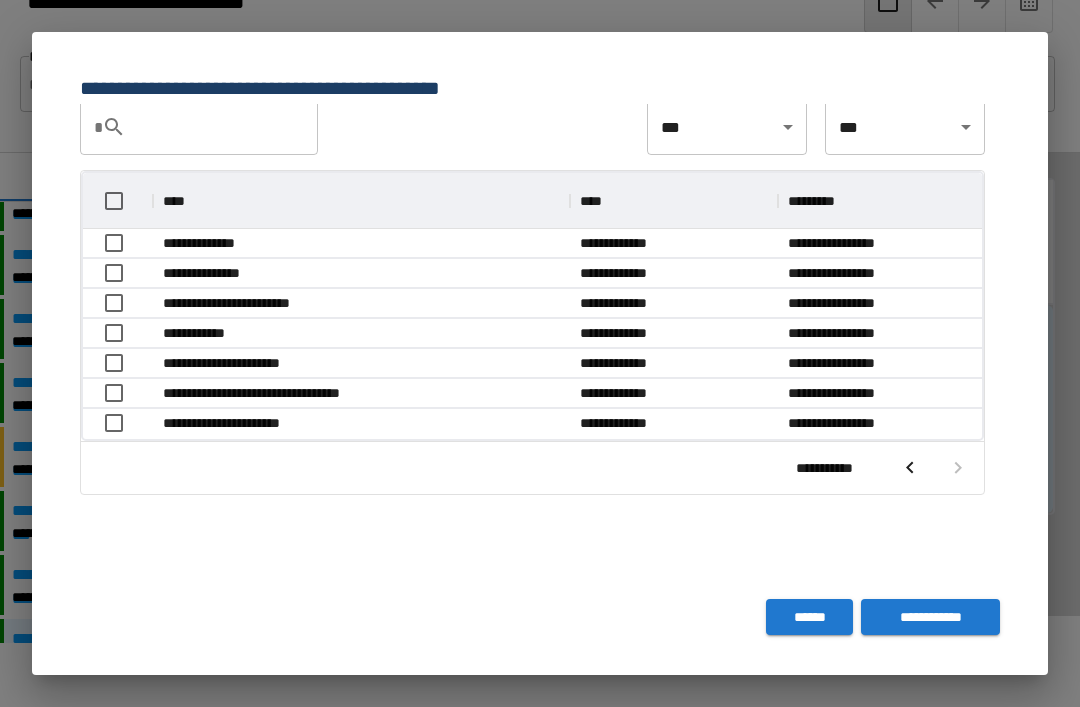 scroll, scrollTop: 116, scrollLeft: 899, axis: both 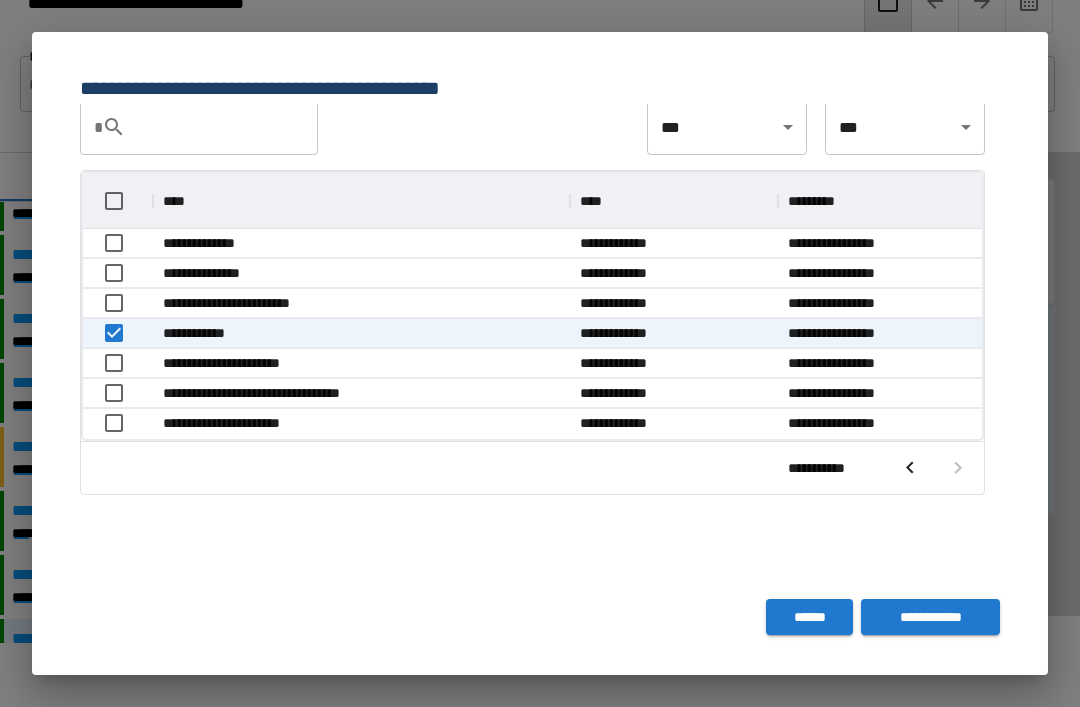 click on "**********" at bounding box center (930, 617) 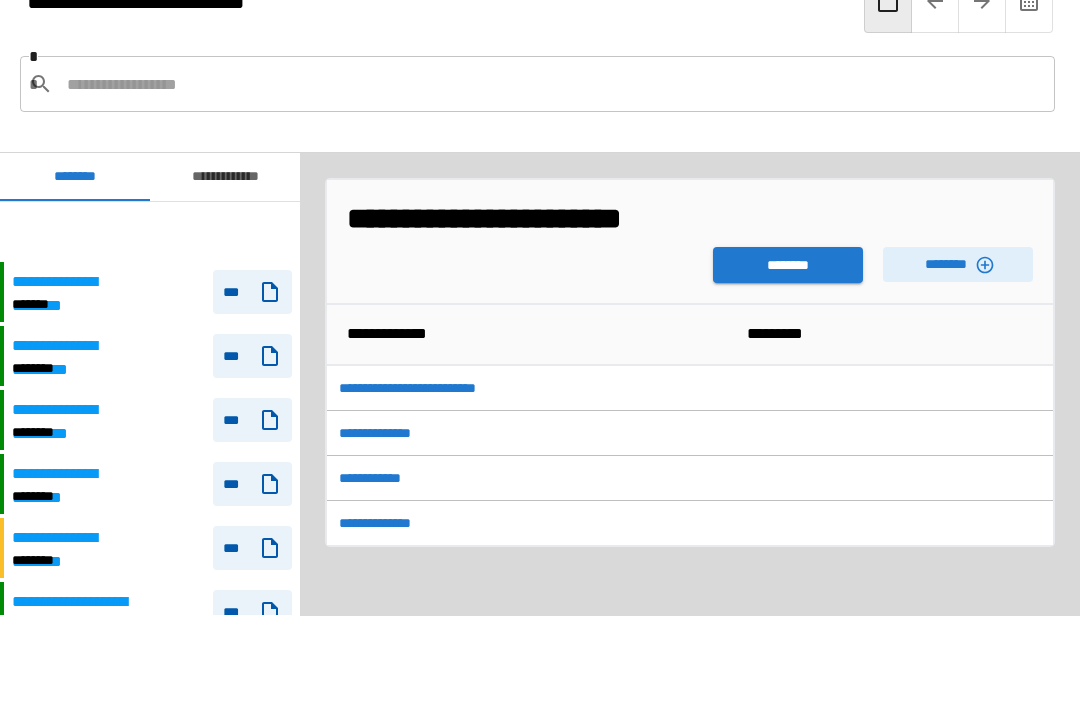 scroll, scrollTop: 91, scrollLeft: 0, axis: vertical 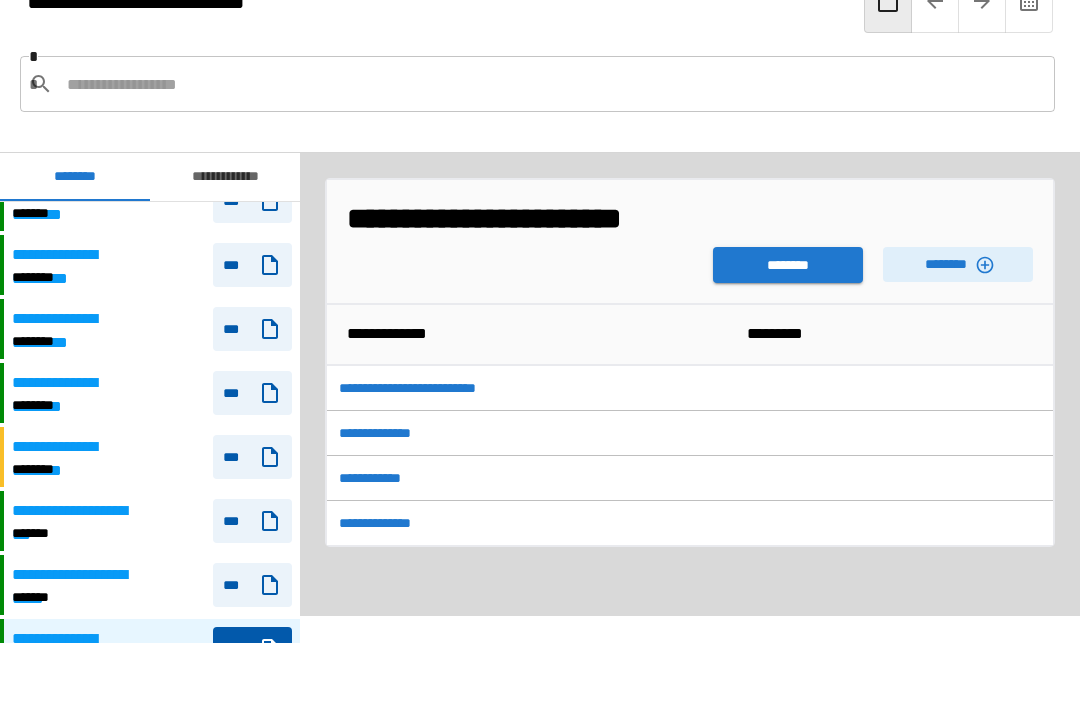 click on "********" at bounding box center (788, 265) 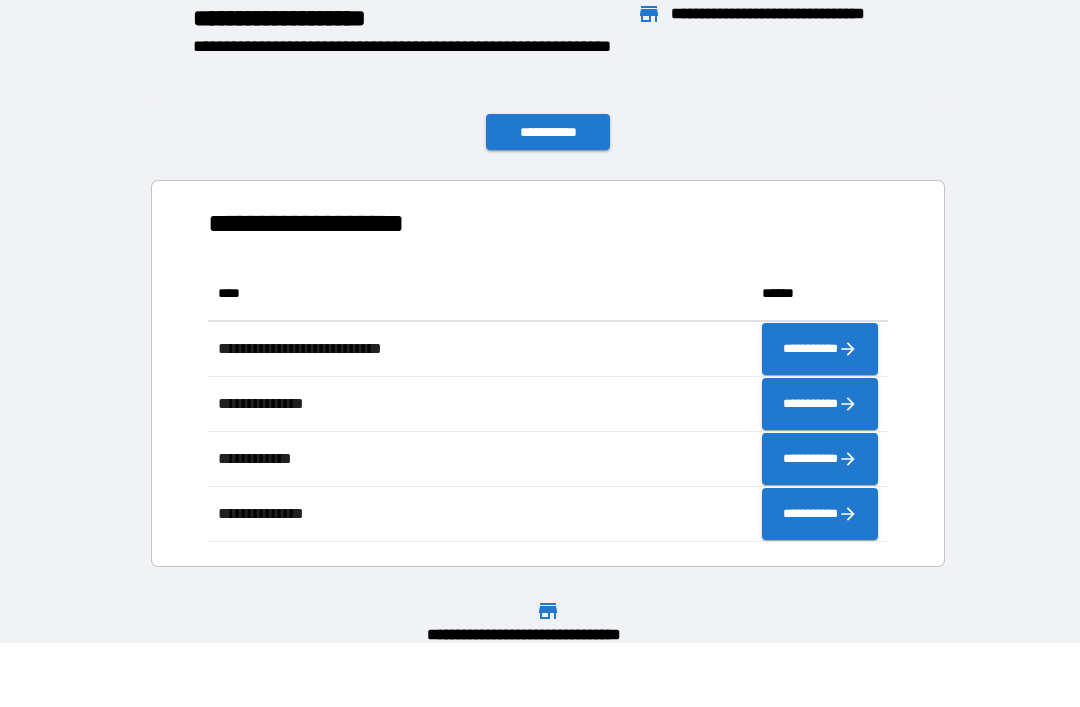 scroll, scrollTop: 1, scrollLeft: 1, axis: both 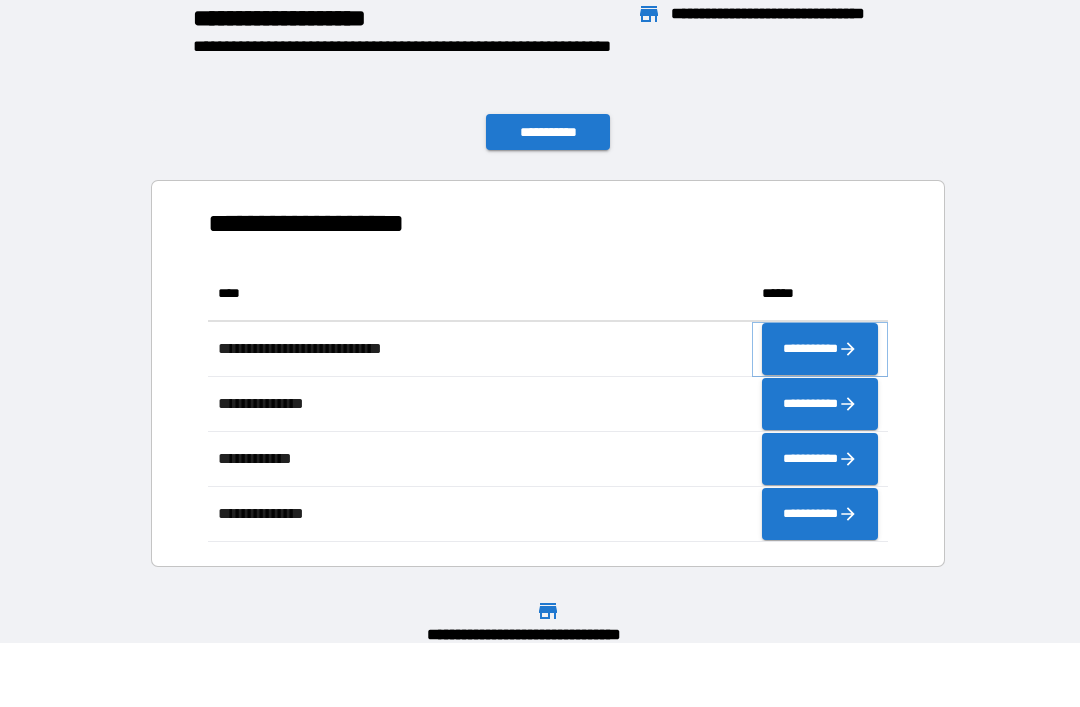 click on "**********" at bounding box center (820, 349) 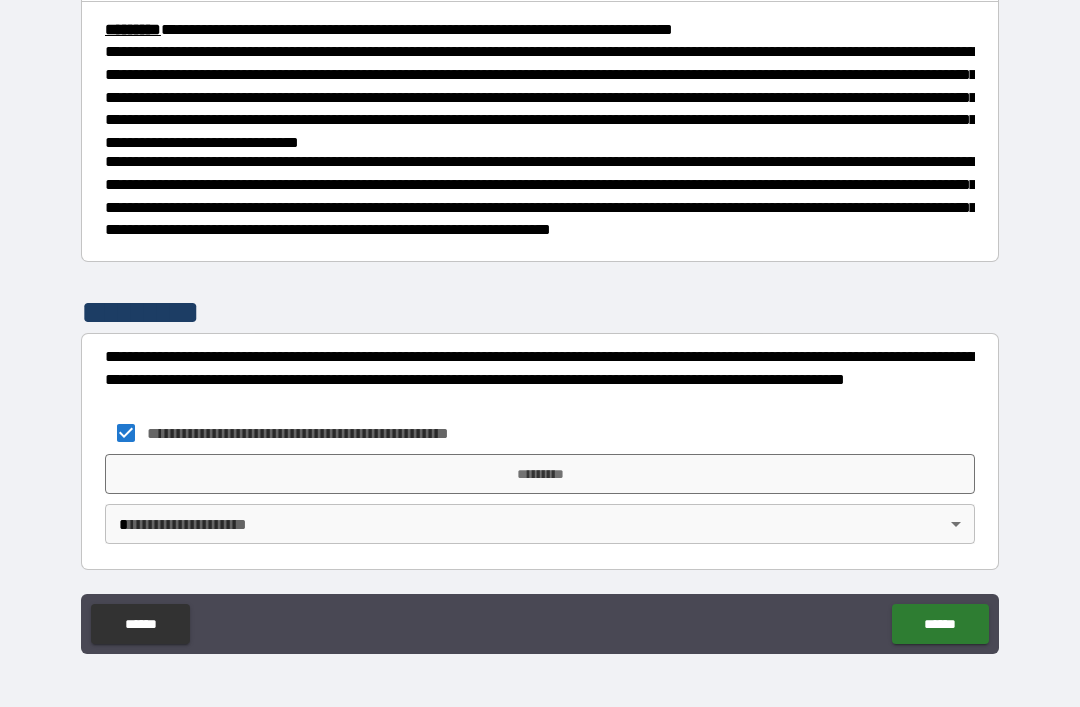 scroll, scrollTop: 730, scrollLeft: 0, axis: vertical 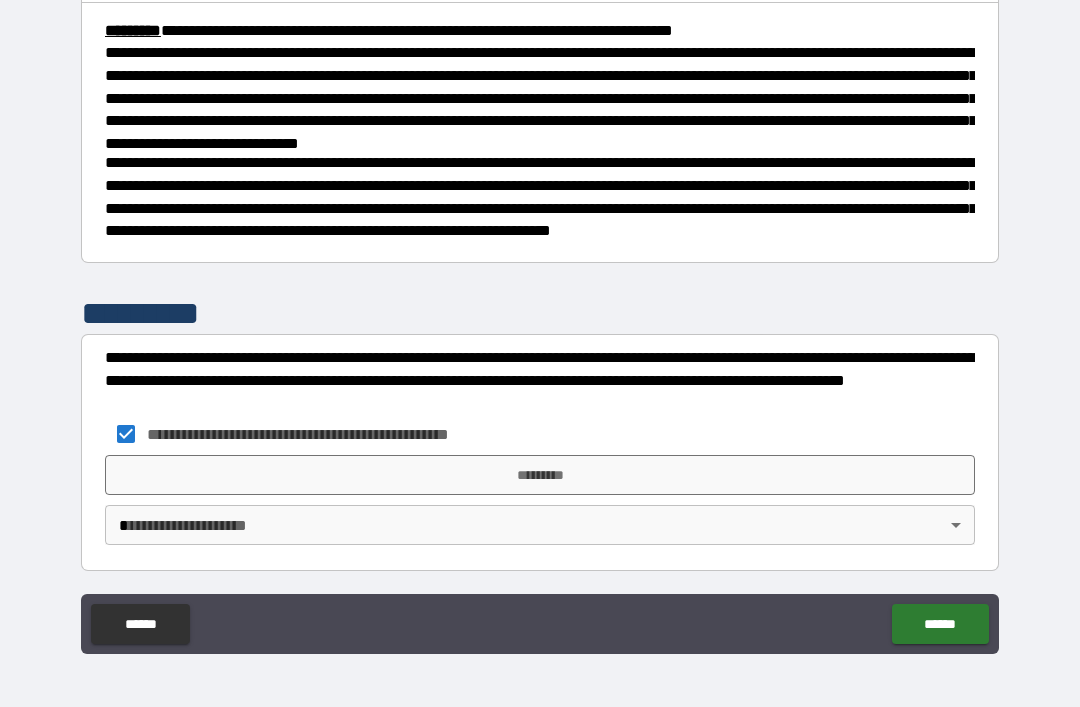 click on "*********" at bounding box center (540, 475) 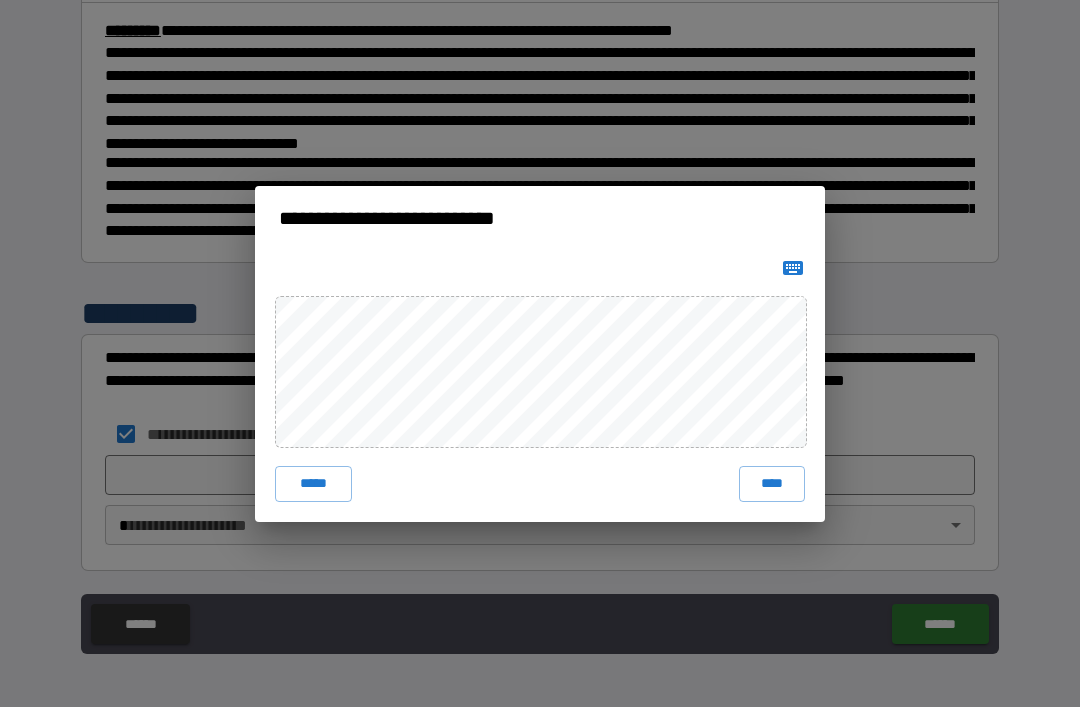click on "****" at bounding box center [772, 484] 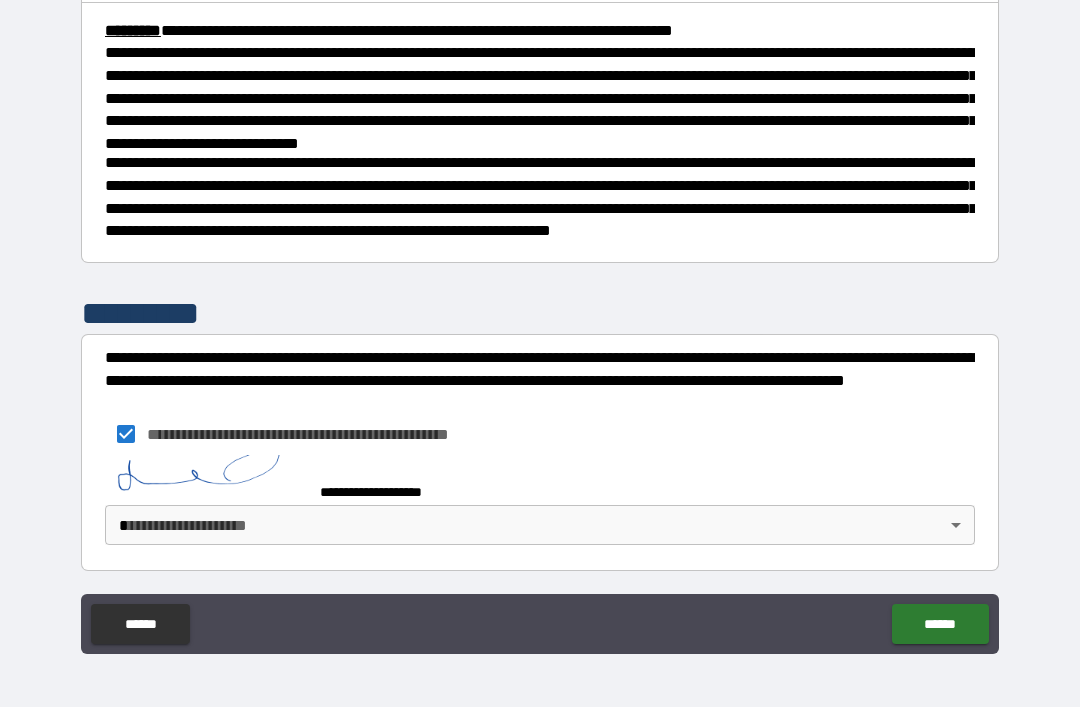 scroll, scrollTop: 720, scrollLeft: 0, axis: vertical 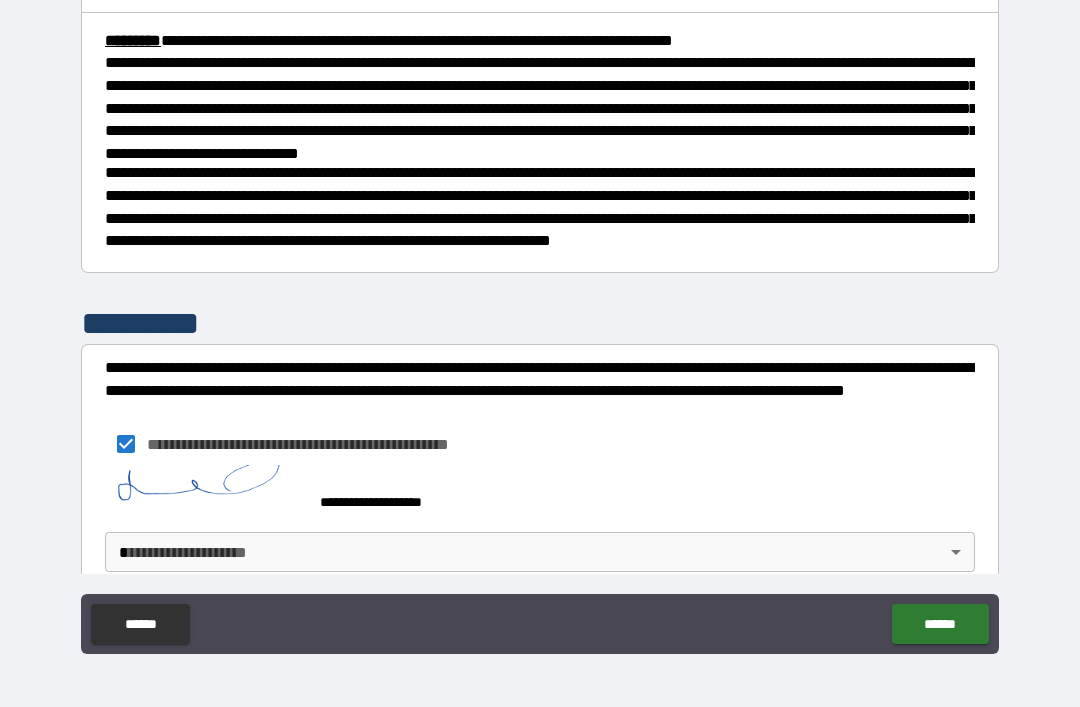 click on "******" at bounding box center [940, 624] 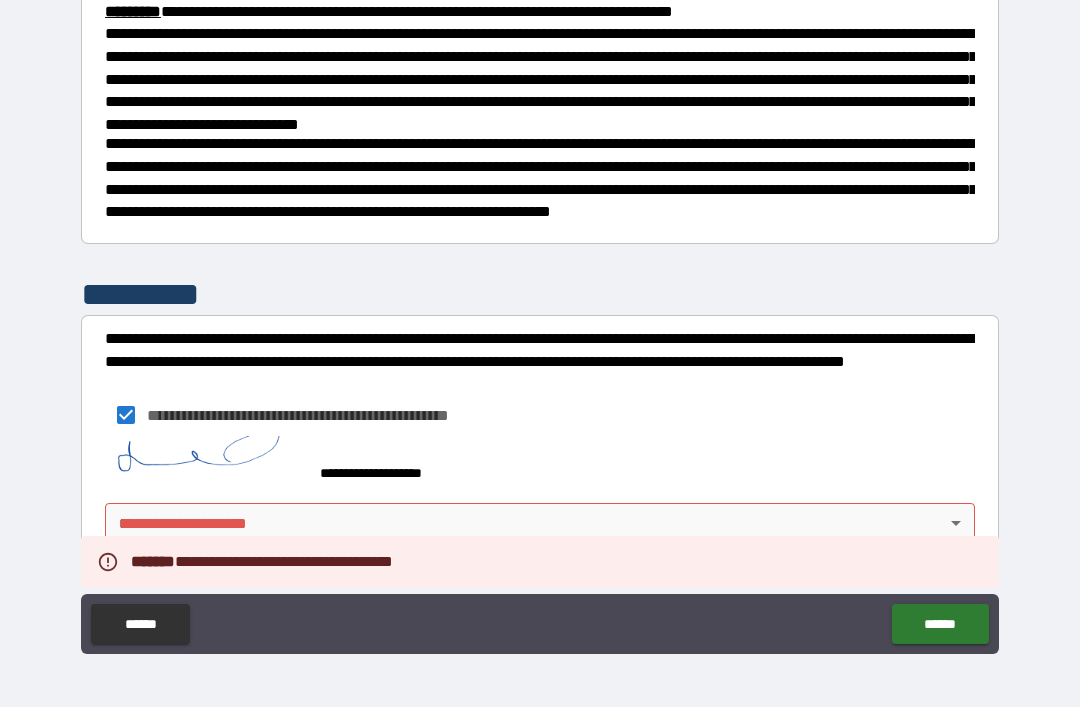 scroll, scrollTop: 747, scrollLeft: 0, axis: vertical 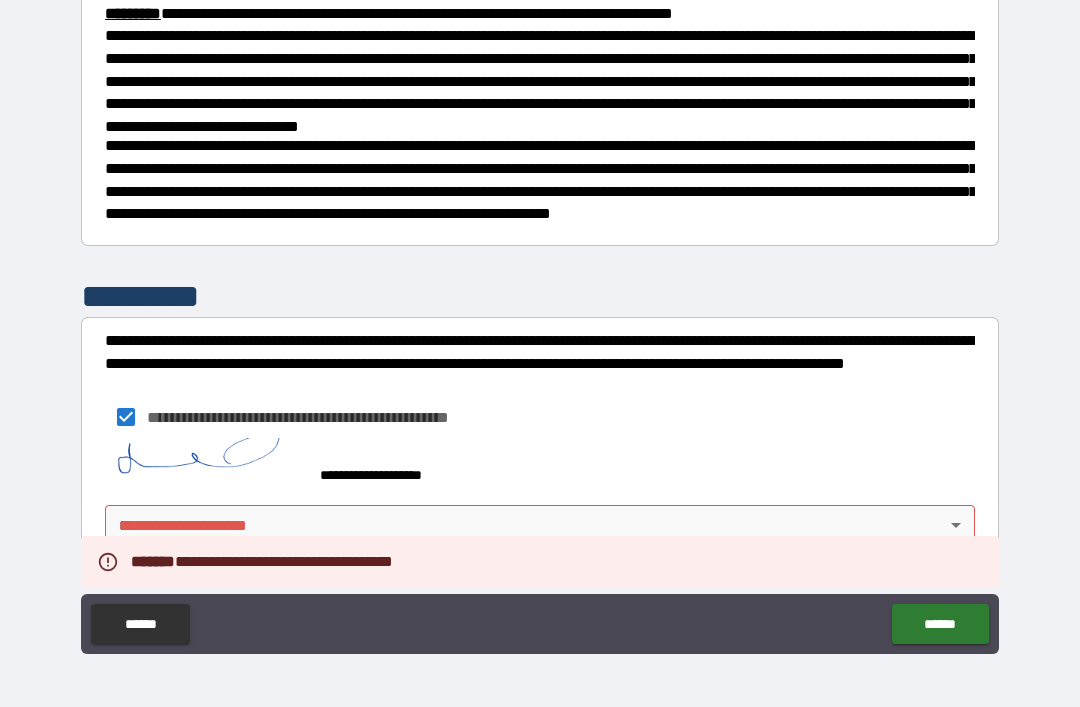 click on "**********" at bounding box center [540, 321] 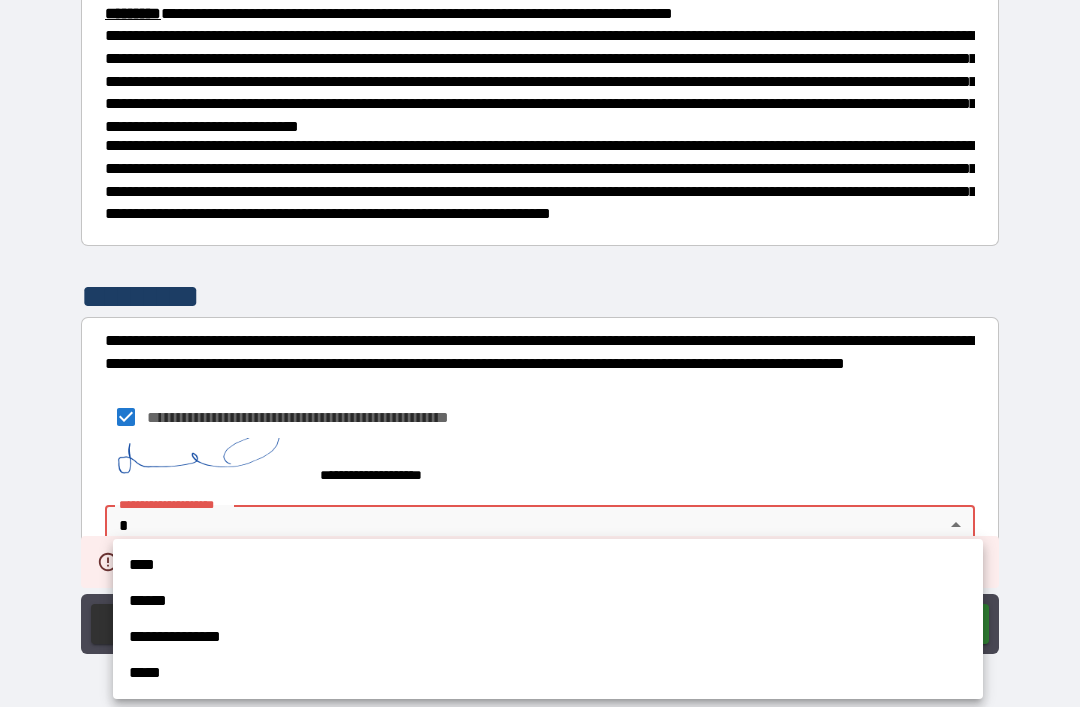 click on "****" at bounding box center [548, 565] 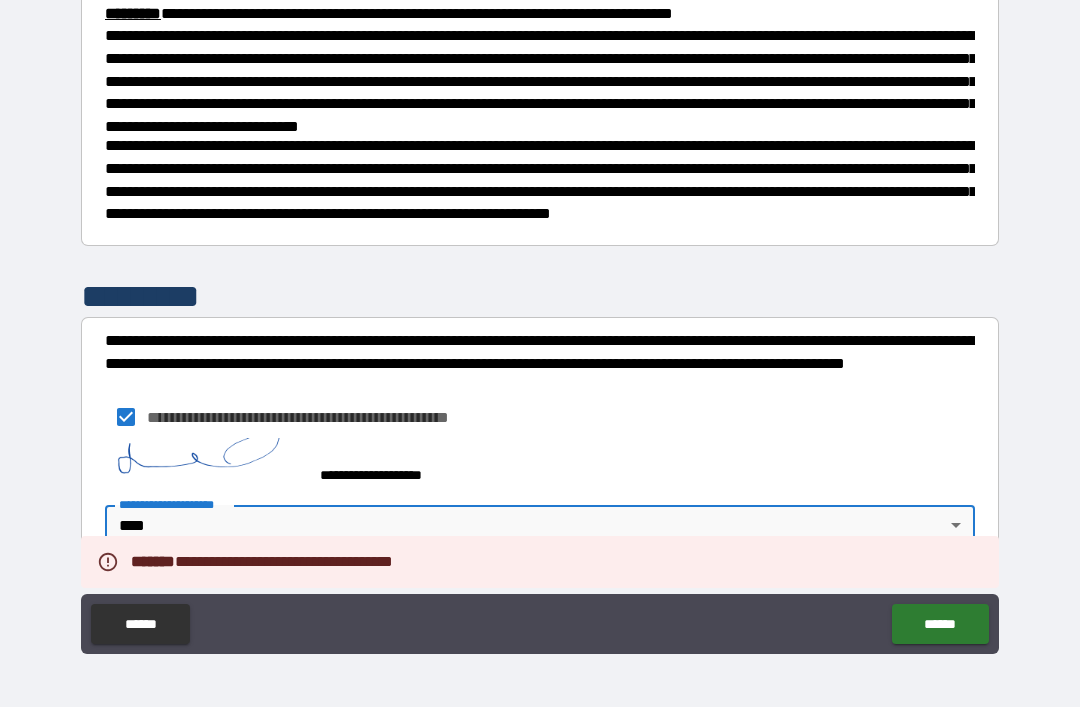click on "******" at bounding box center [940, 624] 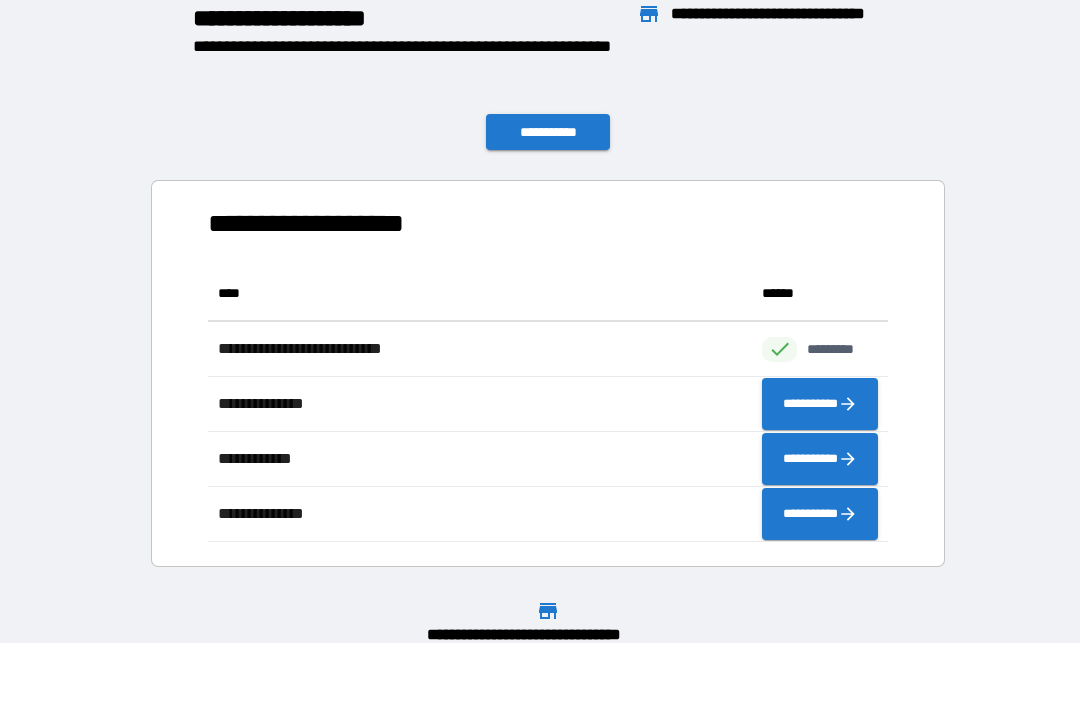 scroll, scrollTop: 1, scrollLeft: 1, axis: both 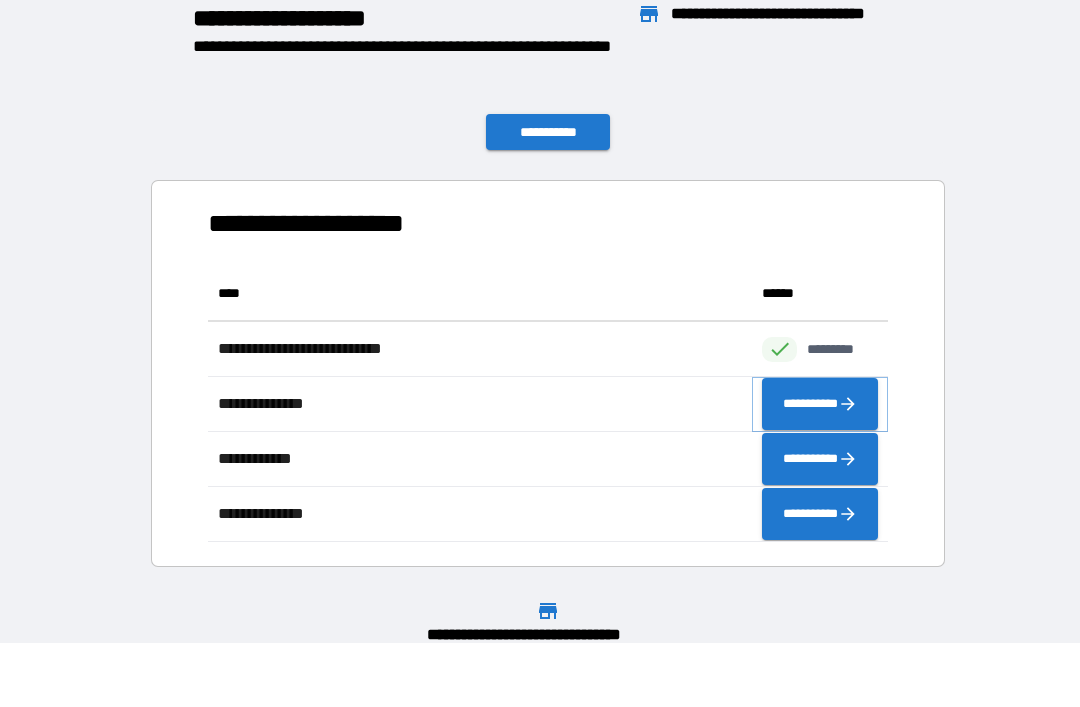click on "**********" at bounding box center [820, 404] 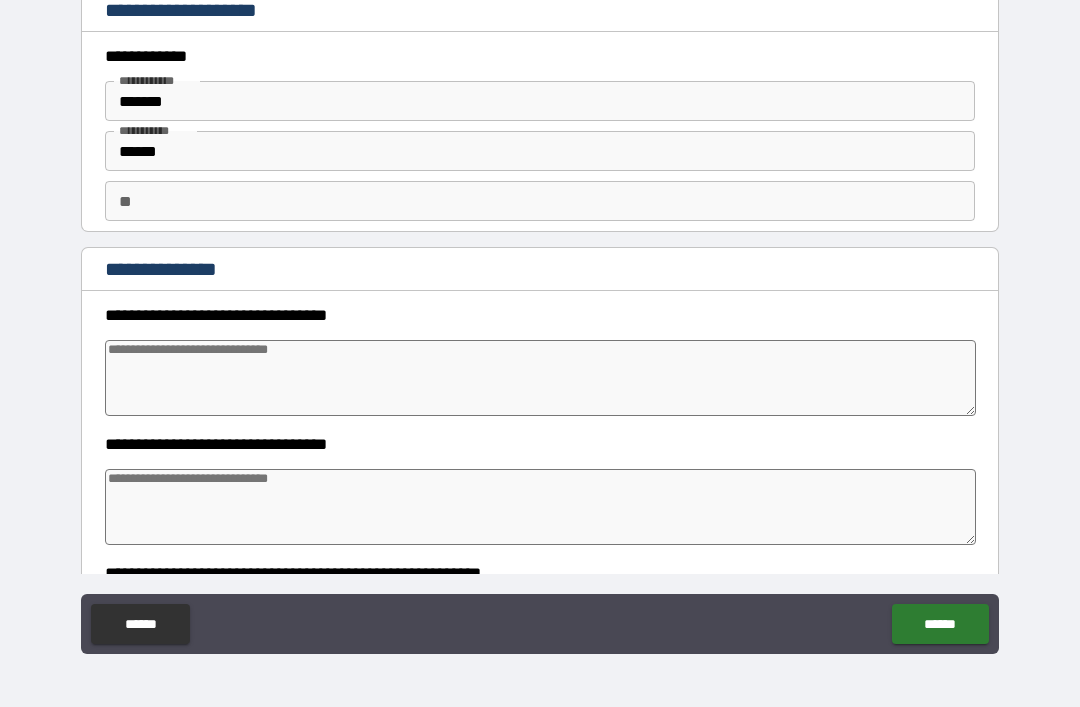 type on "*" 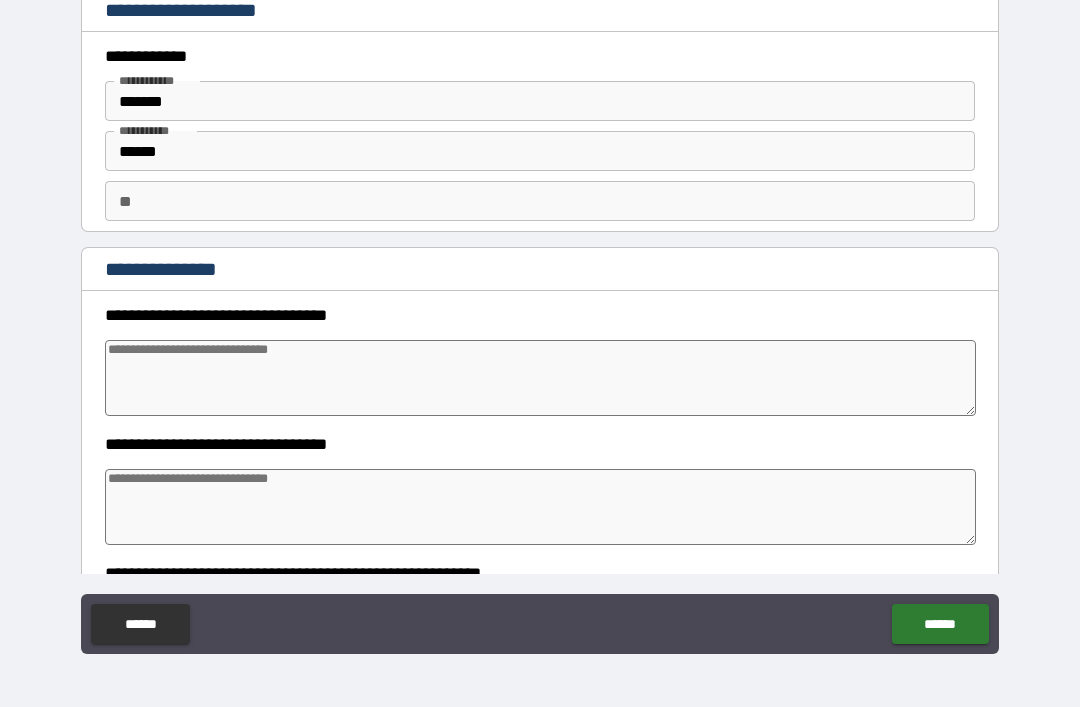 type on "*" 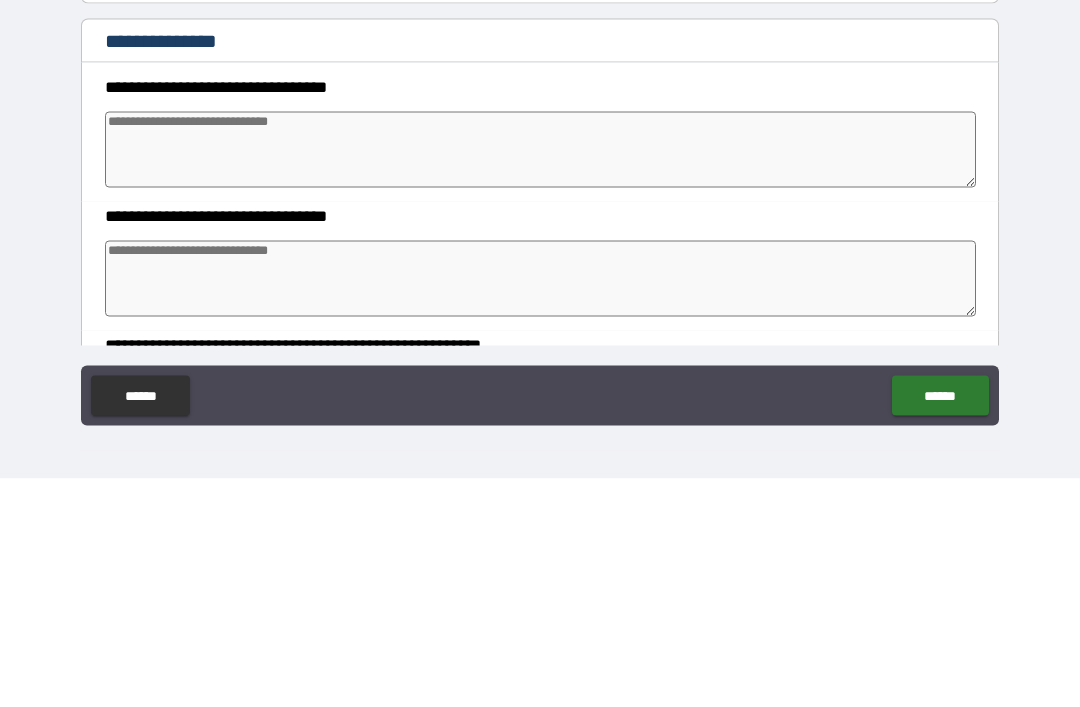 type on "*" 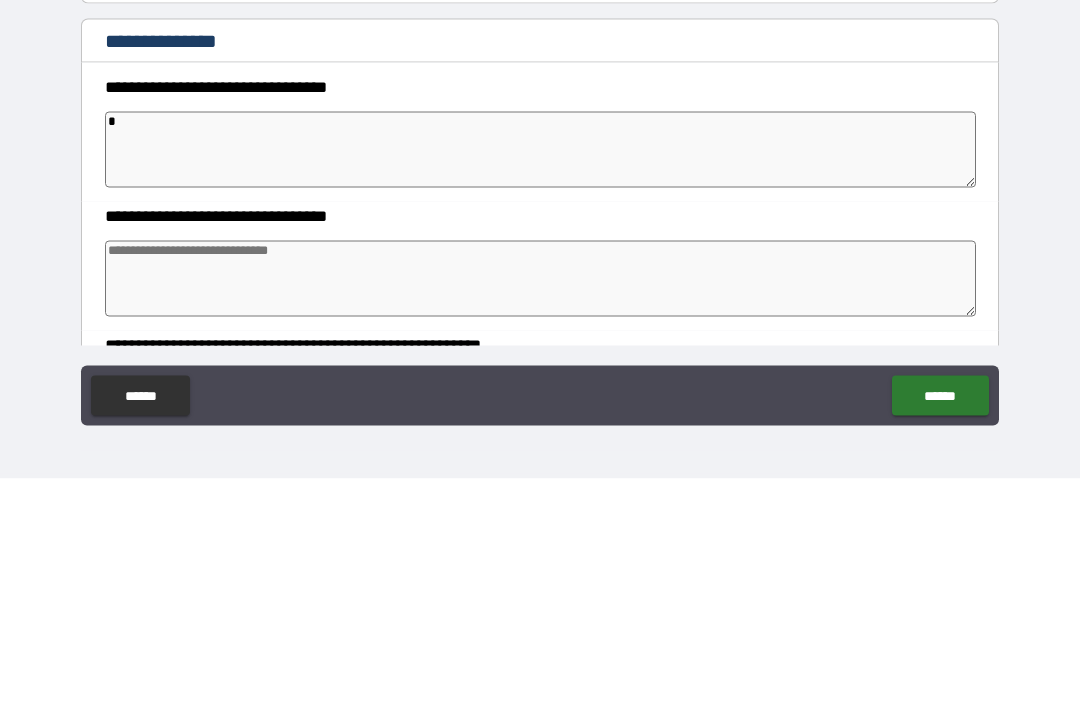 type on "*" 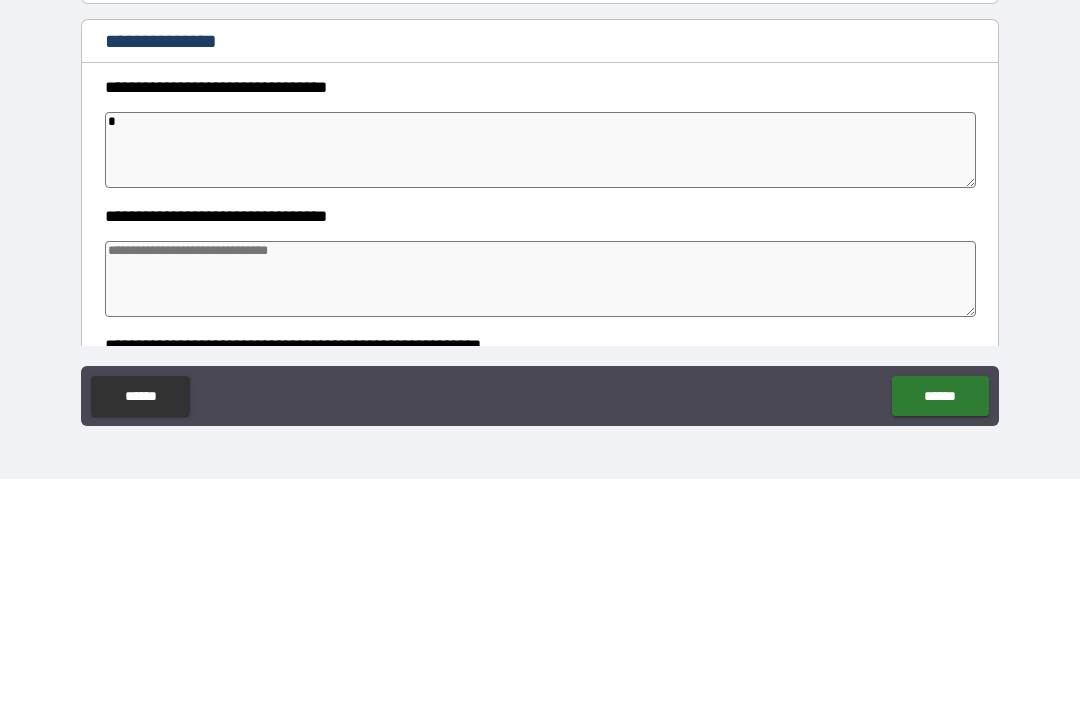 type on "*" 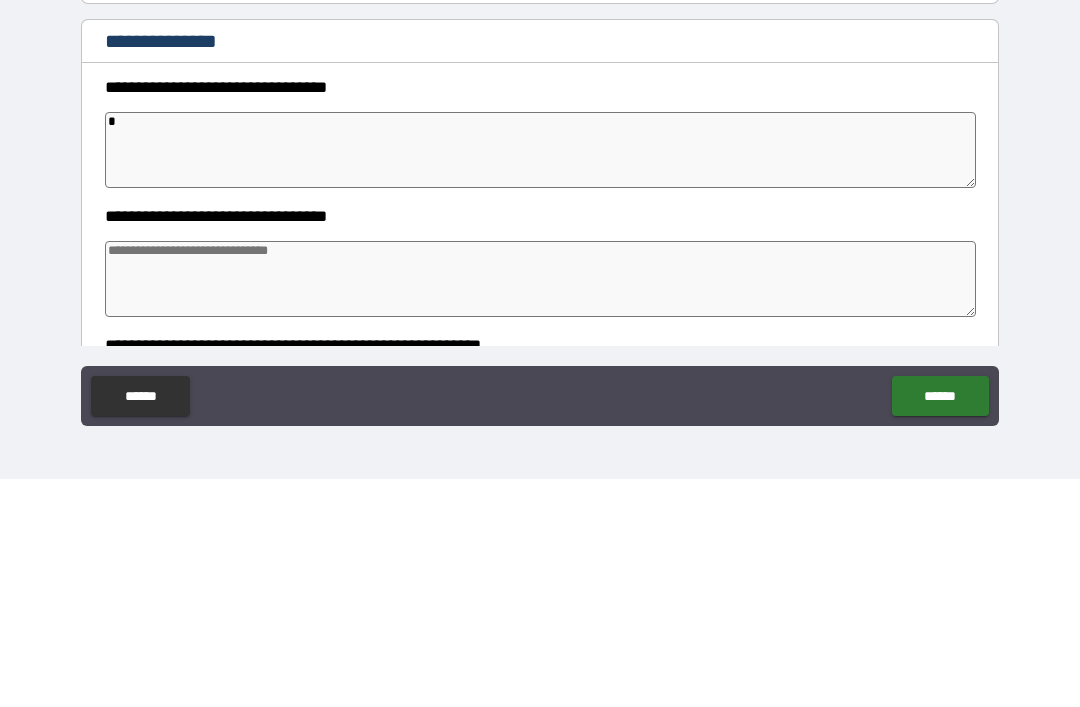 type on "*" 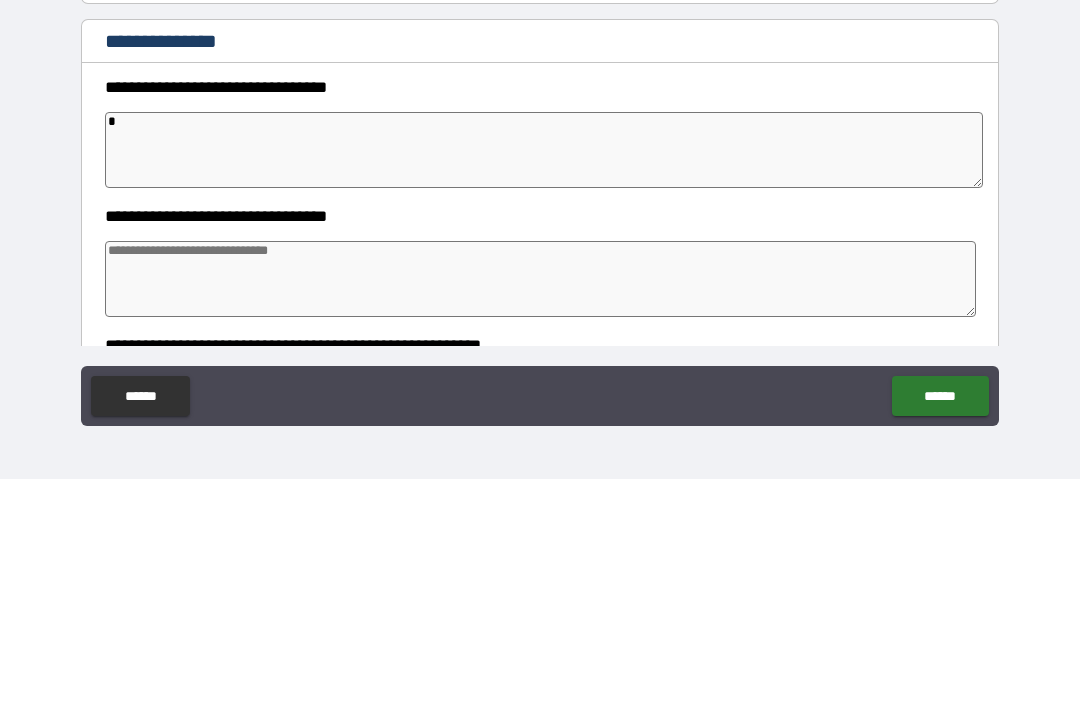 type on "*" 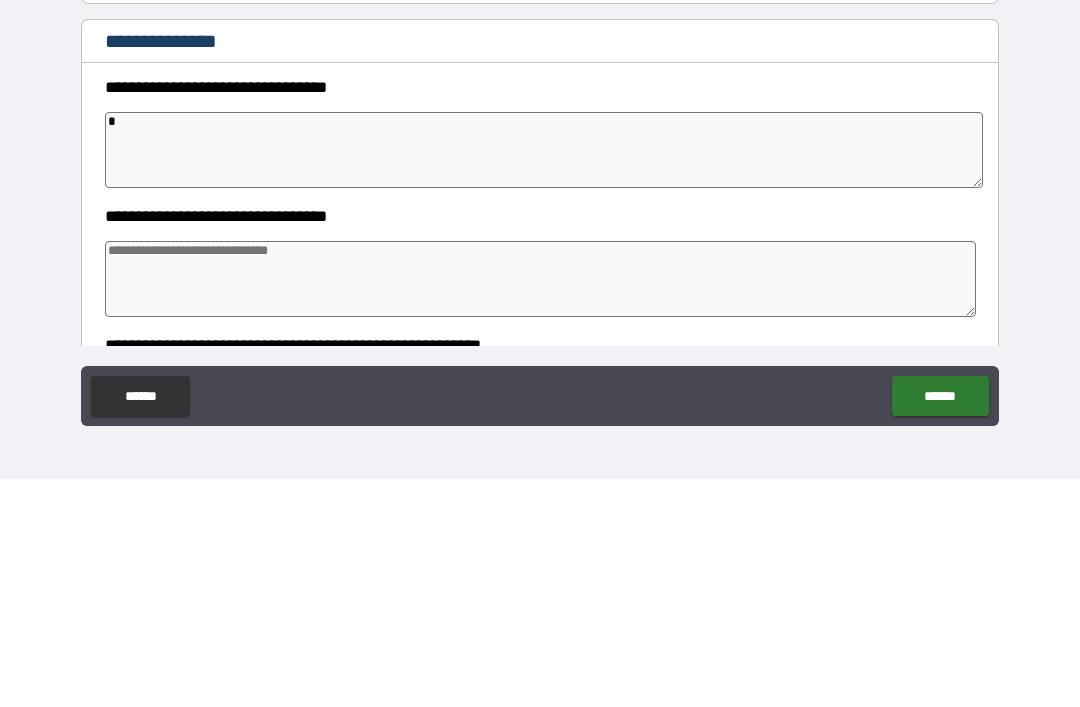 type on "*" 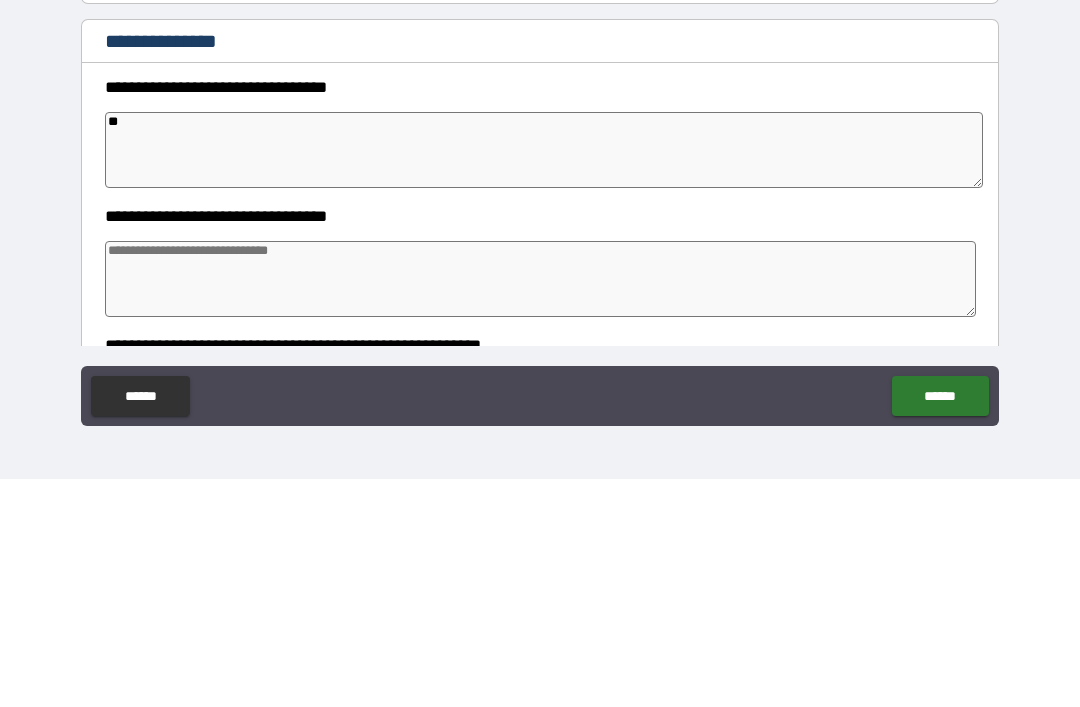 type on "*" 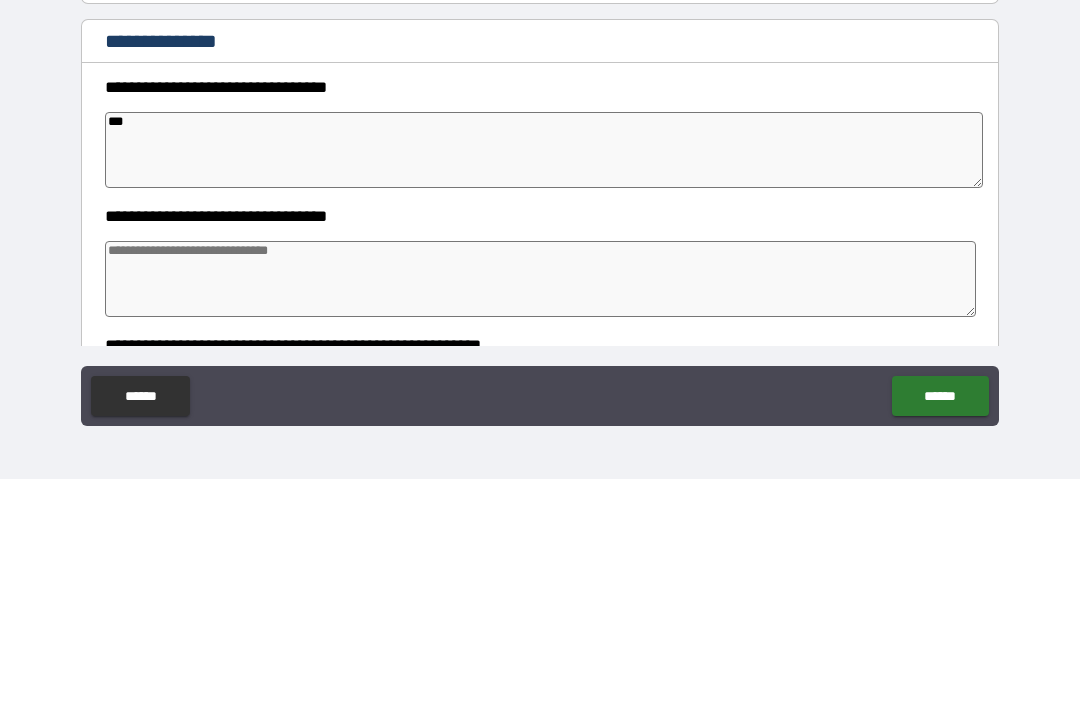 type on "*" 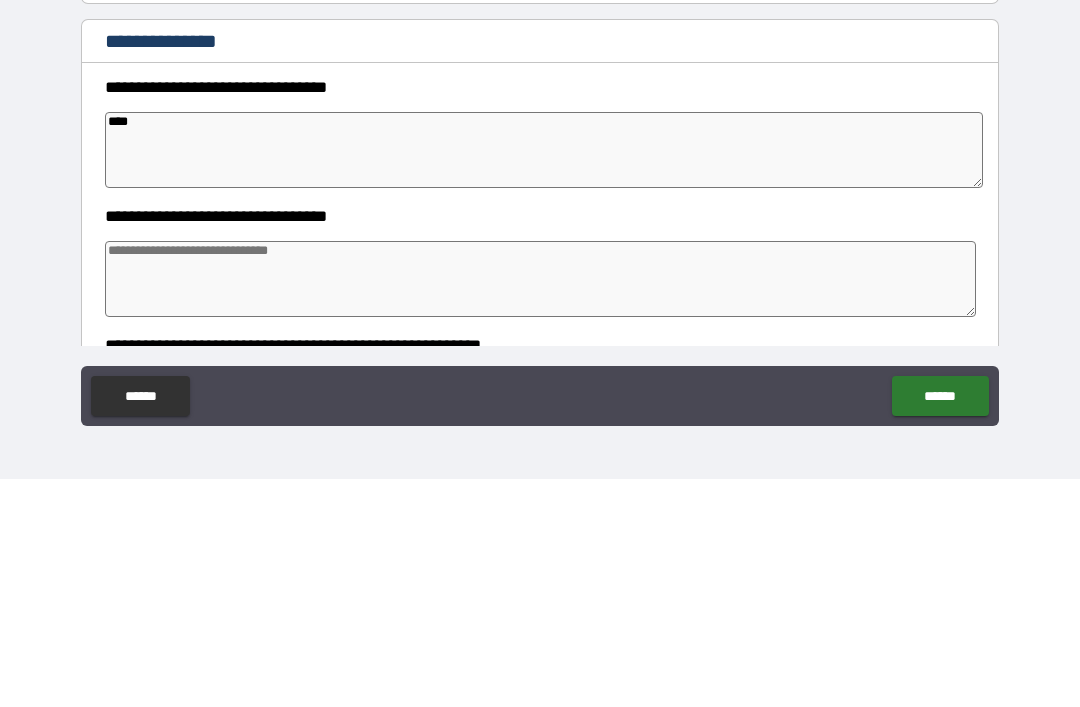 type on "*" 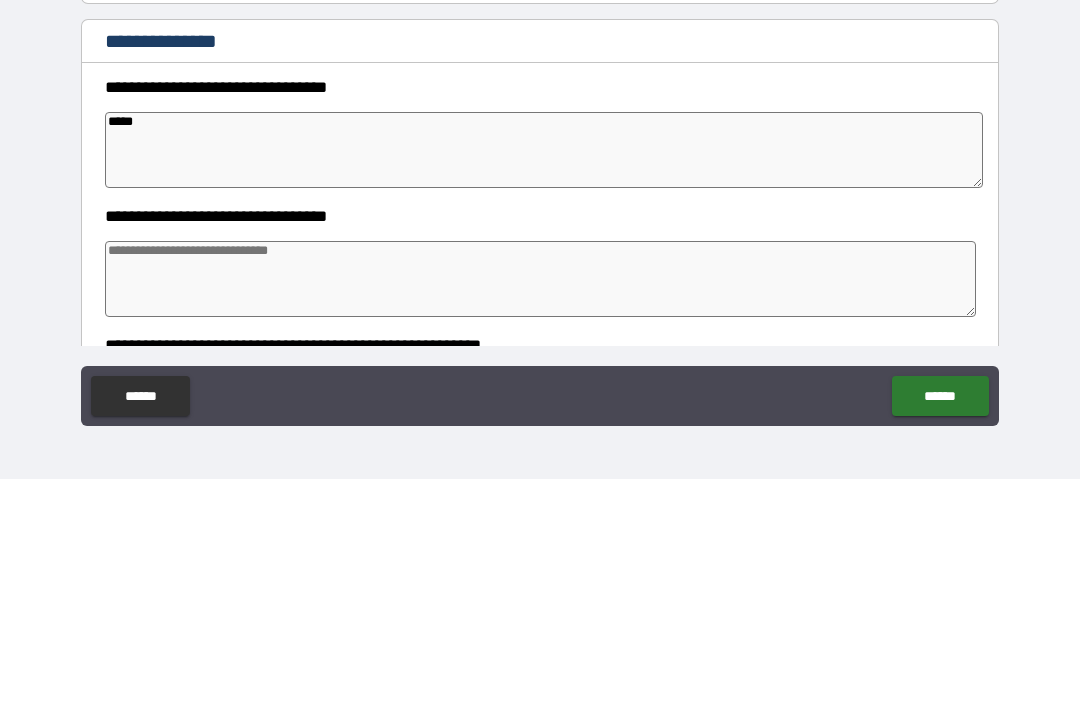 type on "*" 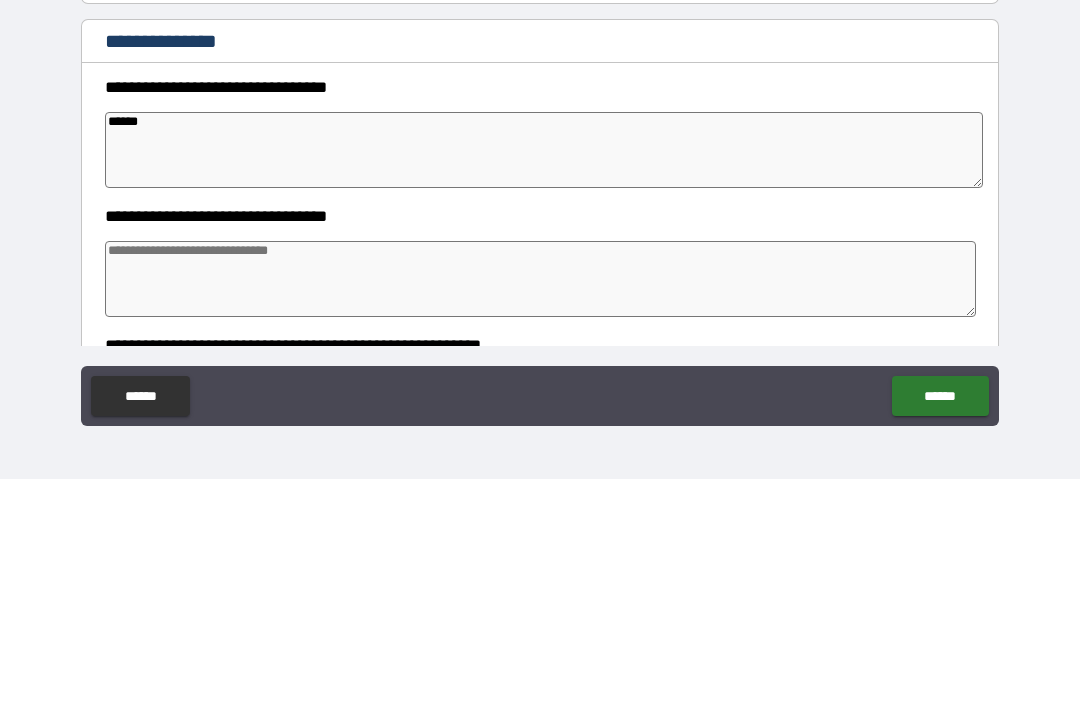 type on "*" 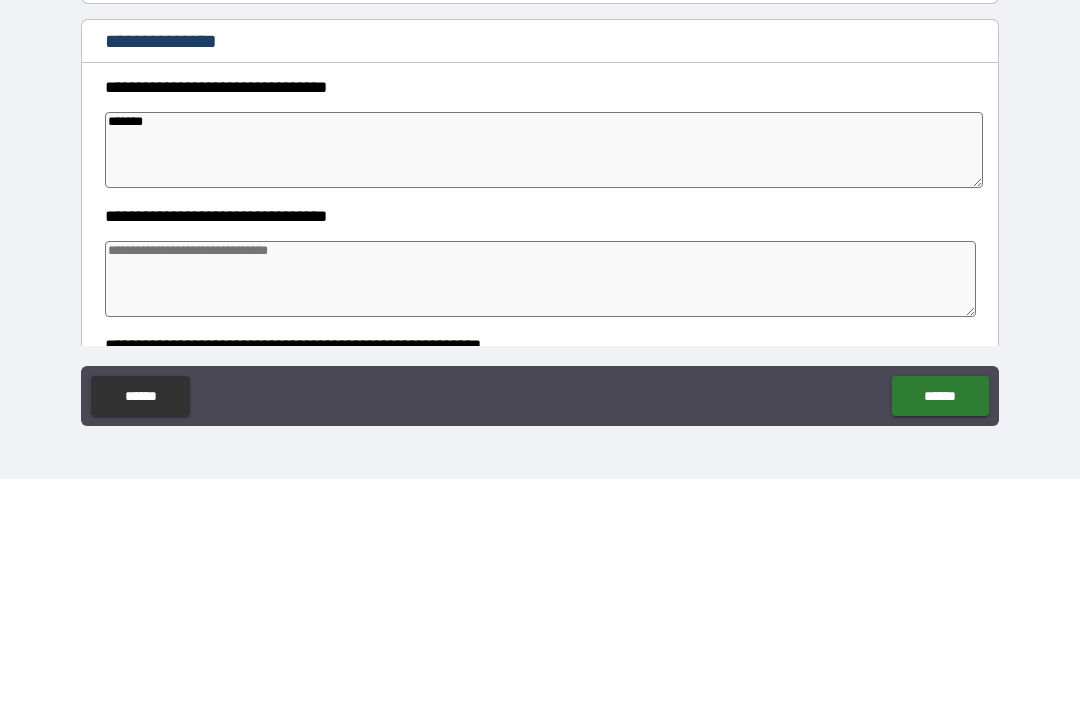 type on "*" 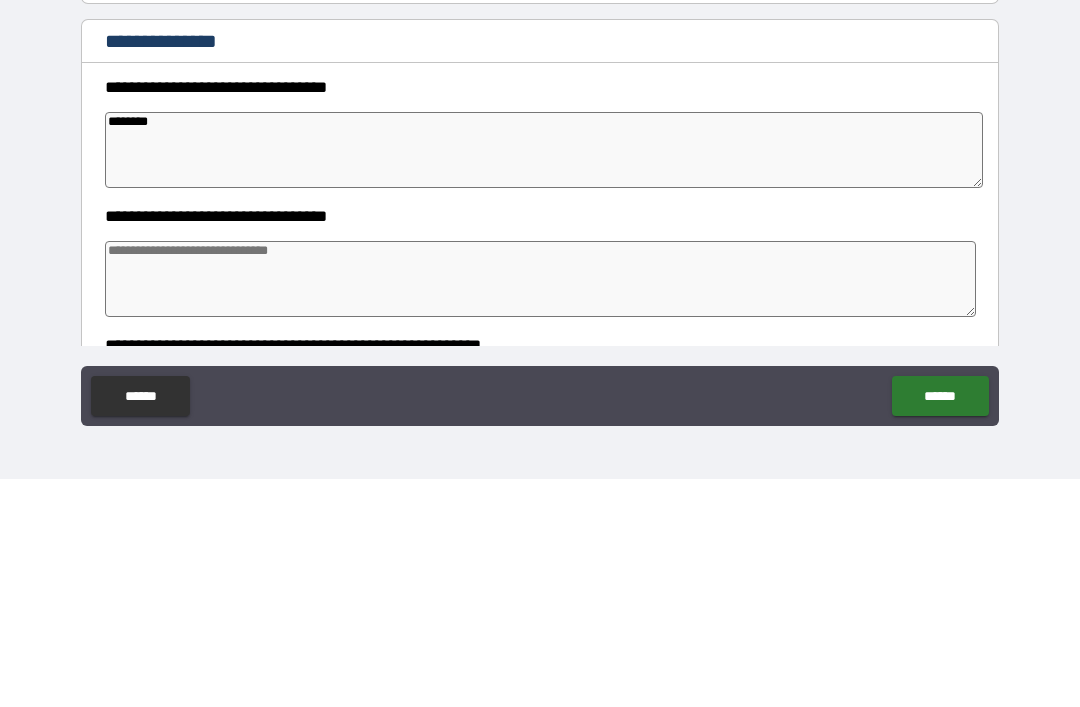 type on "*" 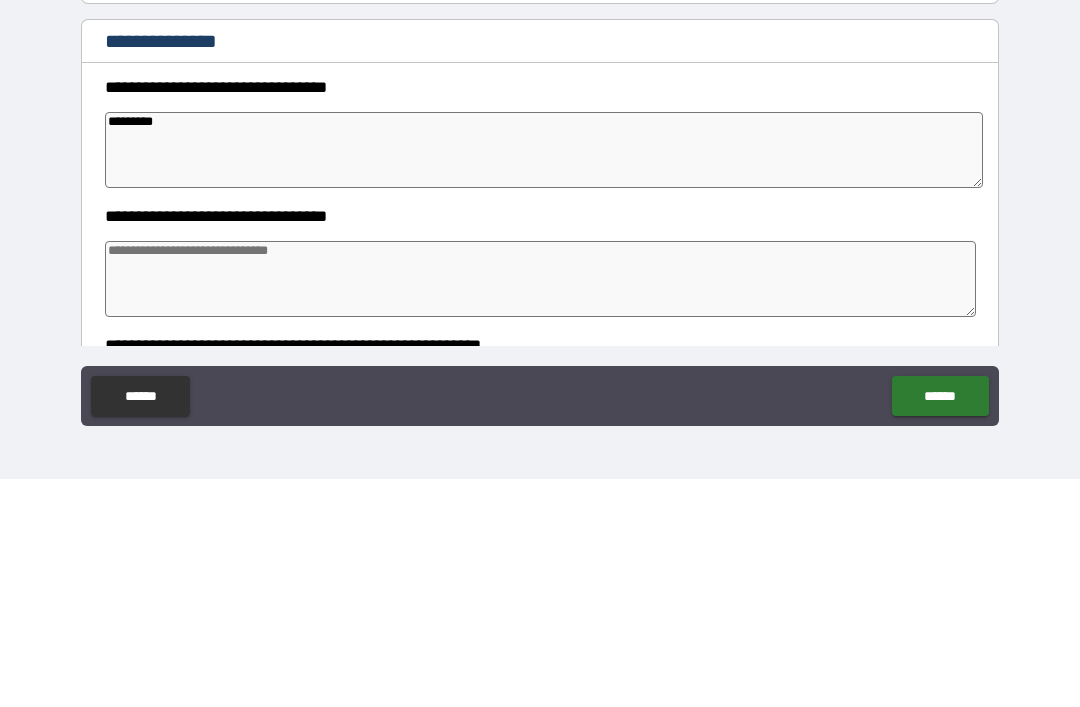 type on "*" 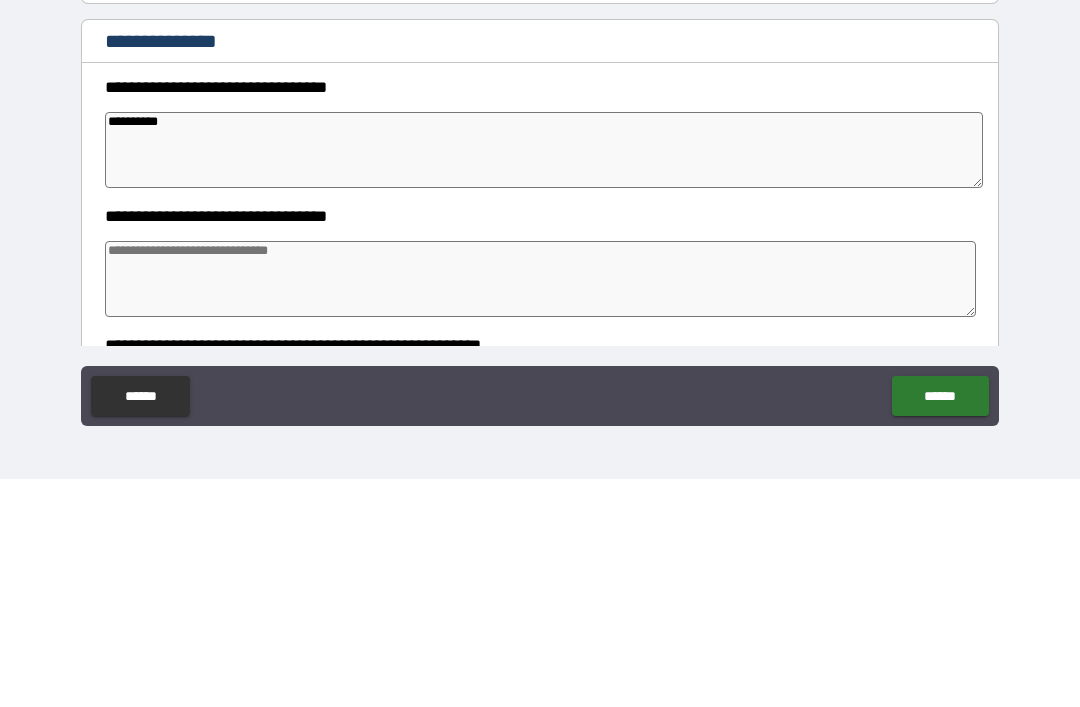 type on "*" 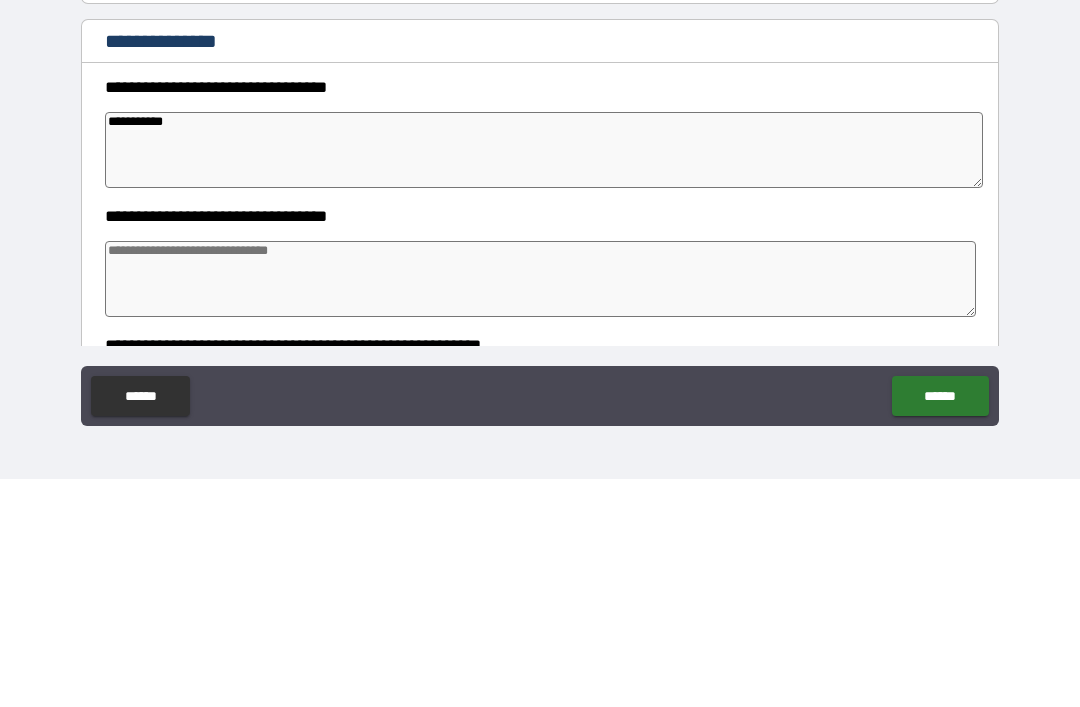 type on "*" 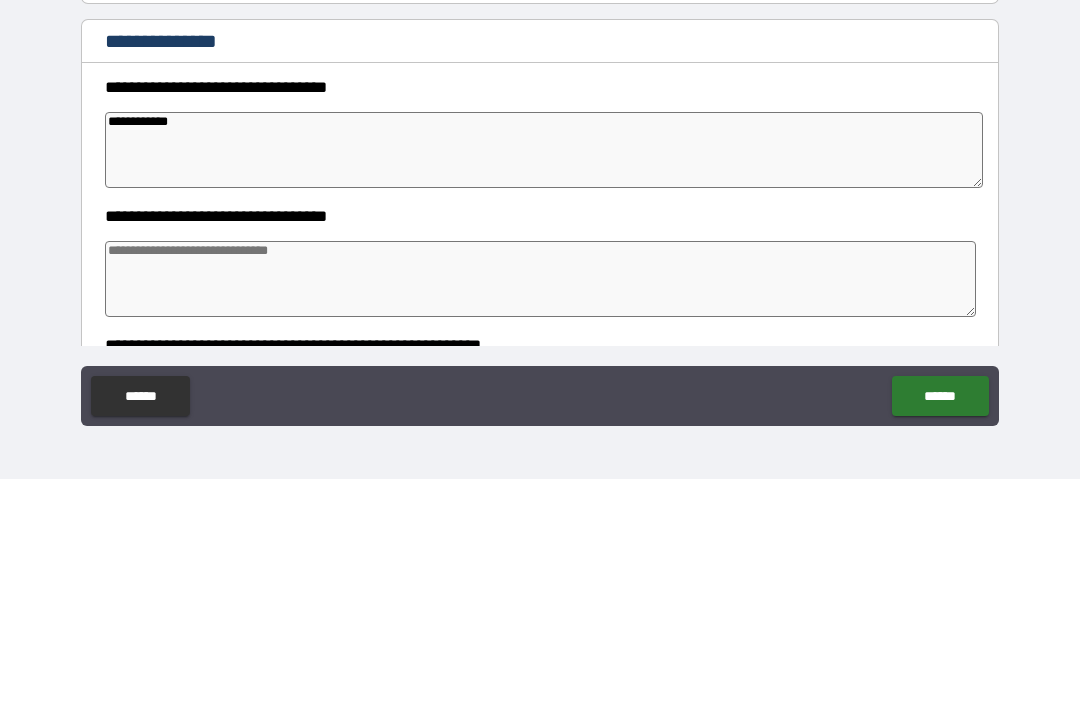 type on "*" 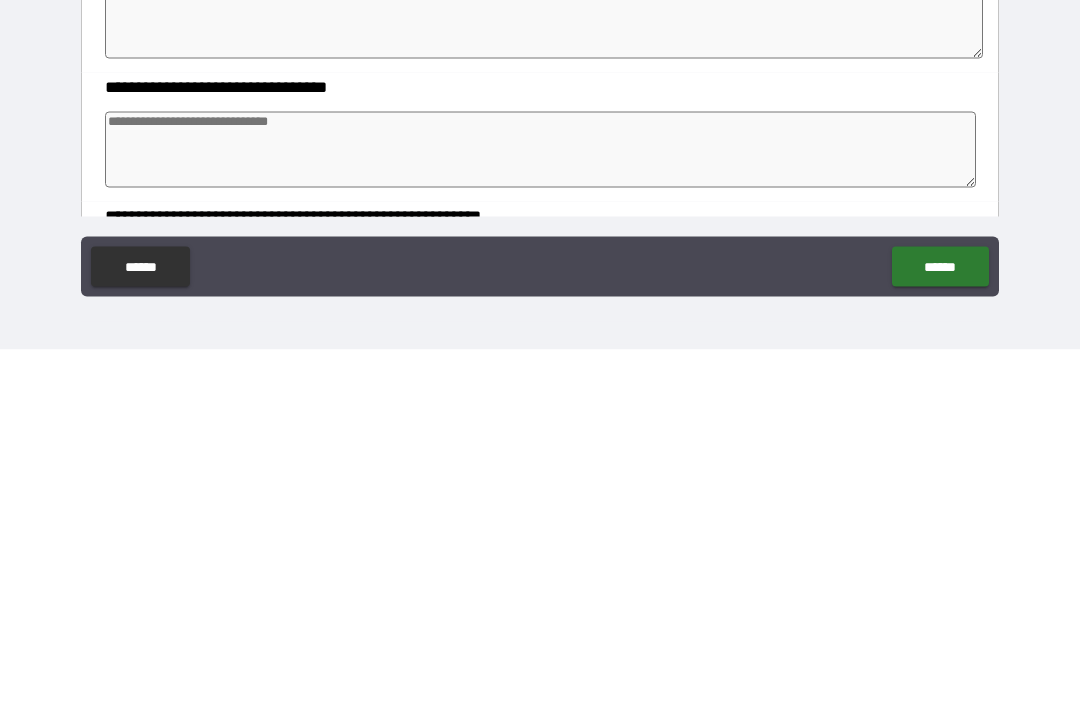 type on "*" 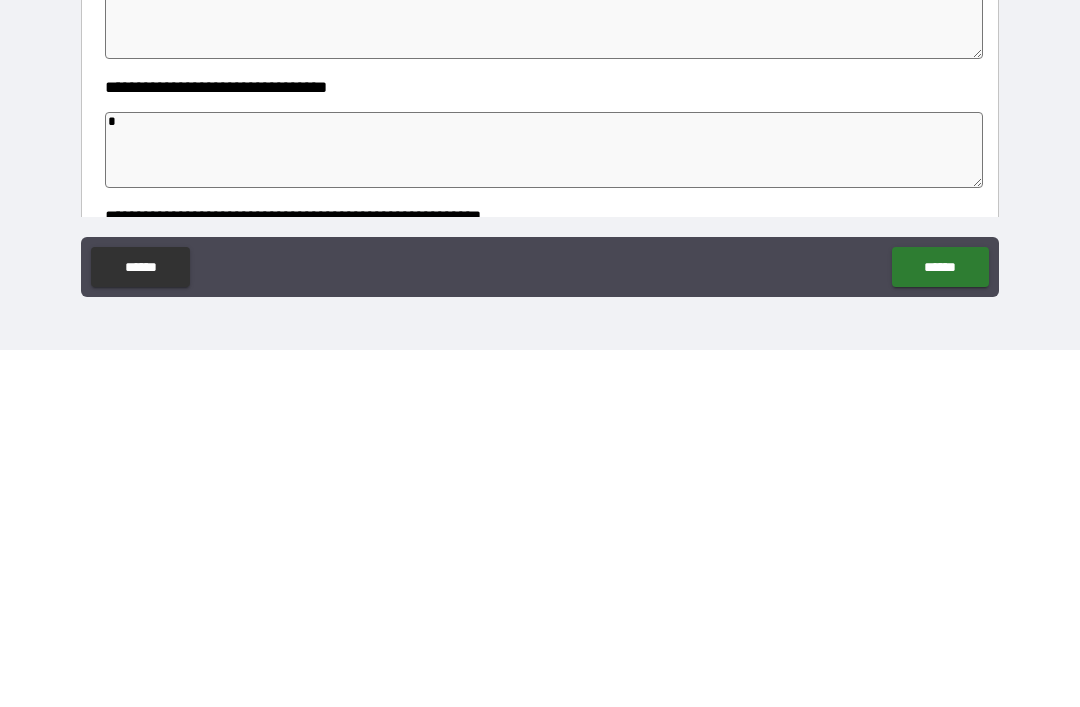 type on "*" 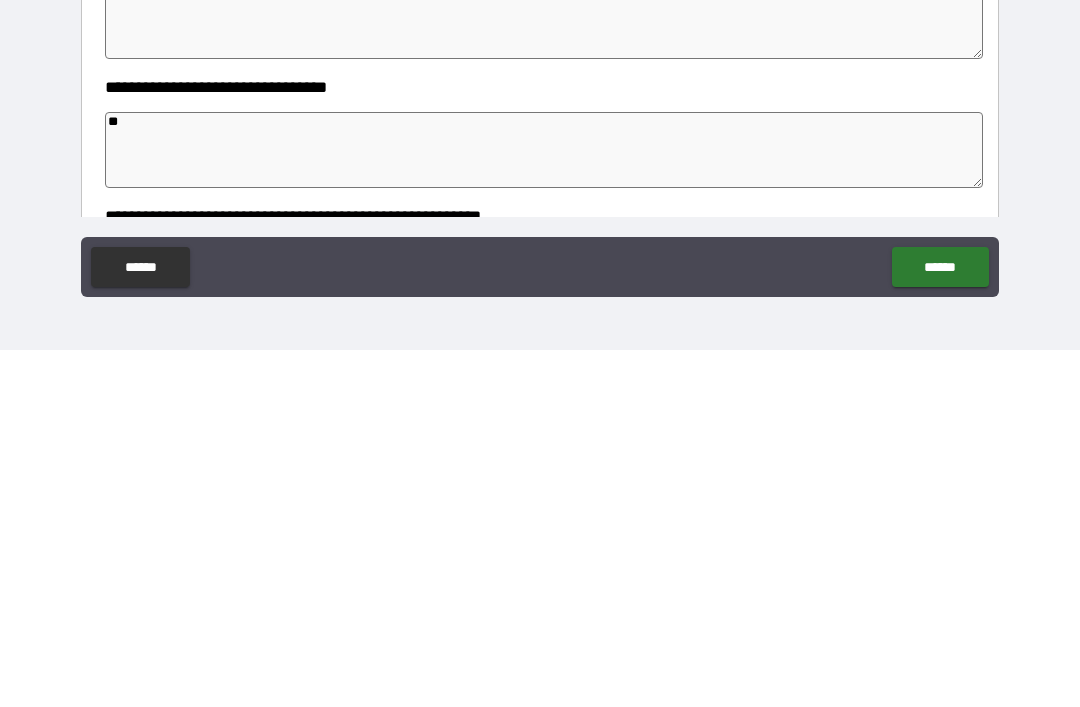 type on "*" 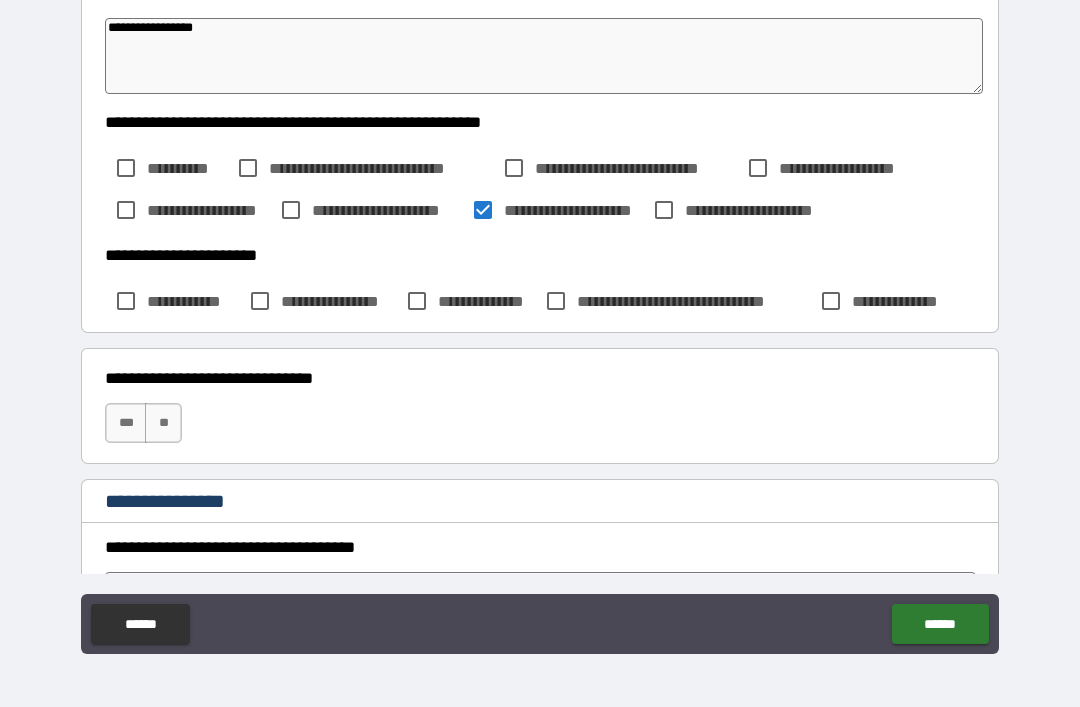 scroll, scrollTop: 453, scrollLeft: 0, axis: vertical 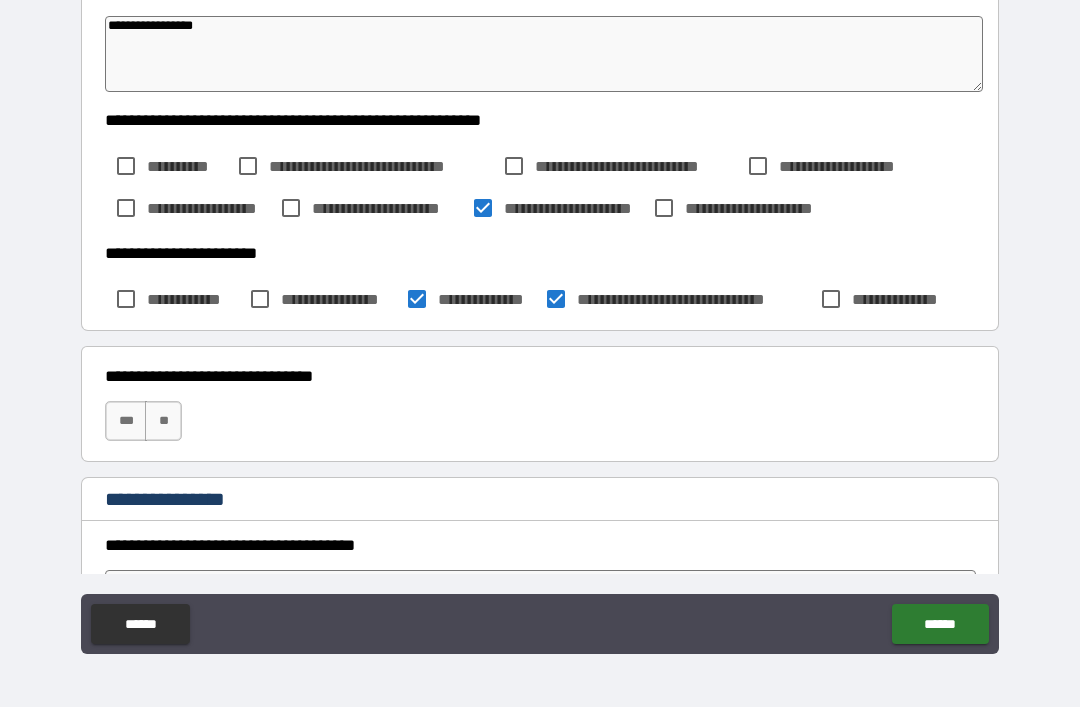 click on "**" at bounding box center (163, 421) 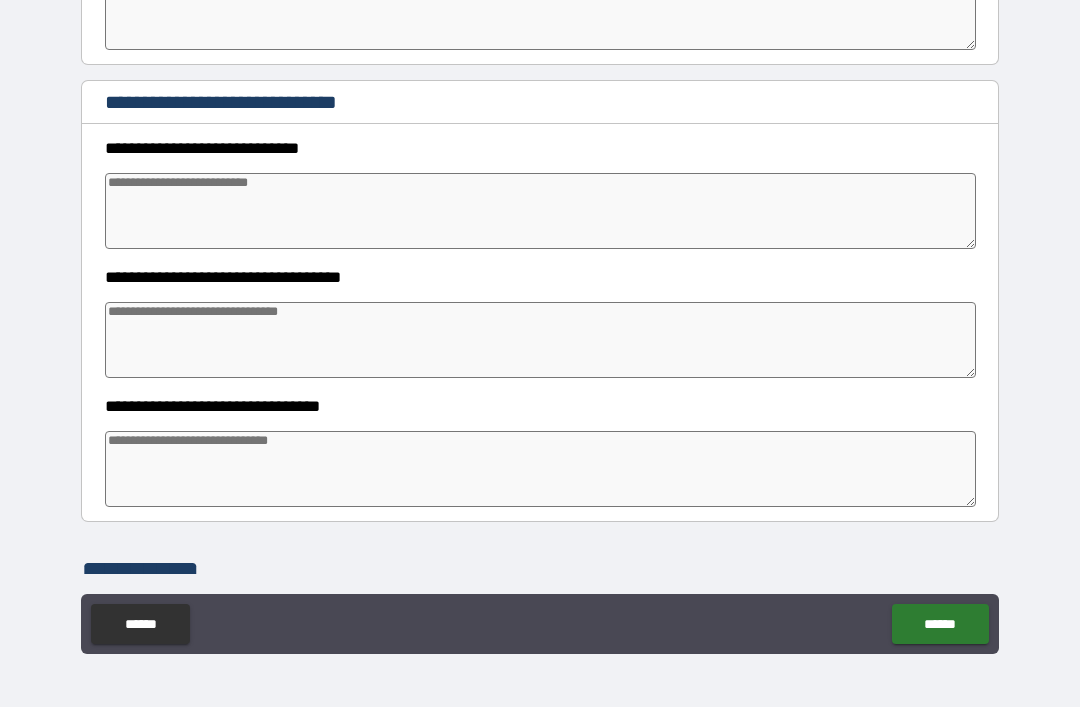 scroll, scrollTop: 1067, scrollLeft: 0, axis: vertical 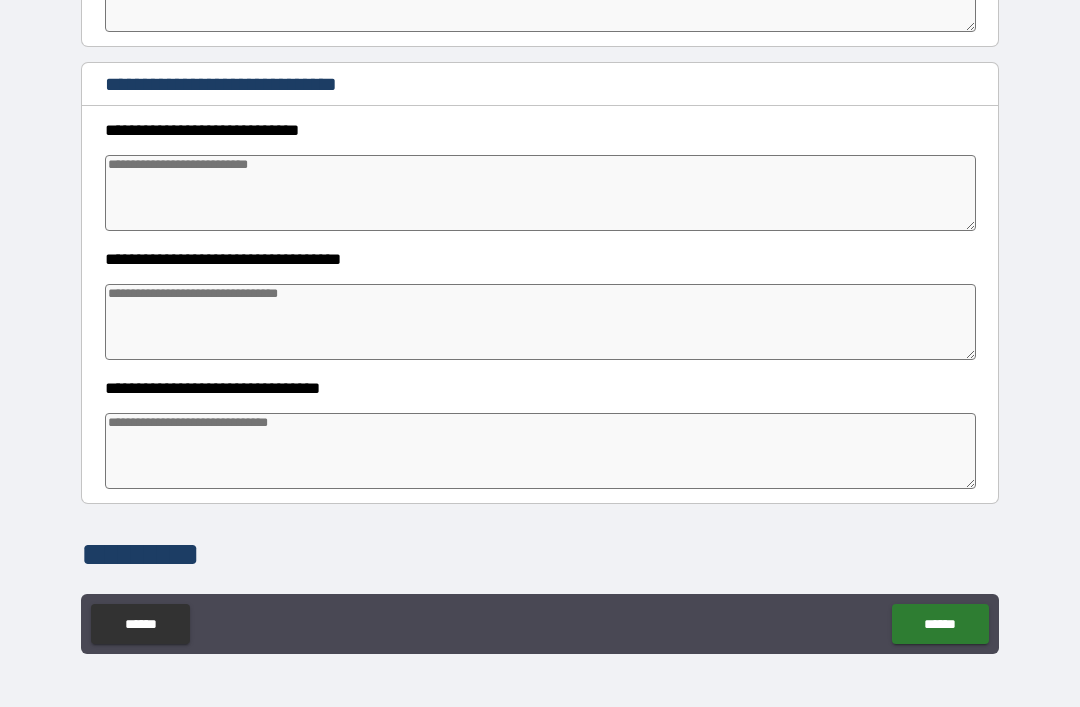 click at bounding box center [540, 193] 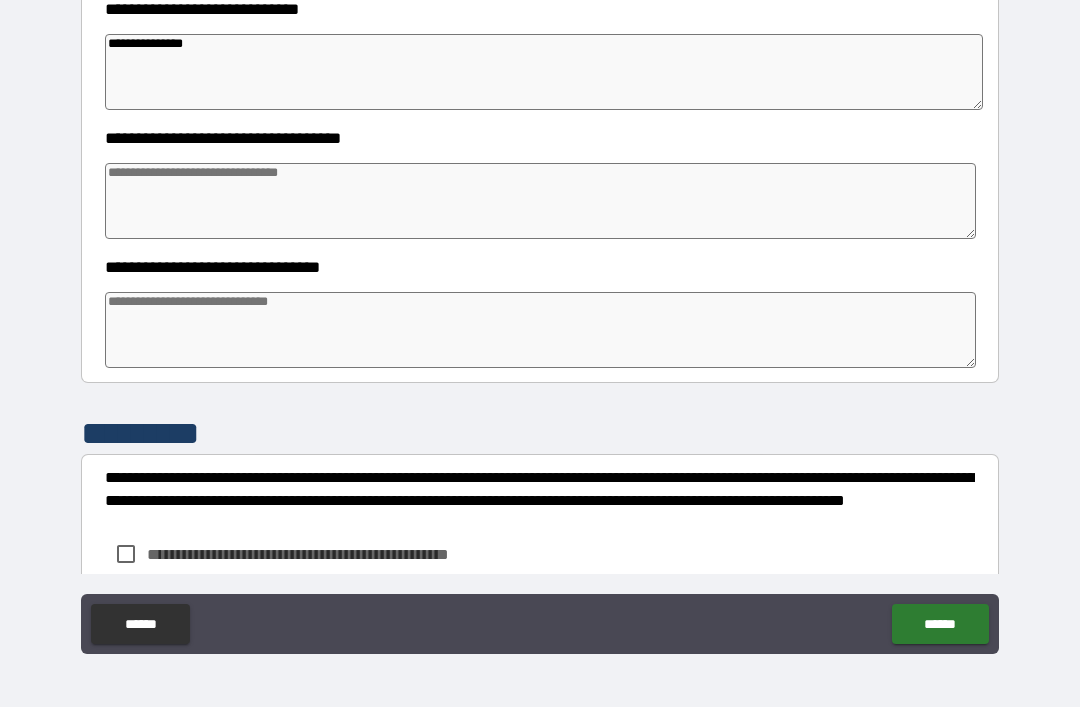 scroll, scrollTop: 1189, scrollLeft: 0, axis: vertical 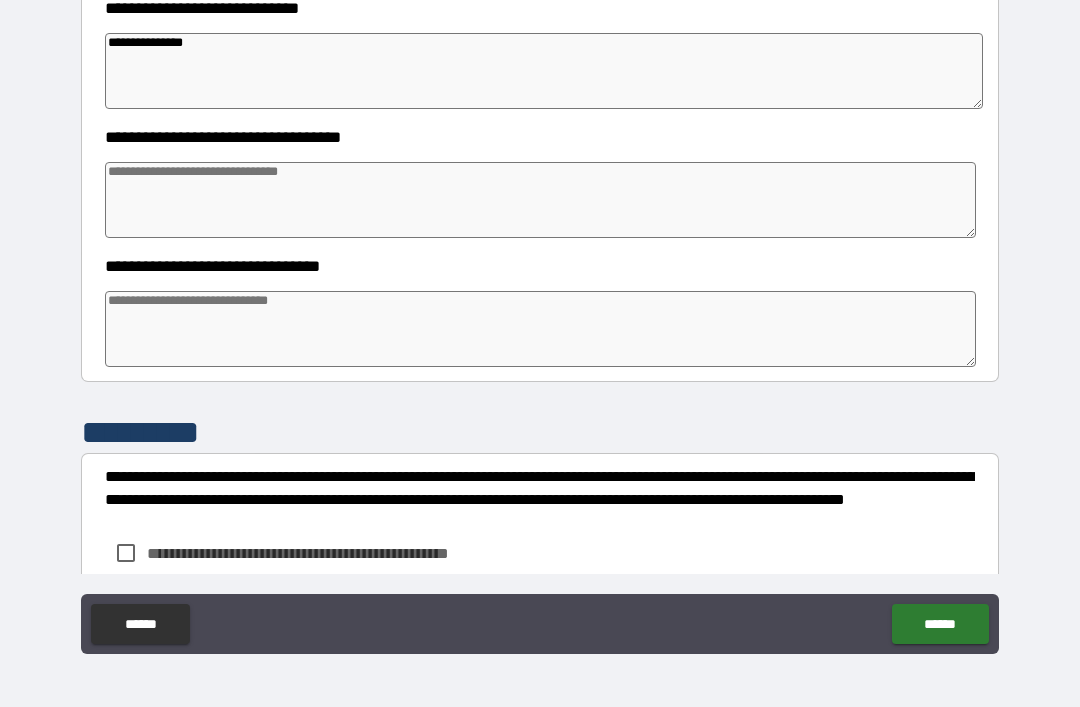 click at bounding box center (540, 200) 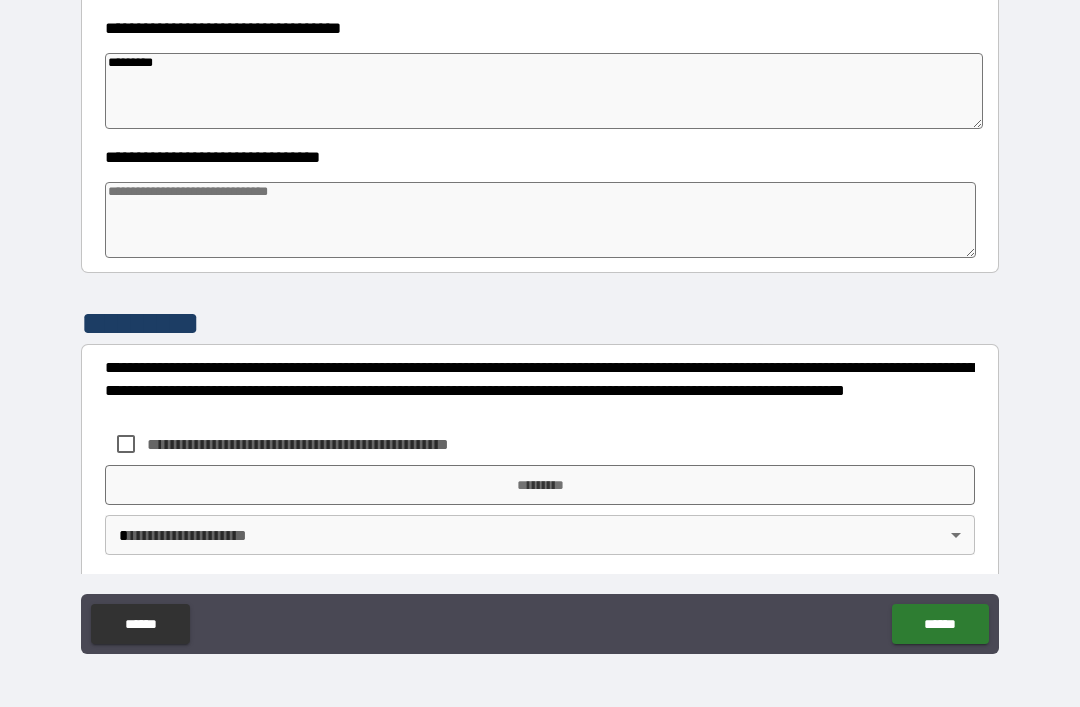scroll, scrollTop: 1302, scrollLeft: 0, axis: vertical 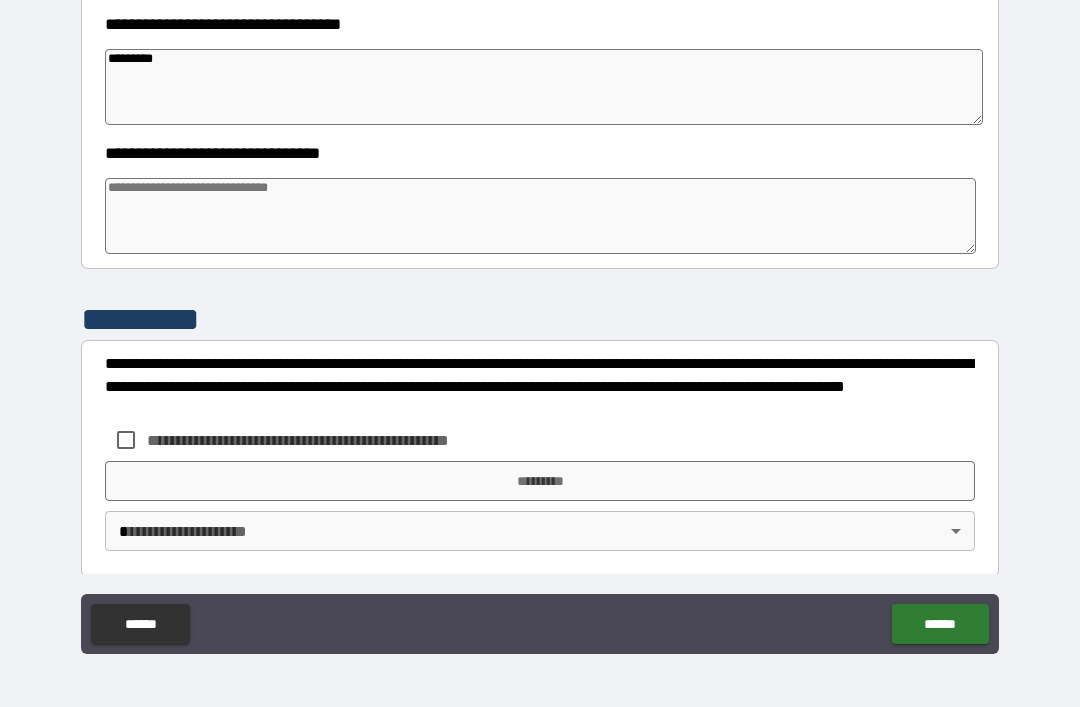 click at bounding box center [540, 216] 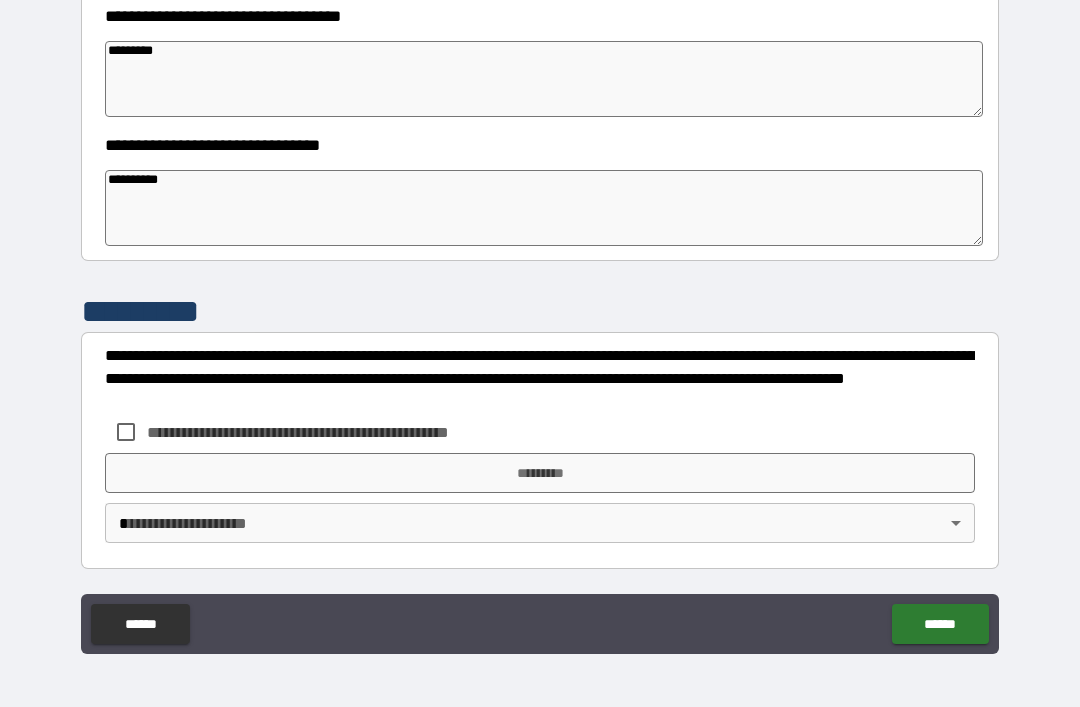 scroll, scrollTop: 1310, scrollLeft: 0, axis: vertical 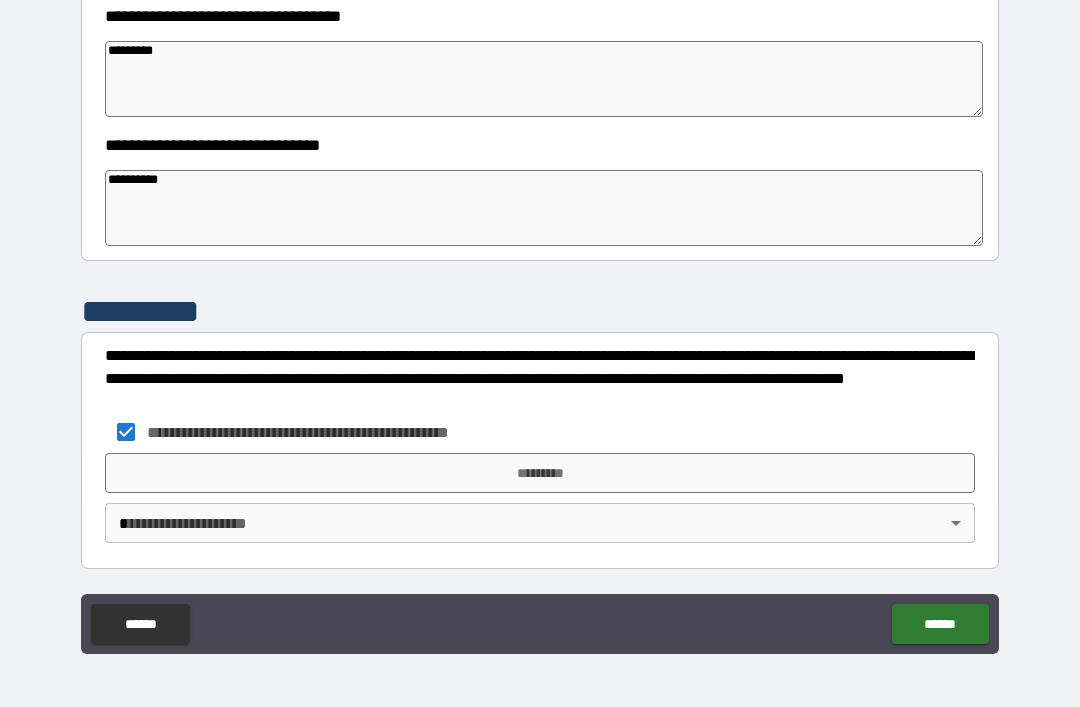 click on "*********" at bounding box center (540, 473) 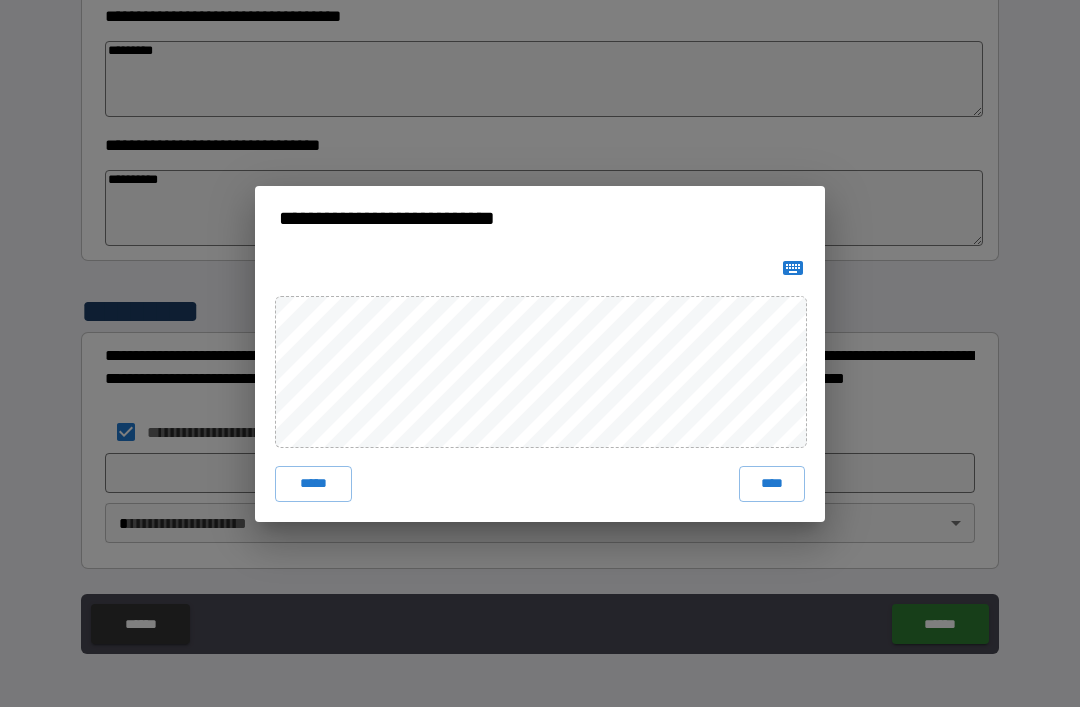 click on "****" at bounding box center (772, 484) 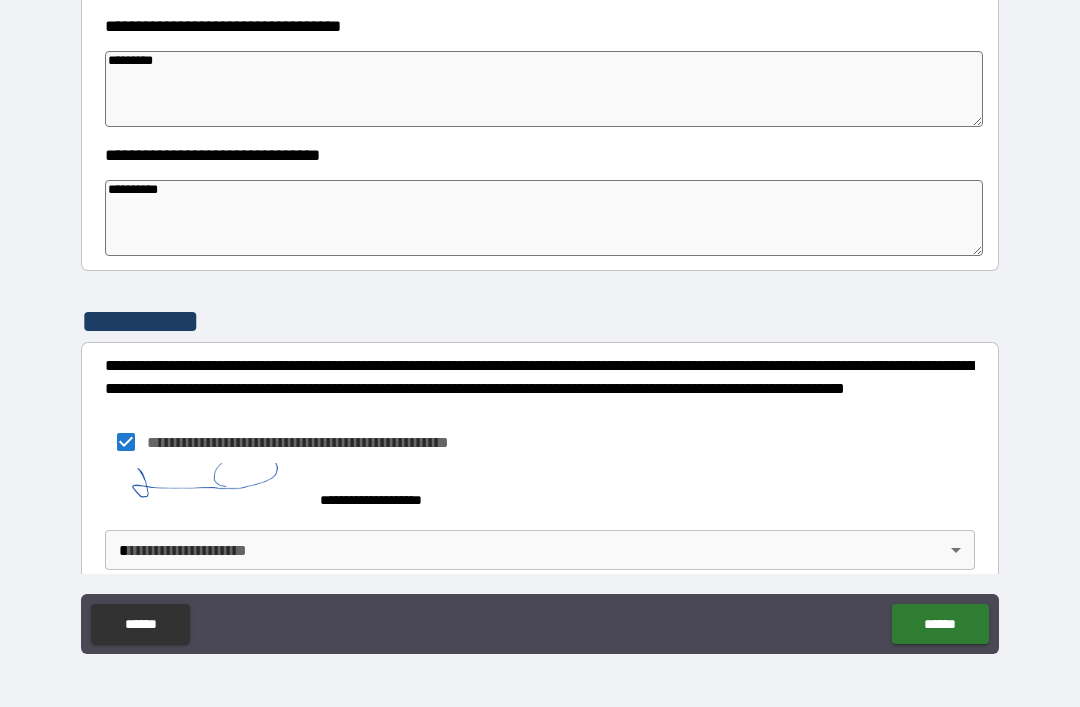 click on "**********" at bounding box center [540, 321] 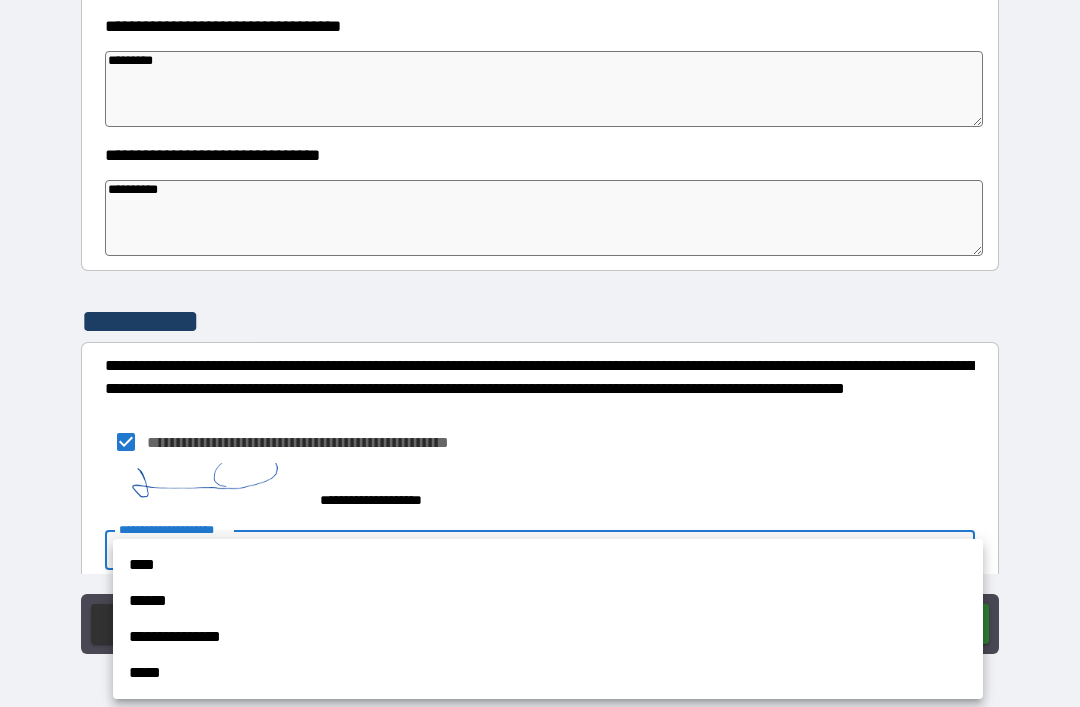 click on "****" at bounding box center (548, 565) 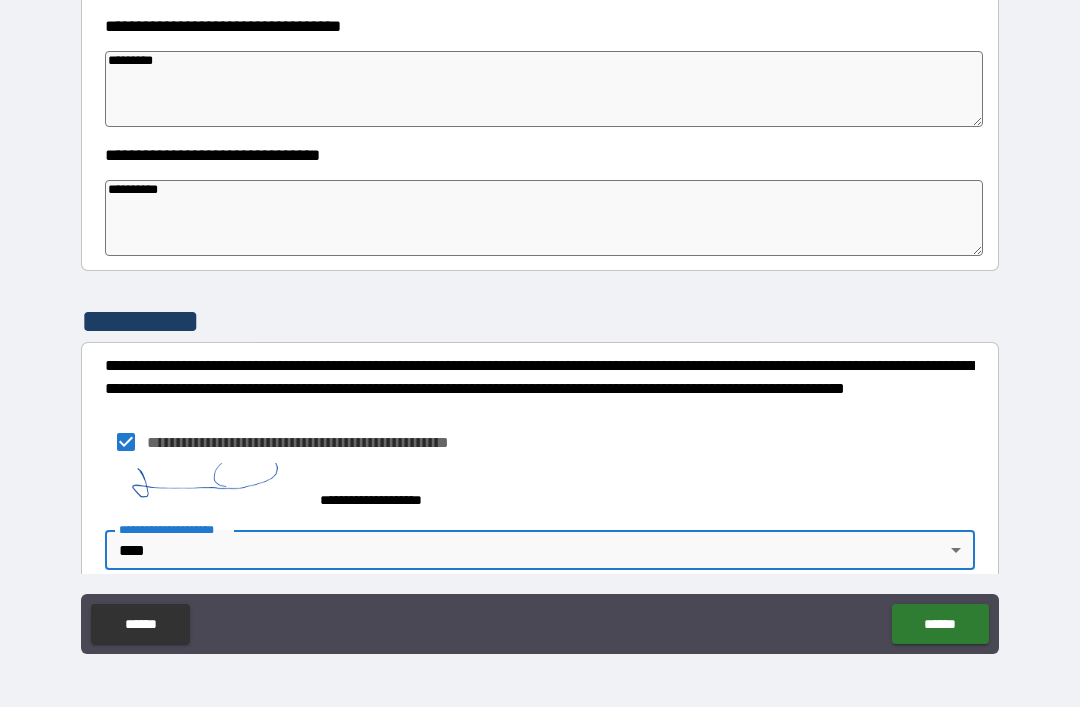 click on "******" at bounding box center [940, 624] 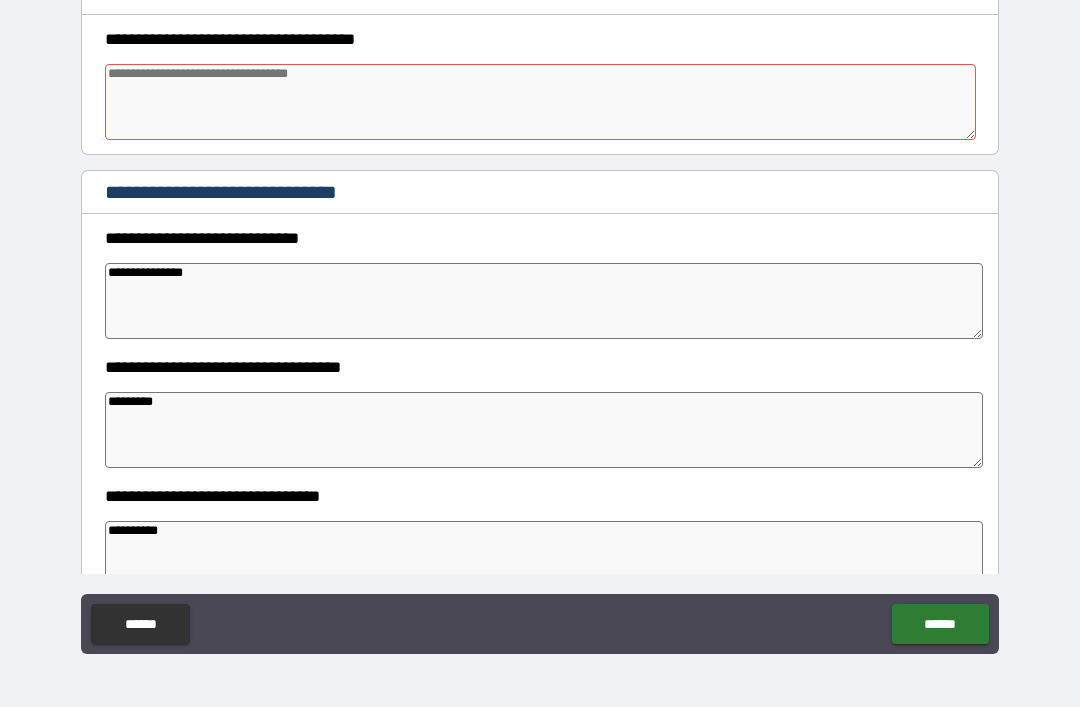 scroll, scrollTop: 962, scrollLeft: 0, axis: vertical 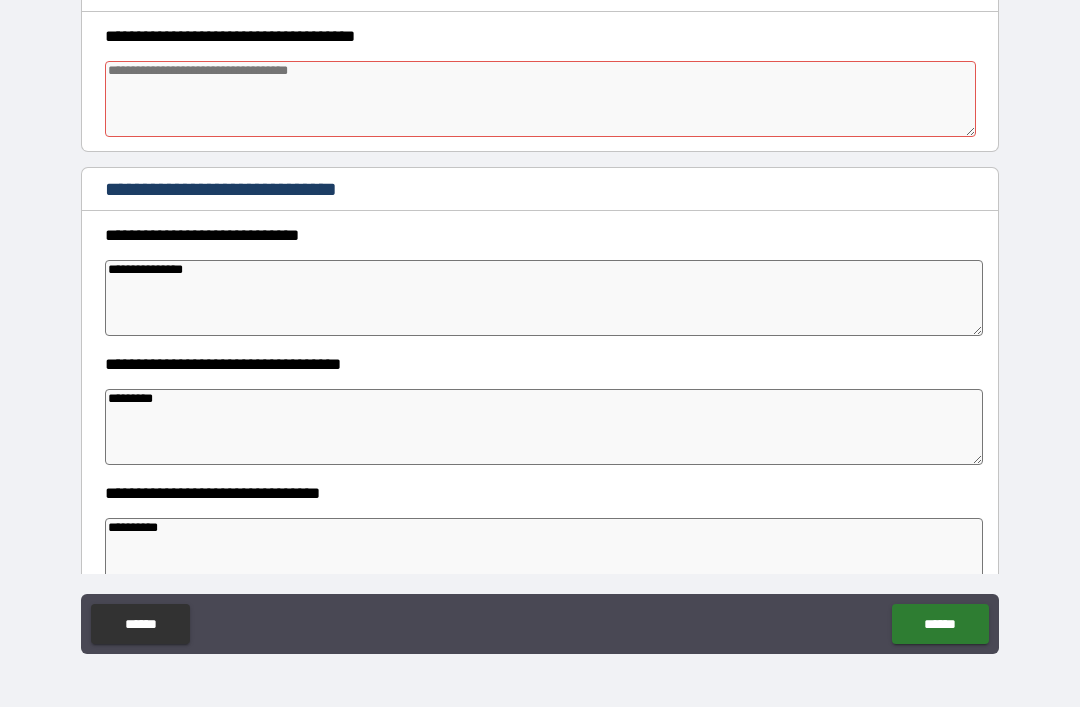 click at bounding box center (540, 99) 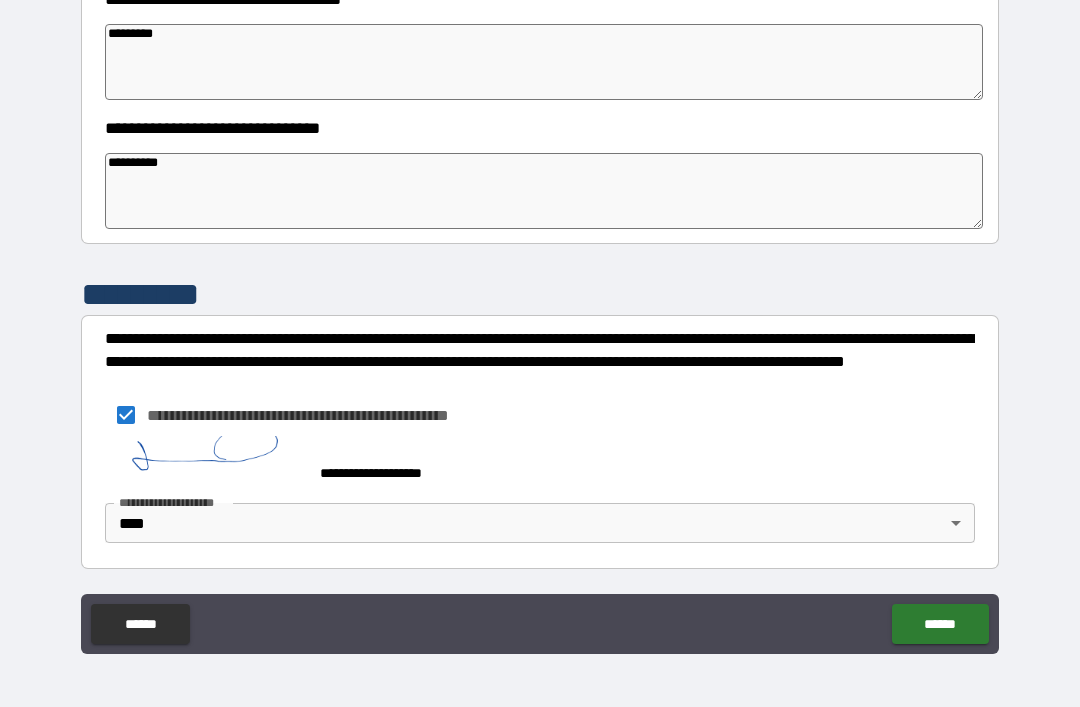 scroll, scrollTop: 1327, scrollLeft: 0, axis: vertical 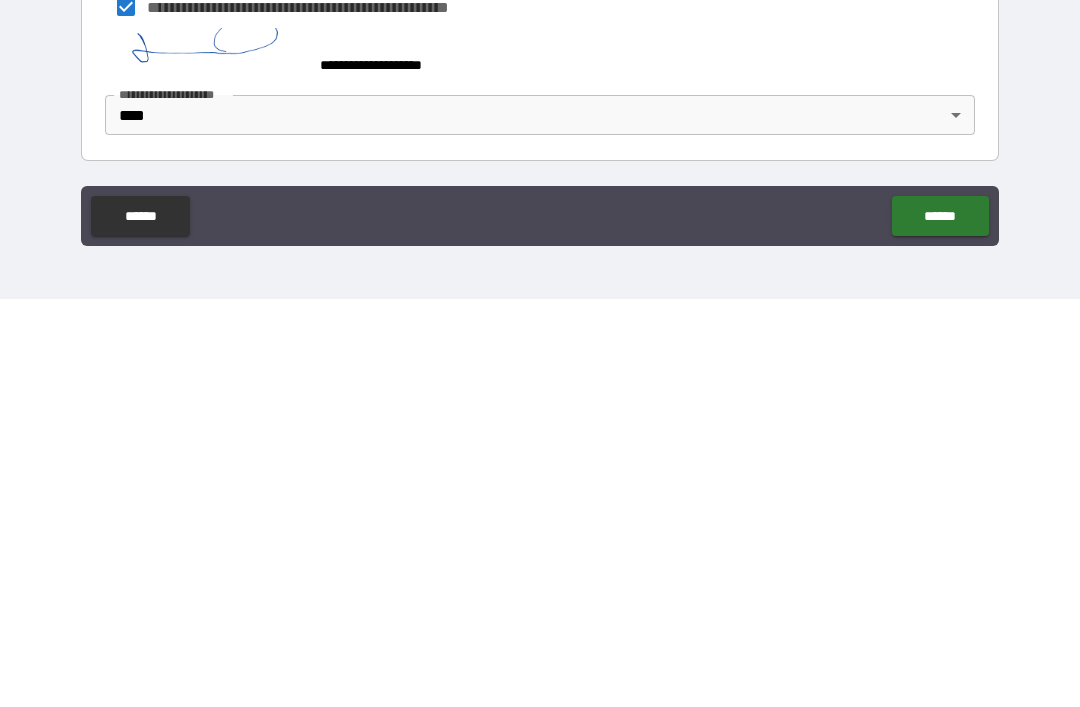 click on "******" at bounding box center (940, 624) 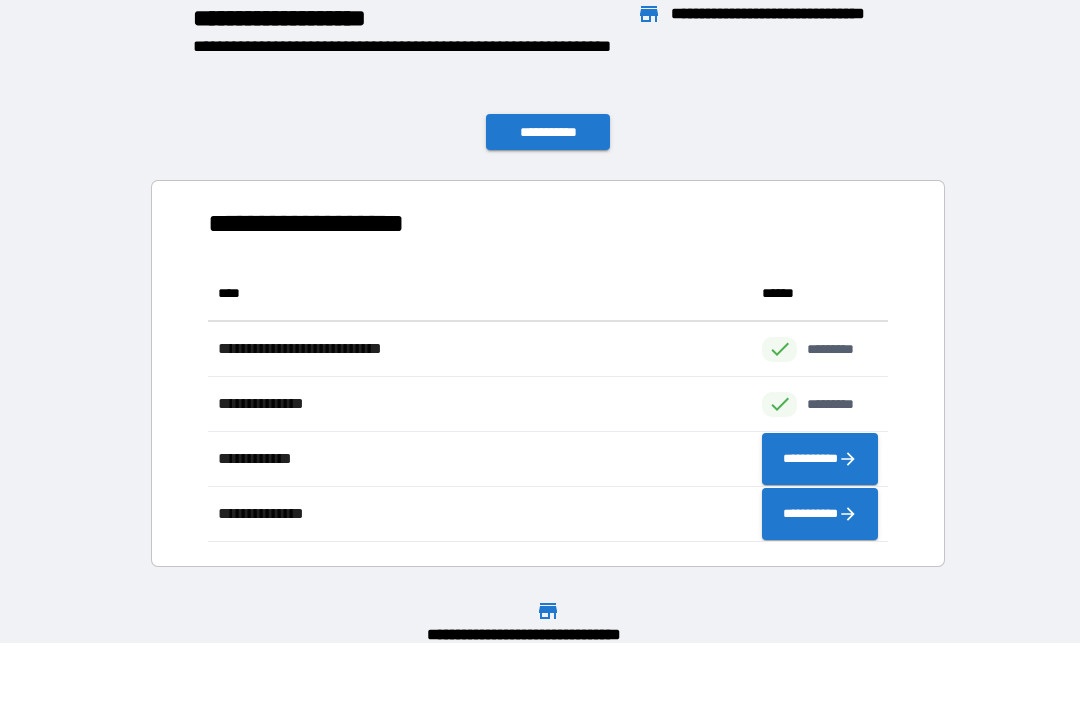 scroll, scrollTop: 1, scrollLeft: 1, axis: both 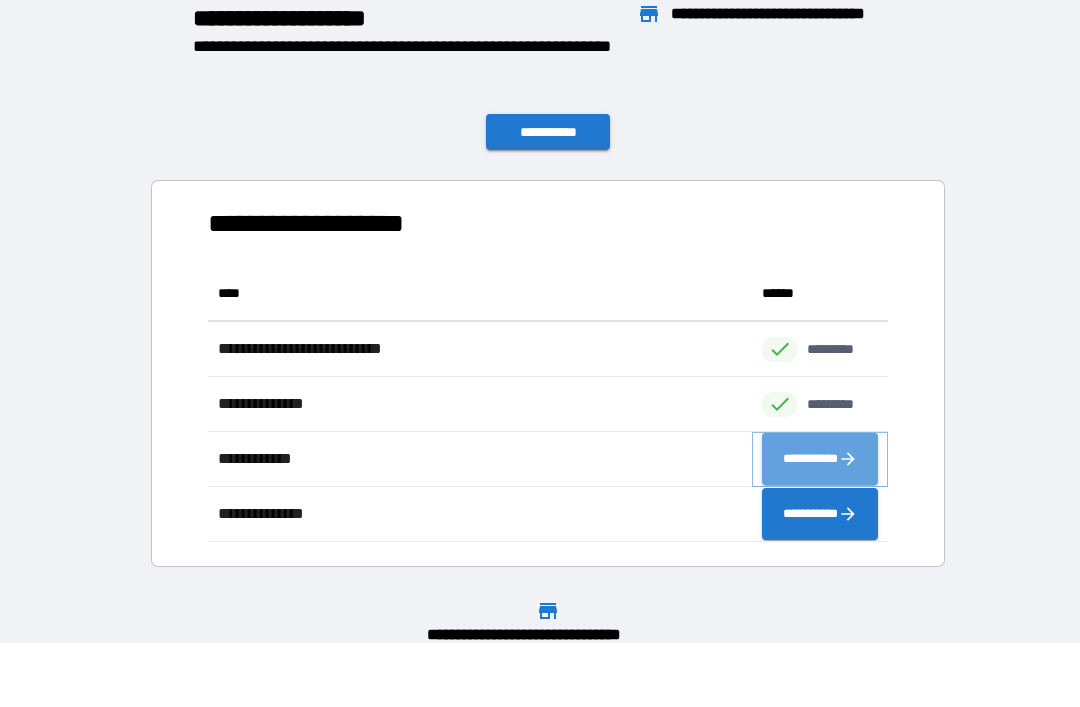 click on "**********" at bounding box center [820, 459] 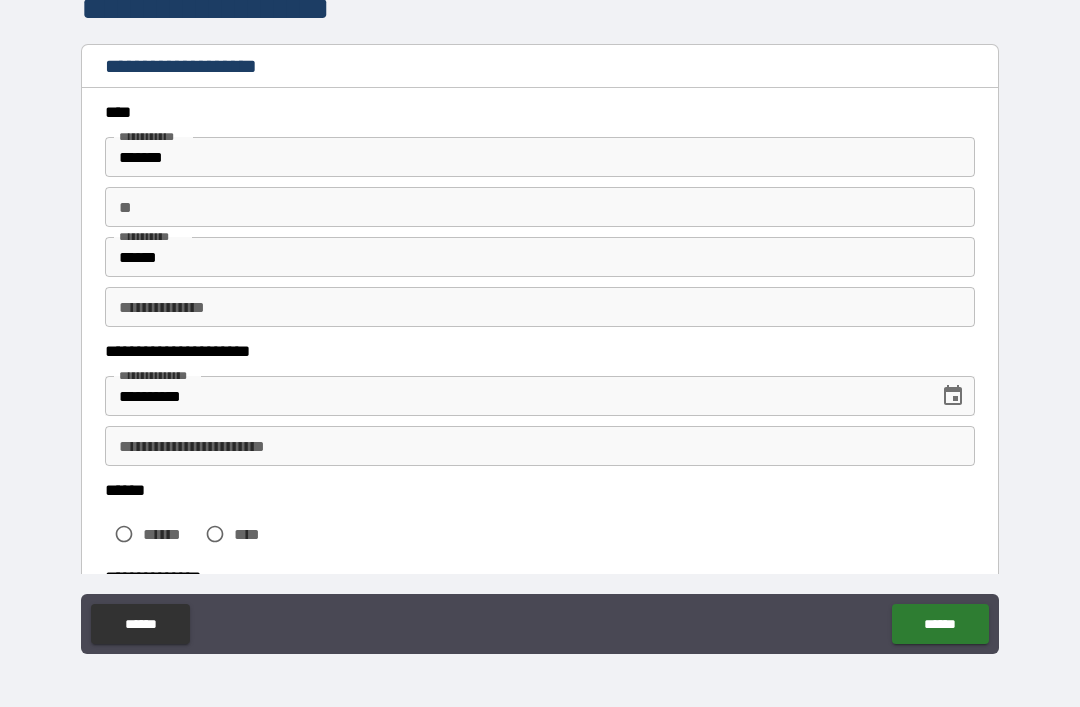 click on "**********" at bounding box center (515, 396) 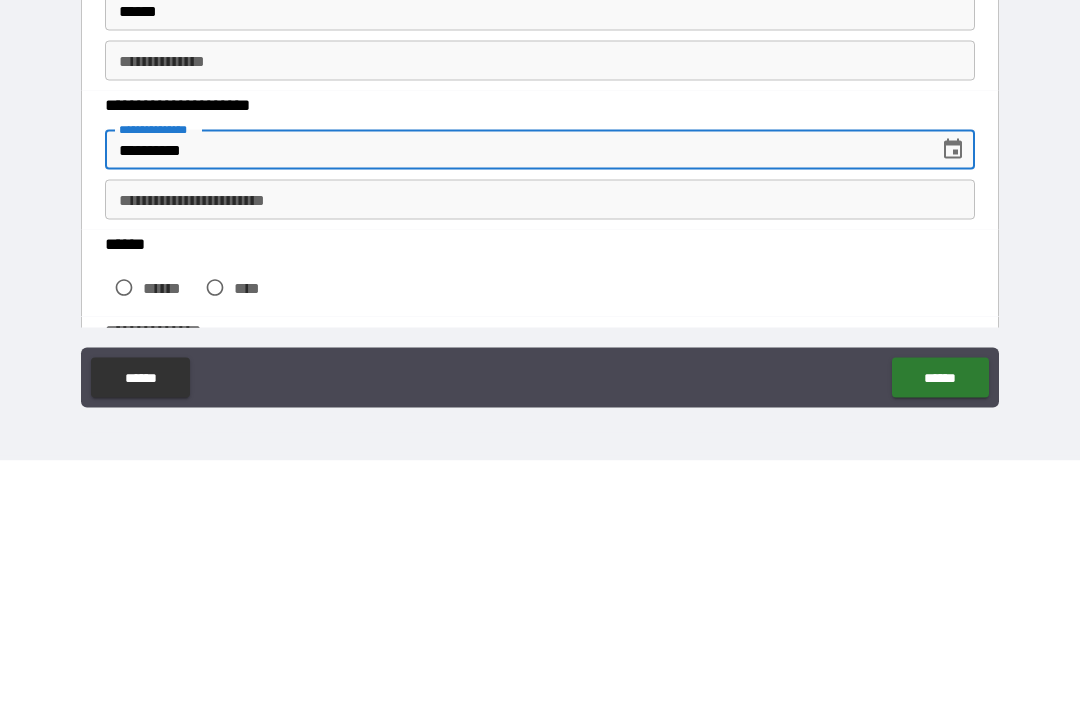 click on "**********" at bounding box center (515, 396) 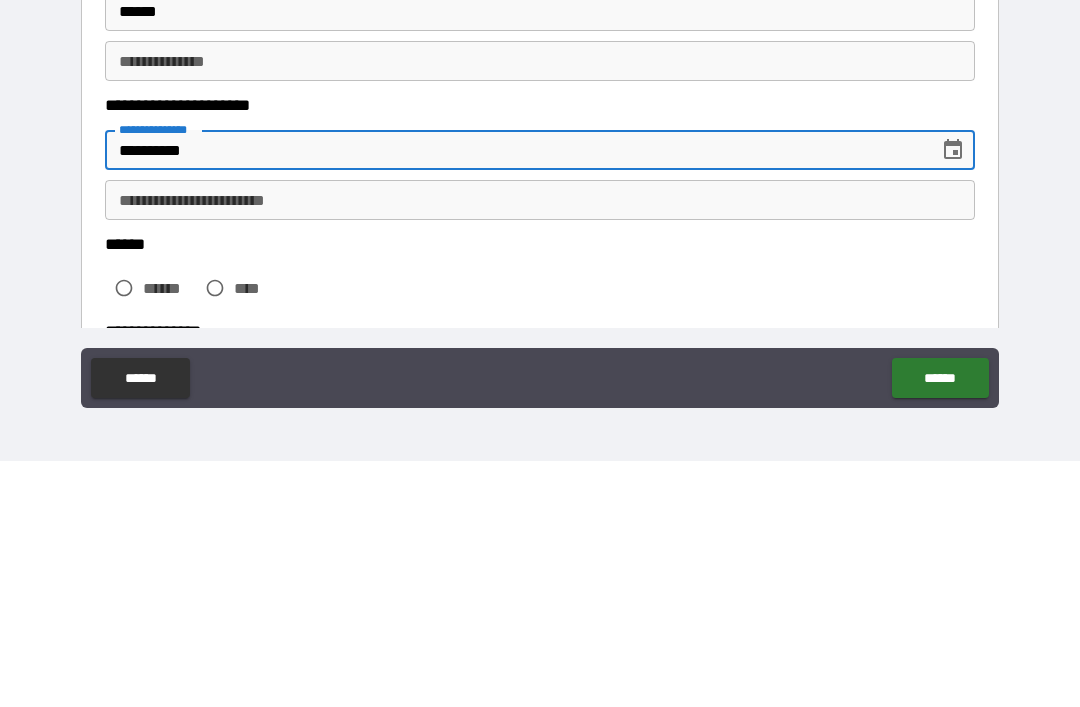 click on "**********" at bounding box center (515, 396) 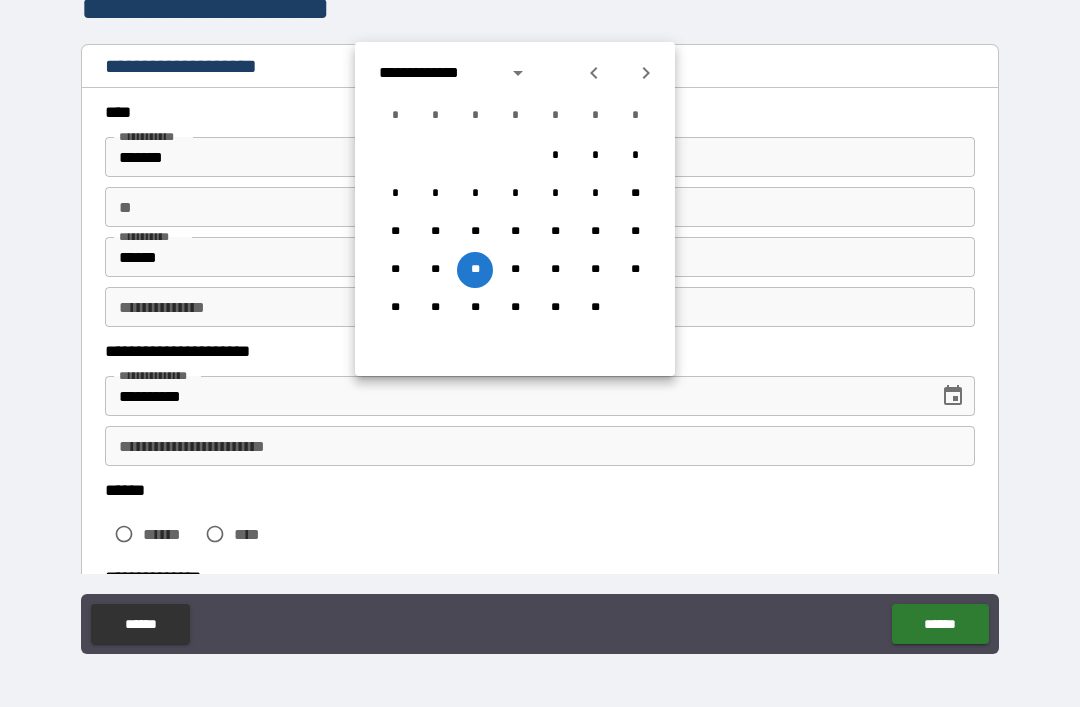 click 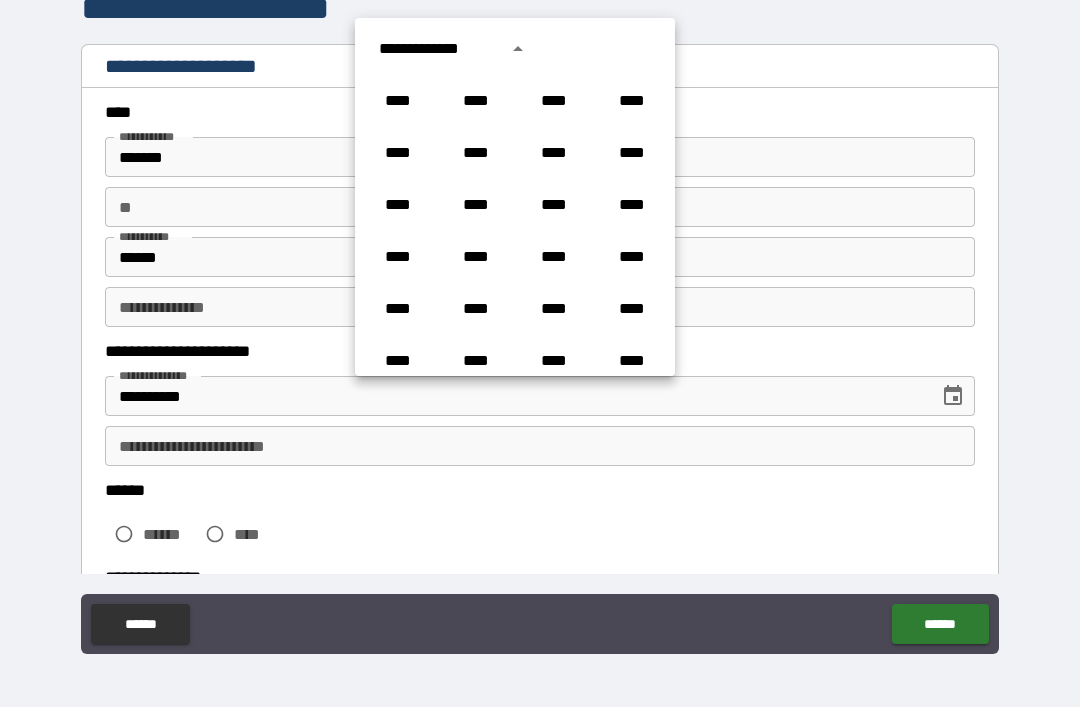 scroll, scrollTop: 833, scrollLeft: 0, axis: vertical 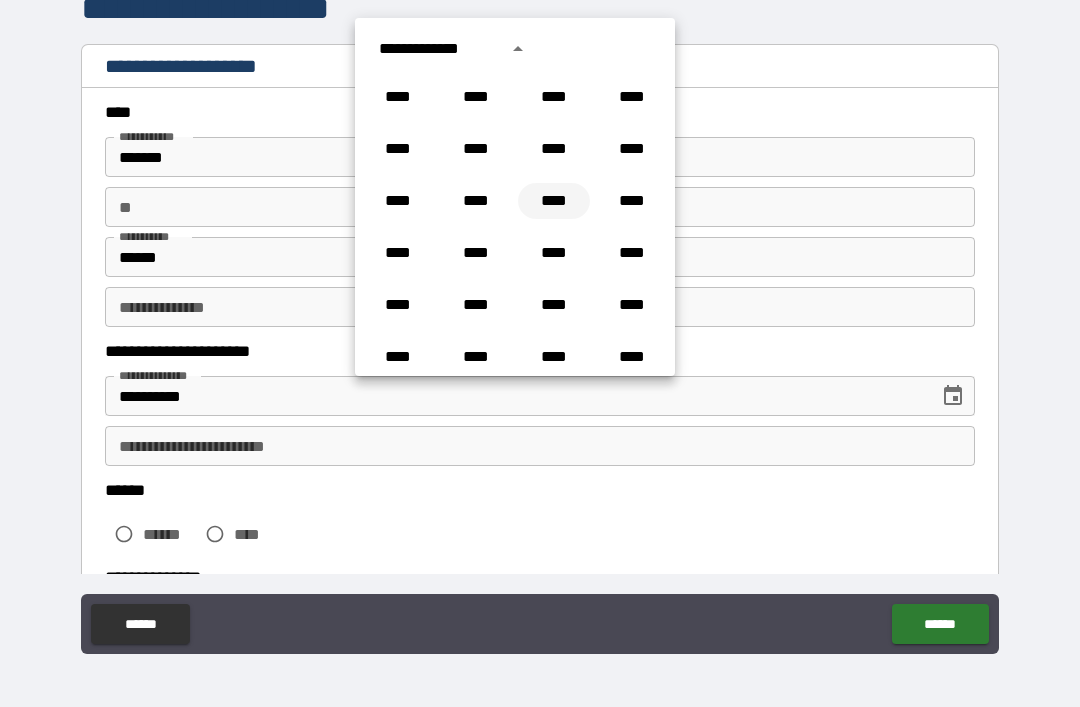 click on "****" at bounding box center (554, 201) 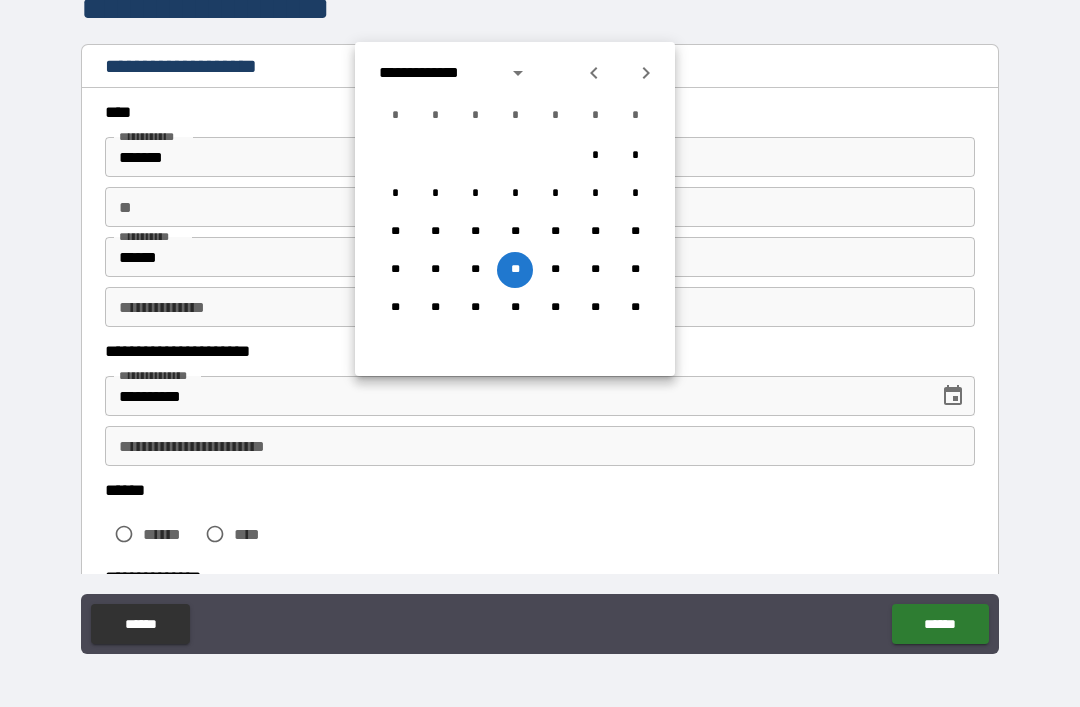 click 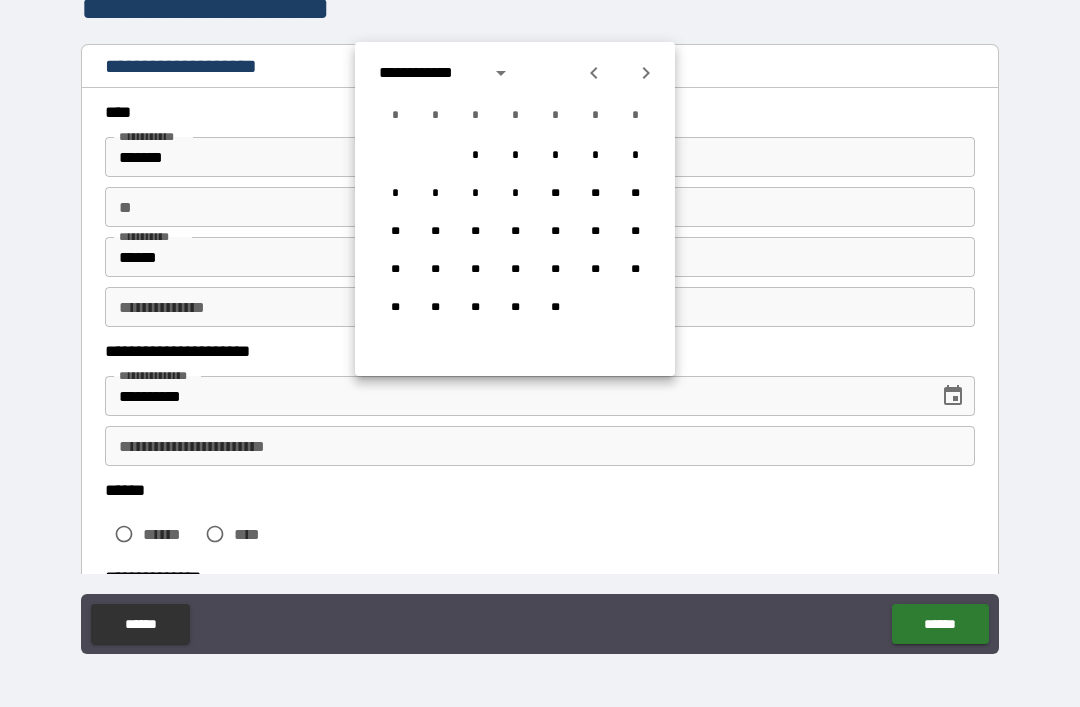 click 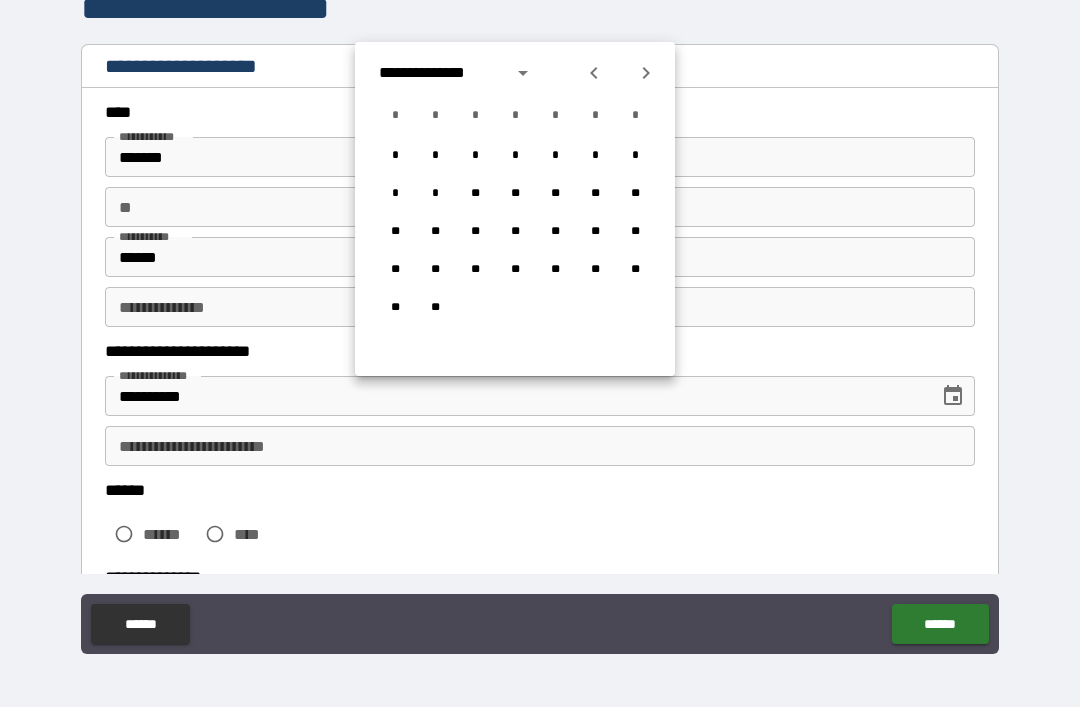 click 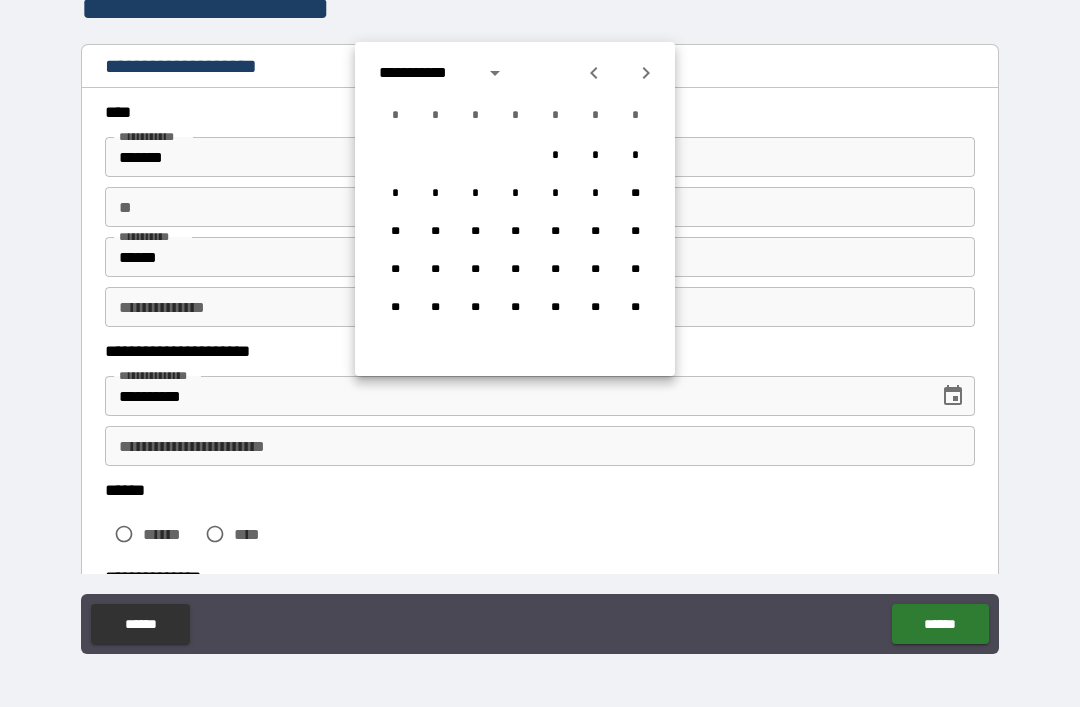 click 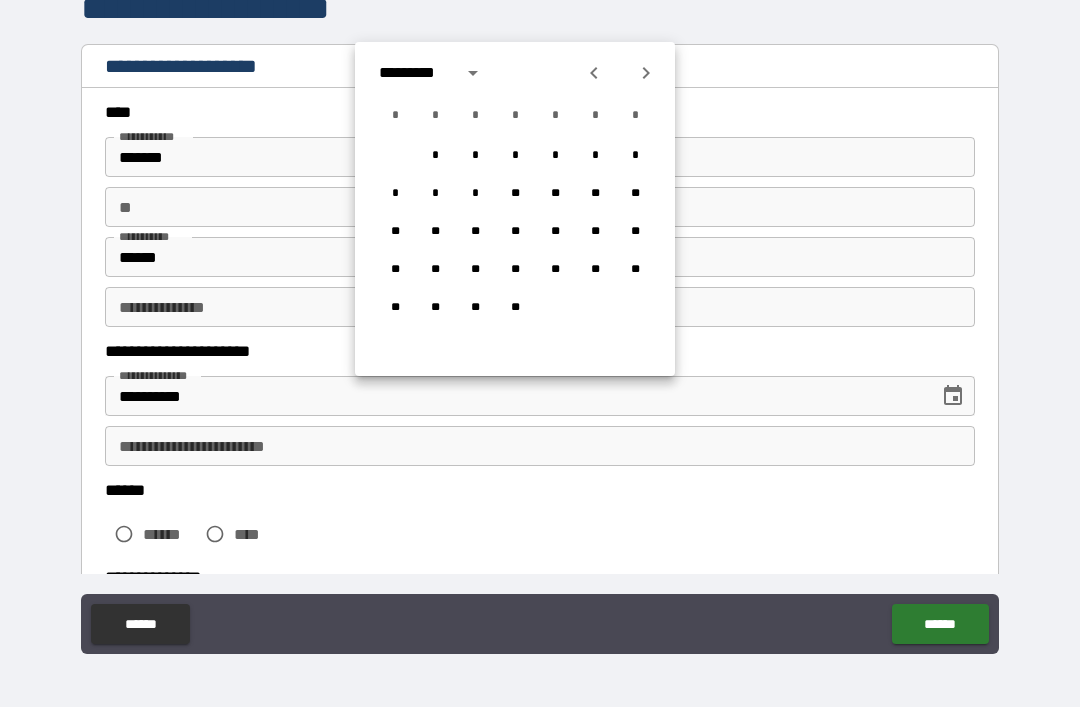 click 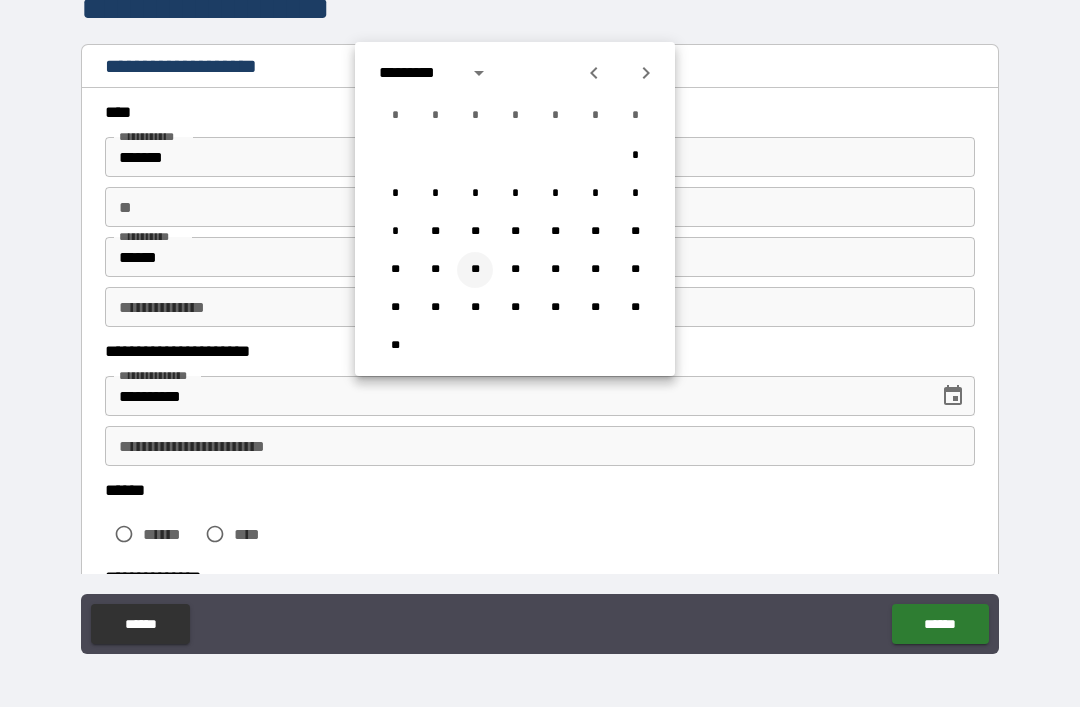 click on "**" at bounding box center [475, 270] 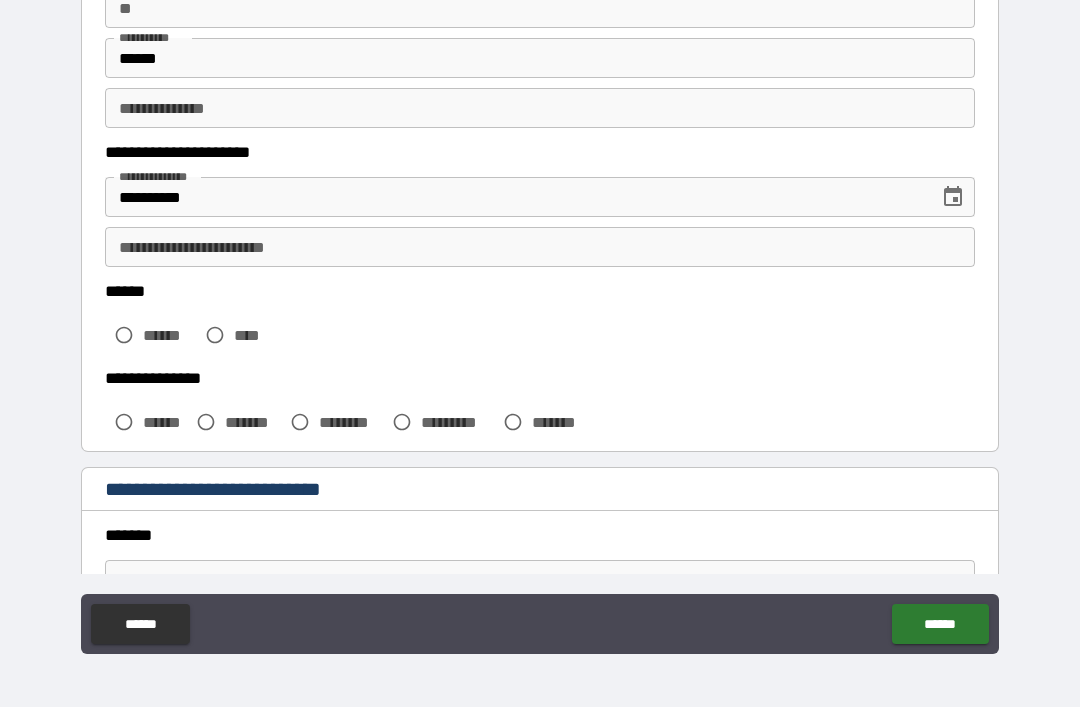 scroll, scrollTop: 205, scrollLeft: 0, axis: vertical 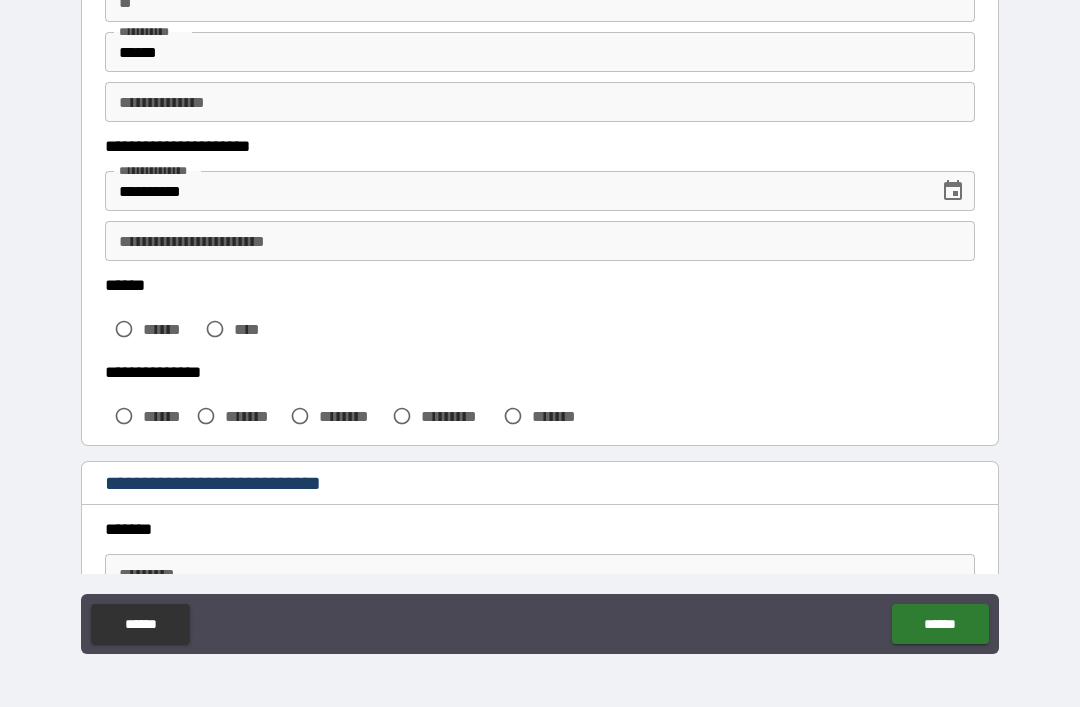 click on "**********" at bounding box center (540, 241) 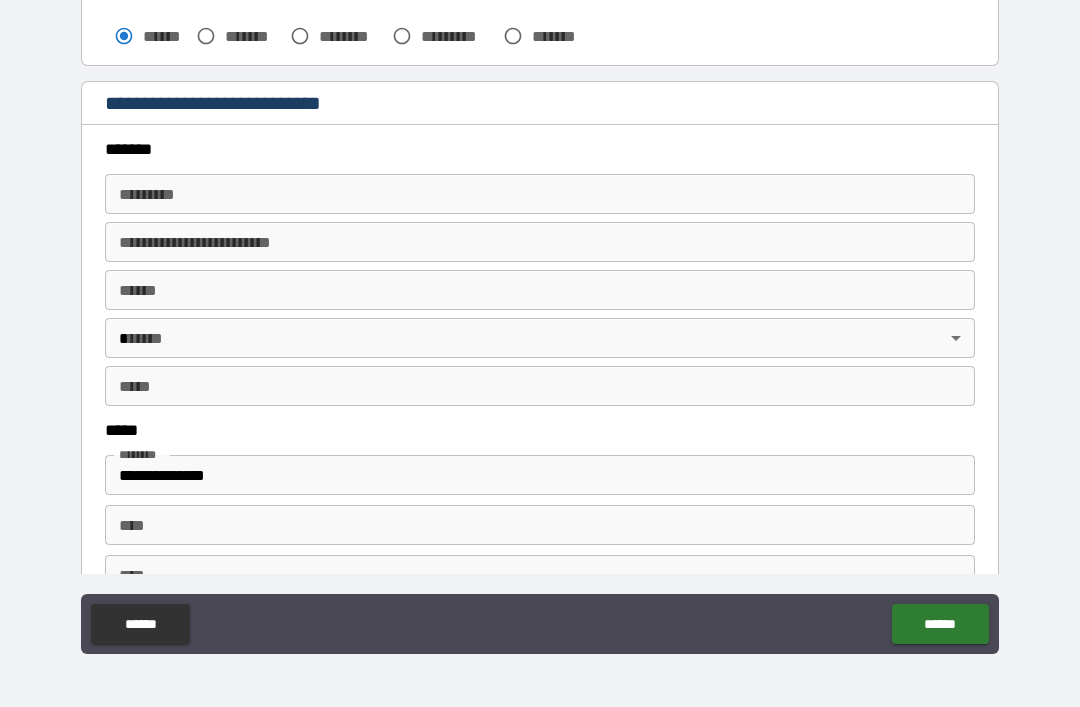 scroll, scrollTop: 551, scrollLeft: 0, axis: vertical 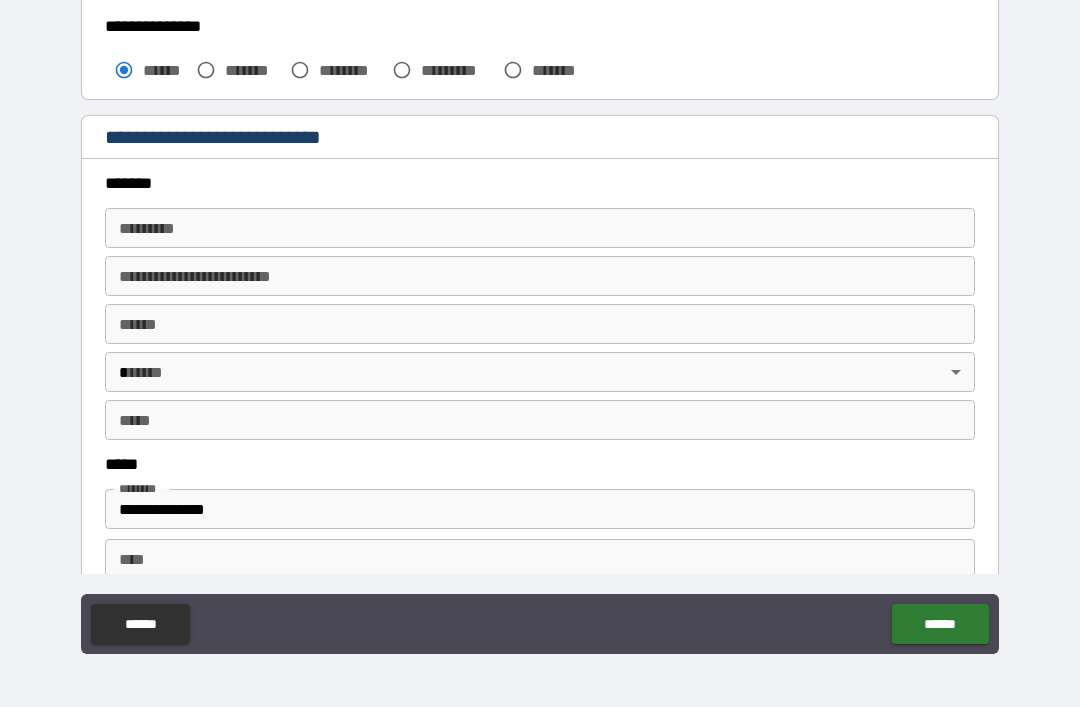 click on "*******   *" at bounding box center (540, 228) 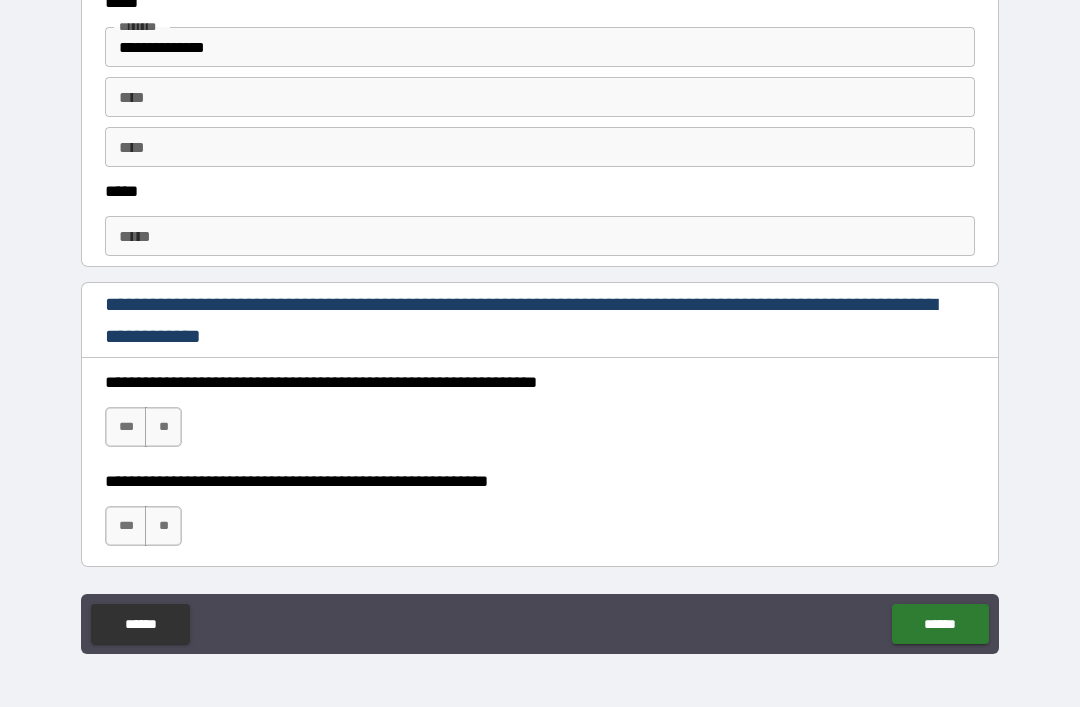 scroll, scrollTop: 875, scrollLeft: 0, axis: vertical 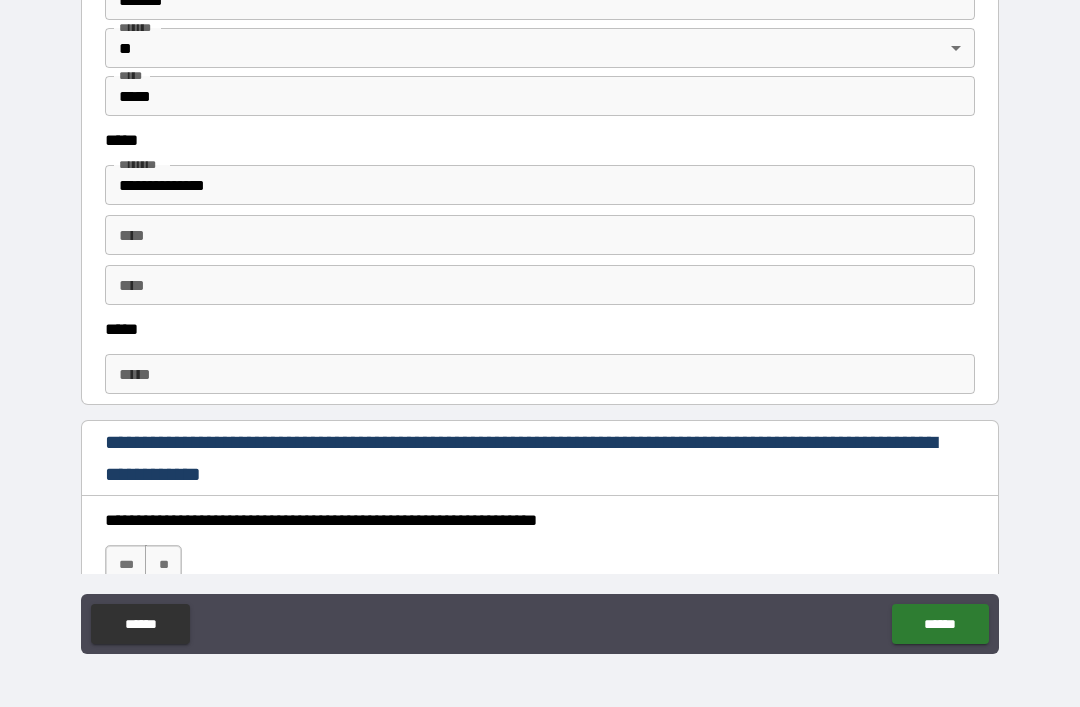click on "*****" at bounding box center (540, 374) 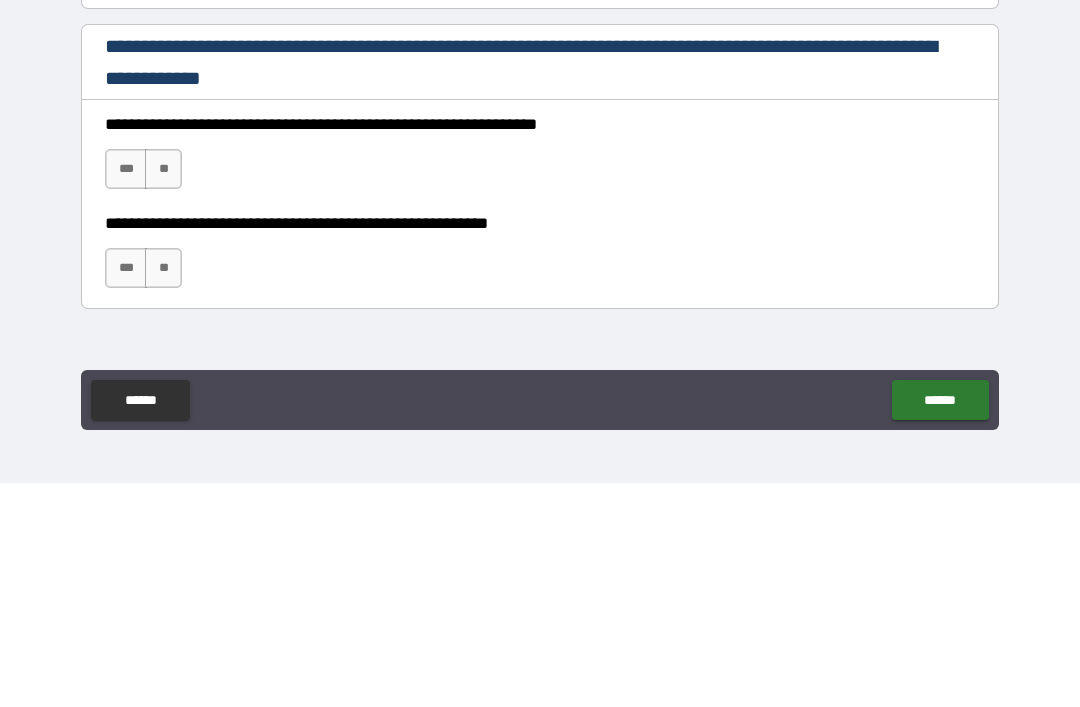 scroll, scrollTop: 1051, scrollLeft: 0, axis: vertical 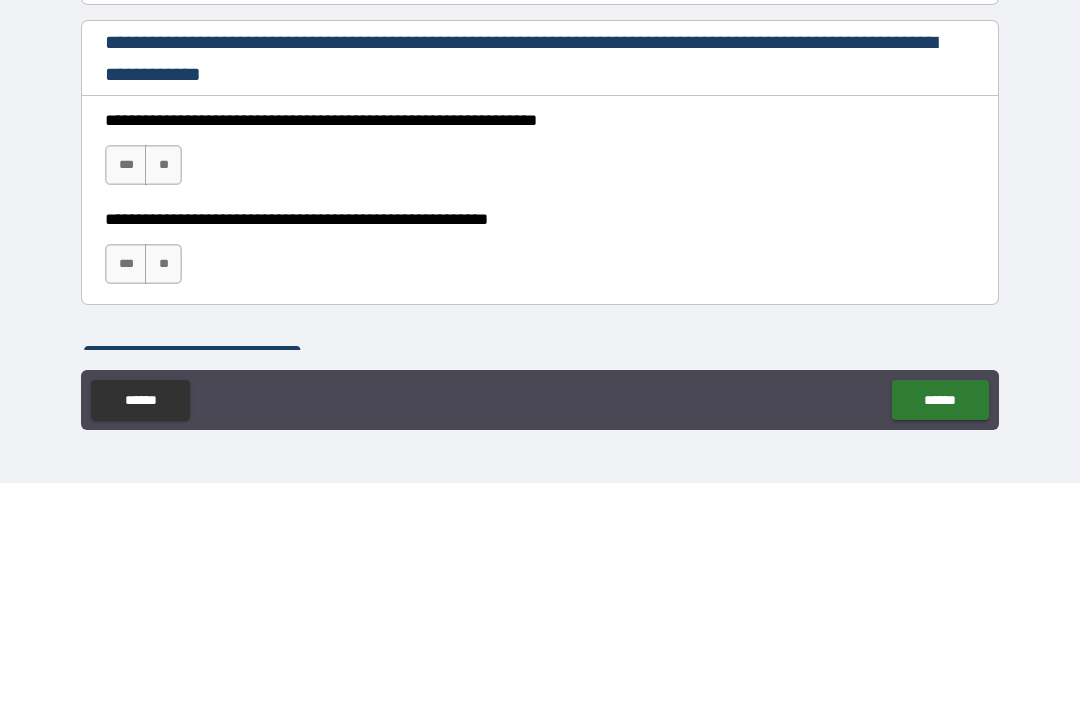 click on "***" at bounding box center [126, 389] 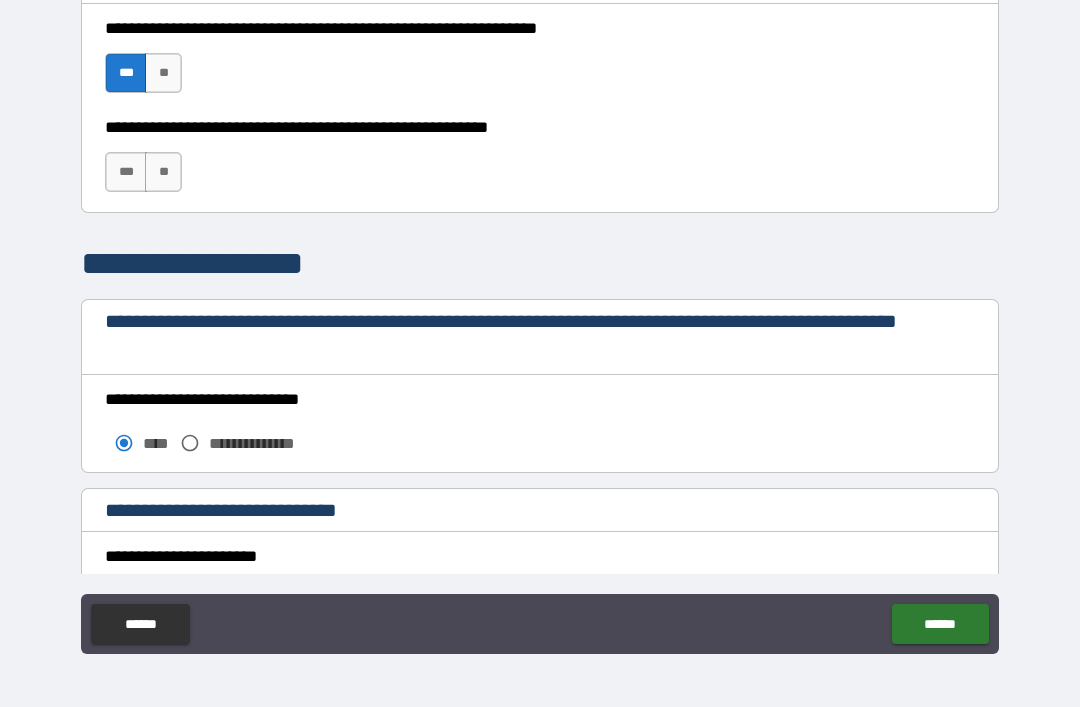 scroll, scrollTop: 1371, scrollLeft: 0, axis: vertical 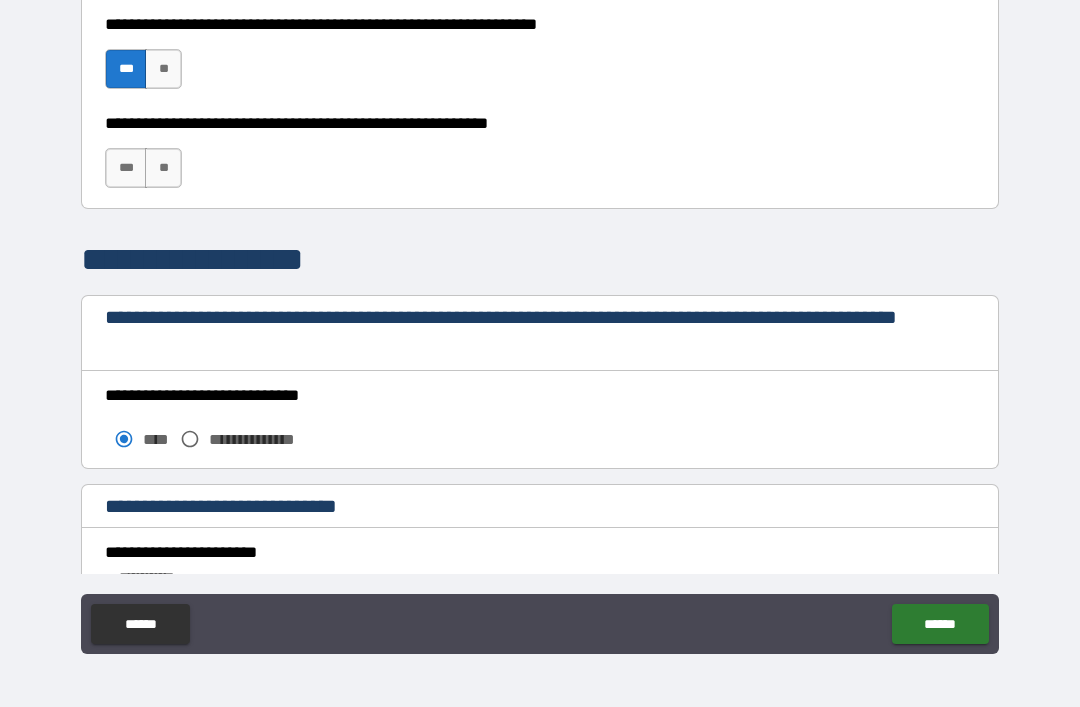 click on "***" at bounding box center [126, 168] 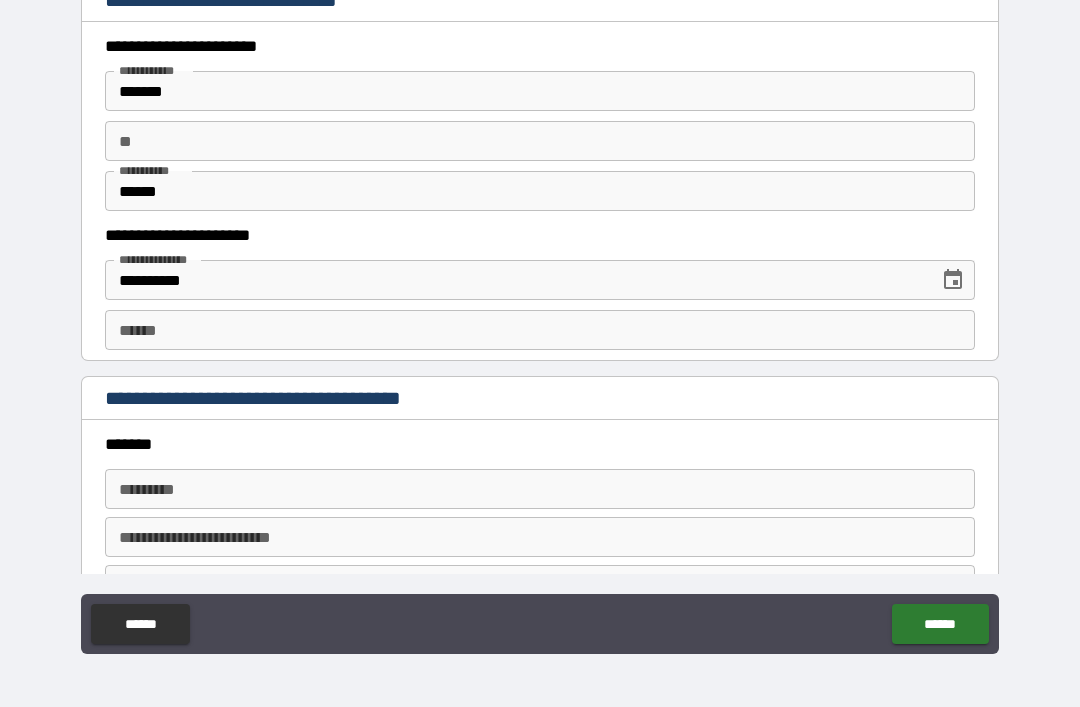 scroll, scrollTop: 1894, scrollLeft: 0, axis: vertical 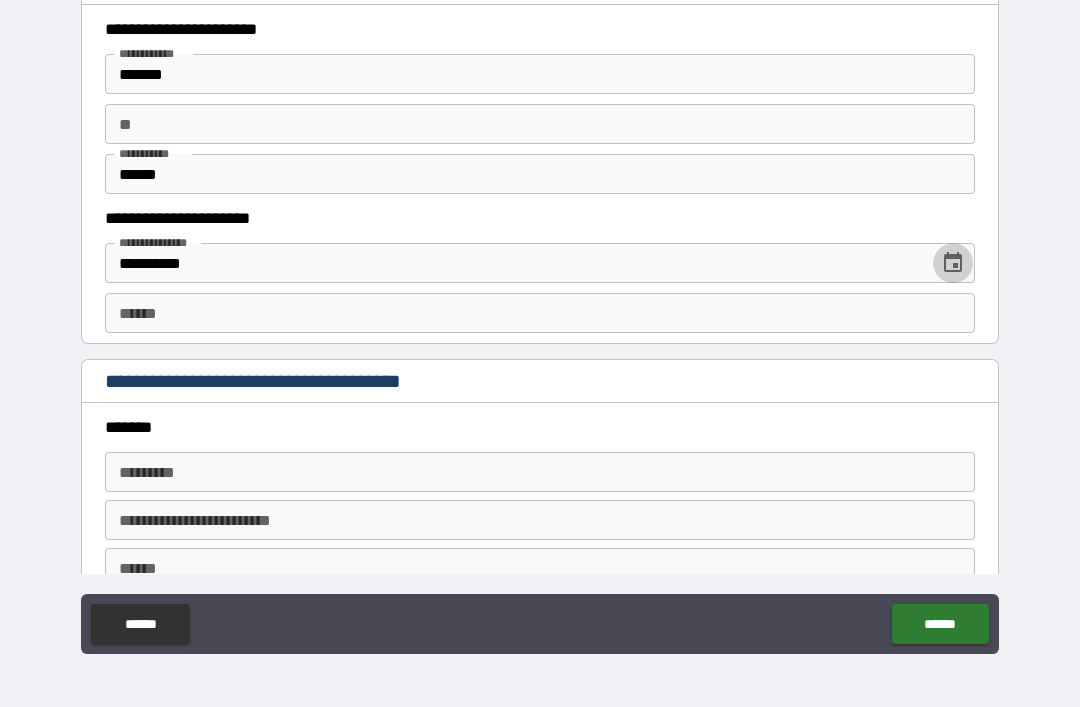 click 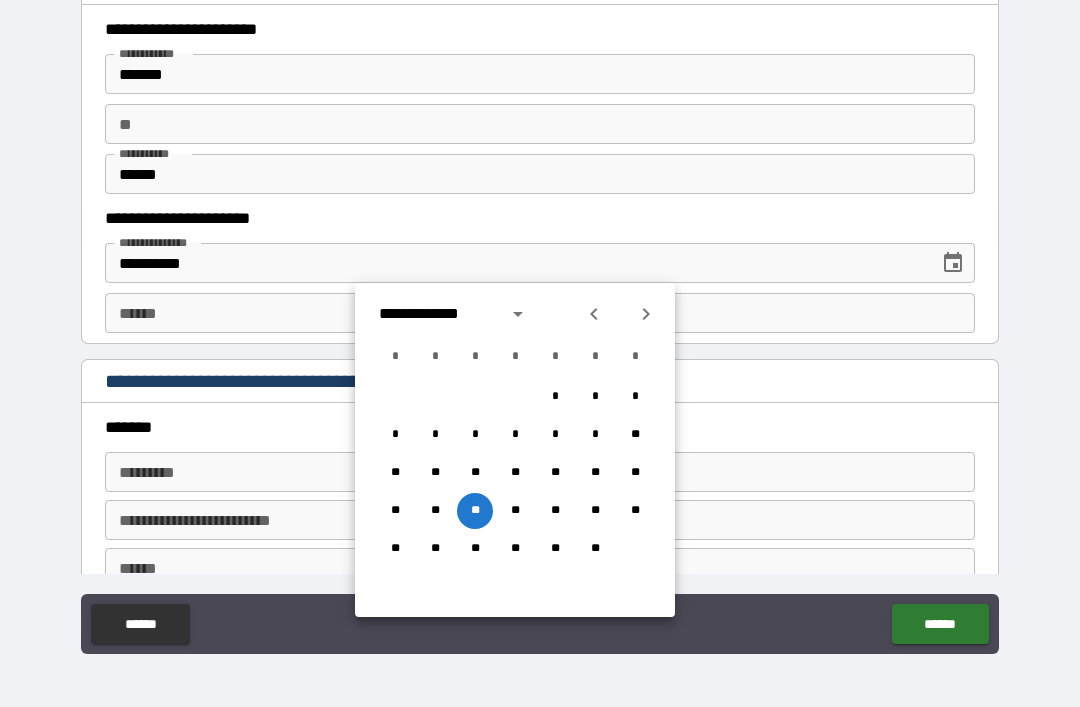 click 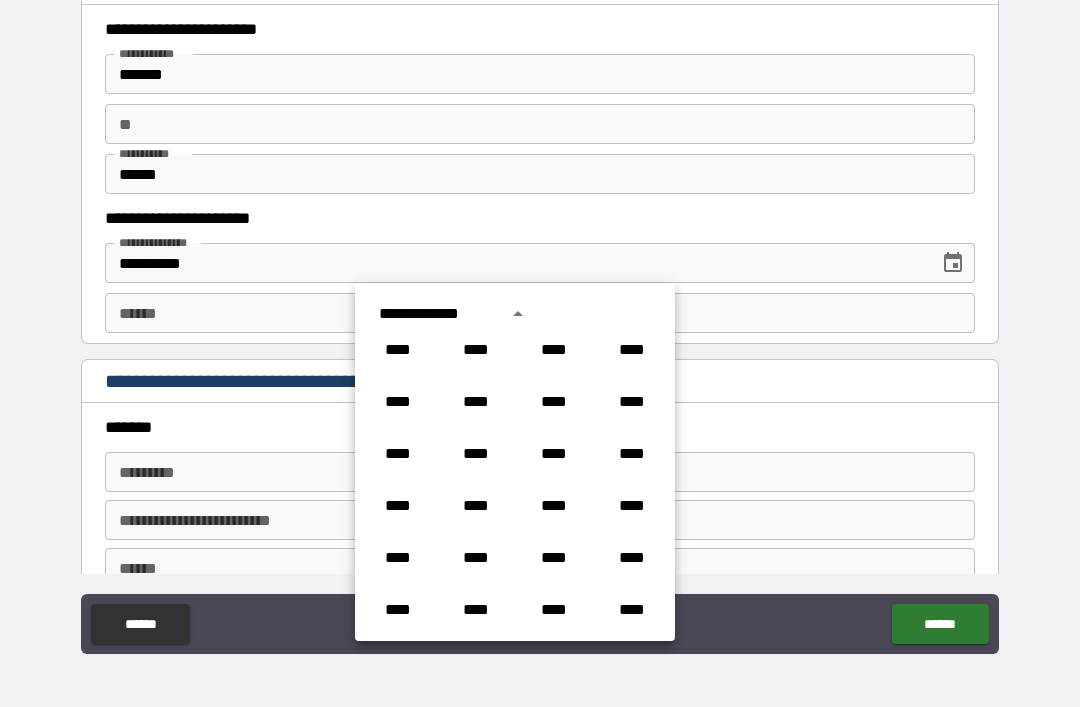 scroll, scrollTop: 848, scrollLeft: 0, axis: vertical 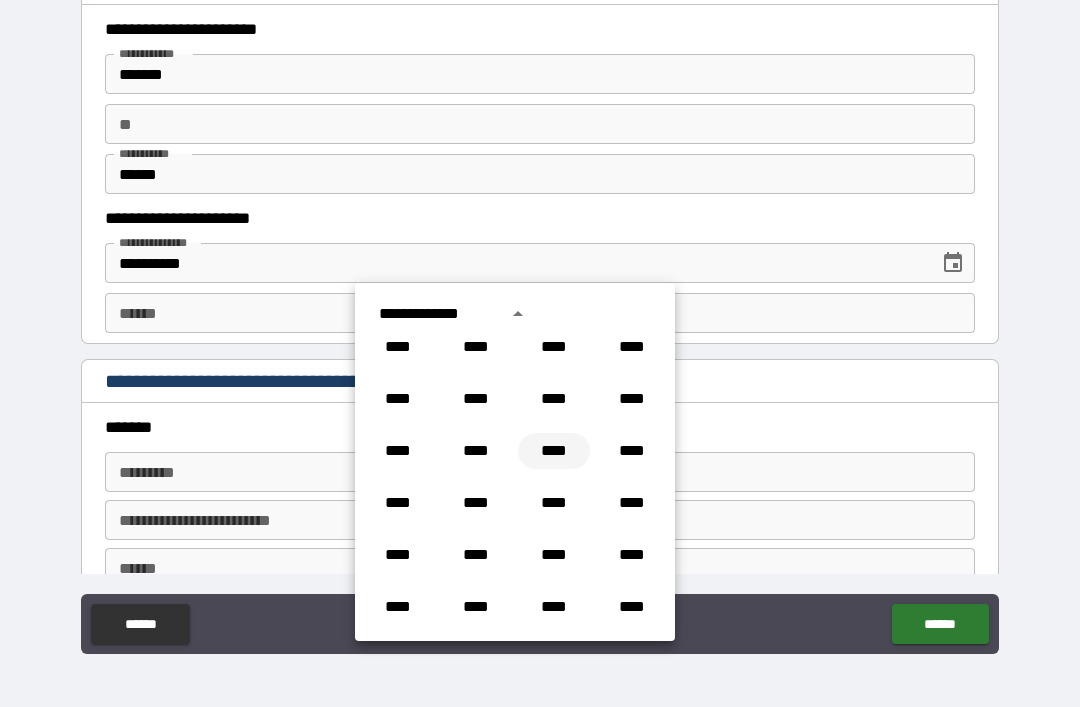 click on "****" at bounding box center [554, 451] 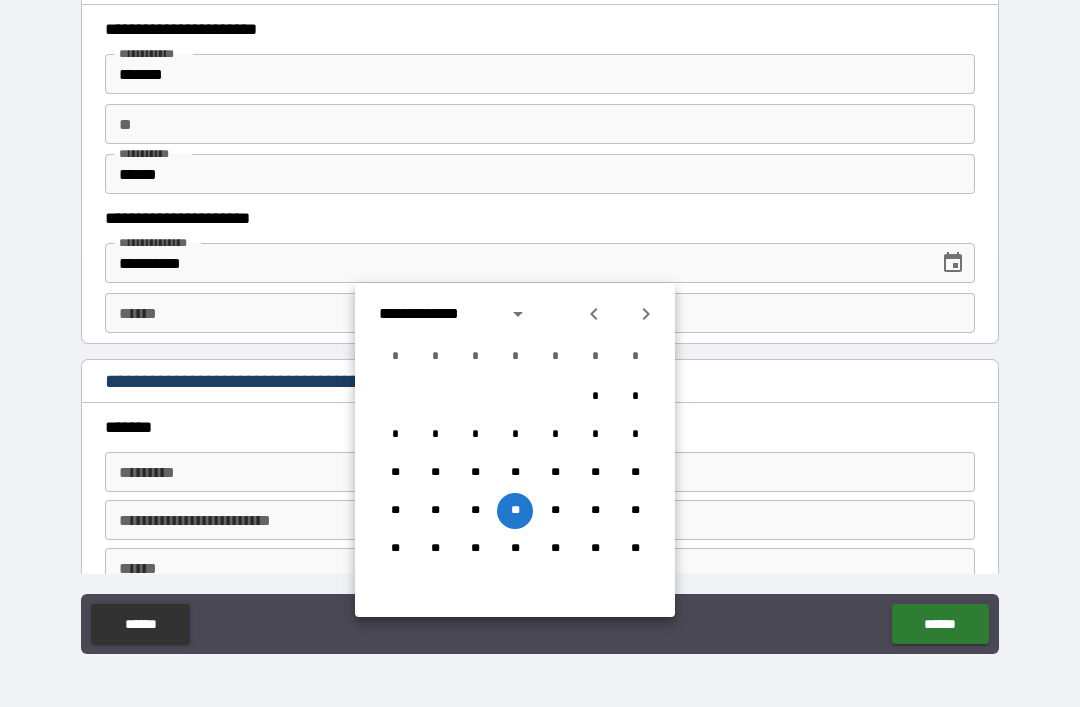 click 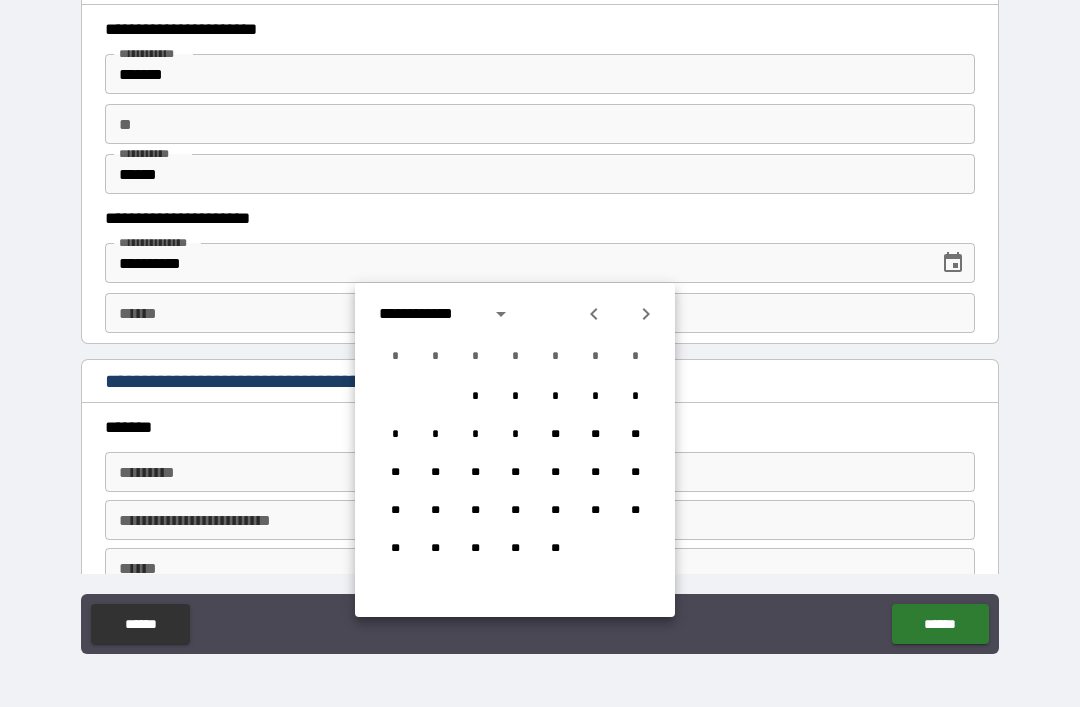 click 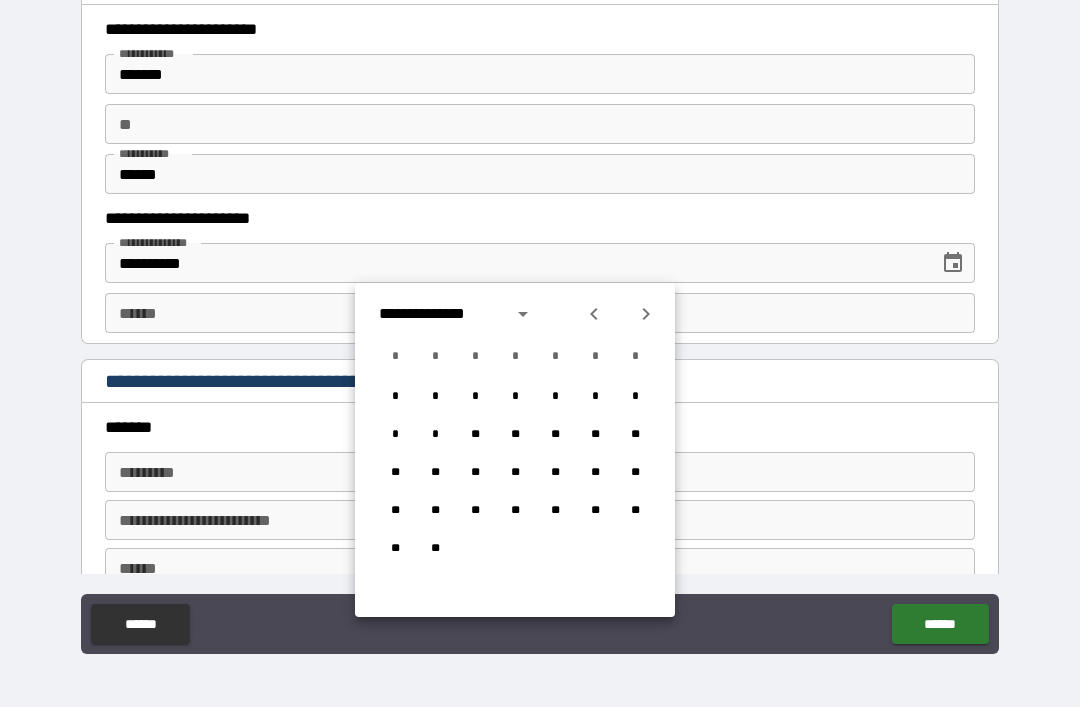 click 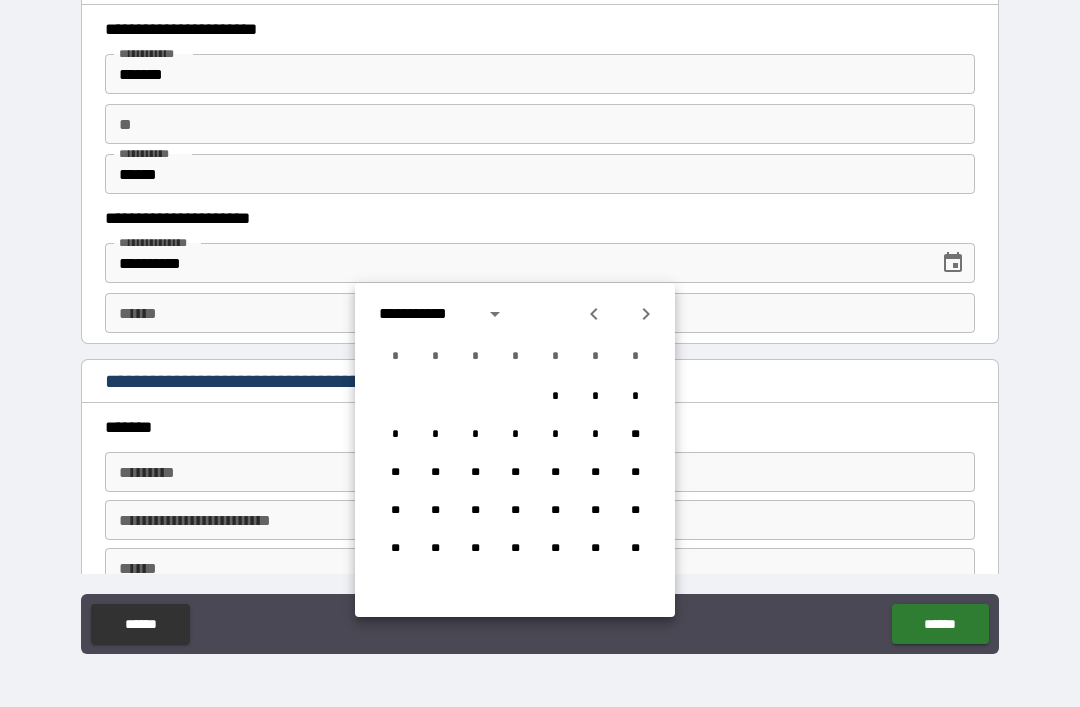 click 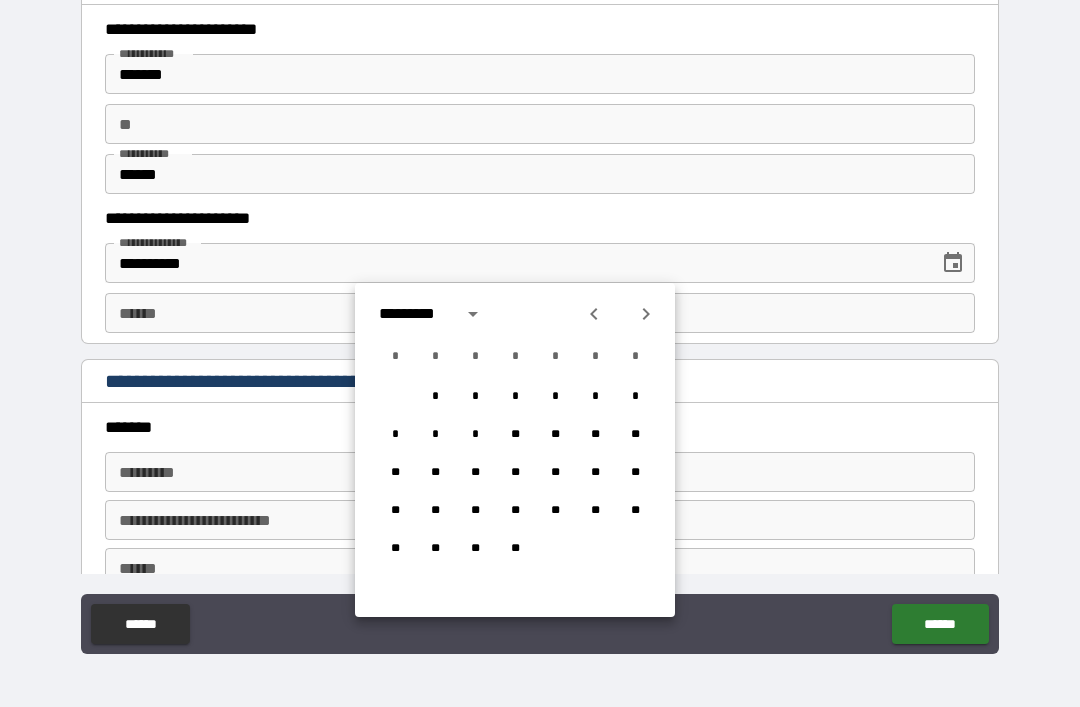 click 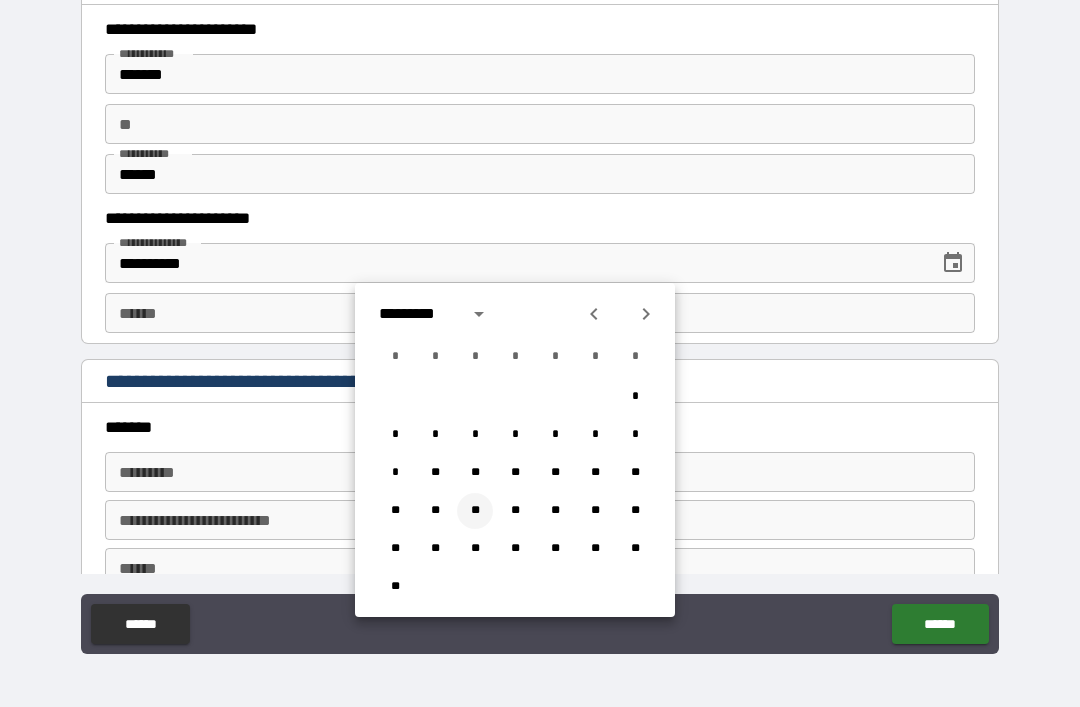 click on "**" at bounding box center [475, 511] 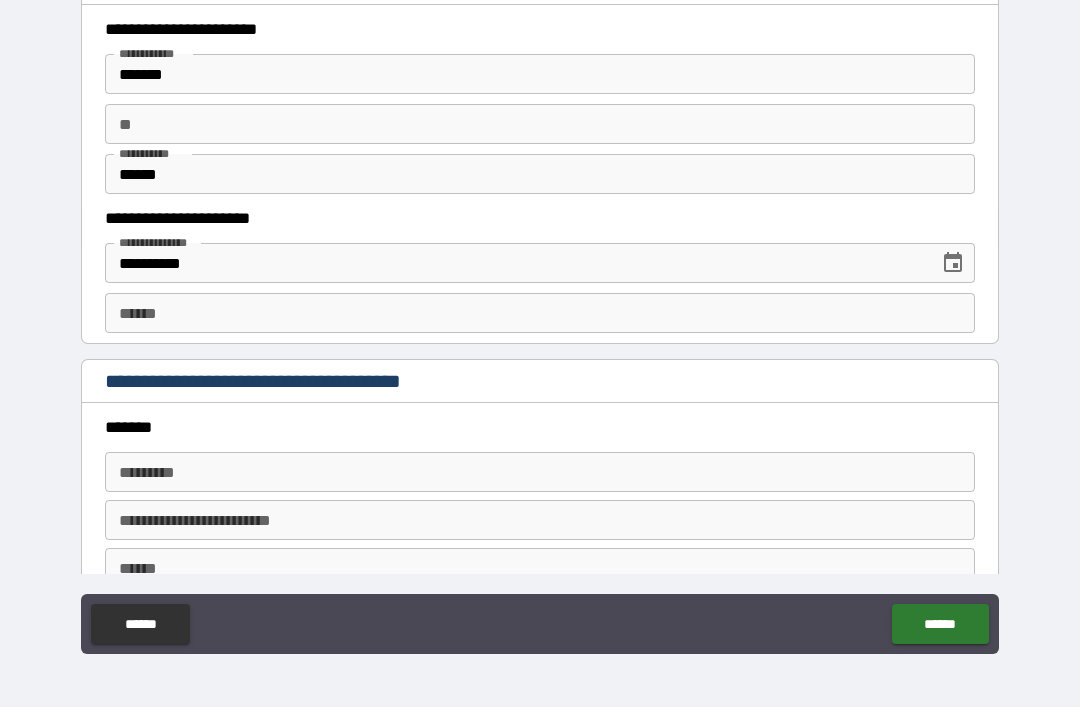 click on "****   *" at bounding box center [540, 313] 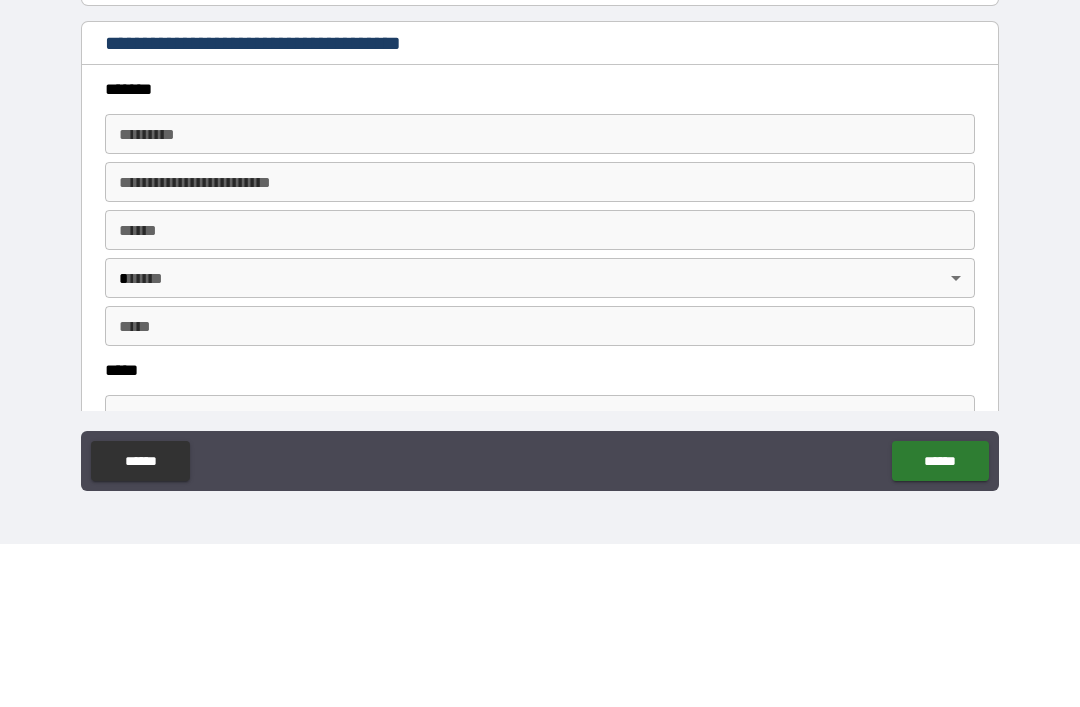 scroll, scrollTop: 2070, scrollLeft: 0, axis: vertical 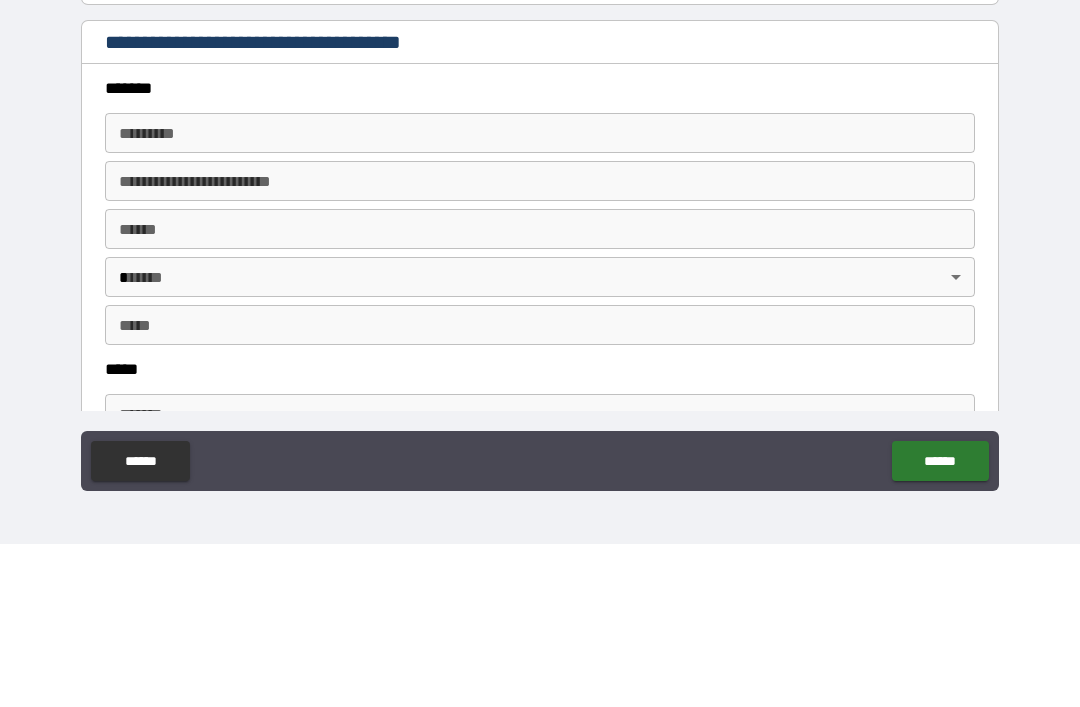 click on "*******   *" at bounding box center (540, 296) 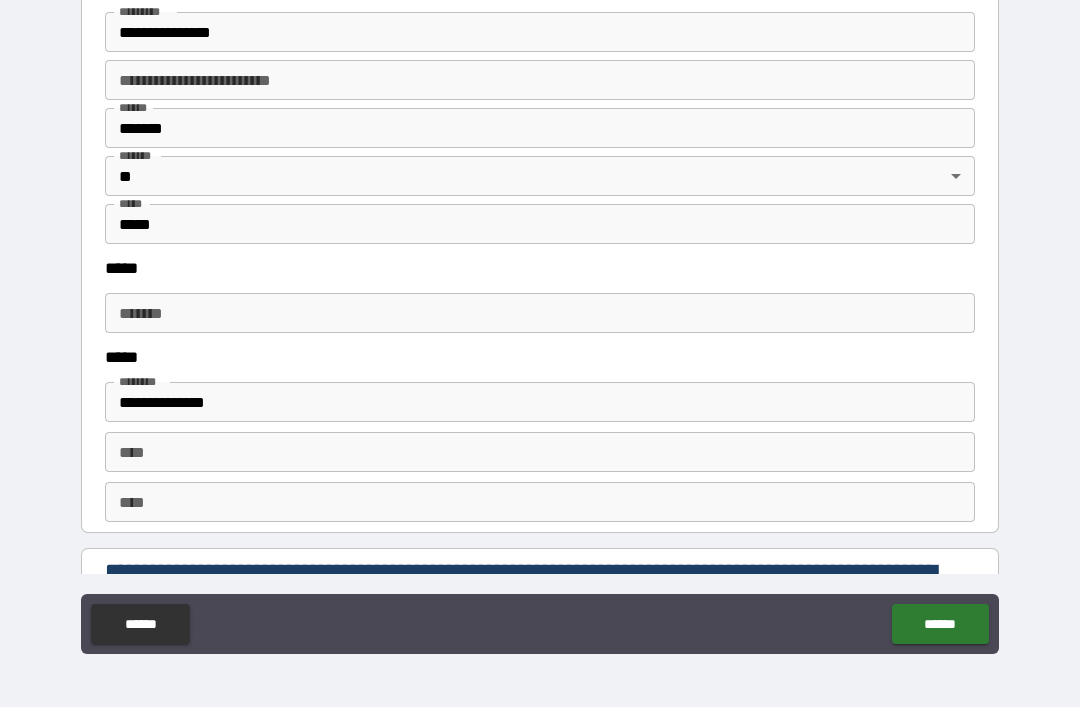 scroll, scrollTop: 2372, scrollLeft: 0, axis: vertical 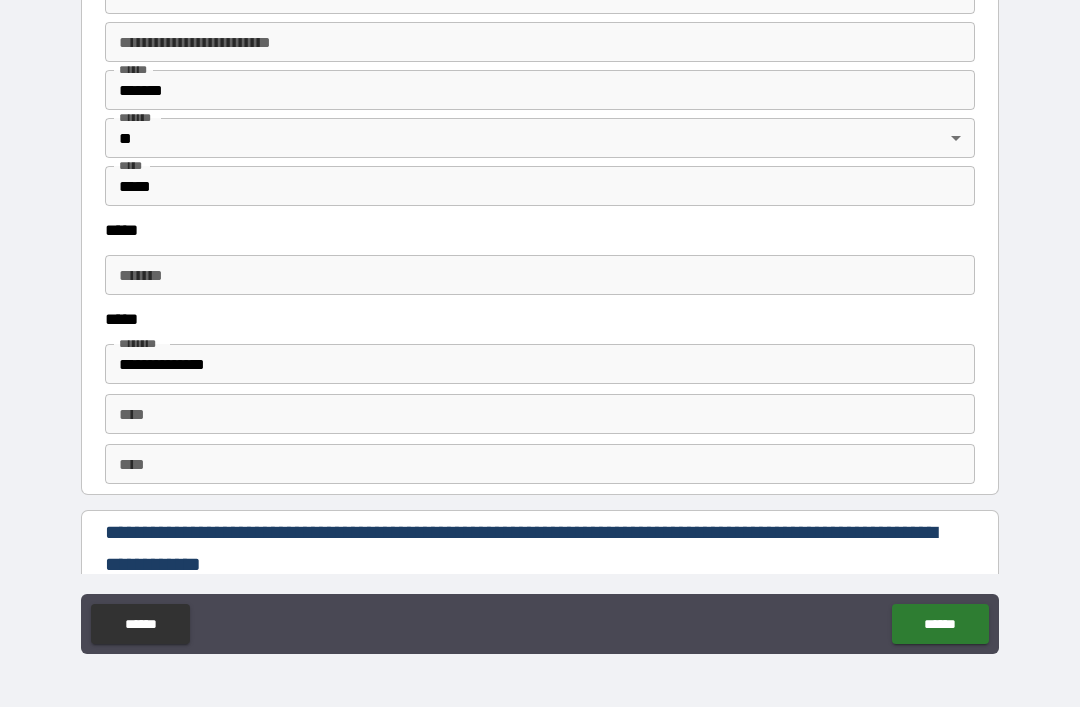 click on "*****   *" at bounding box center (540, 275) 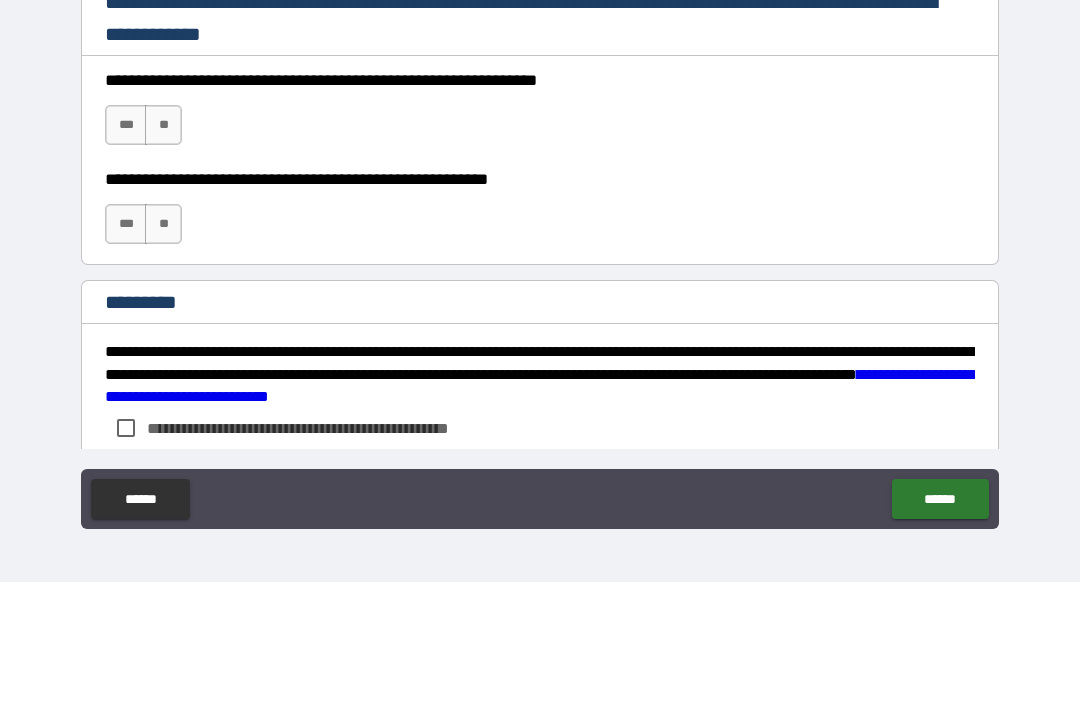 scroll, scrollTop: 2781, scrollLeft: 0, axis: vertical 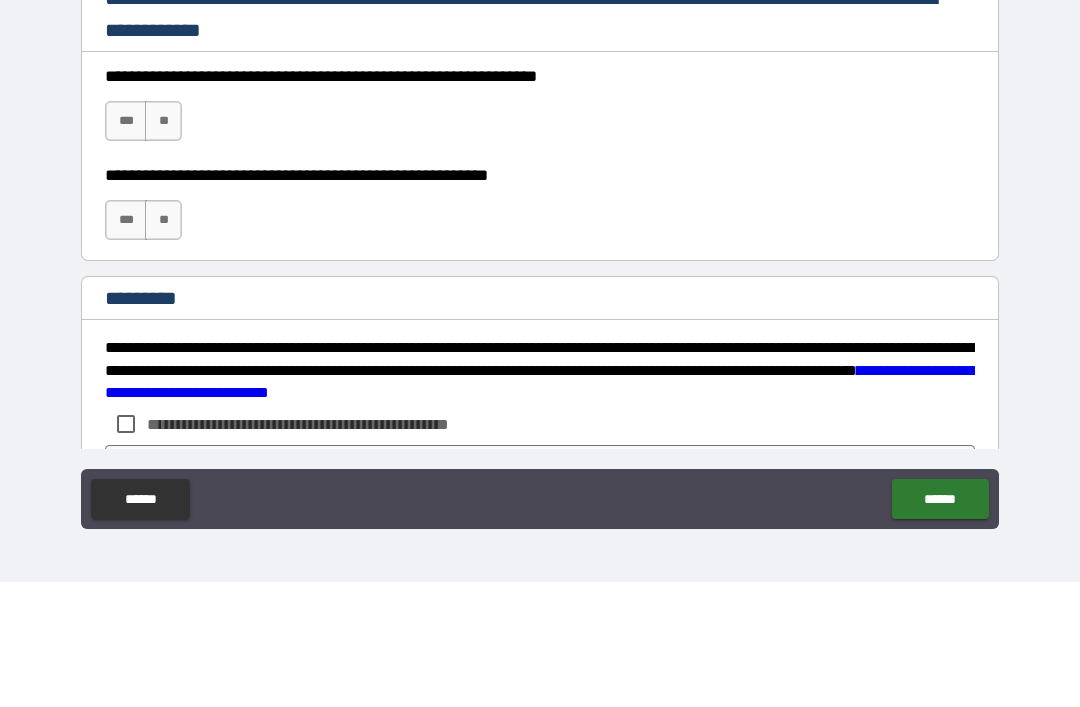 click on "***" at bounding box center [126, 246] 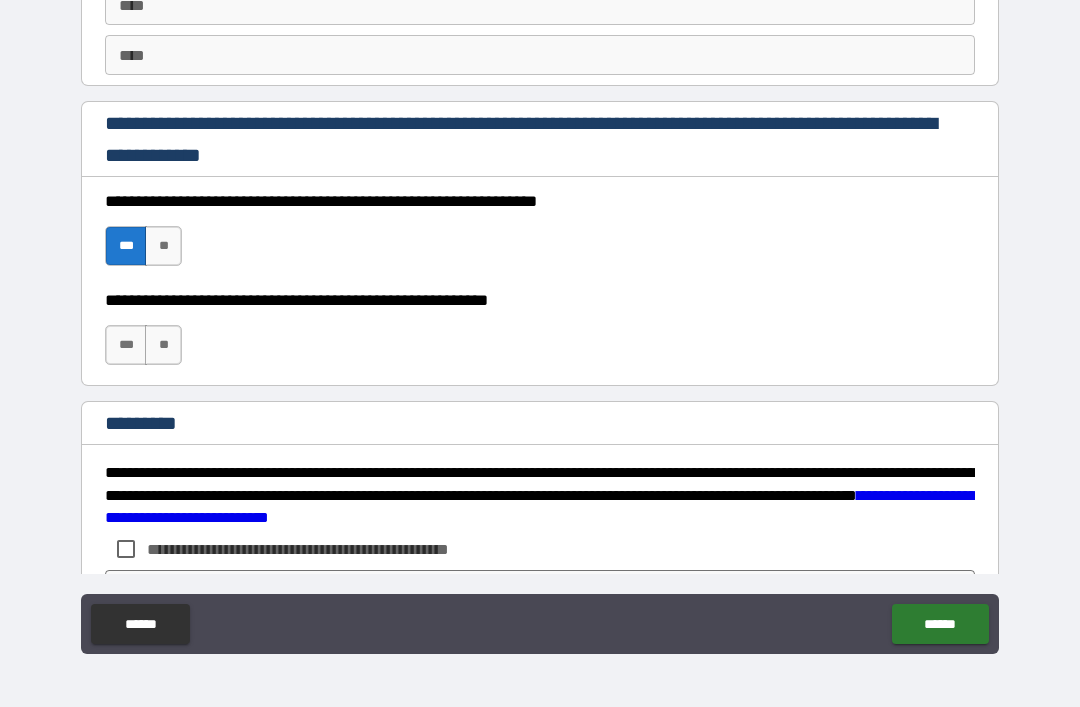 click on "***" at bounding box center [126, 345] 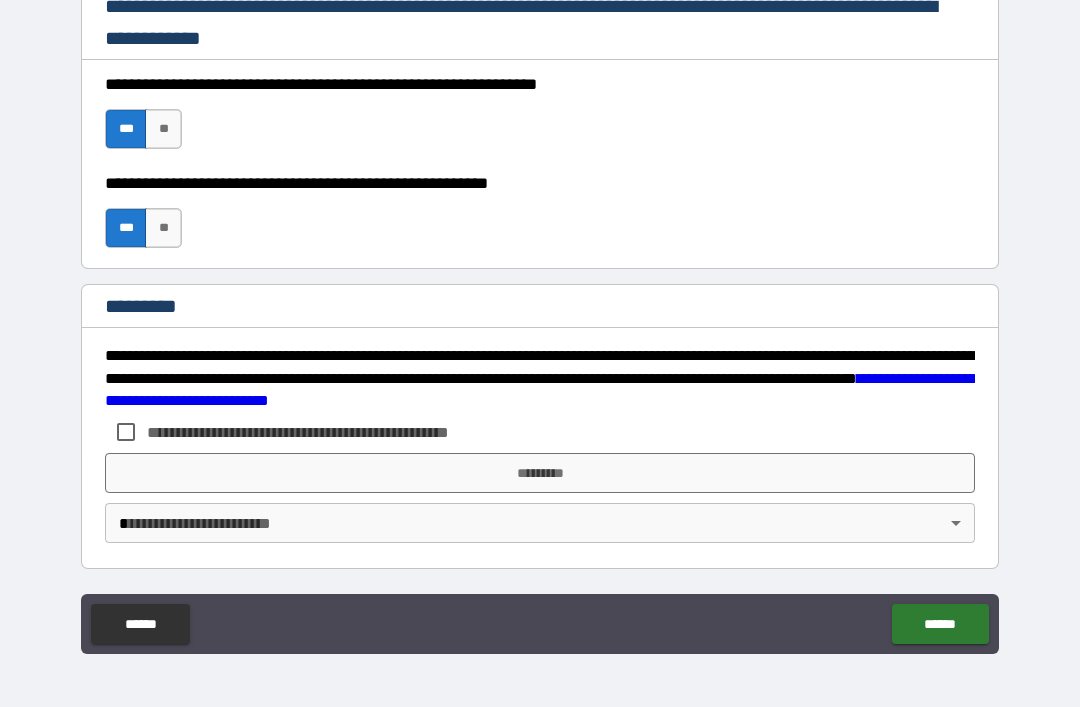 scroll, scrollTop: 2898, scrollLeft: 0, axis: vertical 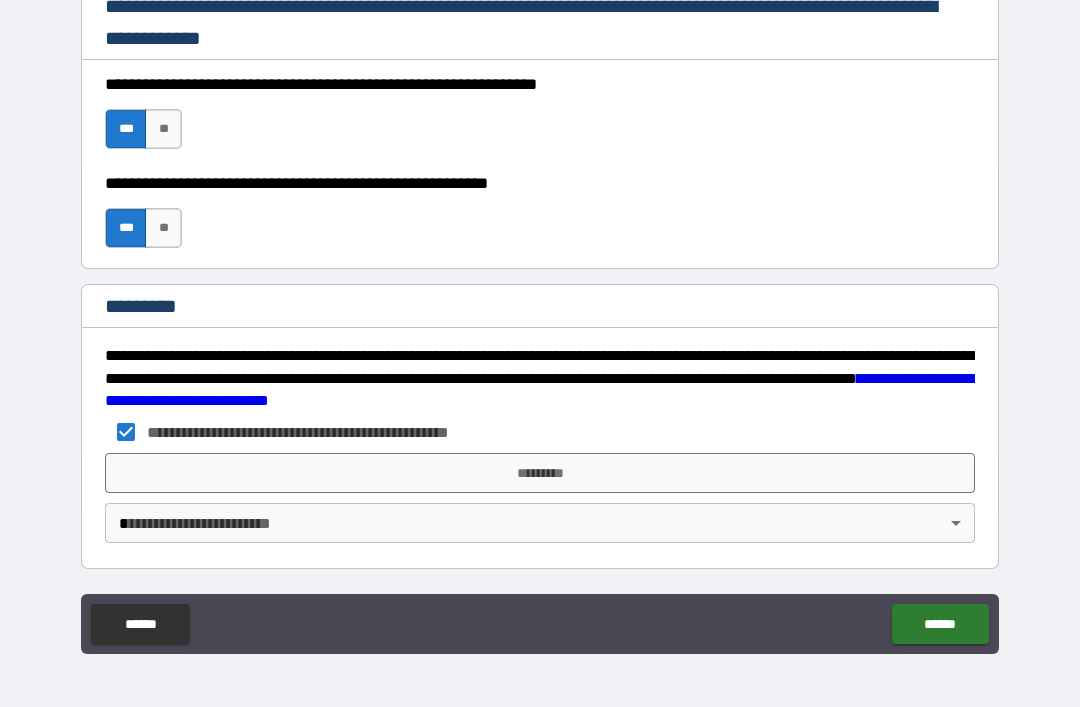 click on "*********" at bounding box center [540, 473] 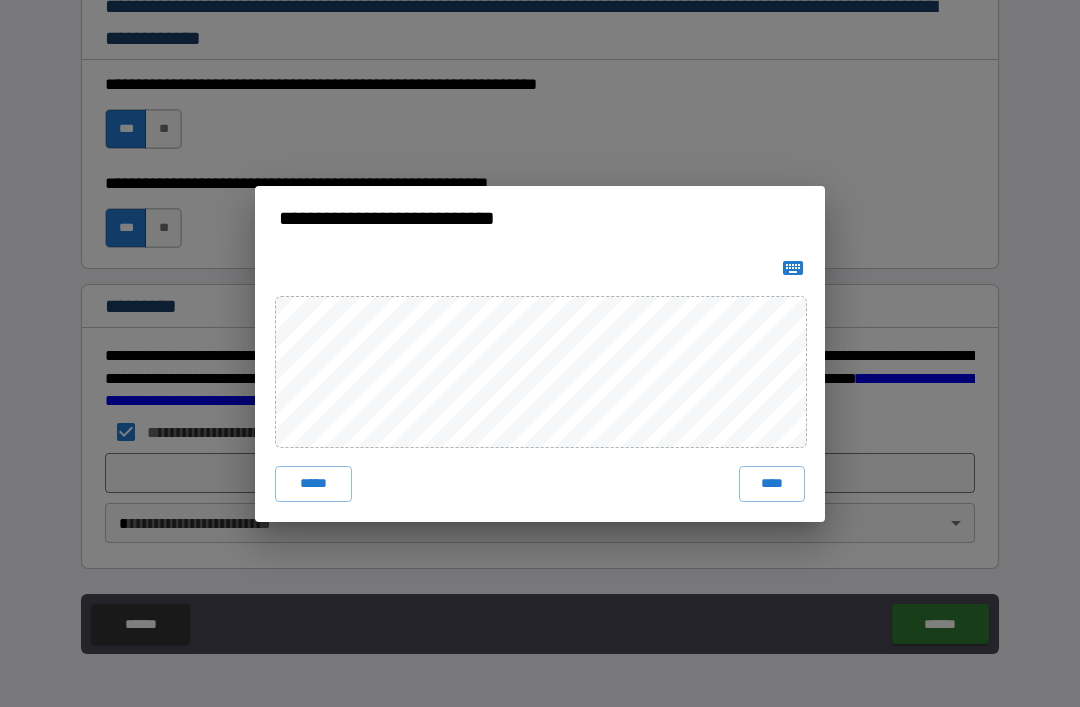 click on "****" at bounding box center (772, 484) 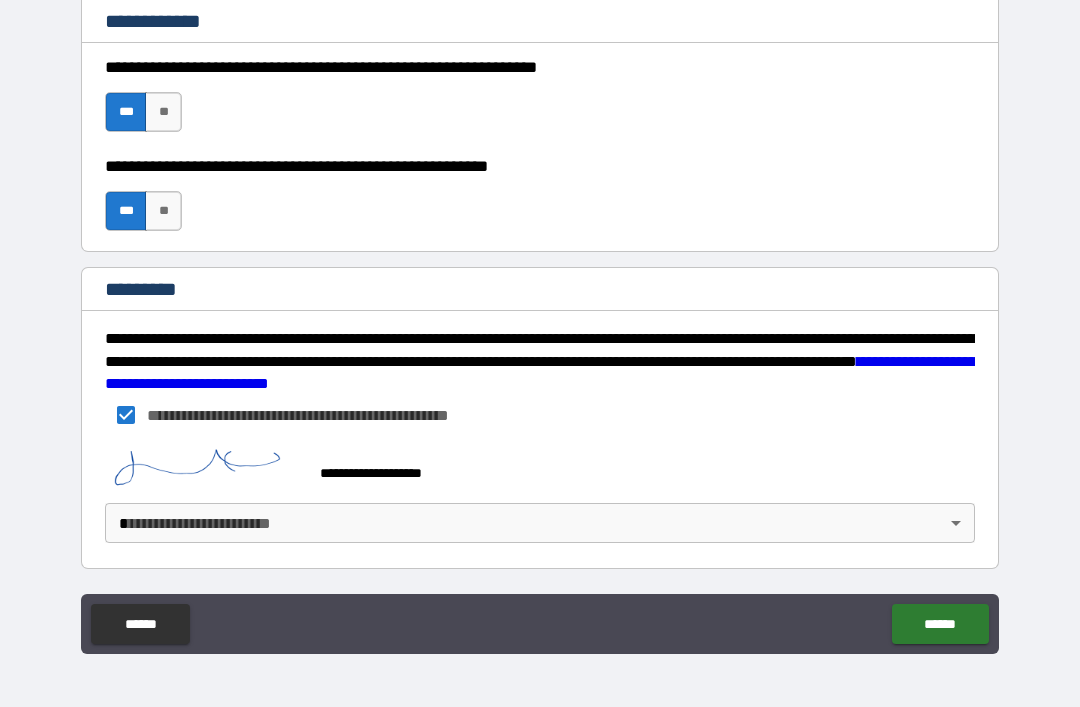 scroll, scrollTop: 2915, scrollLeft: 0, axis: vertical 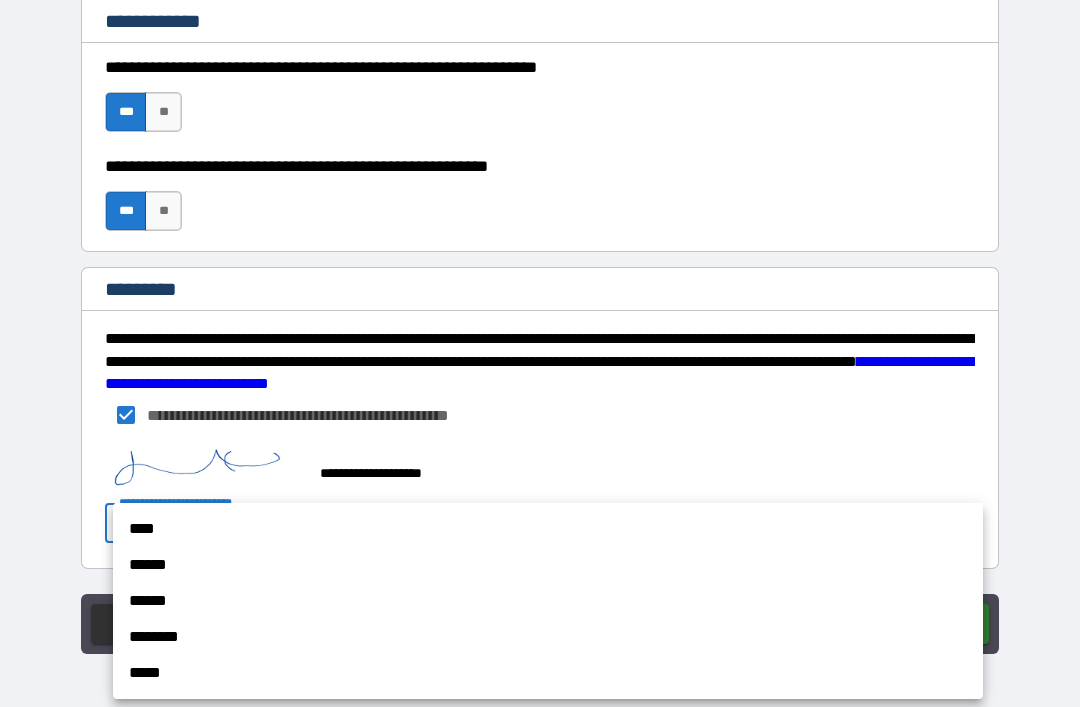 click on "****" at bounding box center [548, 529] 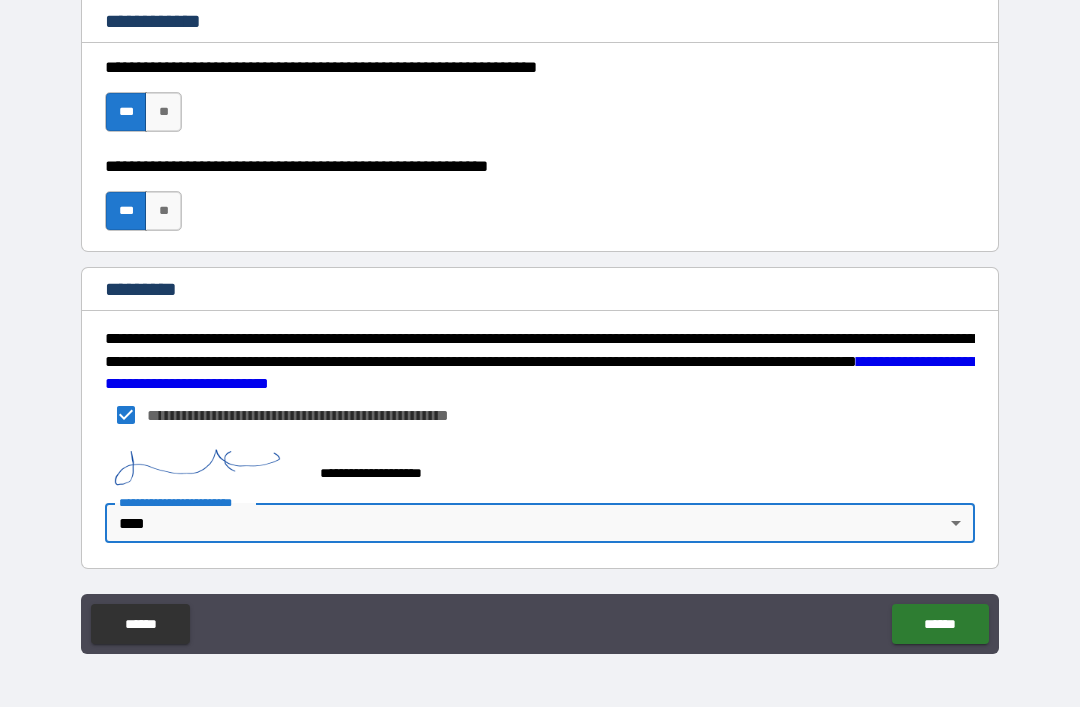 click on "******" at bounding box center (940, 624) 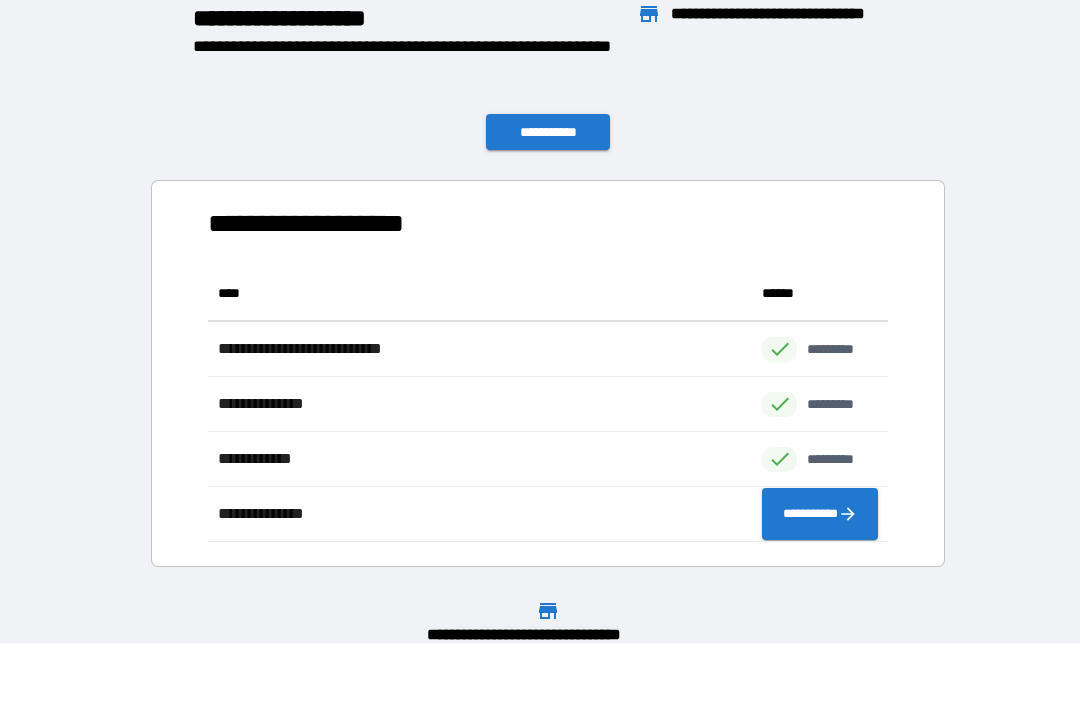 scroll, scrollTop: 1, scrollLeft: 1, axis: both 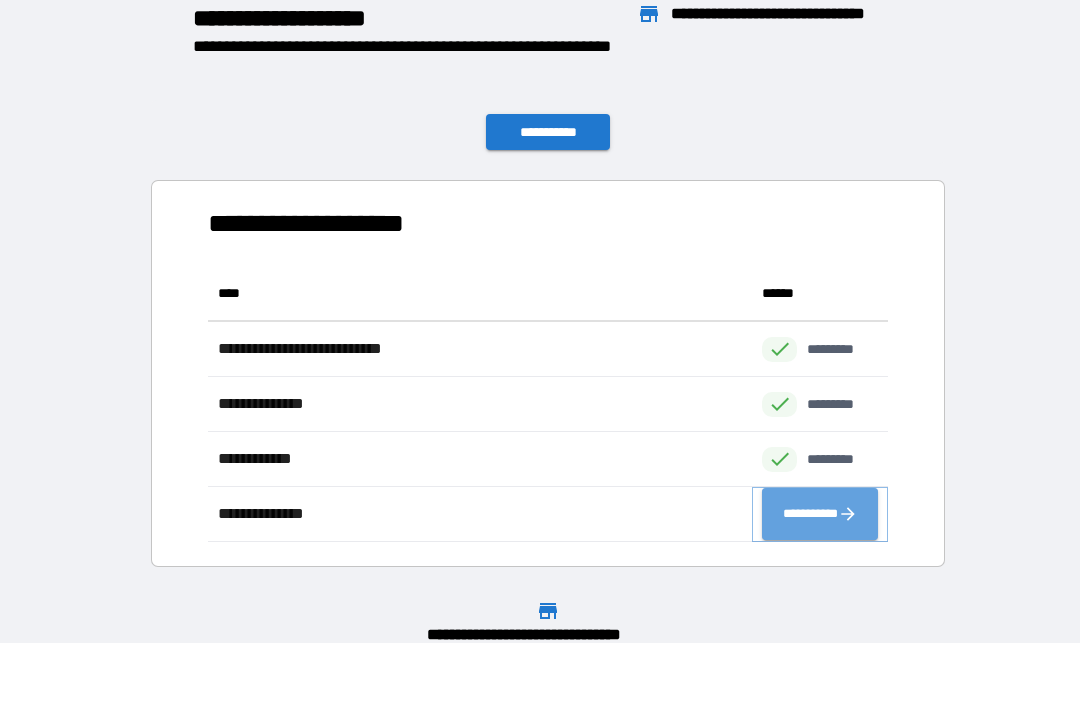 click on "**********" at bounding box center (820, 514) 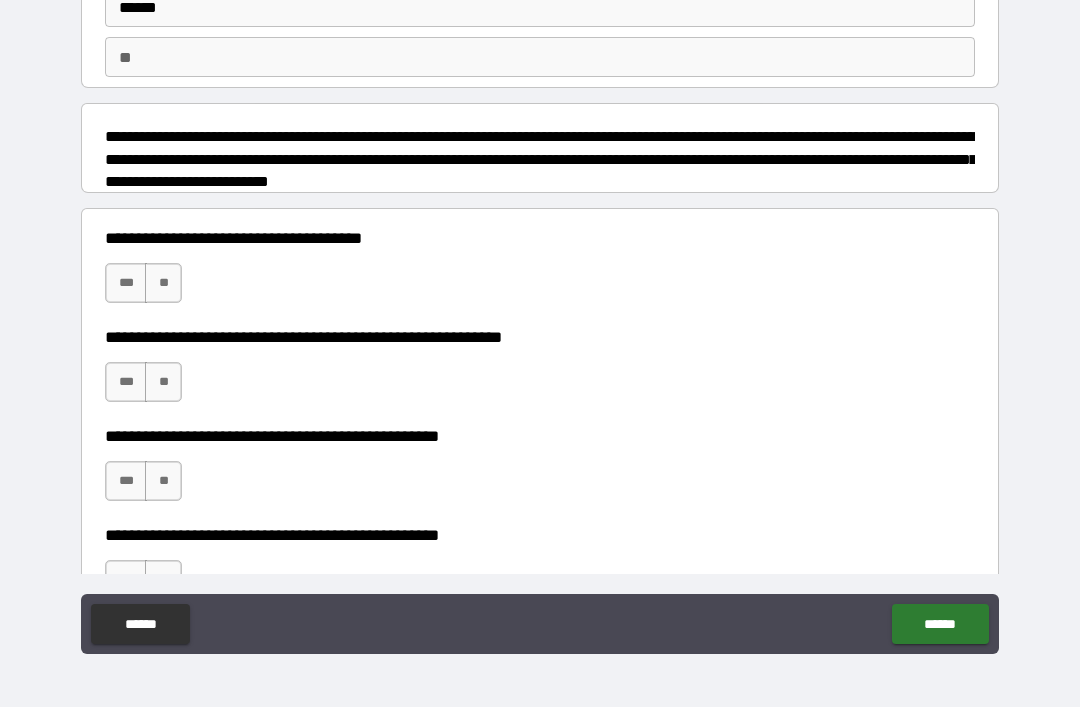 scroll, scrollTop: 150, scrollLeft: 0, axis: vertical 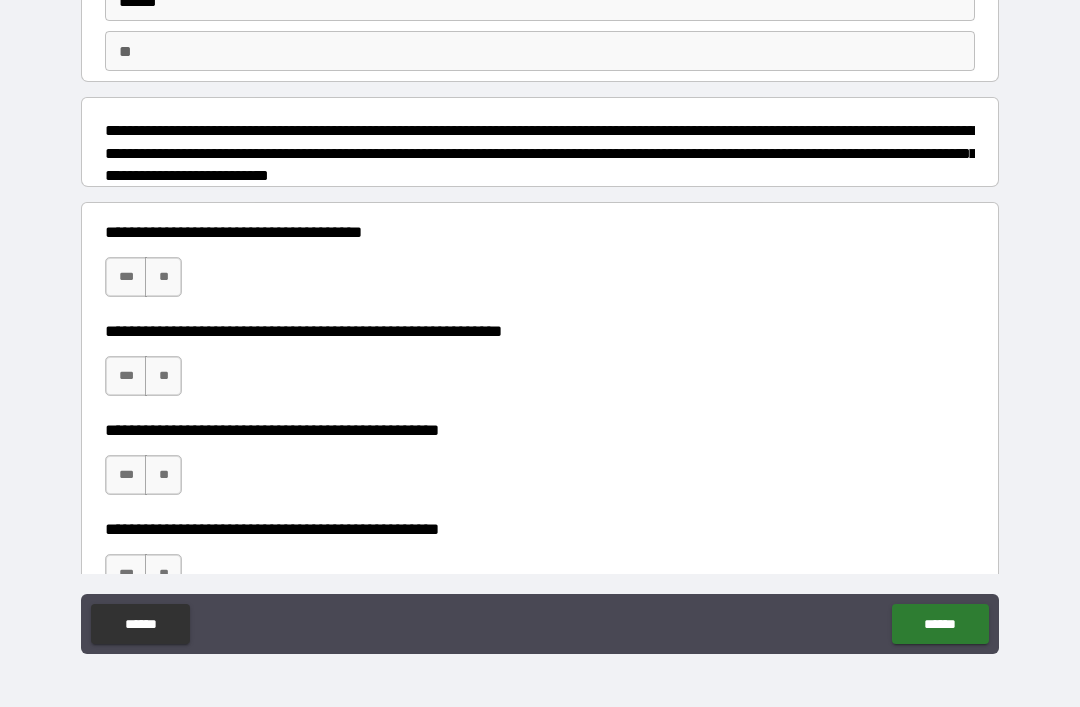 click on "**" at bounding box center [163, 277] 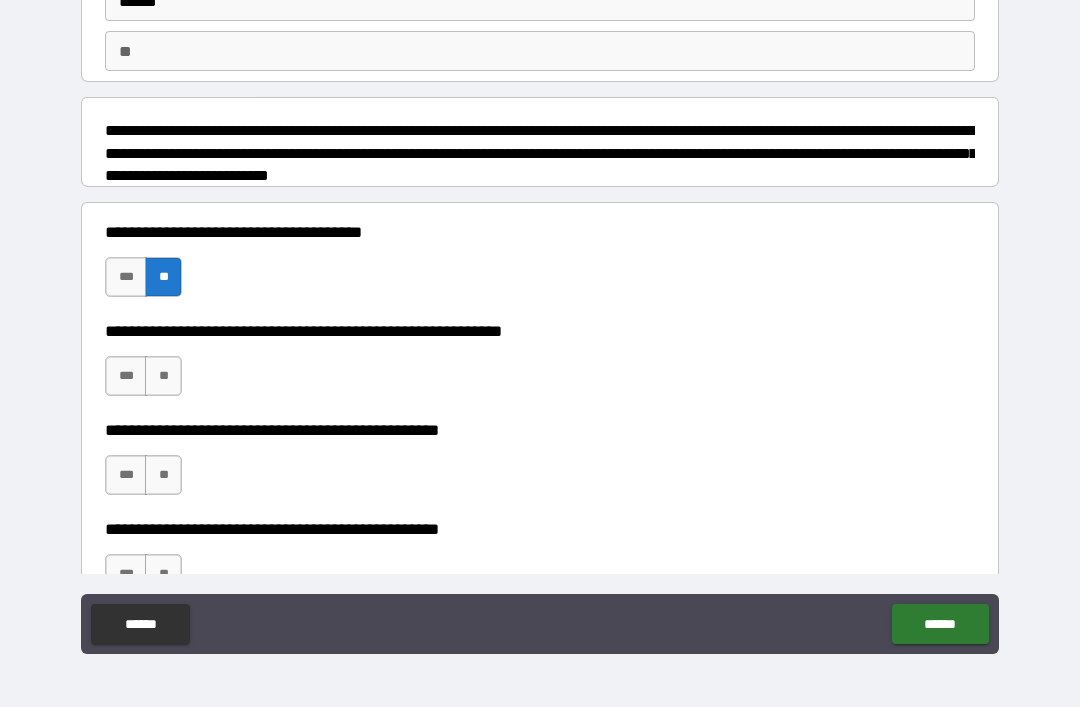 click on "***" at bounding box center (126, 376) 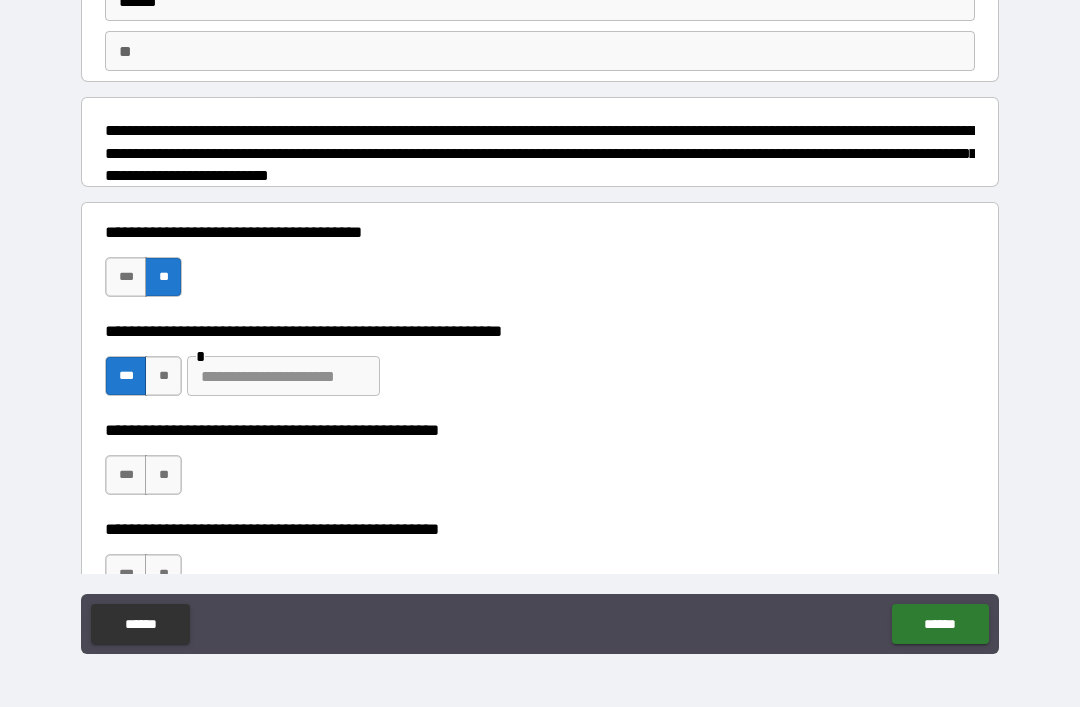 click at bounding box center [283, 376] 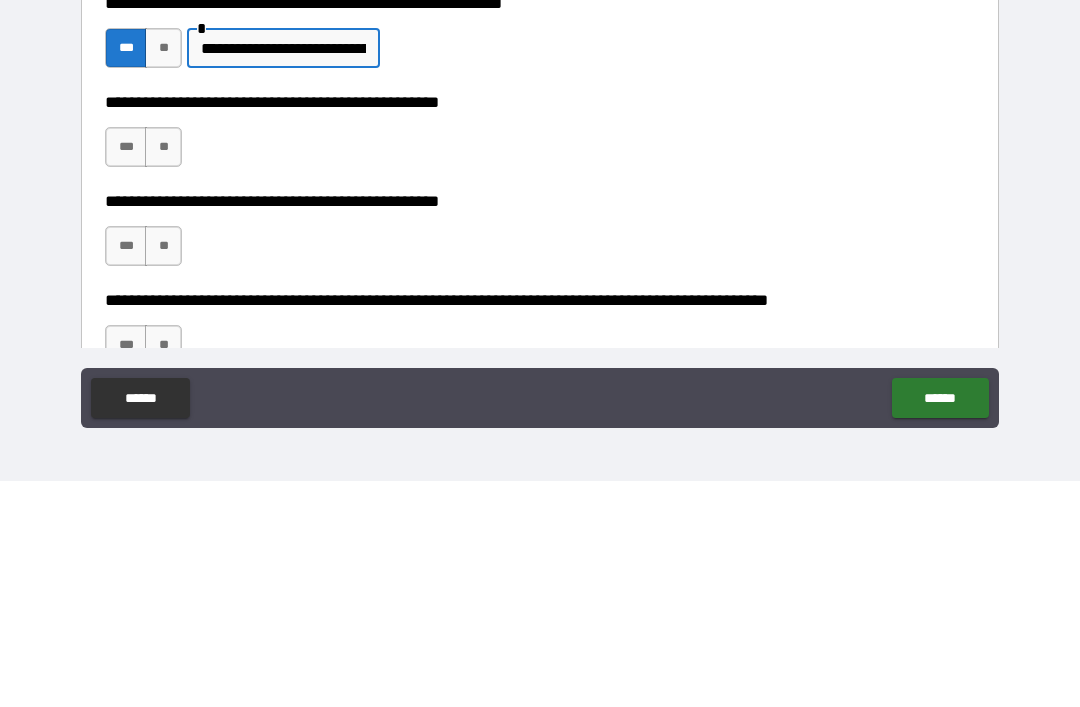 scroll, scrollTop: 260, scrollLeft: 0, axis: vertical 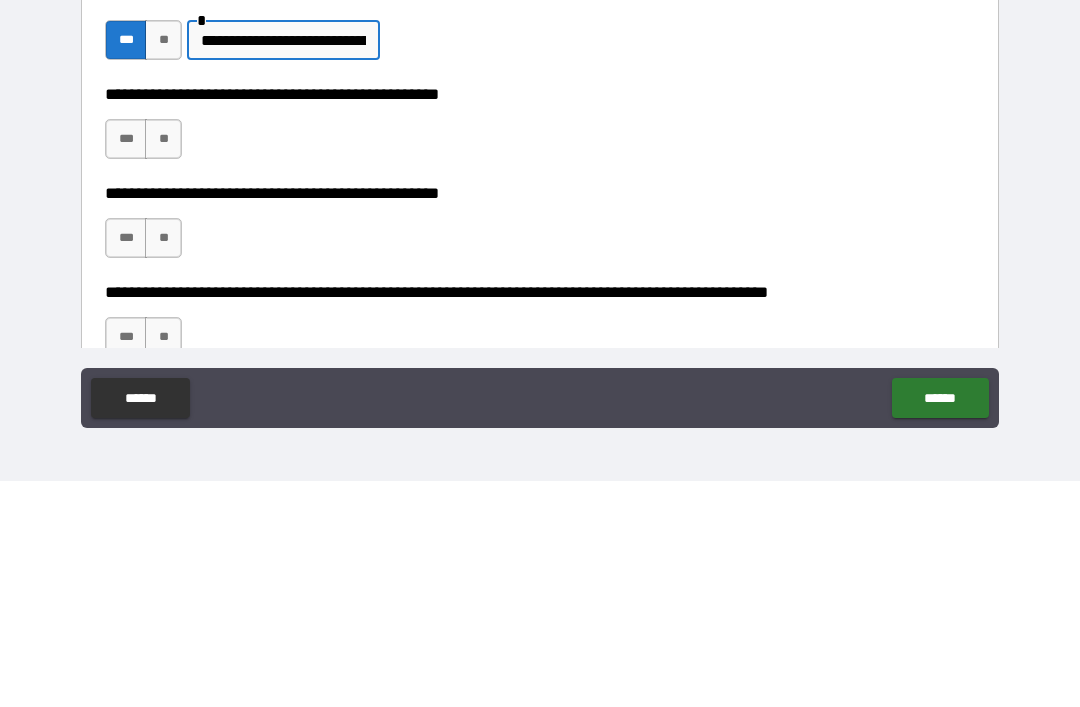 click on "***" at bounding box center [126, 365] 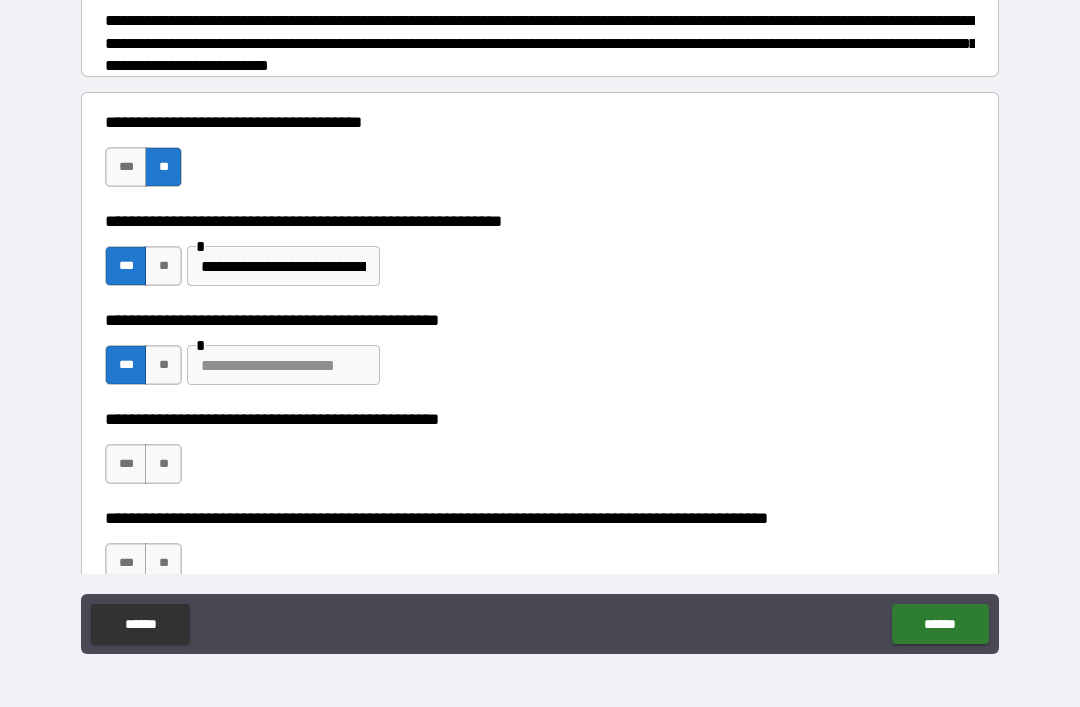 click at bounding box center [283, 365] 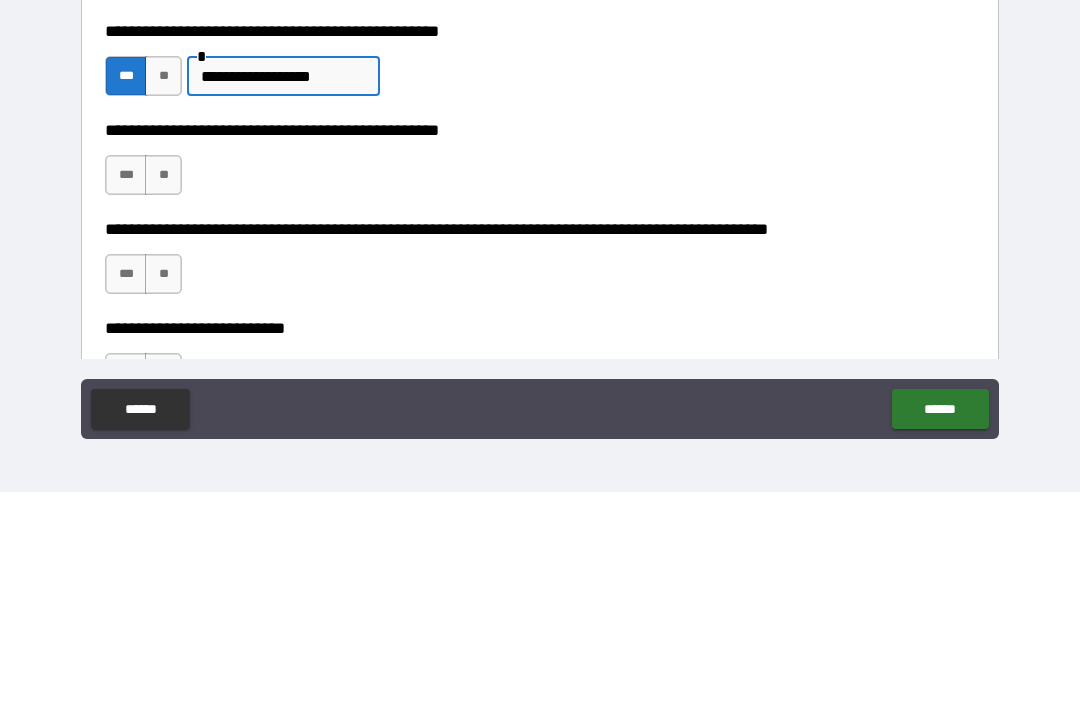 scroll, scrollTop: 360, scrollLeft: 0, axis: vertical 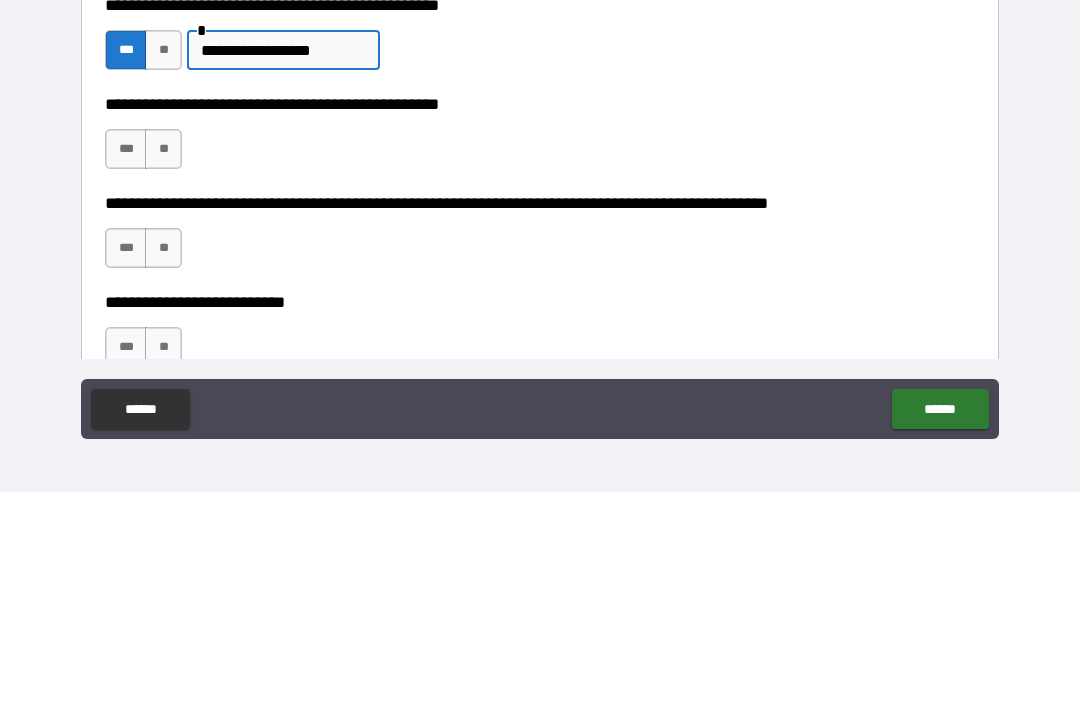 click on "**" at bounding box center (163, 364) 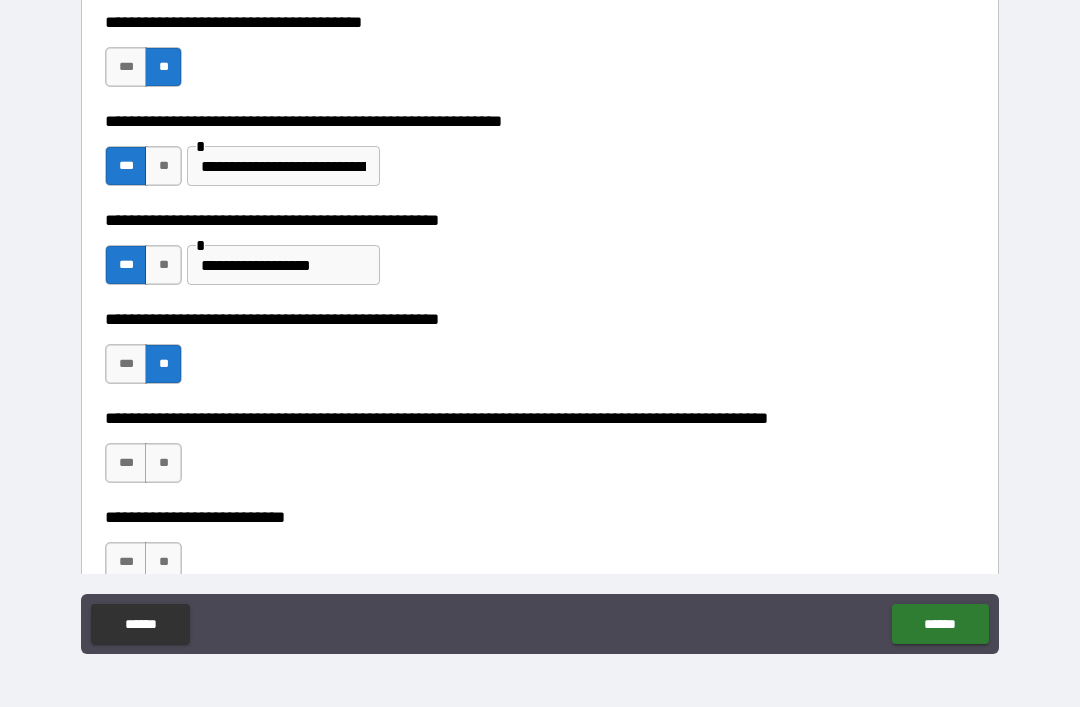 click on "**" at bounding box center (163, 463) 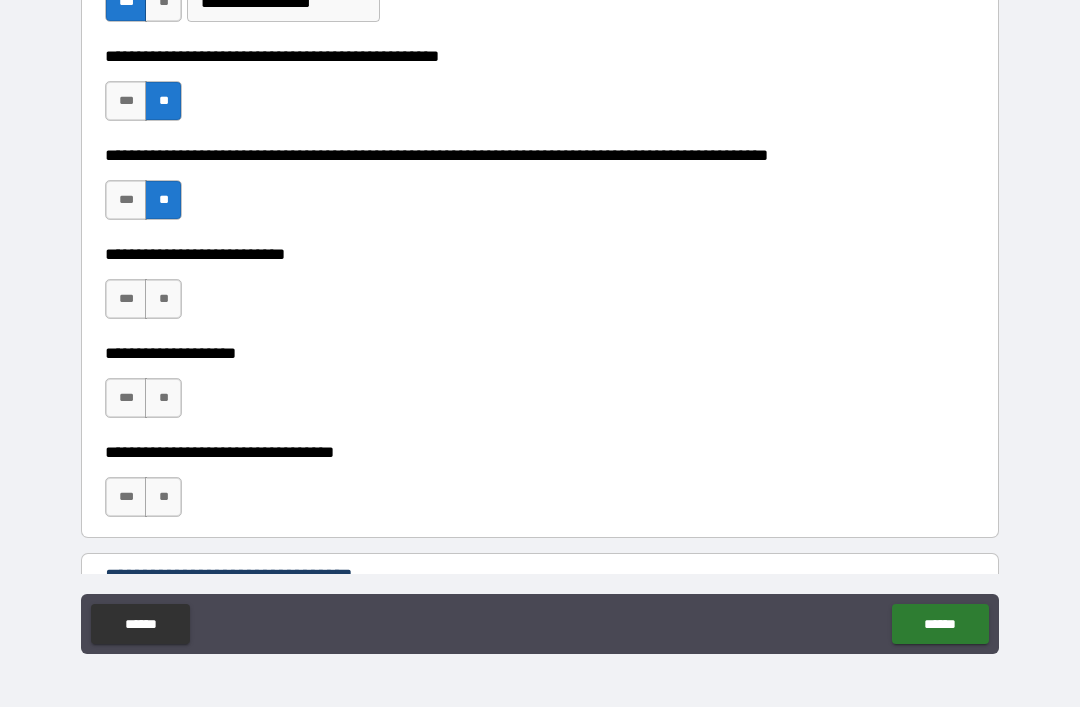 scroll, scrollTop: 628, scrollLeft: 0, axis: vertical 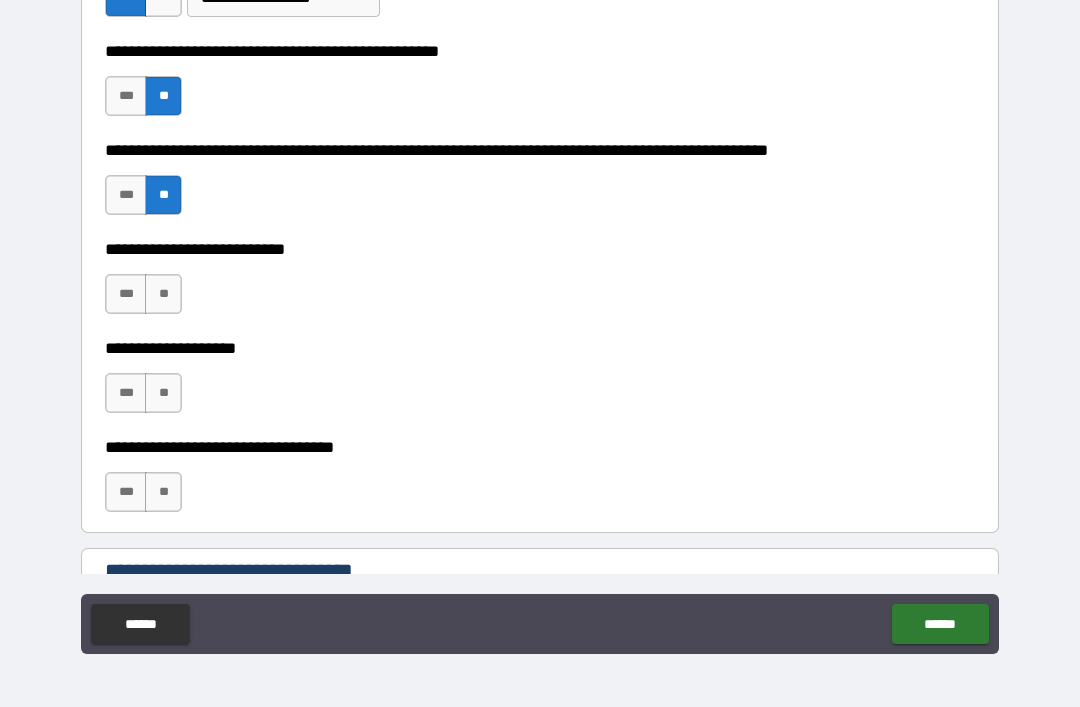click on "**" at bounding box center (163, 294) 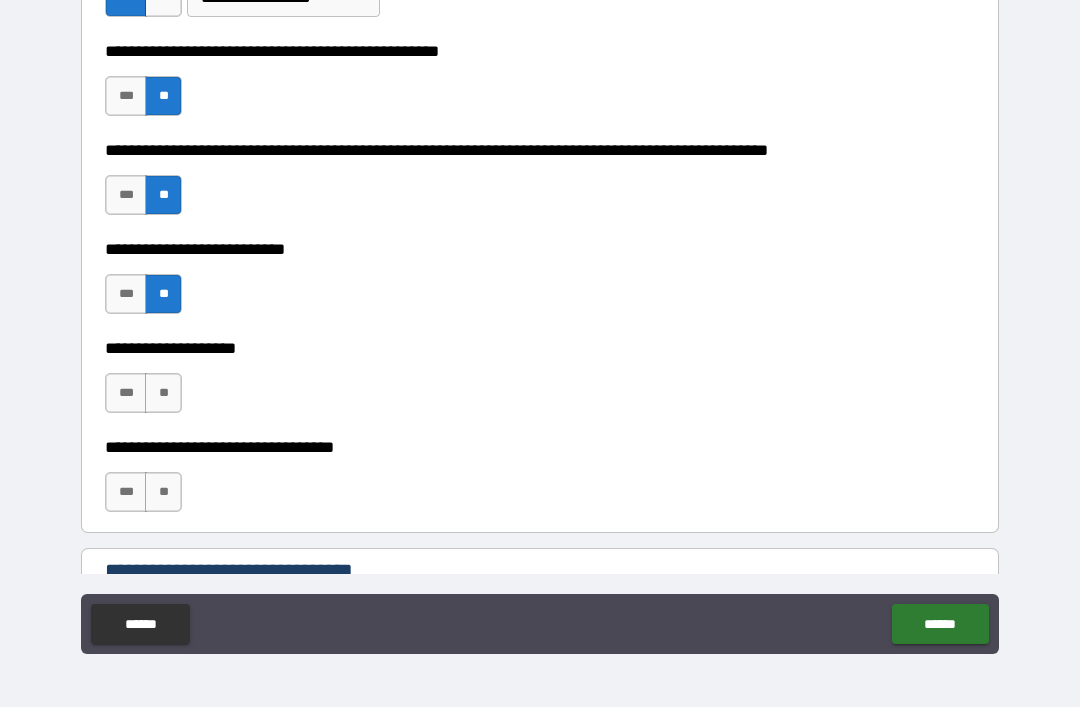 click on "**" at bounding box center (163, 393) 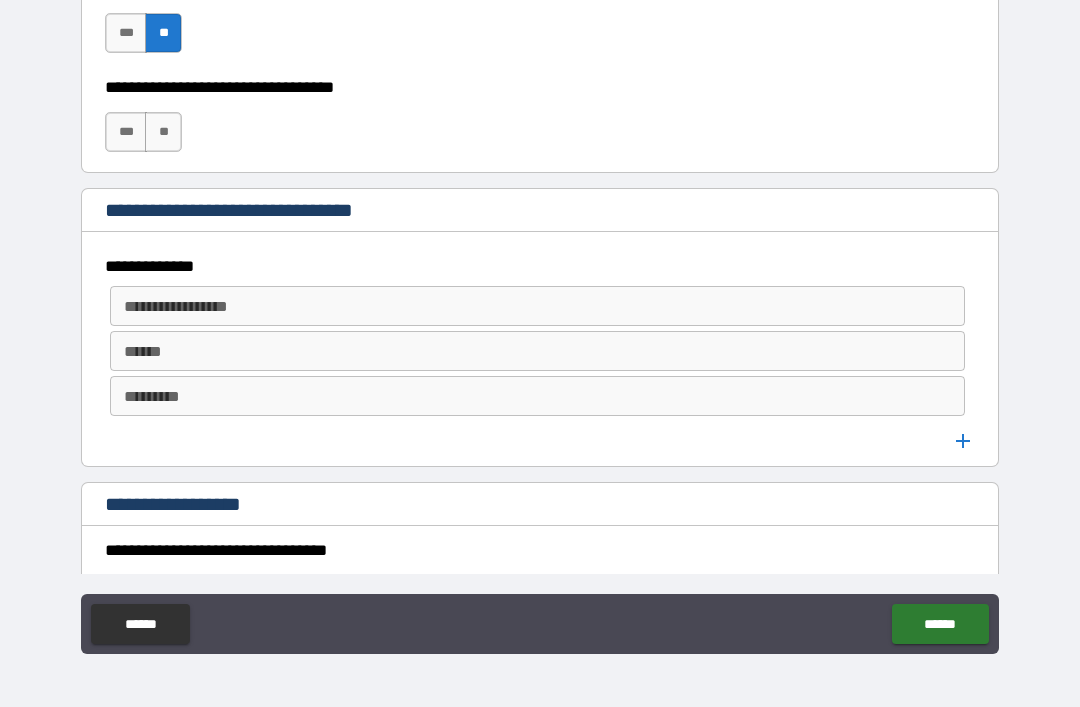 scroll, scrollTop: 1008, scrollLeft: 0, axis: vertical 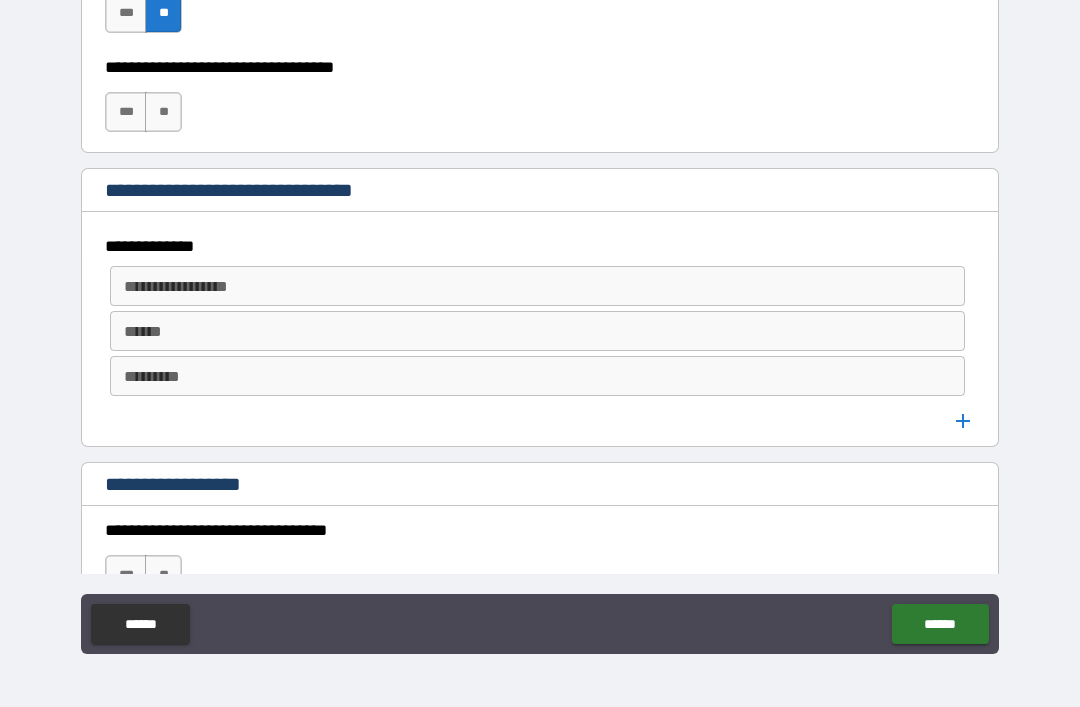 click on "**" at bounding box center (163, 112) 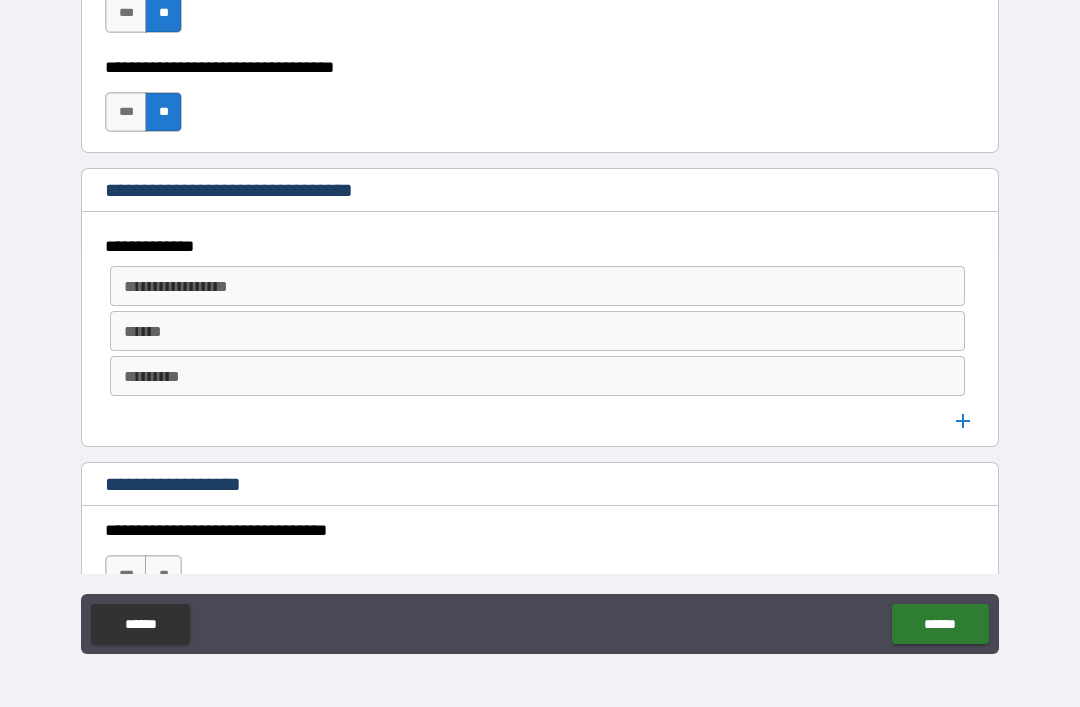 click on "**********" at bounding box center [536, 286] 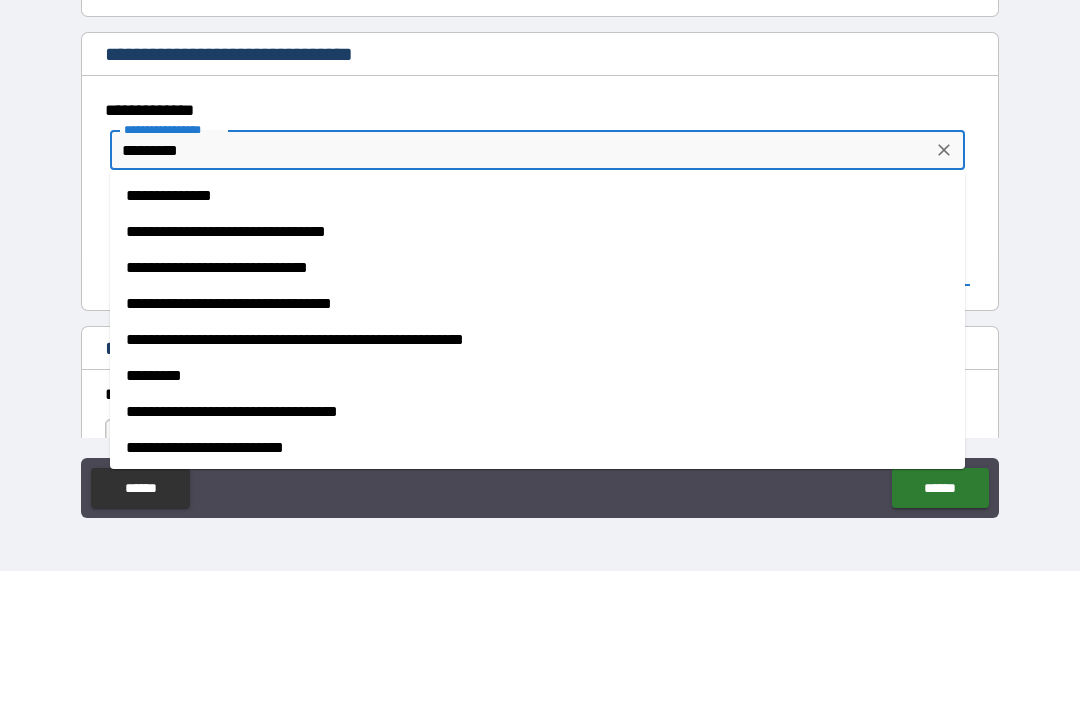 click on "**********" at bounding box center [537, 332] 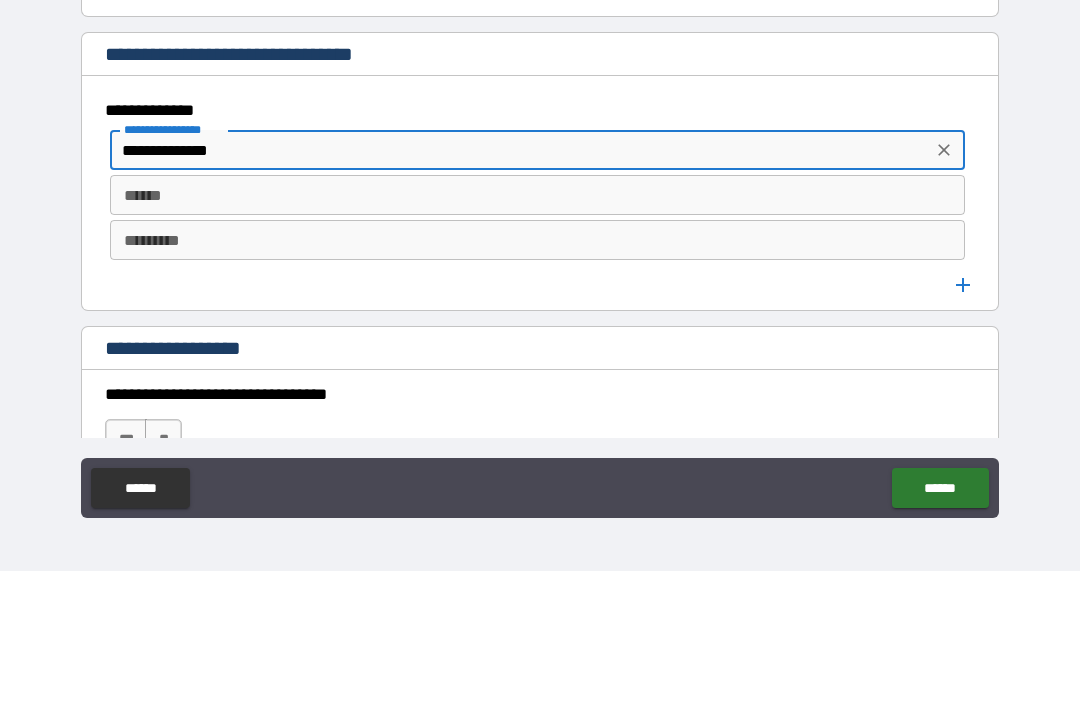 click on "**********" at bounding box center [537, 286] 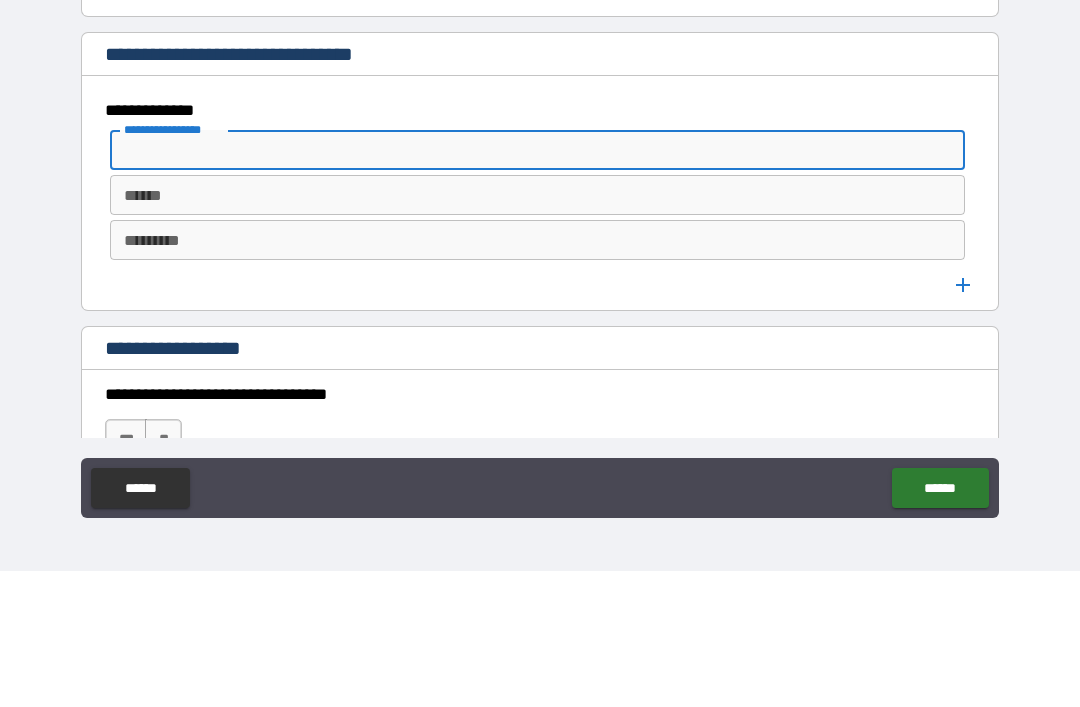 click on "**********" at bounding box center (536, 286) 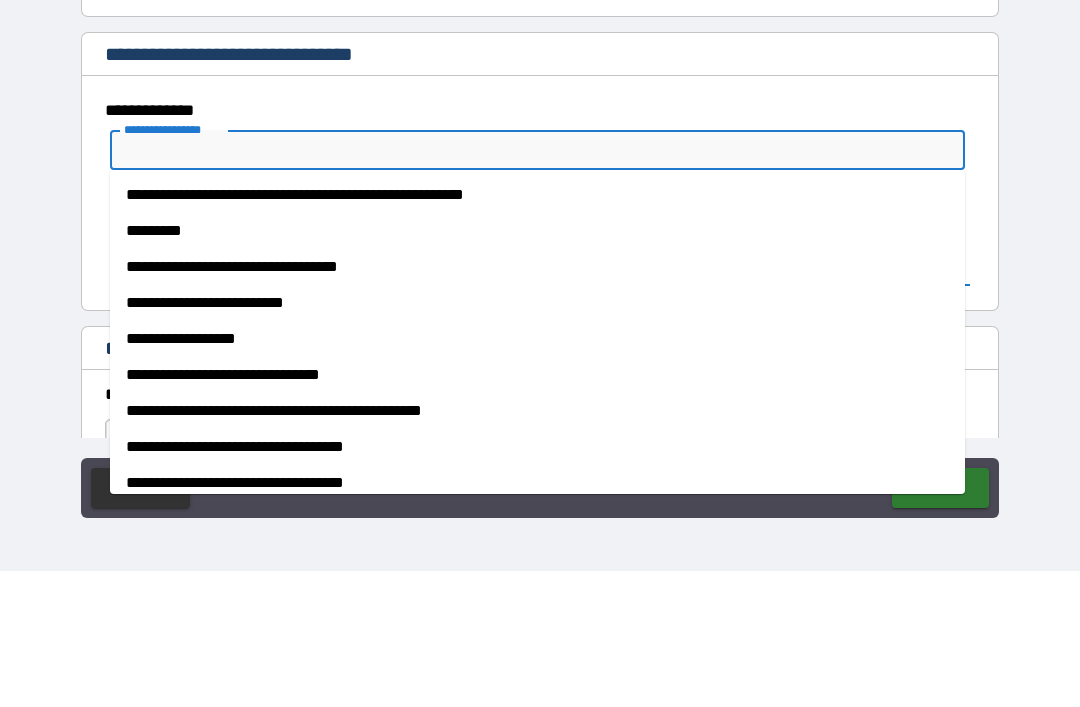 scroll, scrollTop: 147, scrollLeft: 0, axis: vertical 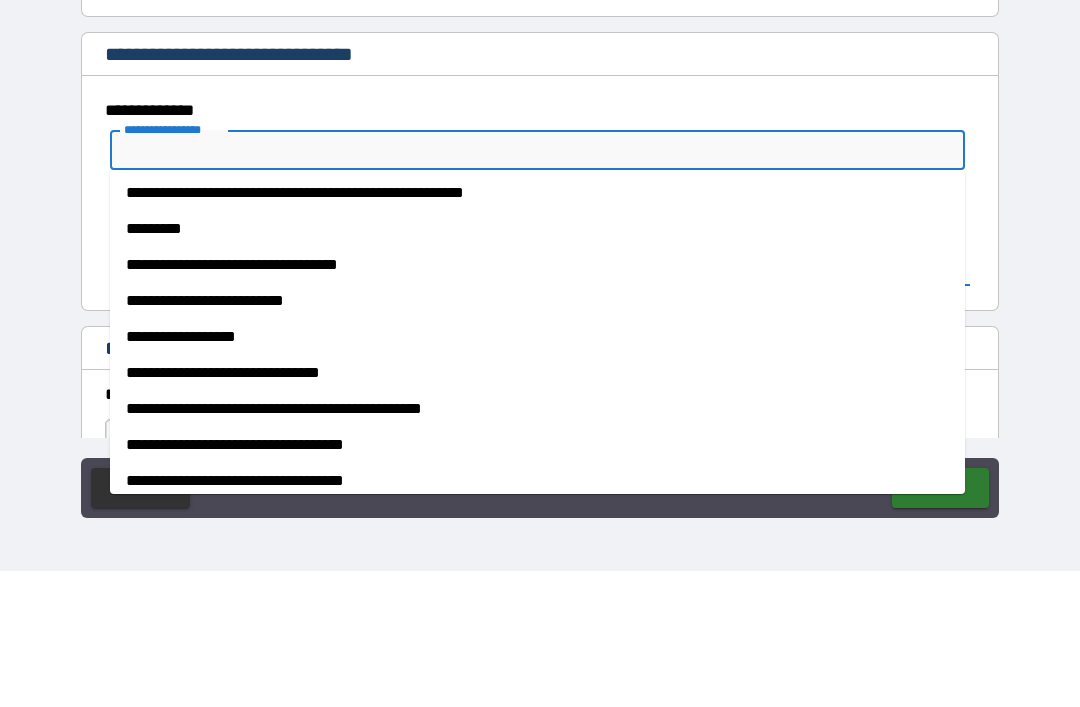 click on "*********" at bounding box center [537, 365] 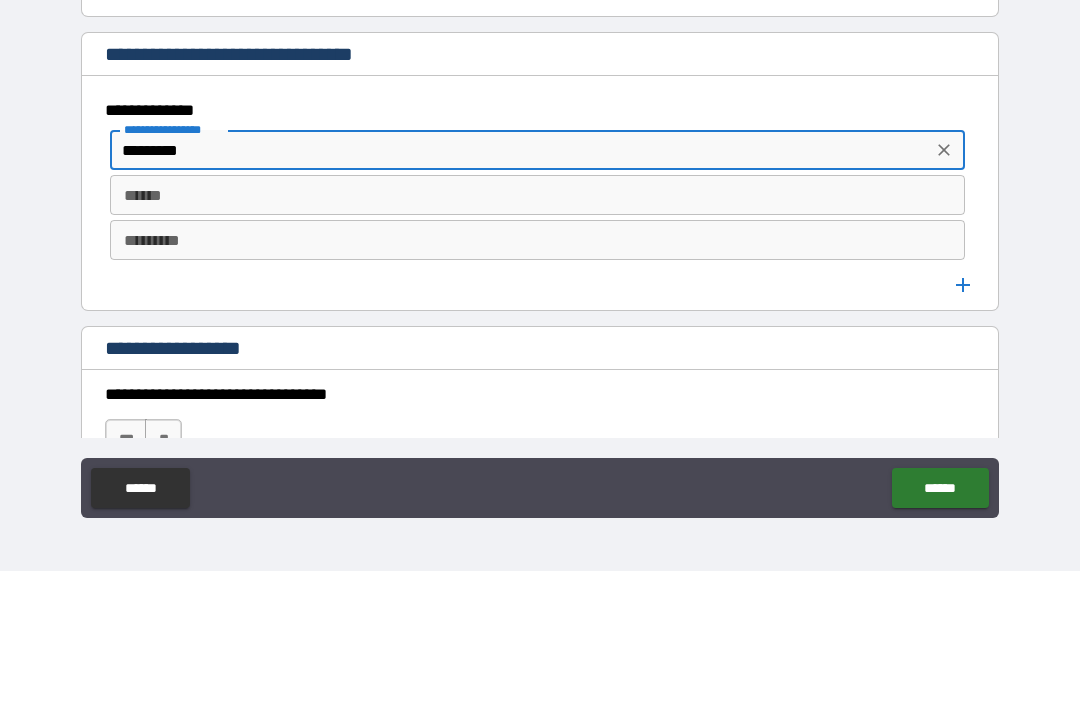 click on "******" at bounding box center (537, 331) 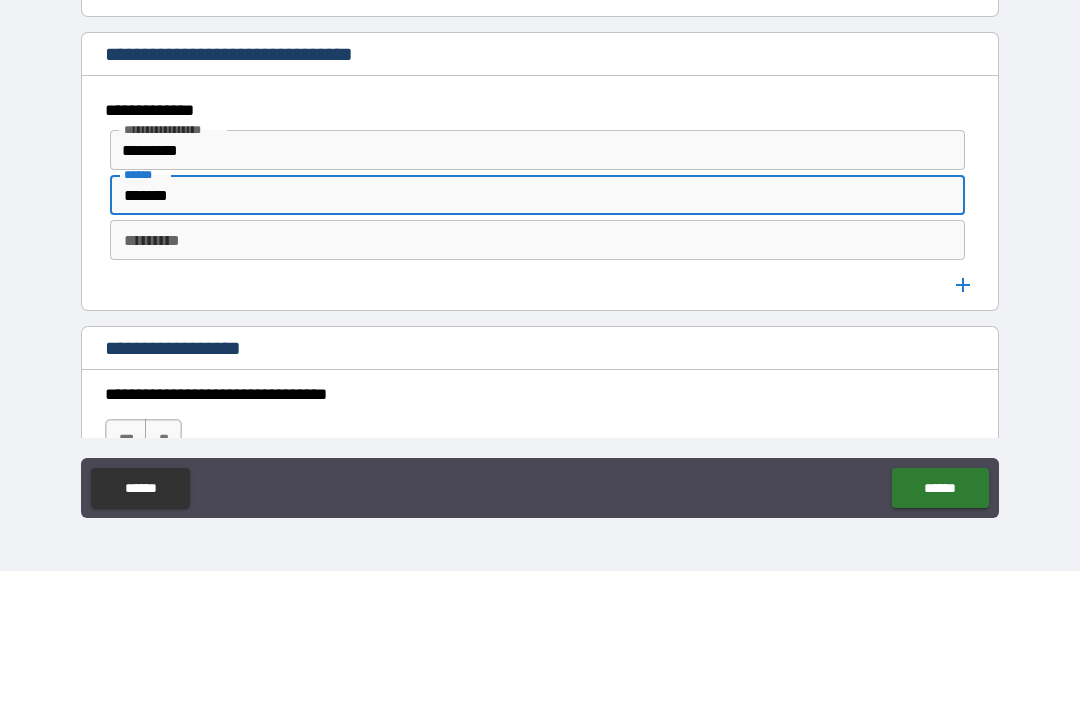 click on "*********" at bounding box center [537, 376] 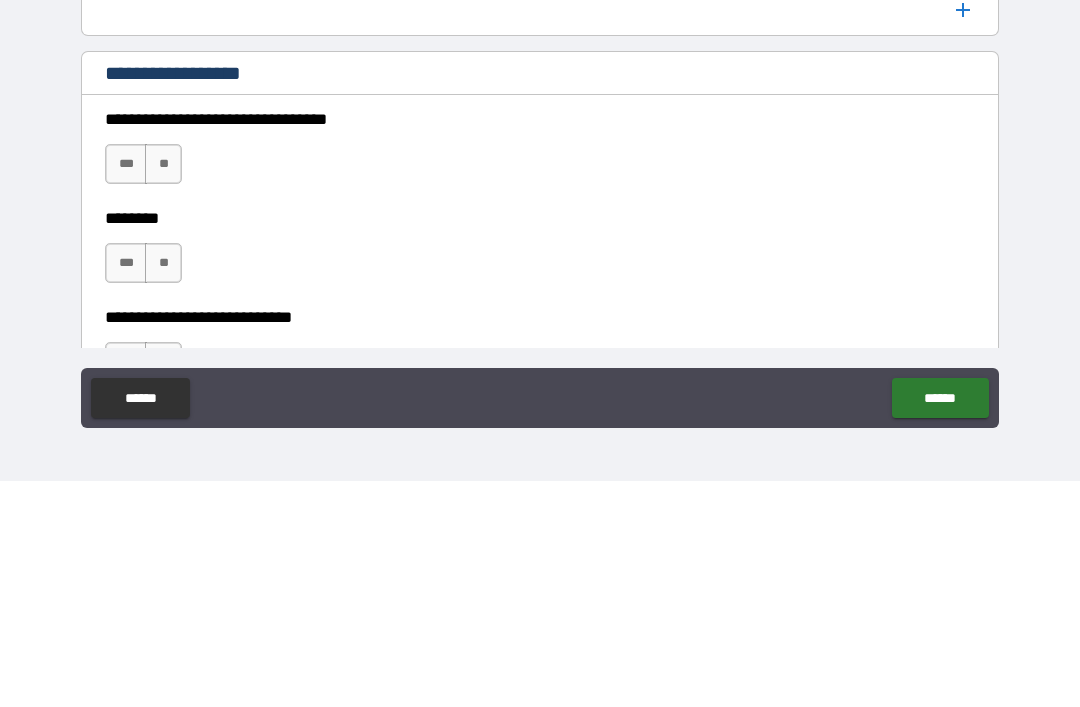 scroll, scrollTop: 1210, scrollLeft: 0, axis: vertical 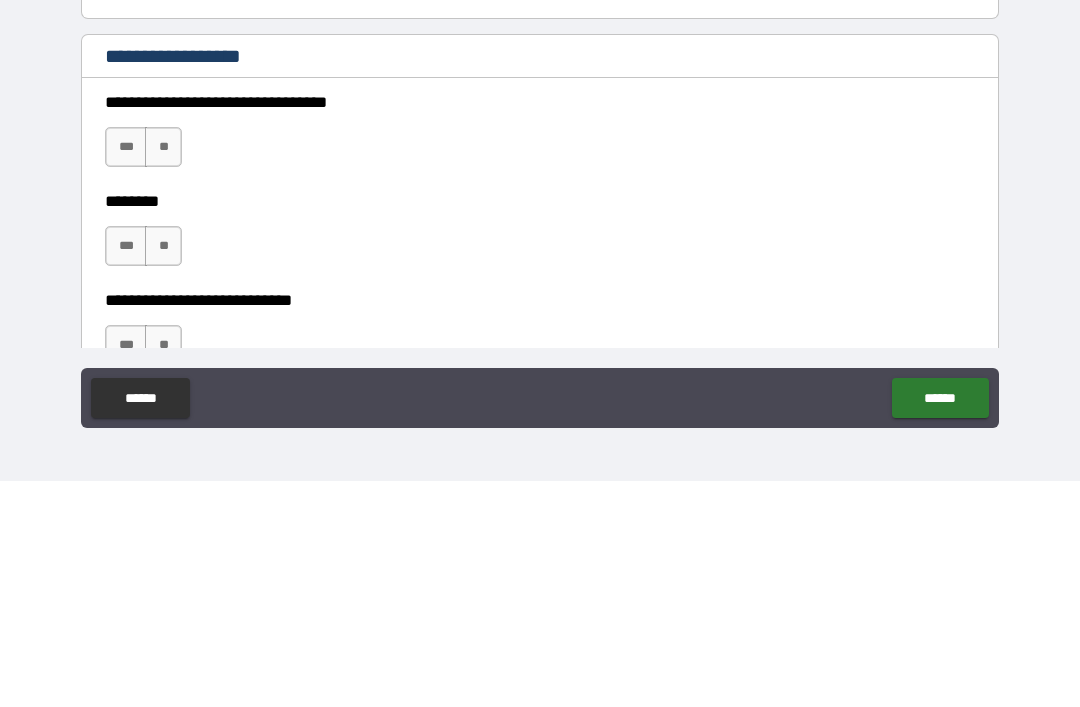 click on "**" at bounding box center [163, 373] 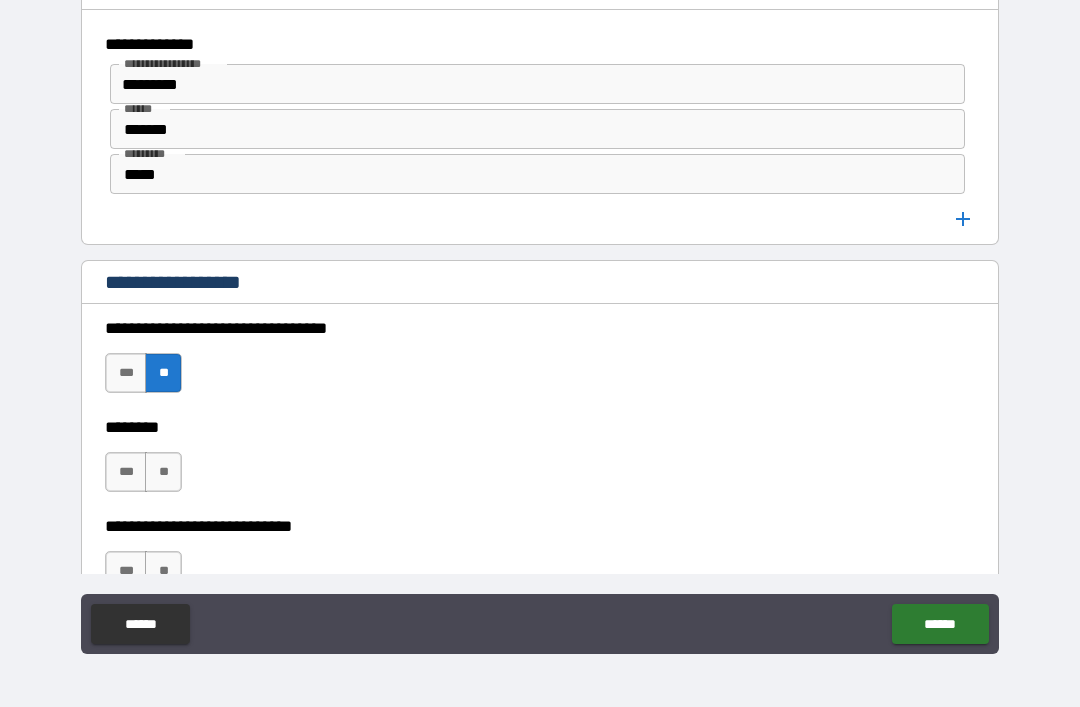 click on "**" at bounding box center (163, 472) 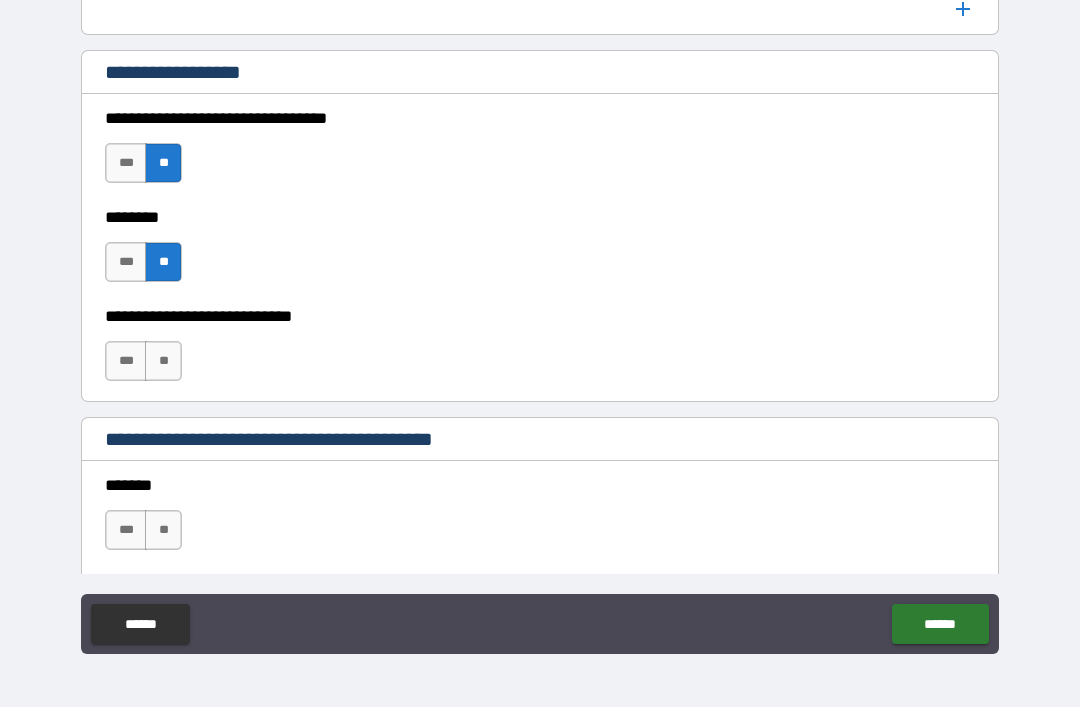 scroll, scrollTop: 1487, scrollLeft: 0, axis: vertical 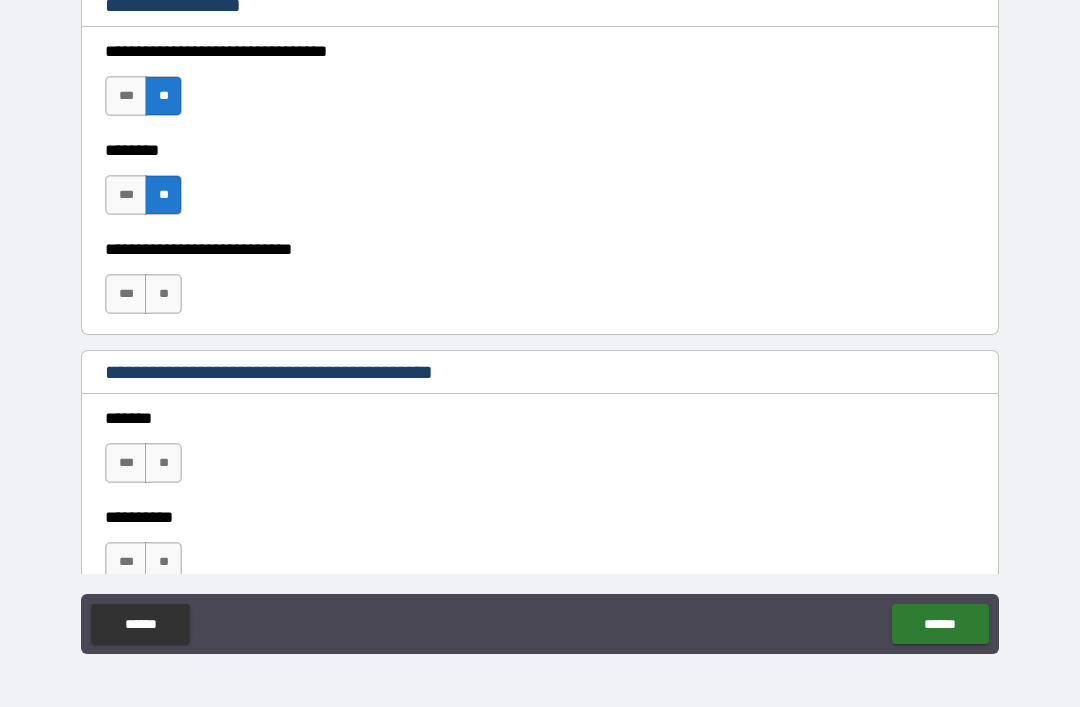 click on "**" at bounding box center [163, 294] 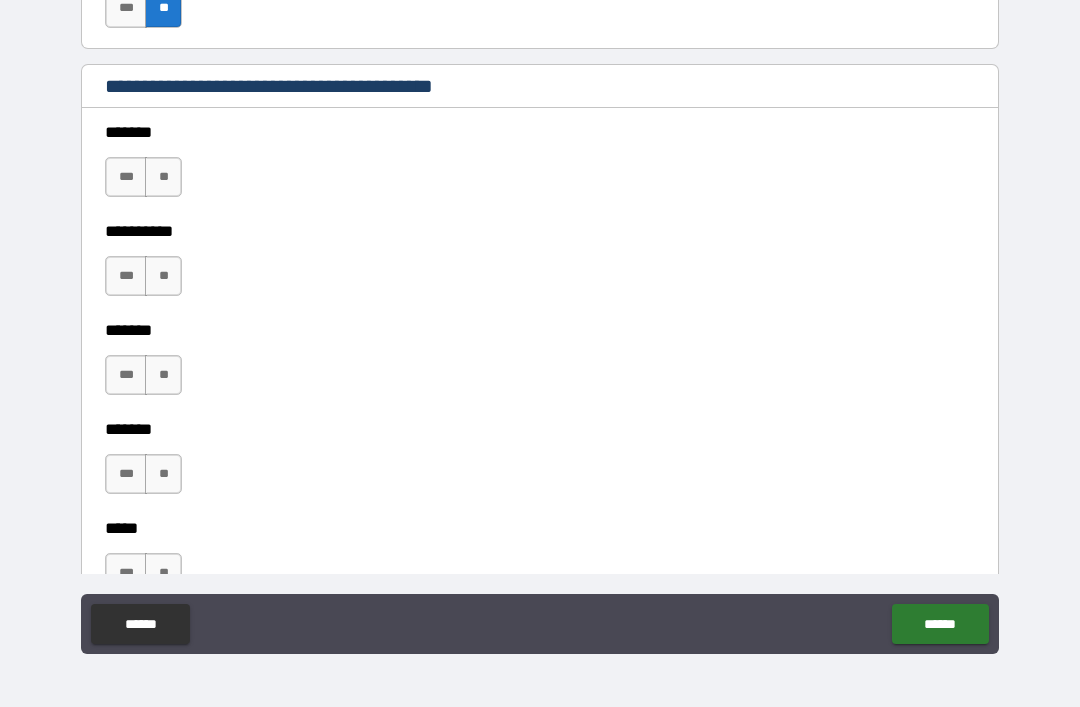 scroll, scrollTop: 1775, scrollLeft: 0, axis: vertical 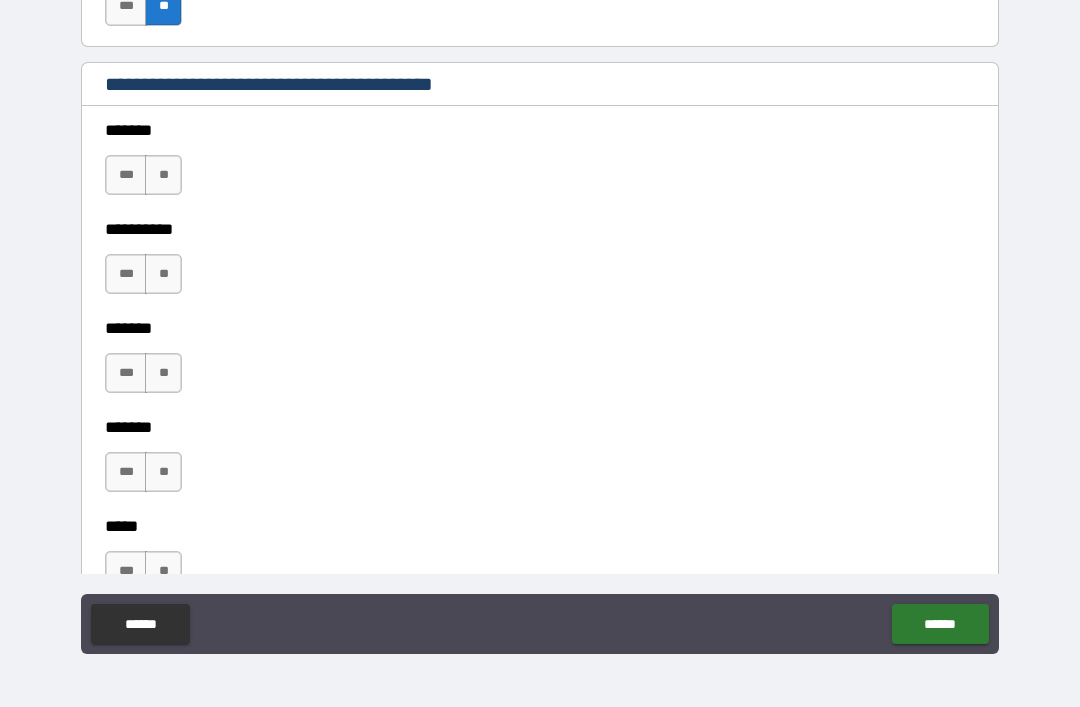 click on "**" at bounding box center [163, 175] 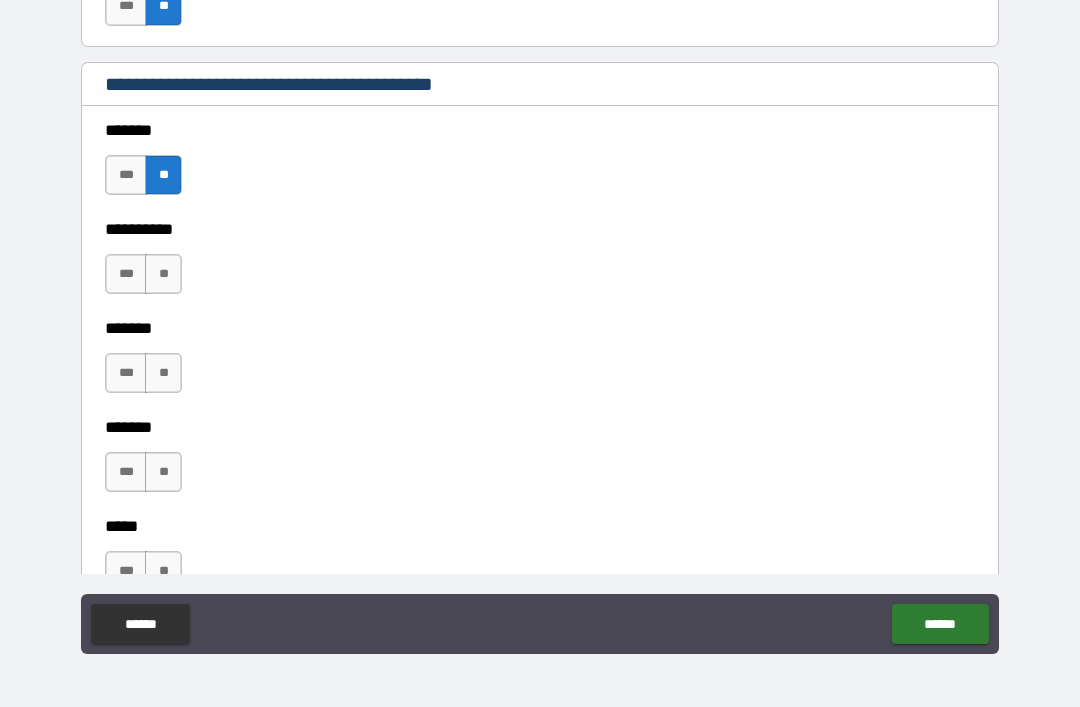 click on "**" at bounding box center (163, 274) 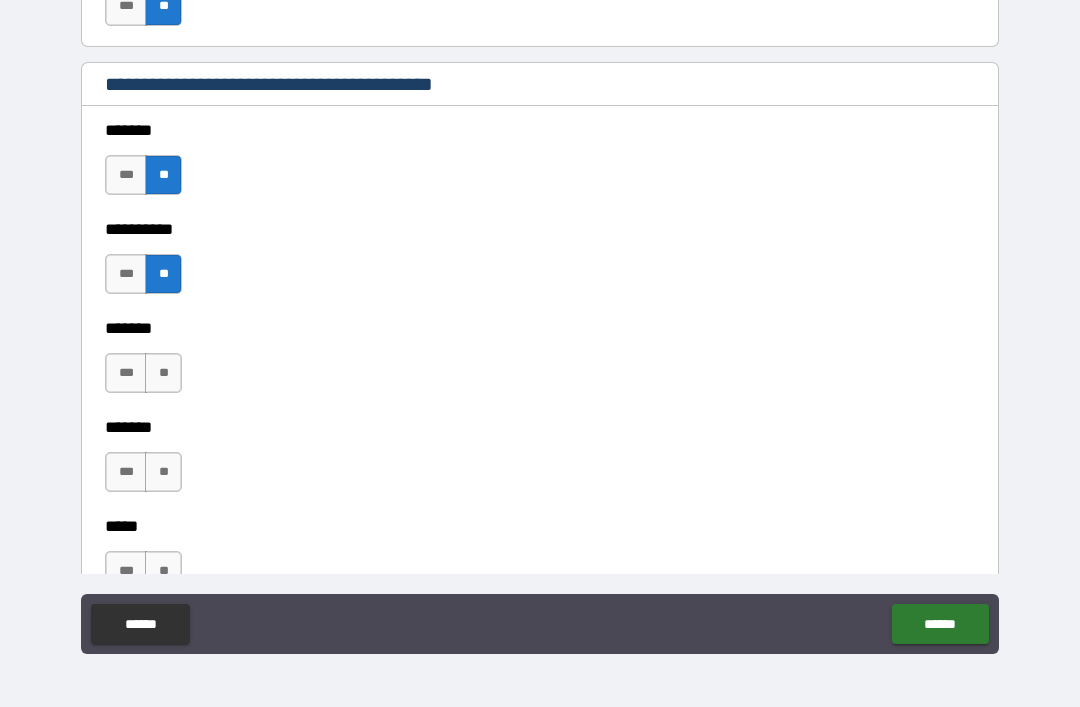 click on "***" at bounding box center (126, 373) 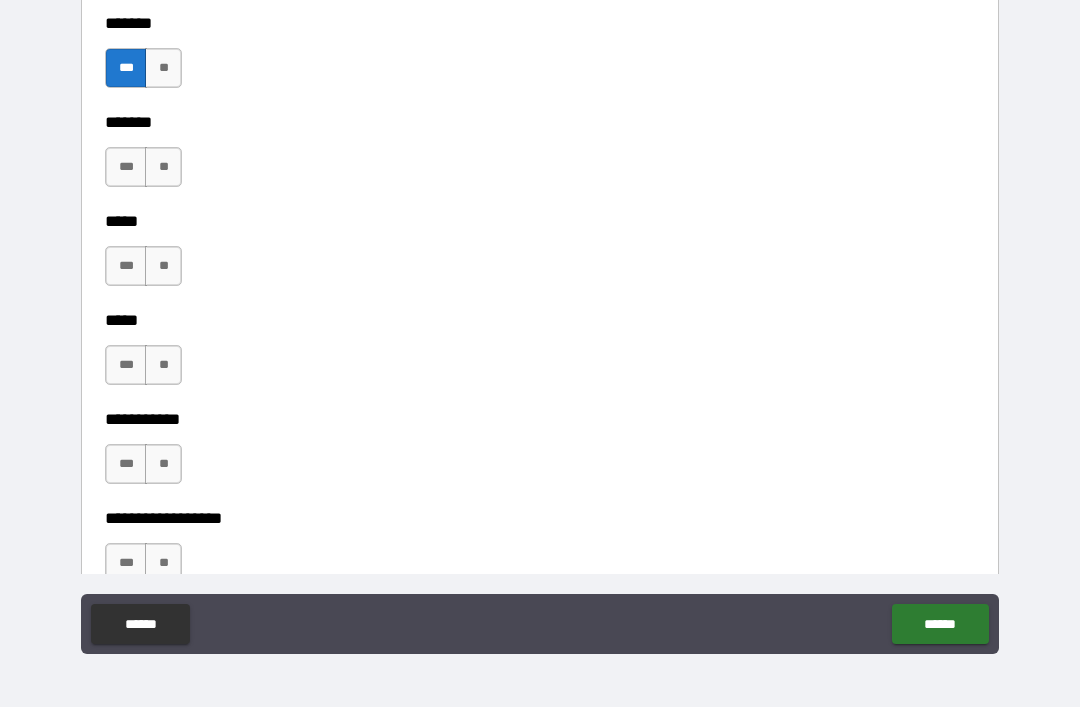 scroll, scrollTop: 2081, scrollLeft: 0, axis: vertical 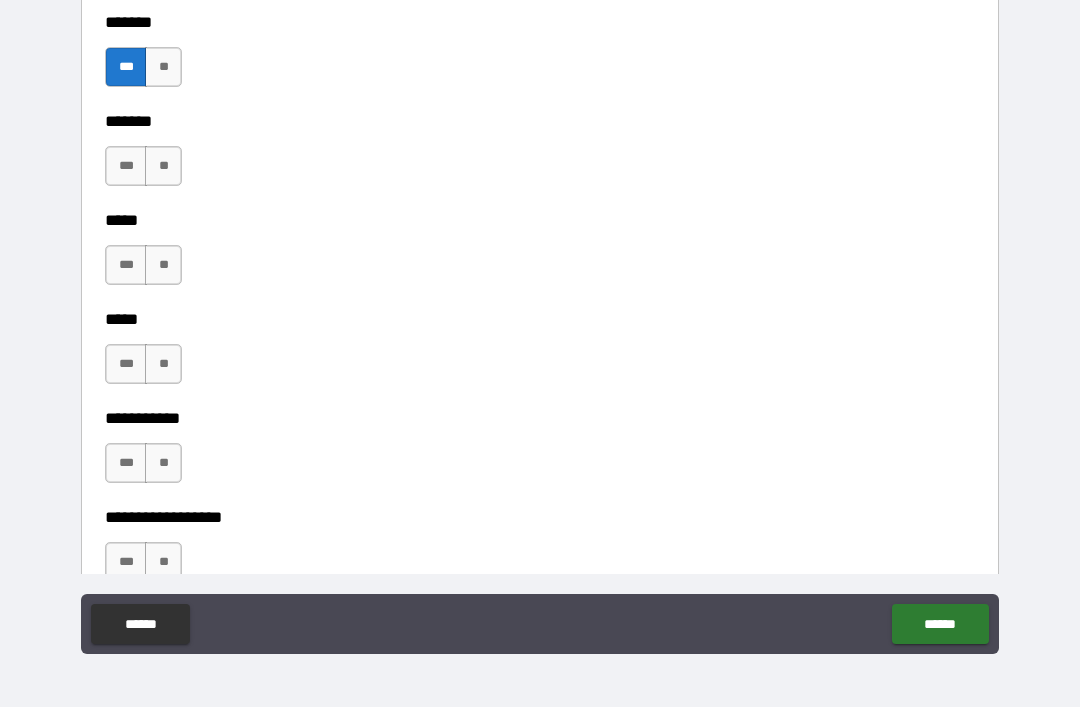 click on "**" at bounding box center [163, 166] 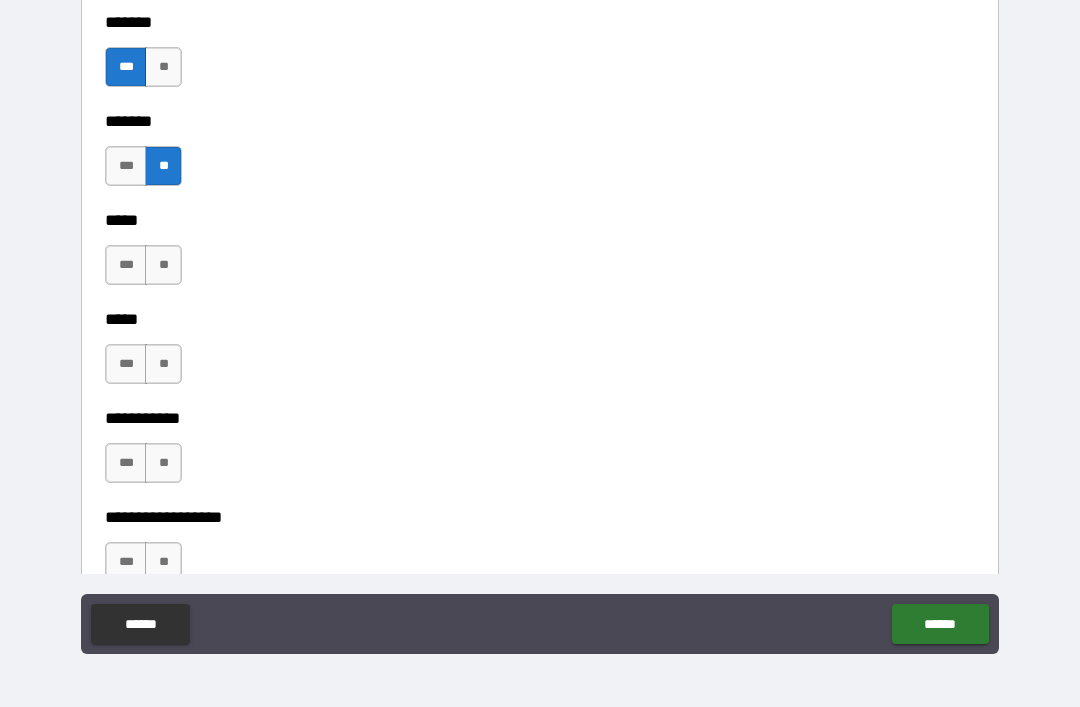 click on "**" at bounding box center (163, 265) 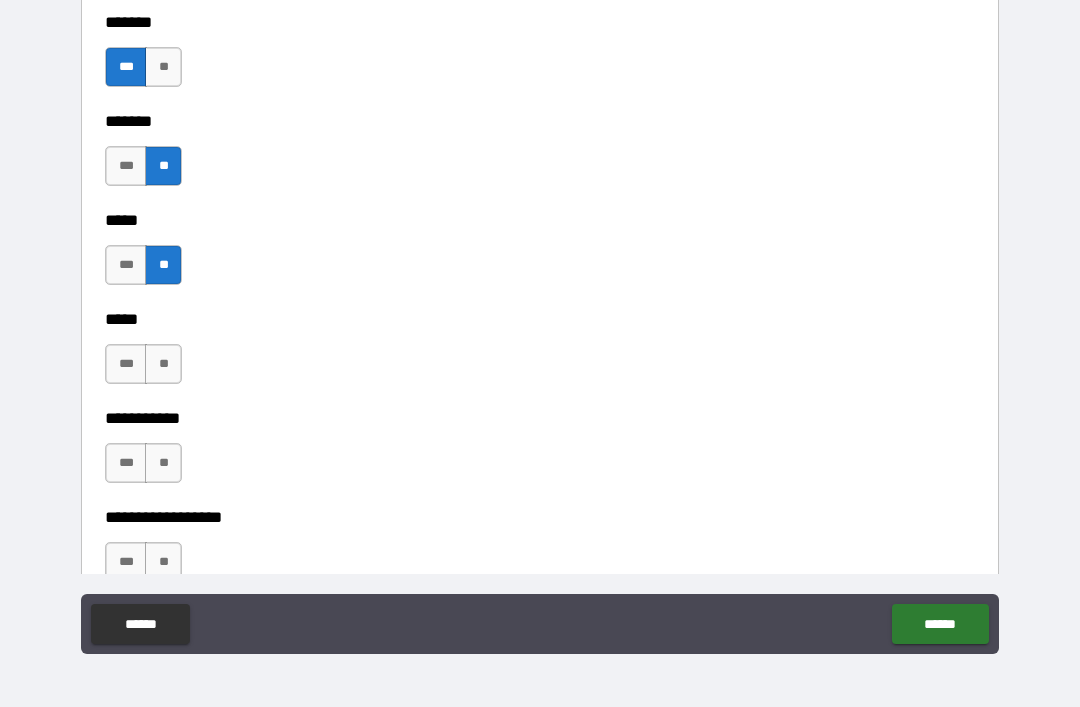 click on "**" at bounding box center [163, 364] 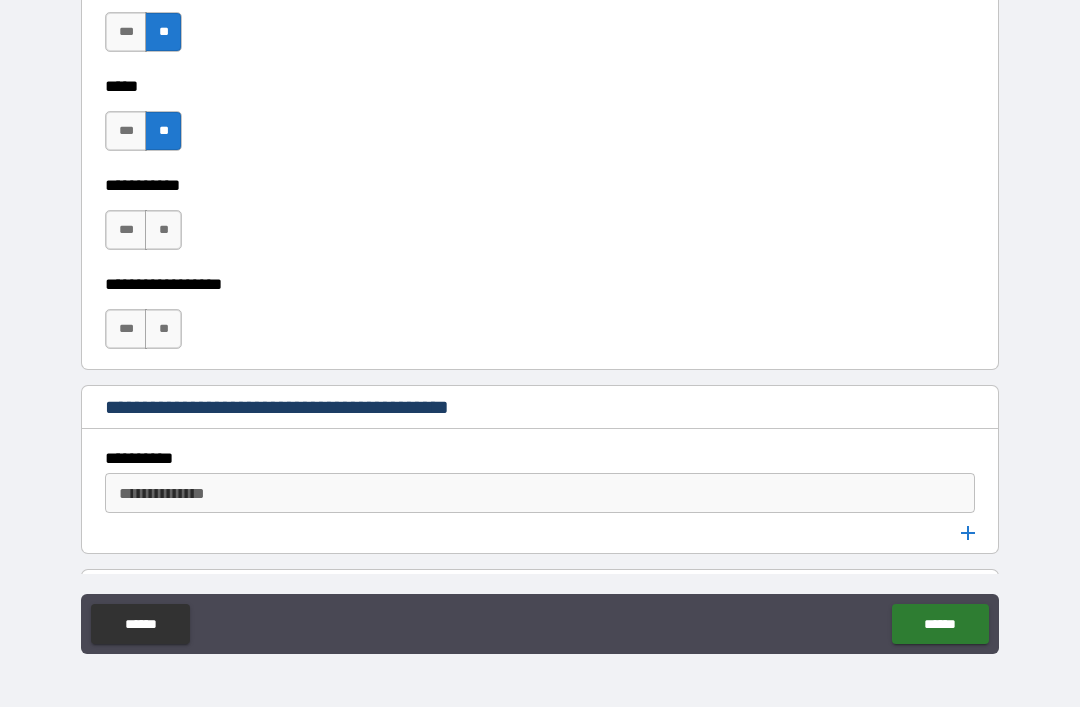 scroll, scrollTop: 2365, scrollLeft: 0, axis: vertical 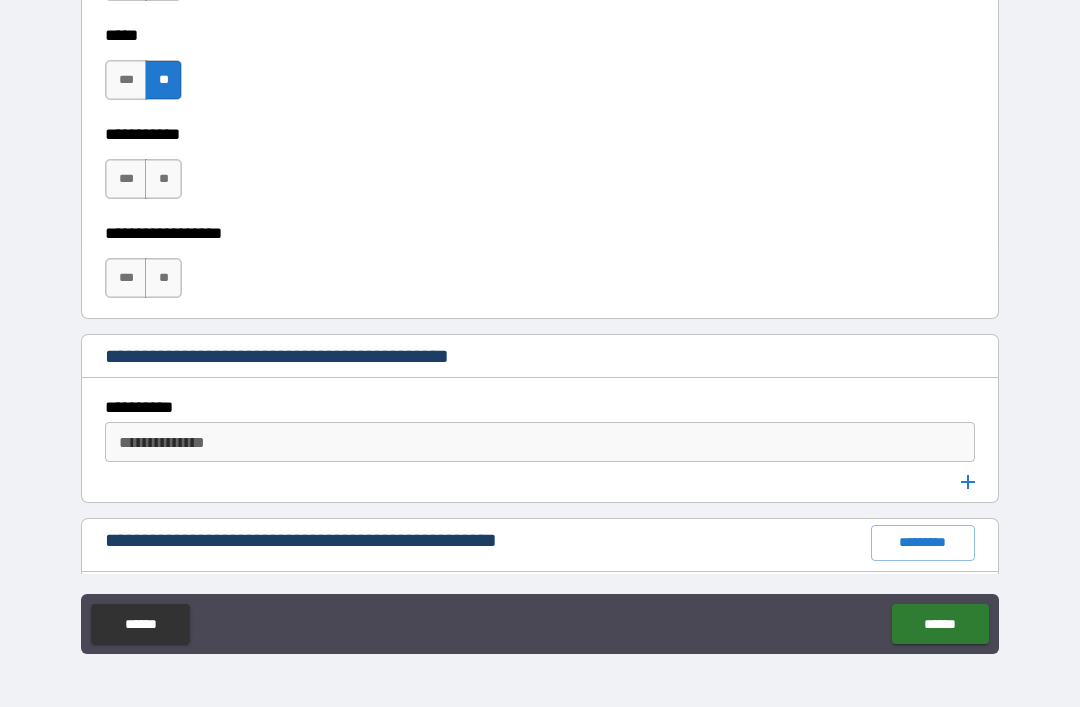 click on "**" at bounding box center [163, 179] 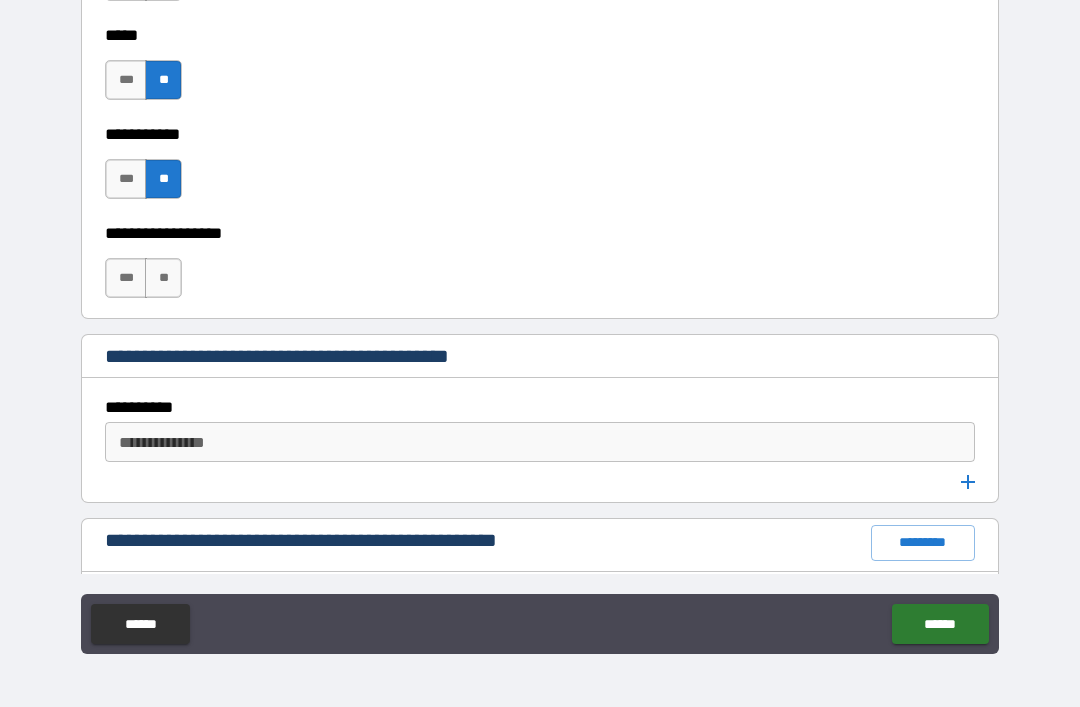 click on "**" at bounding box center (163, 278) 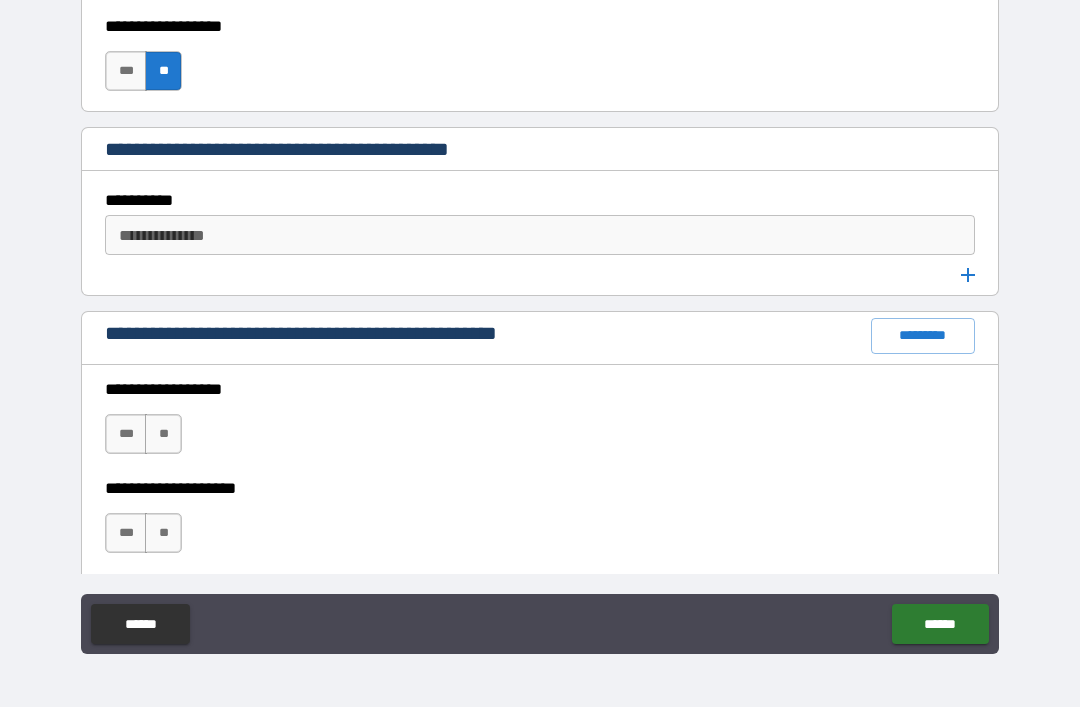 scroll, scrollTop: 2580, scrollLeft: 0, axis: vertical 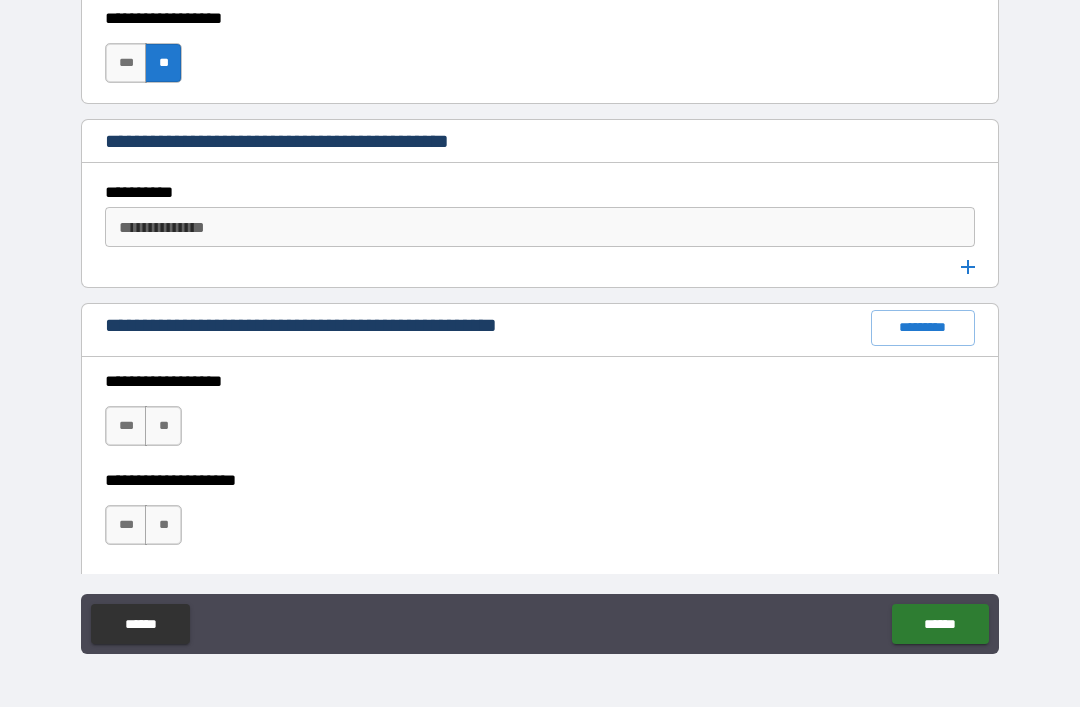 click on "**********" at bounding box center (538, 227) 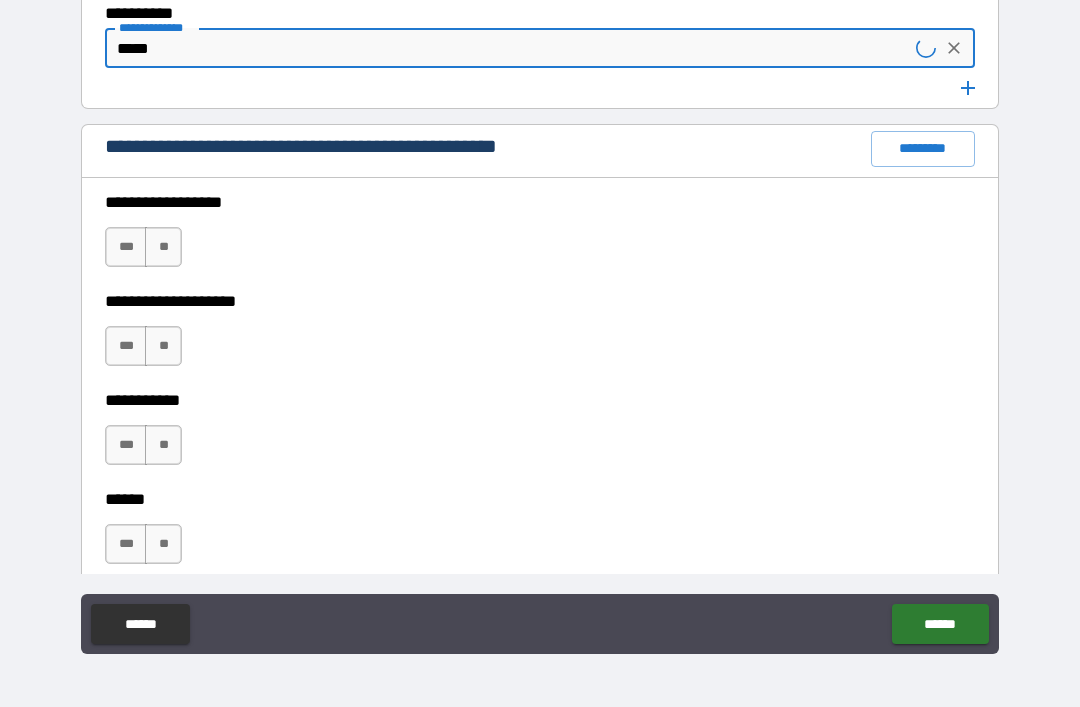scroll, scrollTop: 2774, scrollLeft: 0, axis: vertical 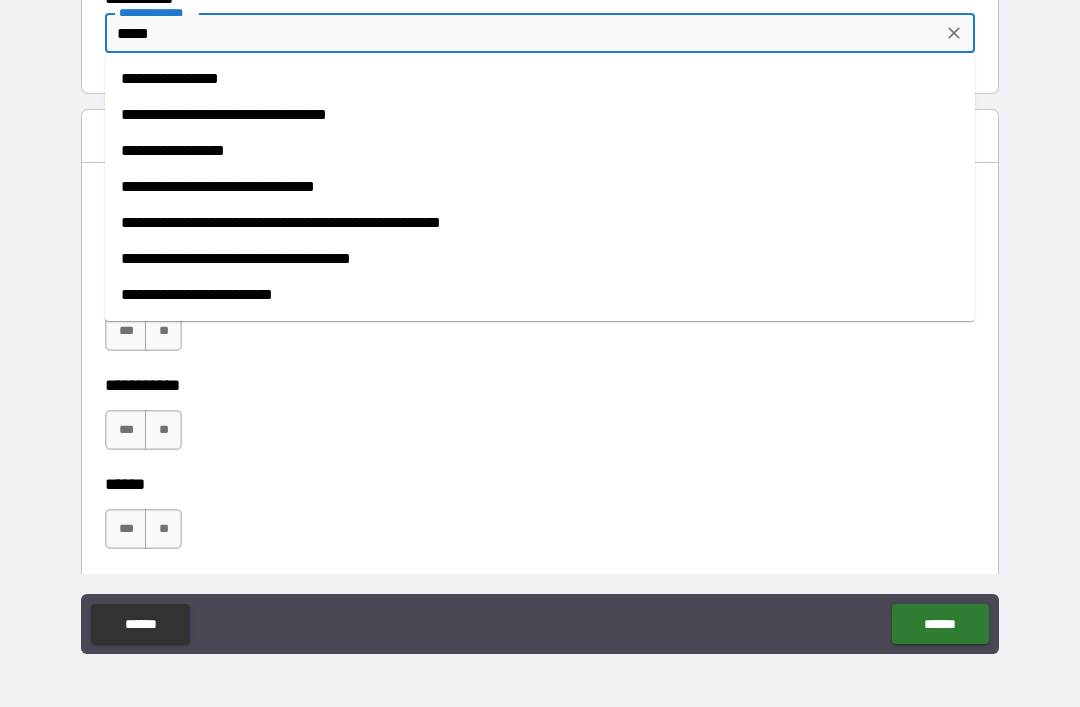 click on "**********" at bounding box center [540, 151] 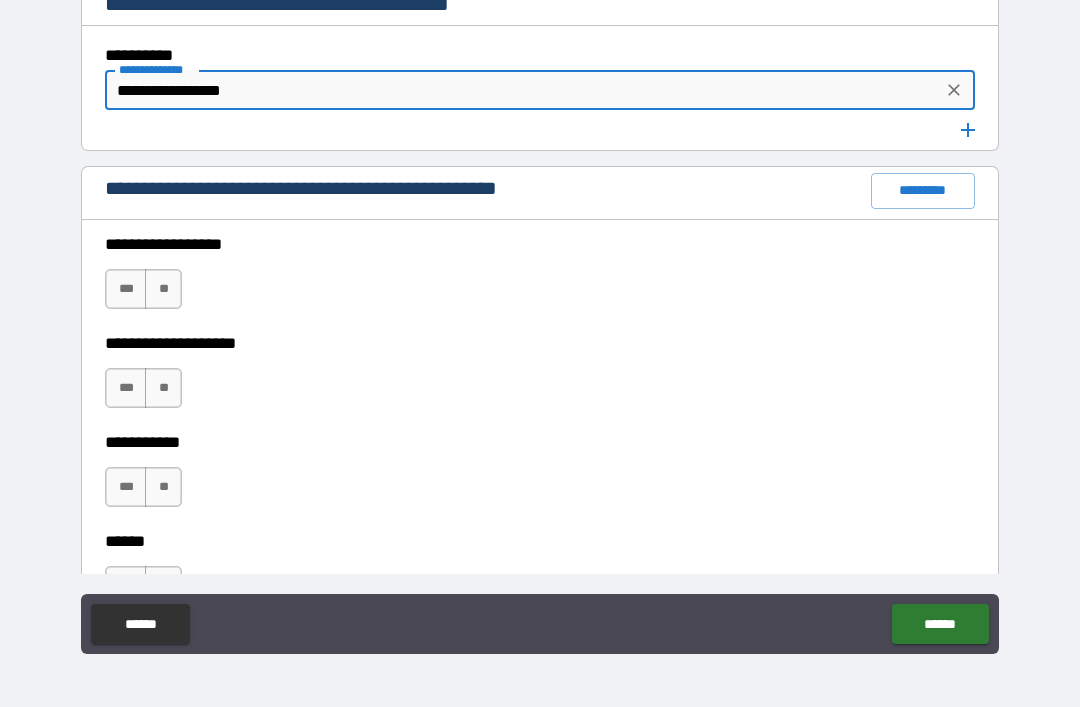 scroll, scrollTop: 2717, scrollLeft: 0, axis: vertical 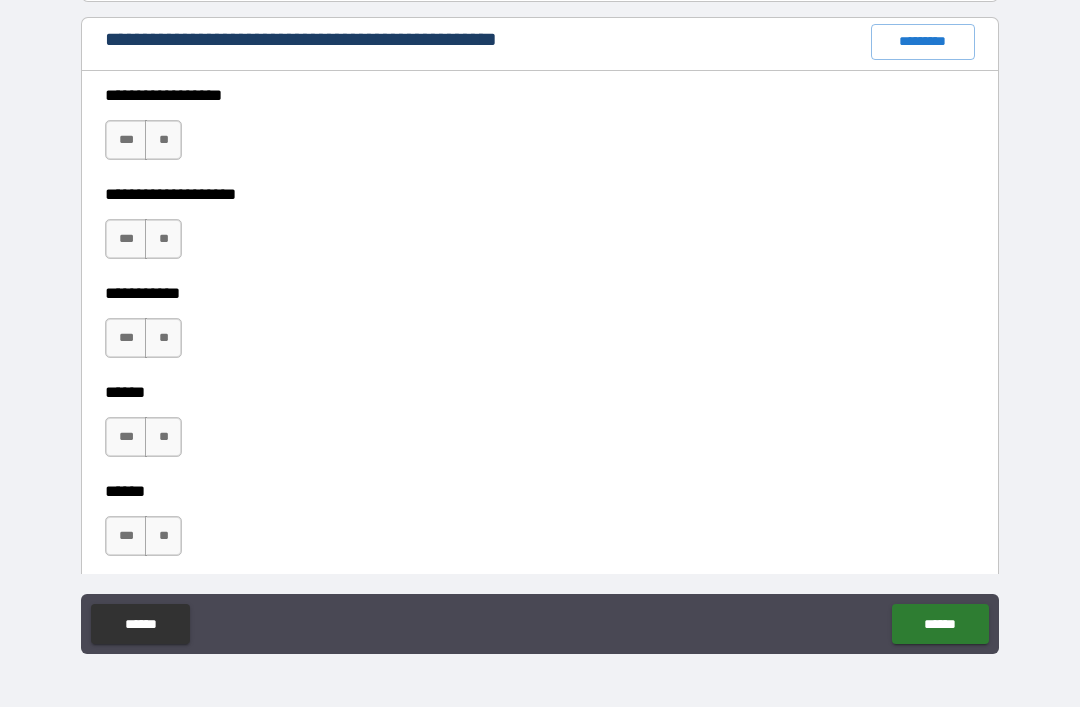 click on "**" at bounding box center (163, 140) 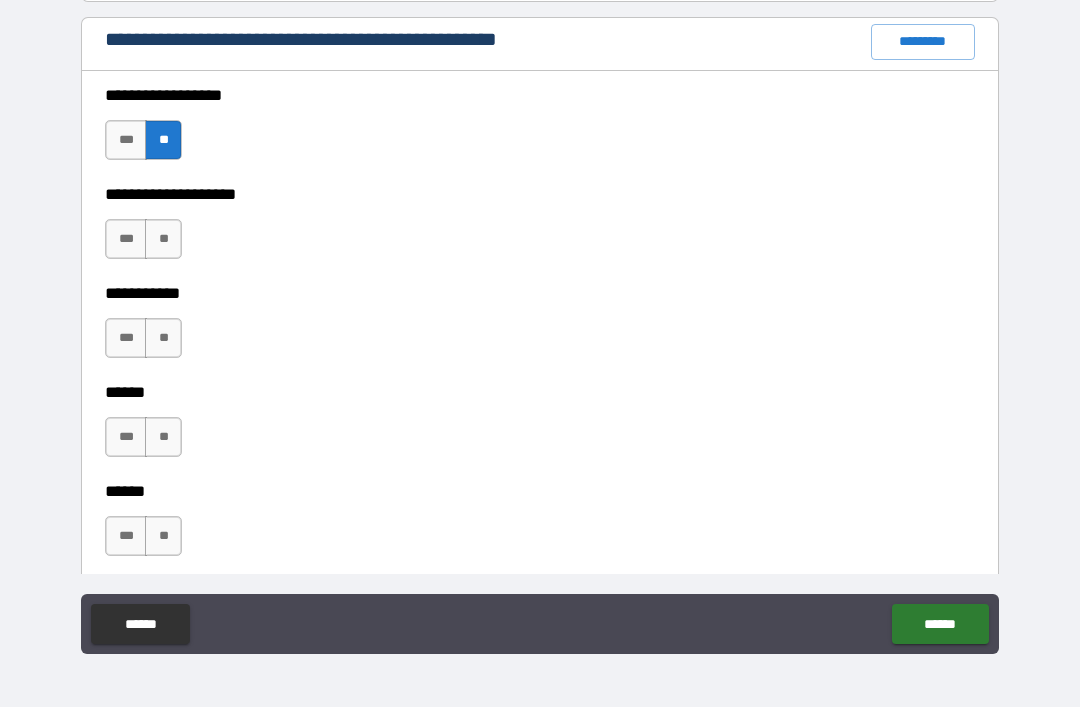click on "**" at bounding box center (163, 239) 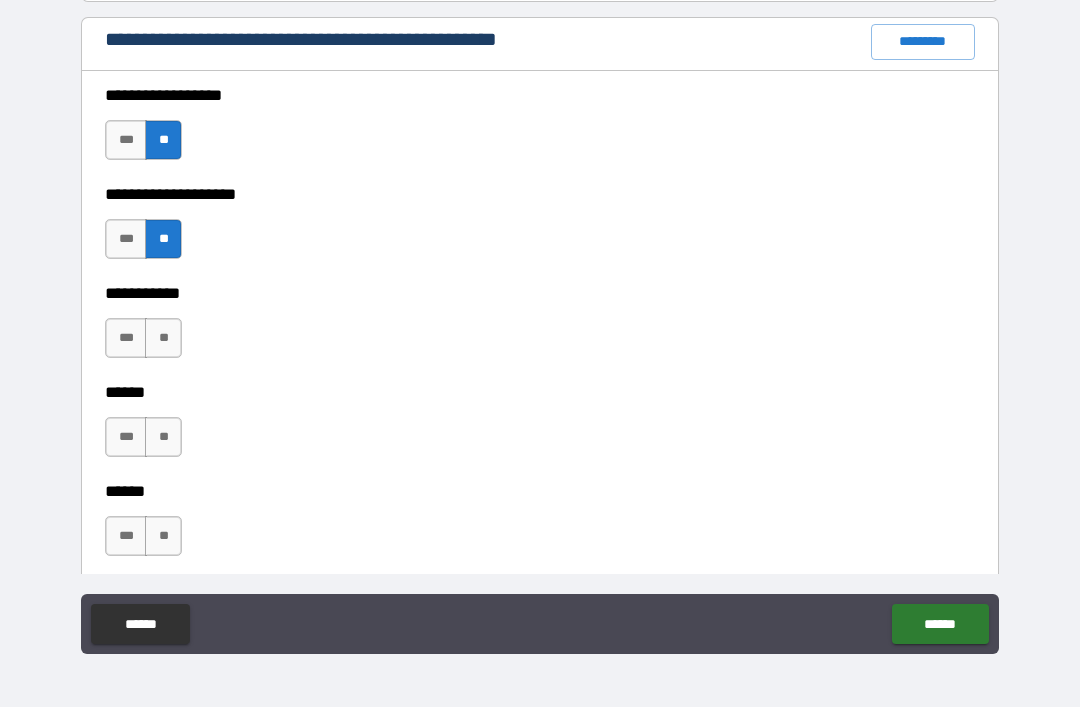 click on "**" at bounding box center [163, 338] 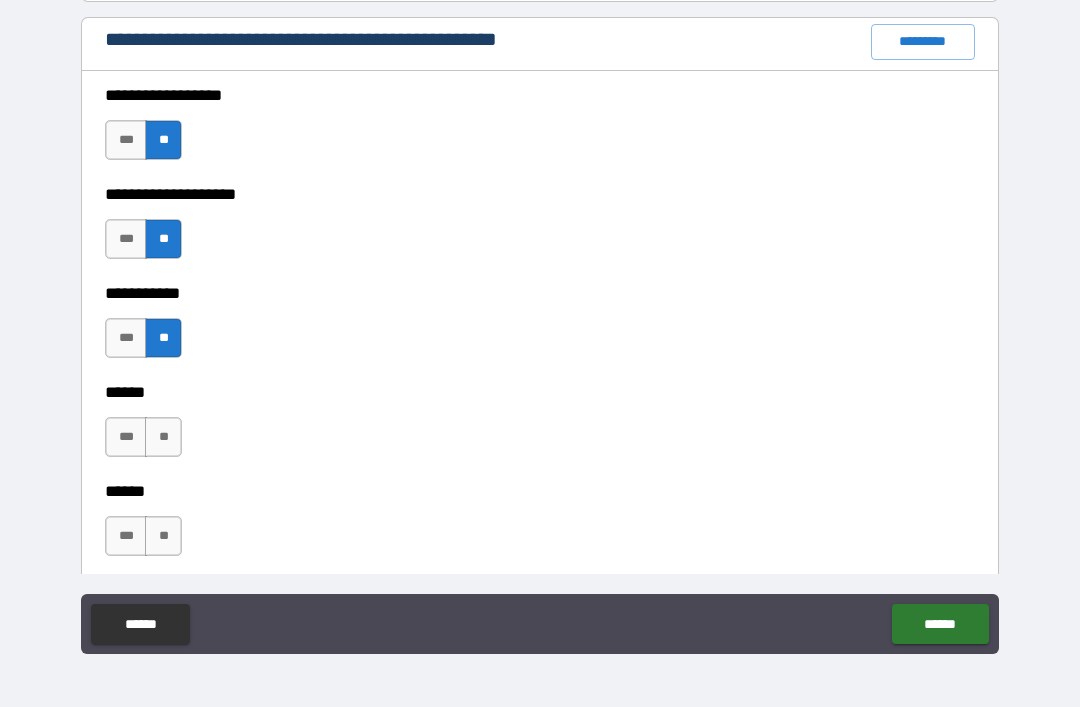 click on "**" at bounding box center (163, 437) 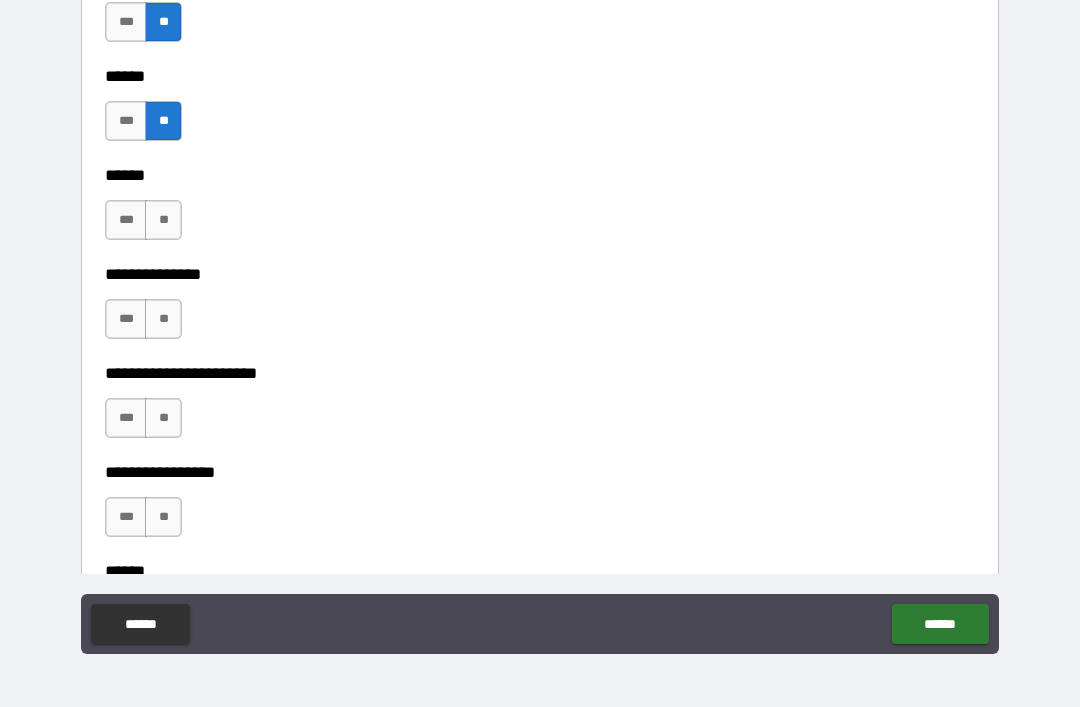 scroll, scrollTop: 3192, scrollLeft: 0, axis: vertical 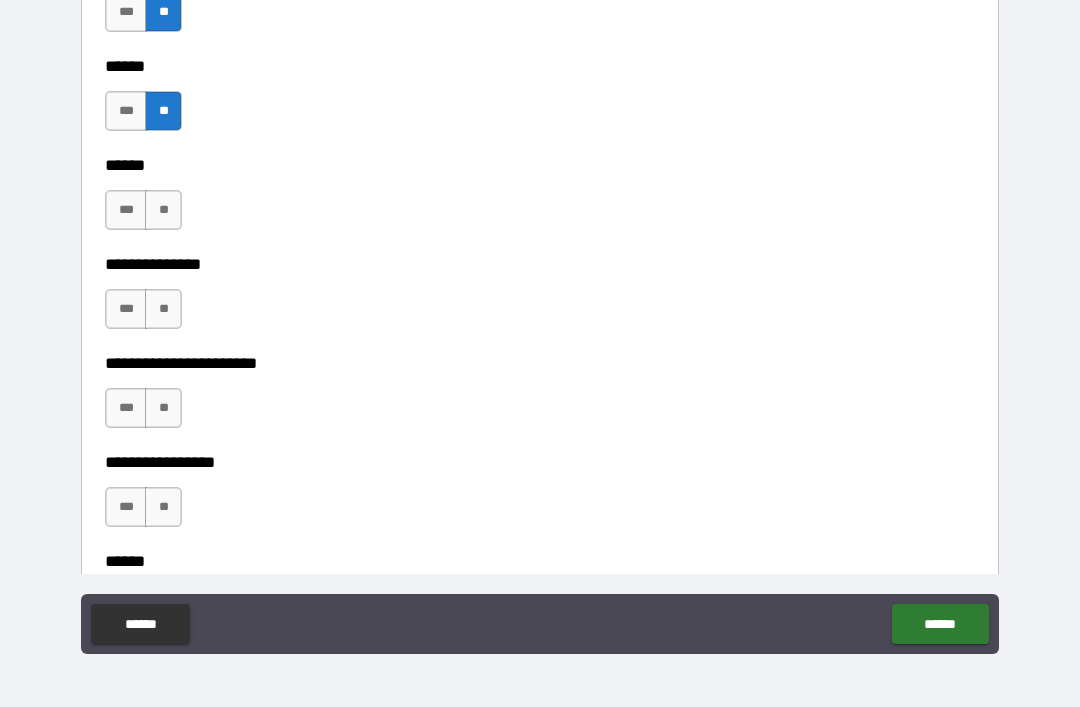 click on "**" at bounding box center [163, 210] 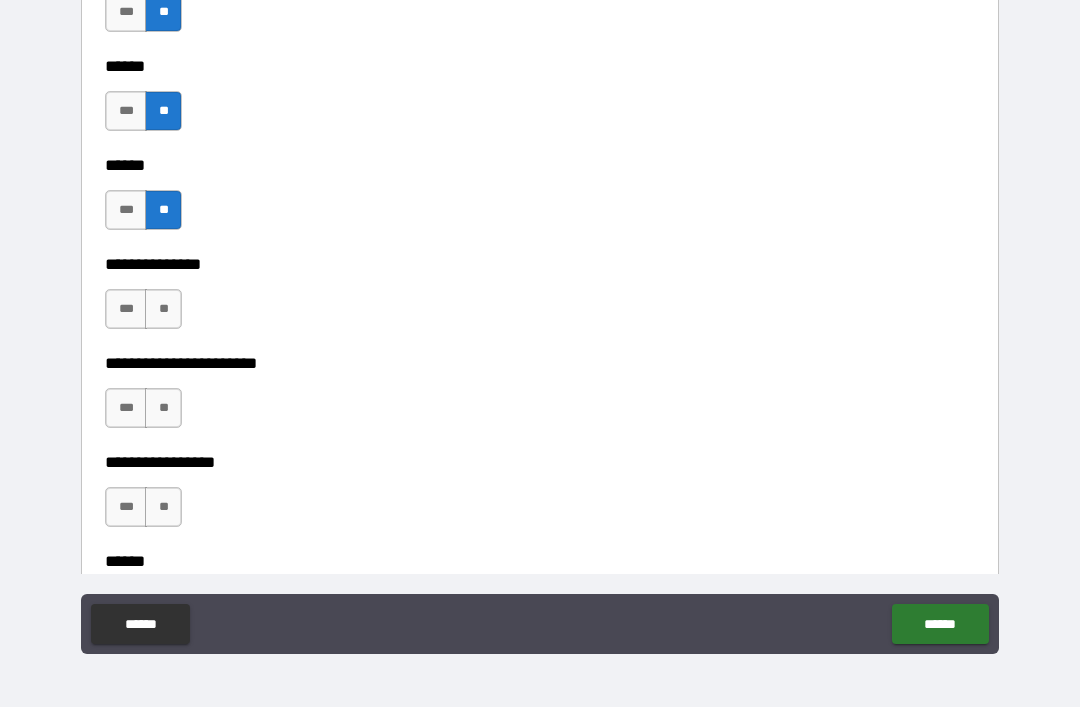 click on "**" at bounding box center (163, 309) 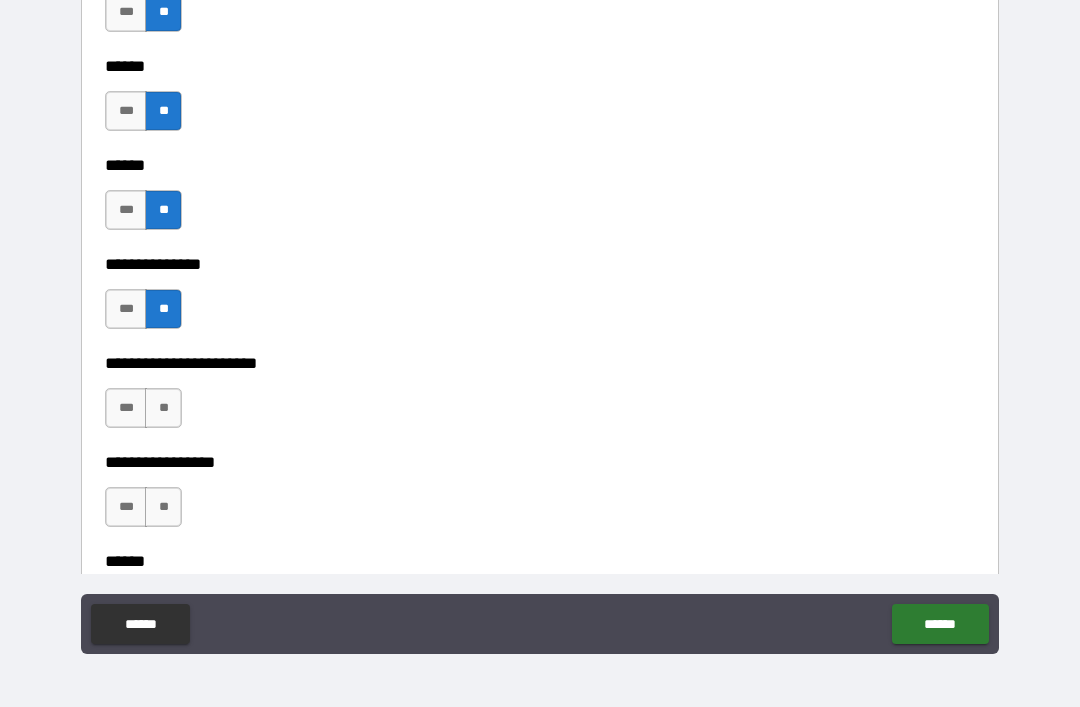 click on "**" at bounding box center [163, 408] 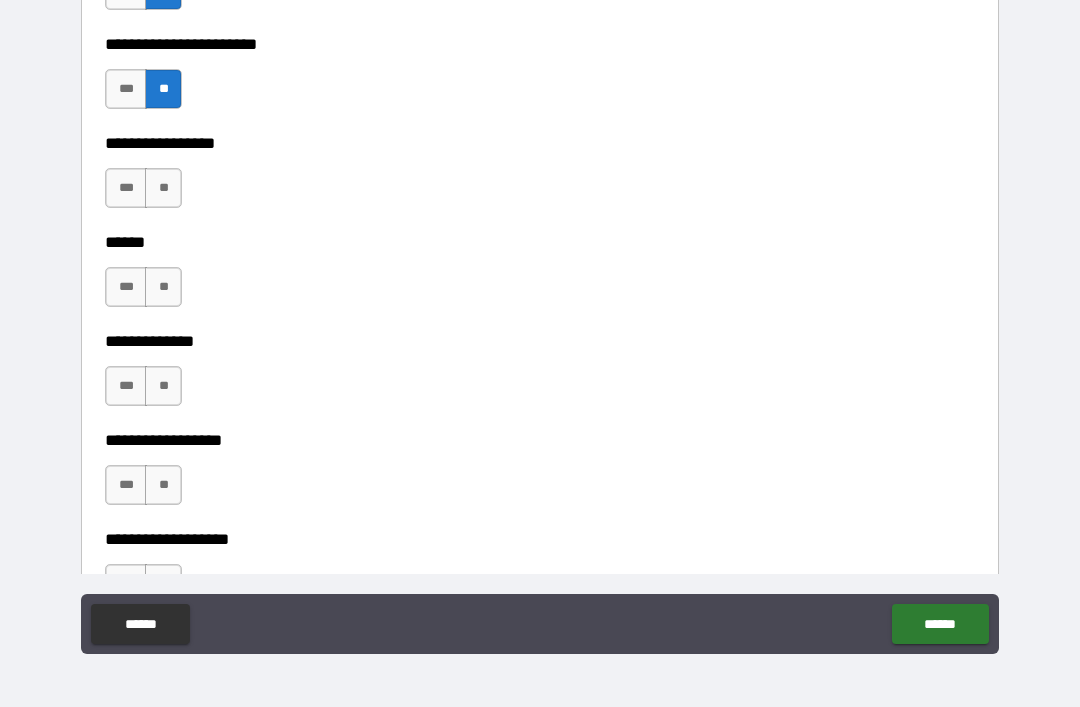 scroll, scrollTop: 3515, scrollLeft: 0, axis: vertical 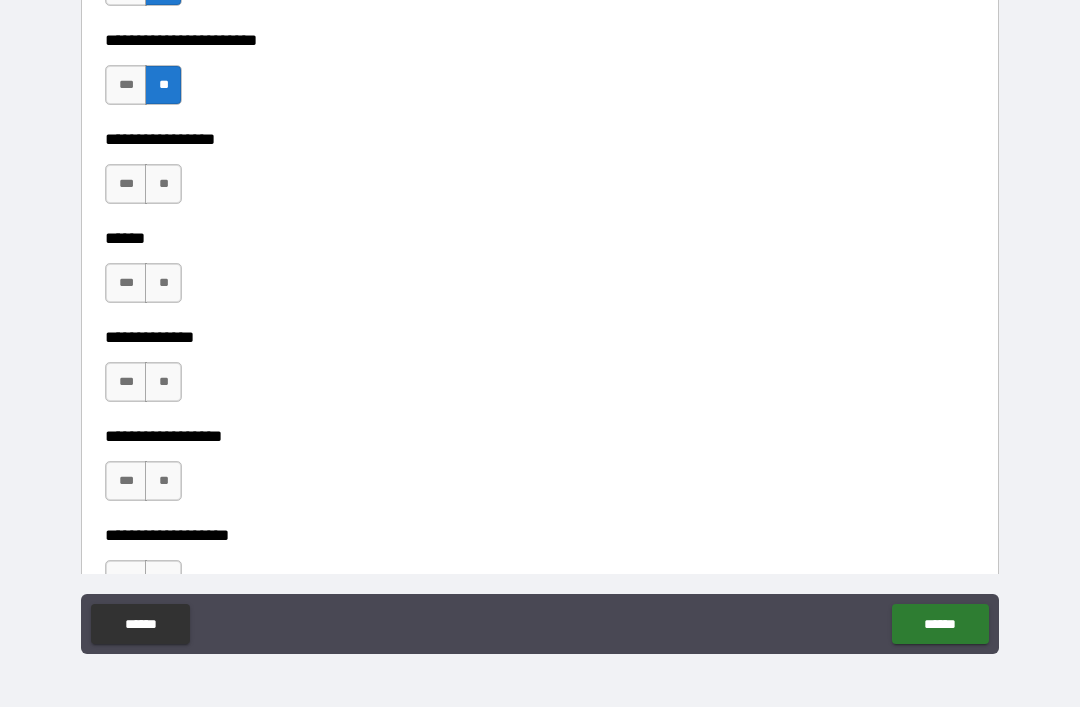 click on "**" at bounding box center [163, 184] 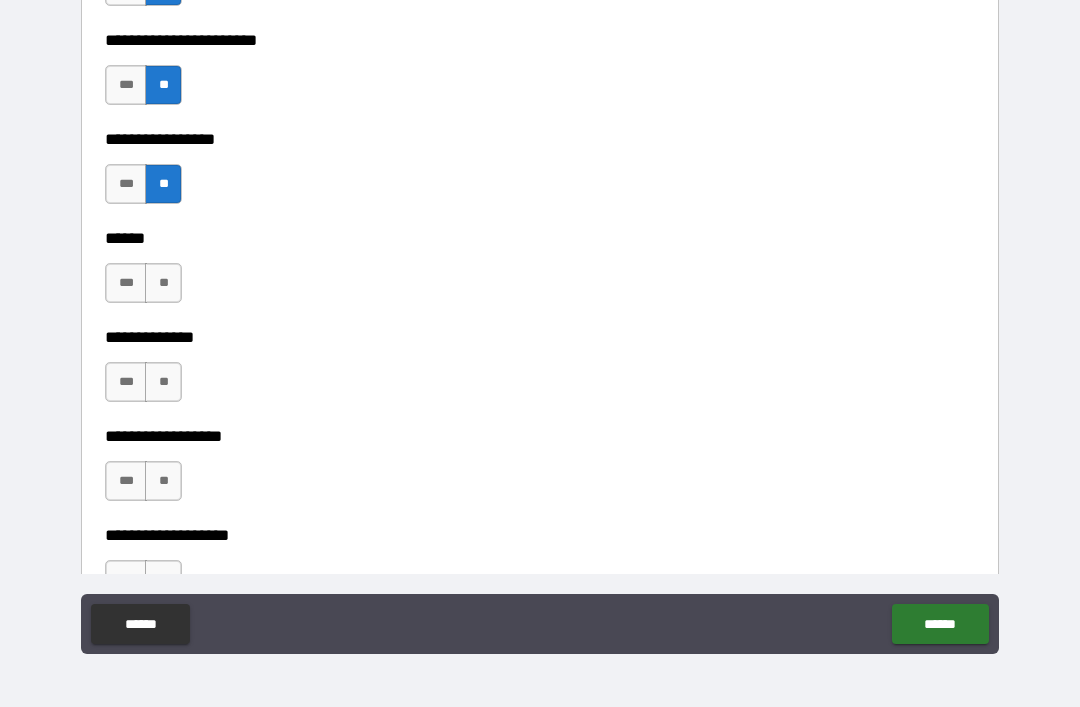 click on "**" at bounding box center [163, 283] 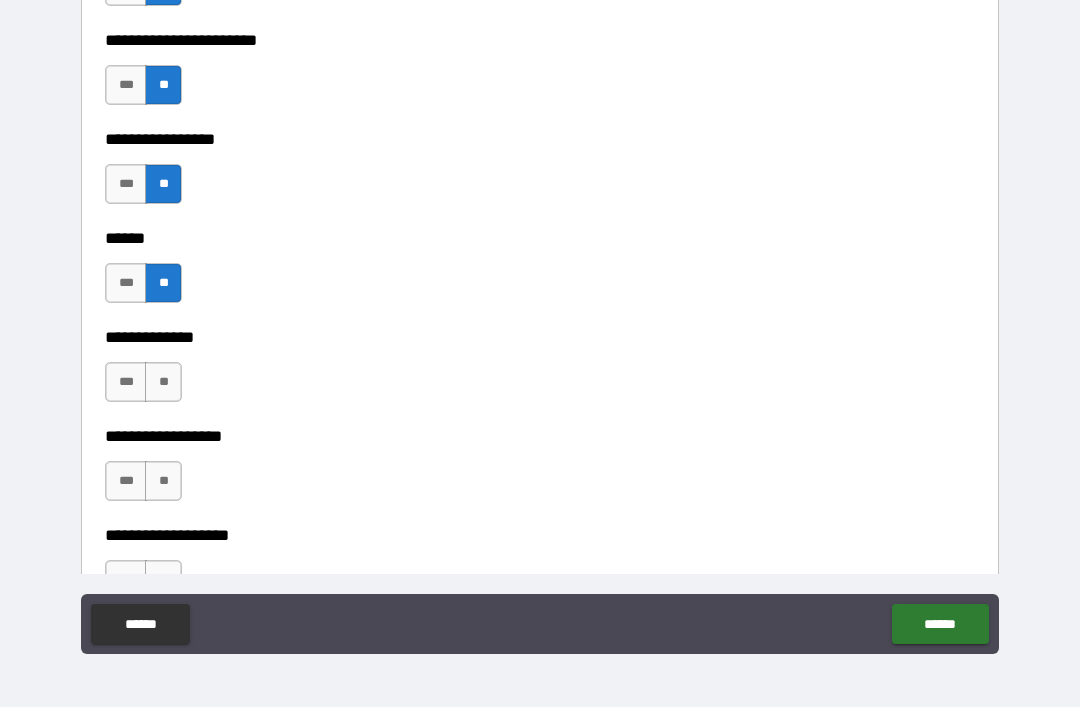 click on "**" at bounding box center [163, 382] 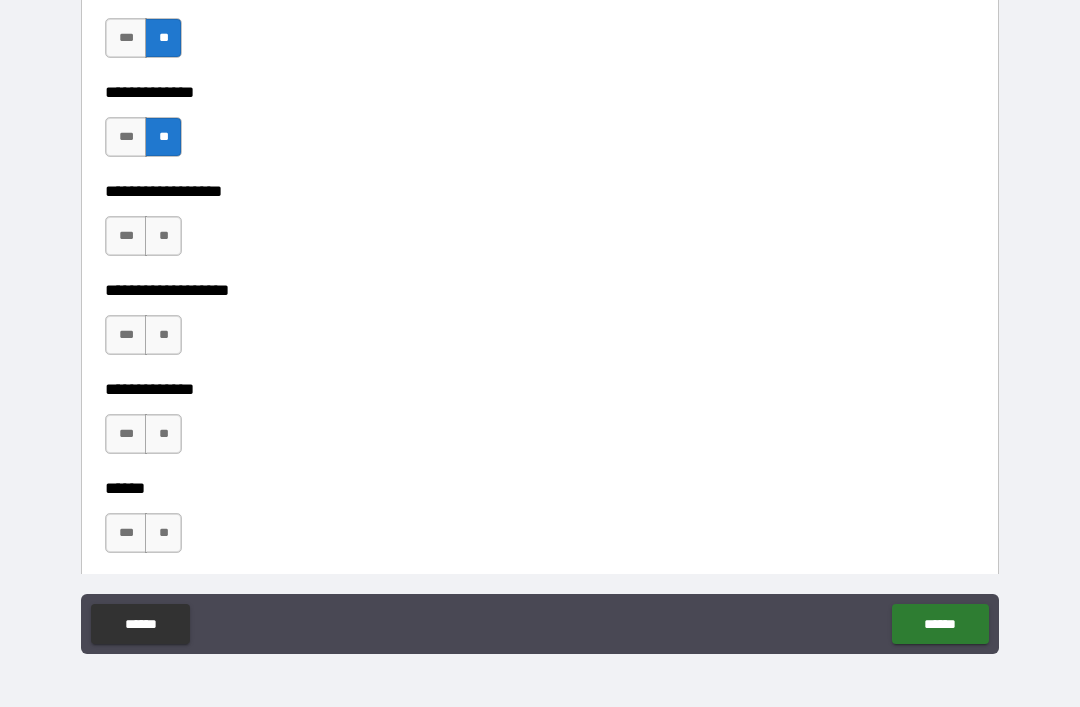 scroll, scrollTop: 3811, scrollLeft: 0, axis: vertical 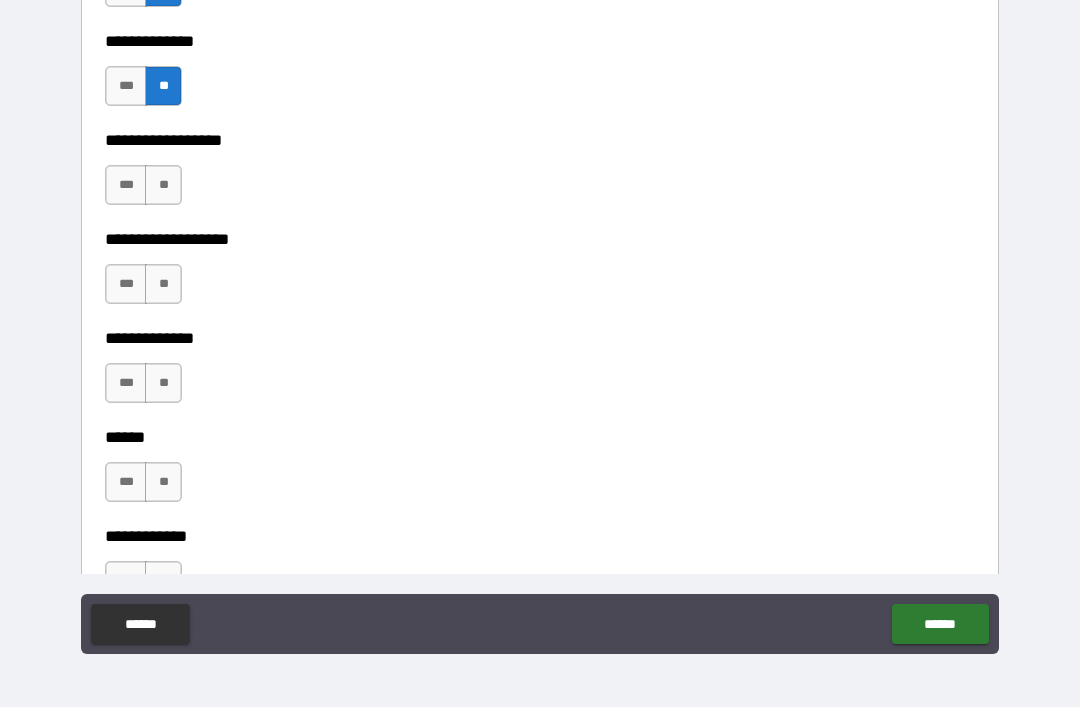 click on "**" at bounding box center (163, 185) 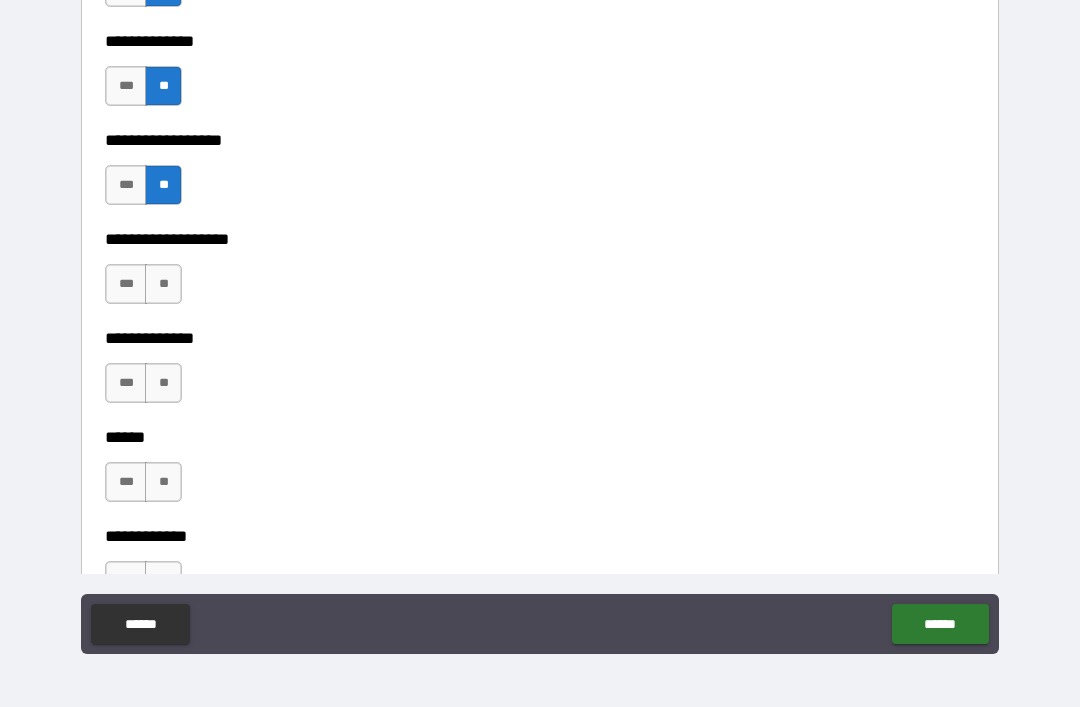 click on "**" at bounding box center (163, 284) 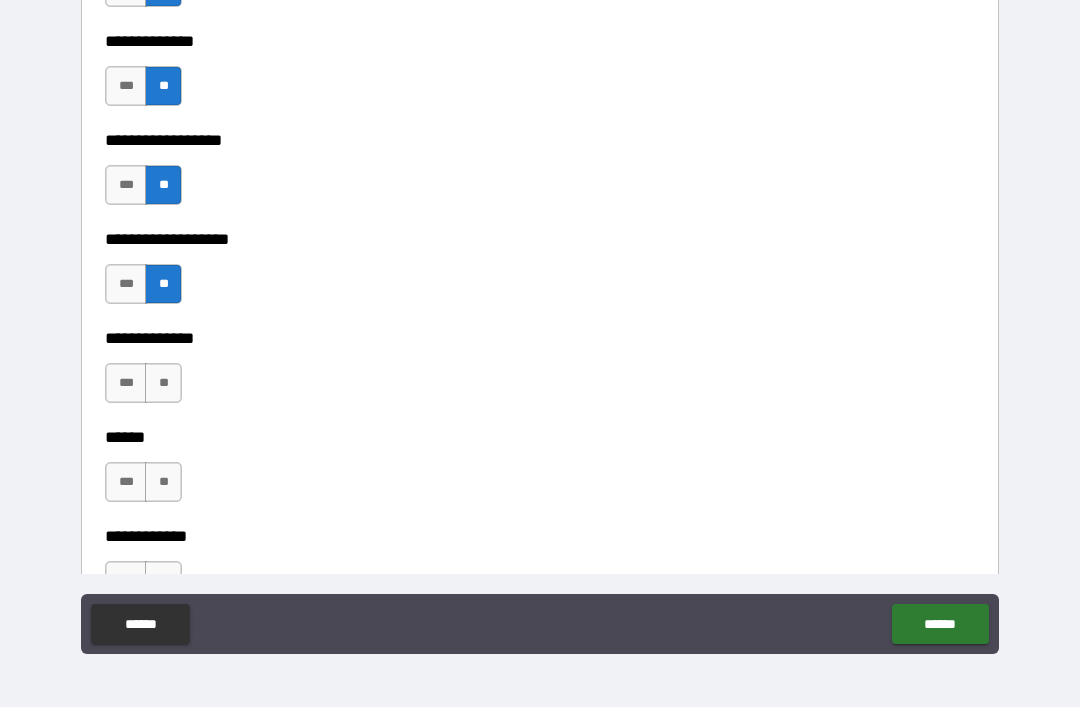 click on "**" at bounding box center [163, 383] 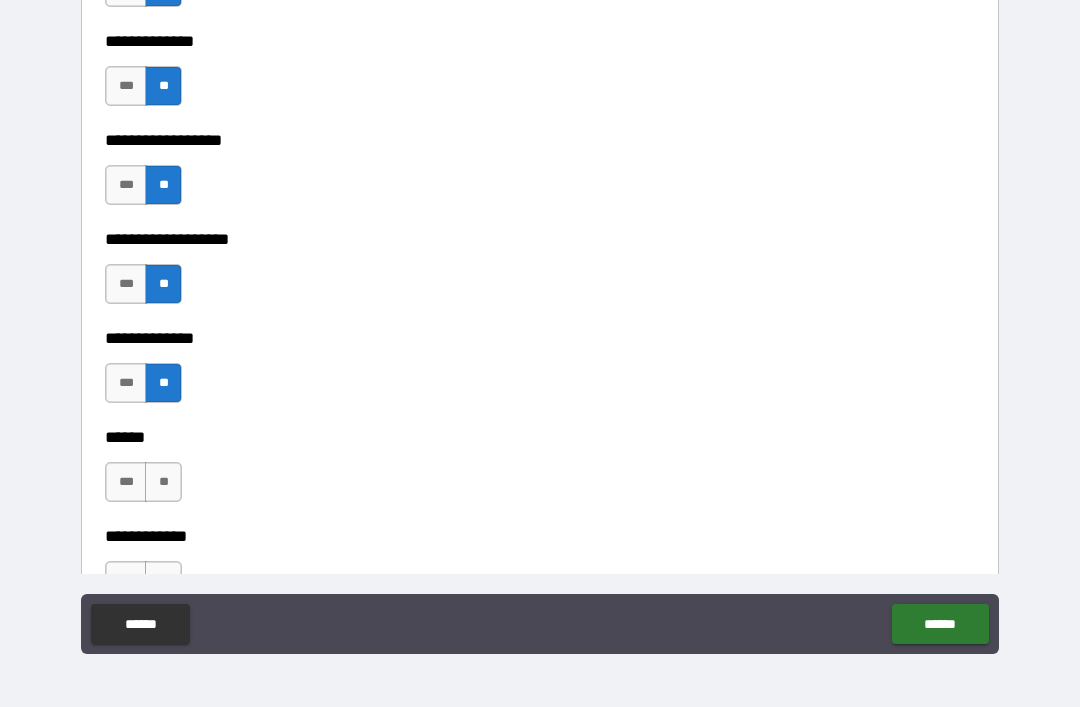 click on "***" at bounding box center [126, 383] 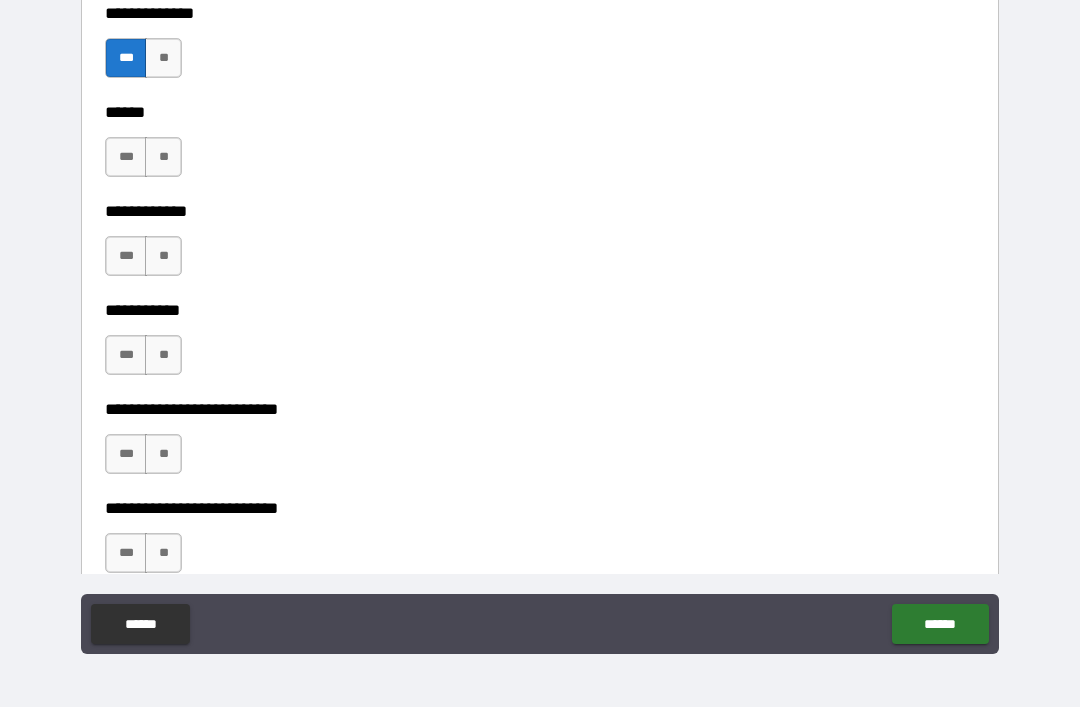 scroll, scrollTop: 4143, scrollLeft: 0, axis: vertical 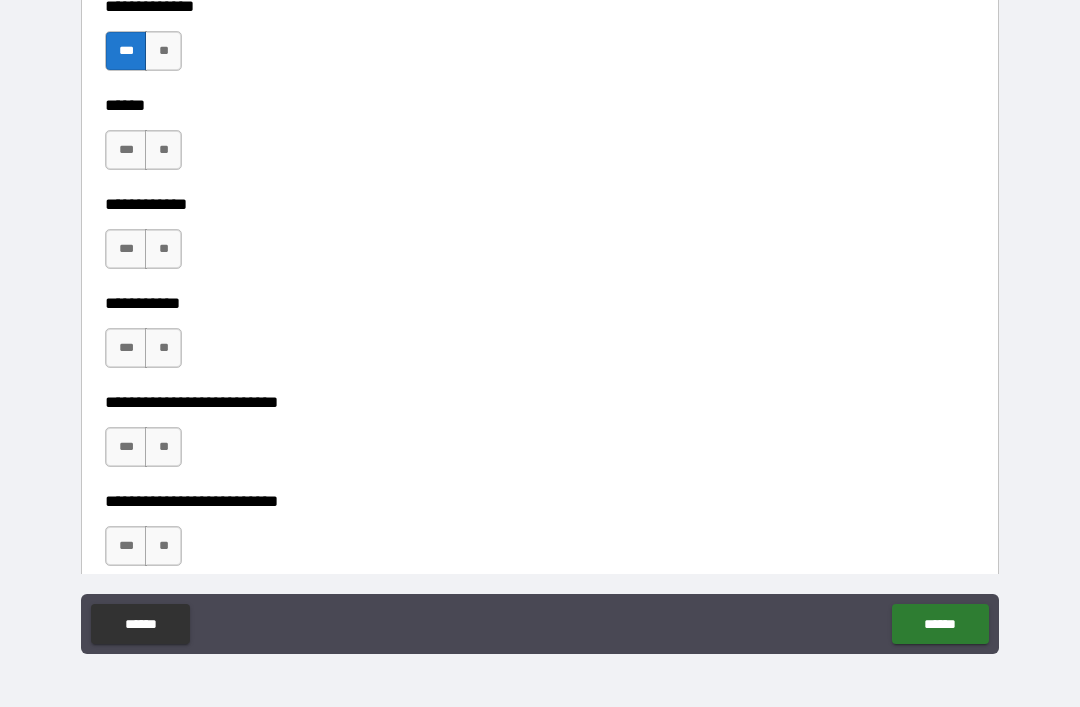 click on "**" at bounding box center (163, 150) 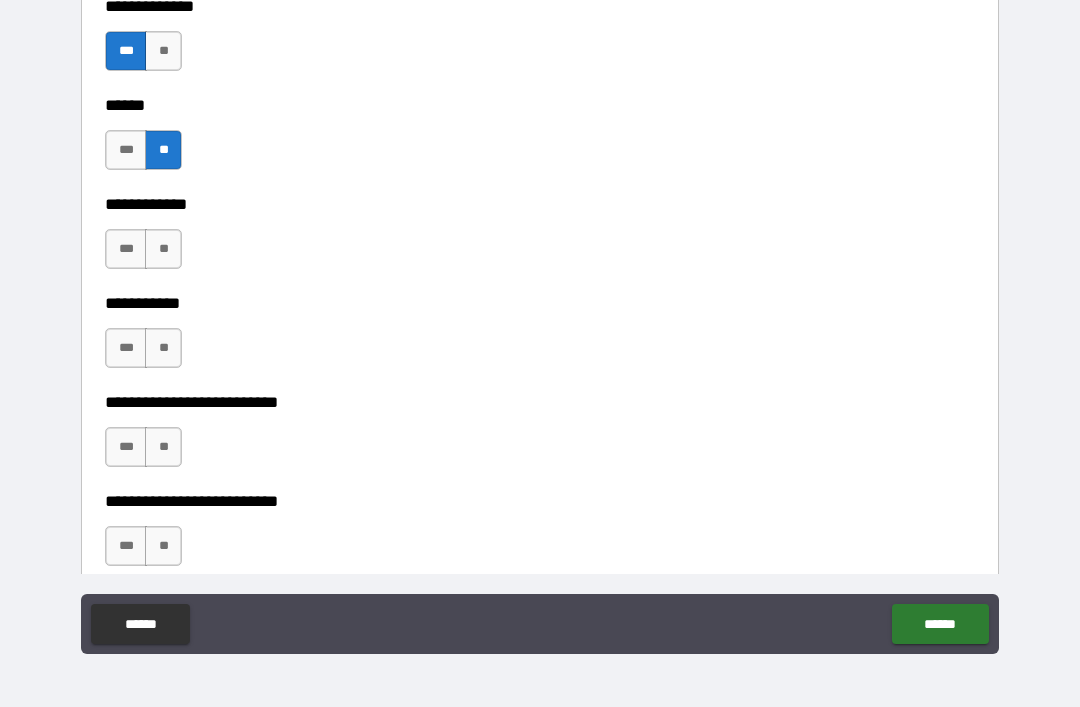 click on "**" at bounding box center (163, 249) 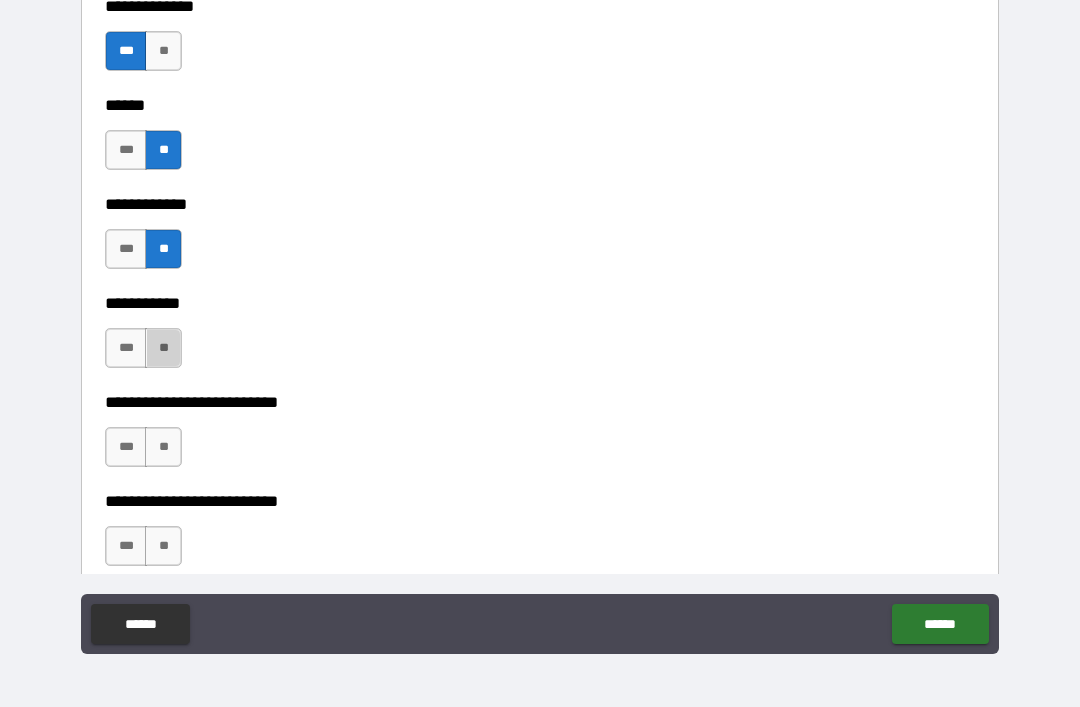 click on "**" at bounding box center [163, 348] 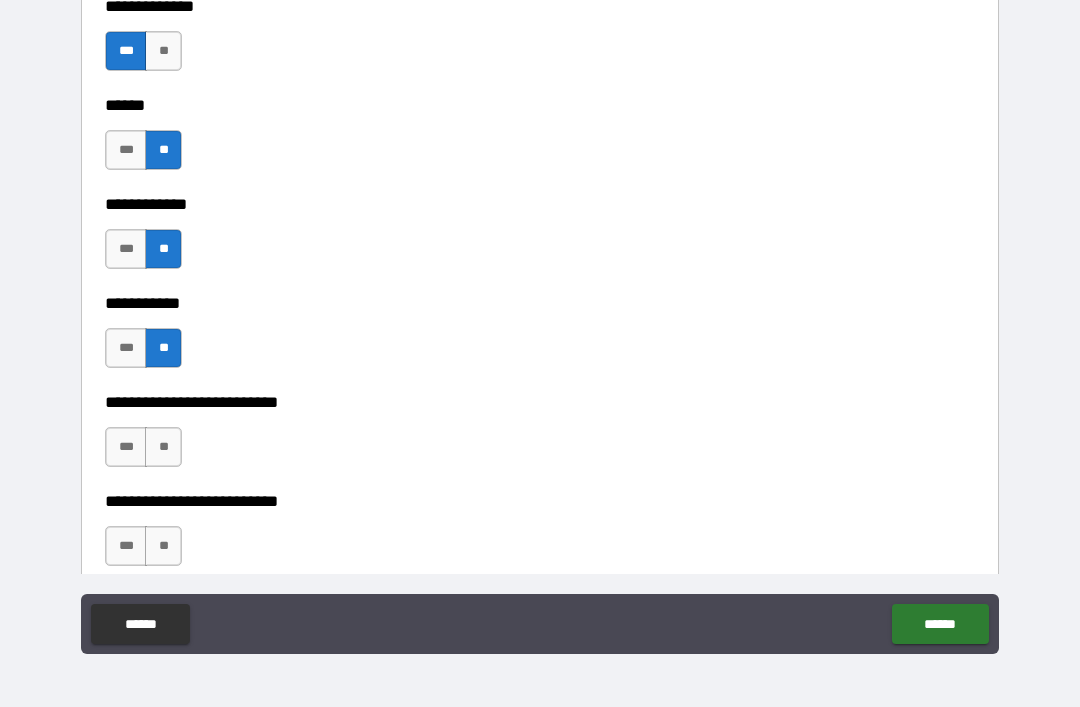 click on "**" at bounding box center [163, 447] 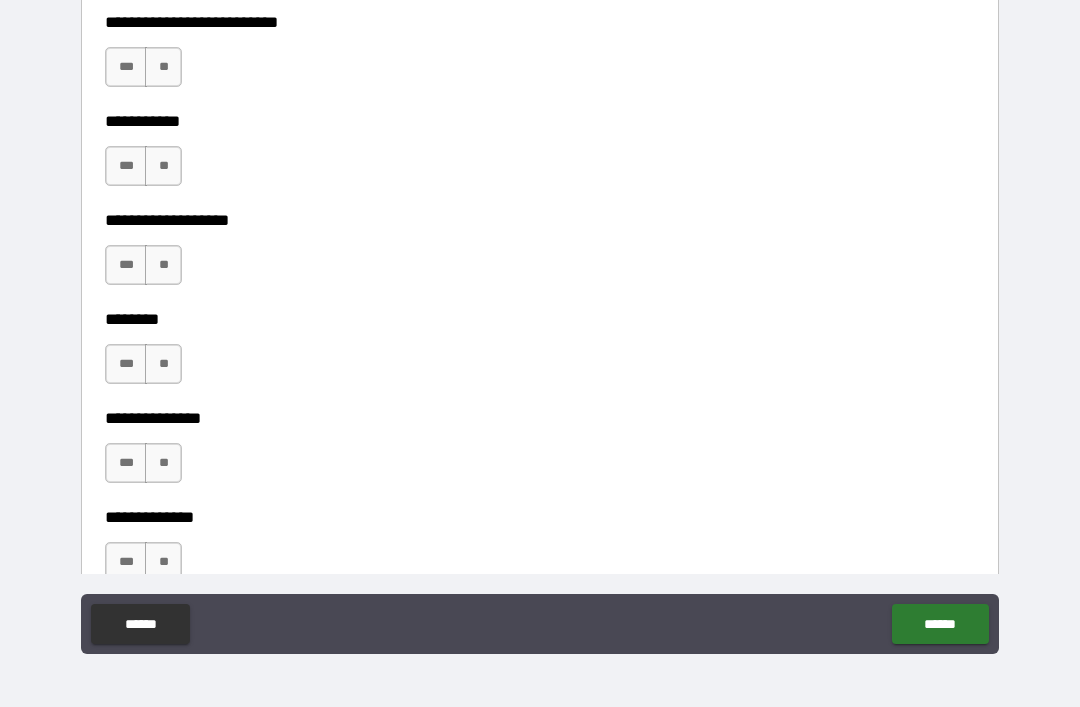 scroll, scrollTop: 4601, scrollLeft: 0, axis: vertical 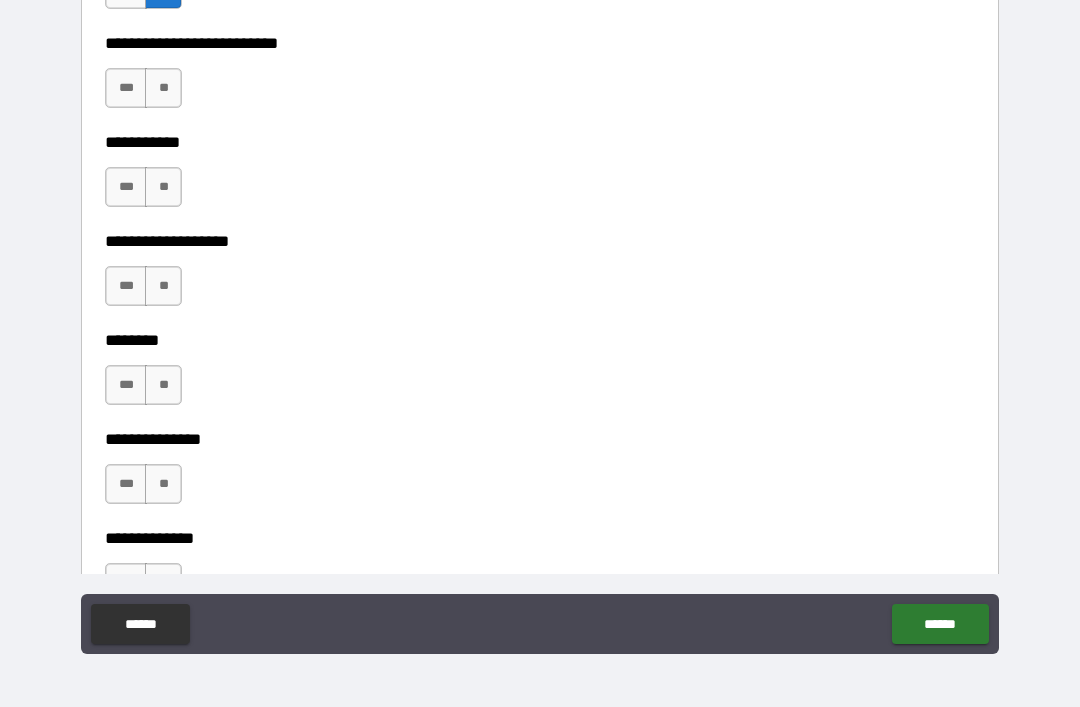click on "**" at bounding box center [163, 88] 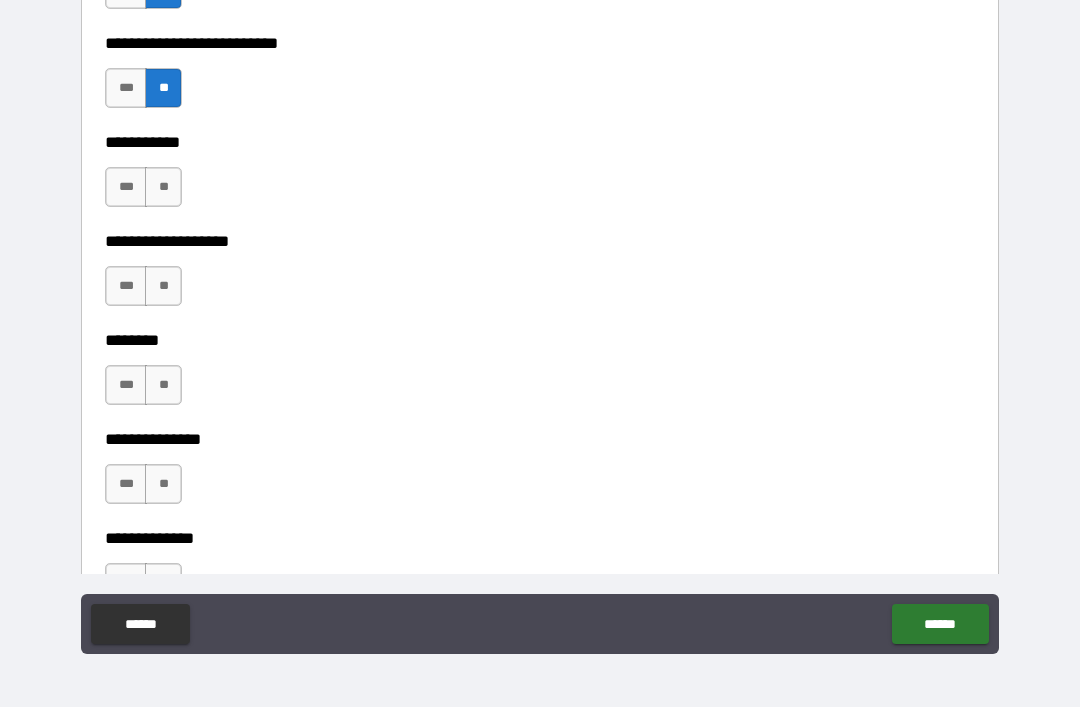 click on "**" at bounding box center [163, 187] 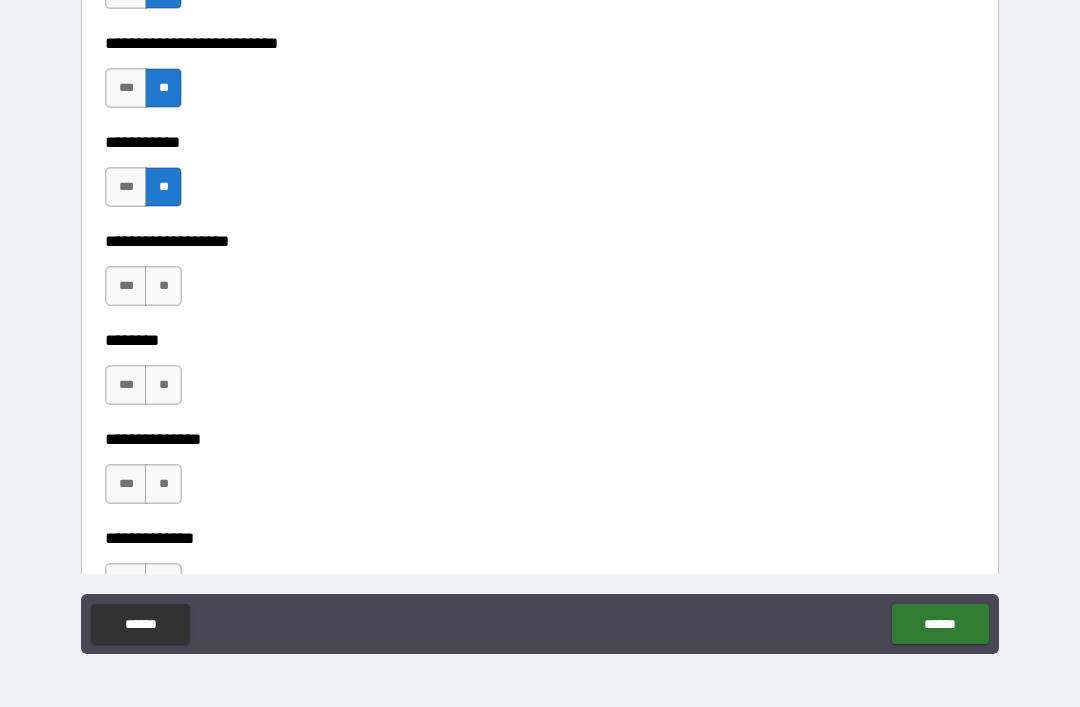 click on "**" at bounding box center [163, 286] 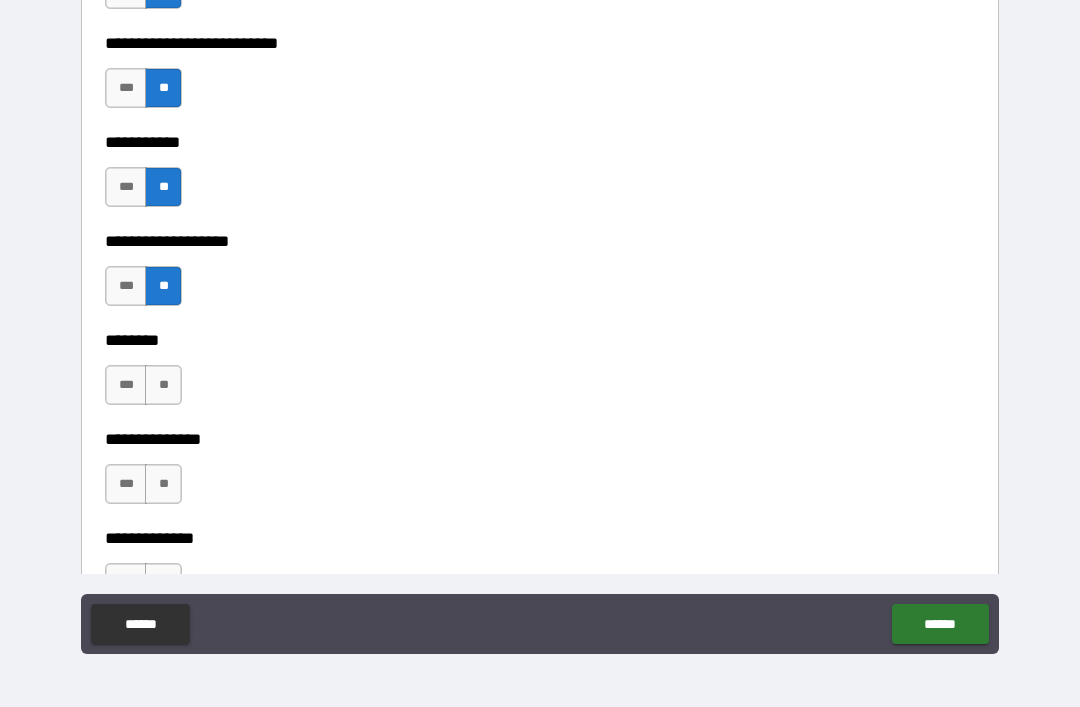 click on "**" at bounding box center (163, 385) 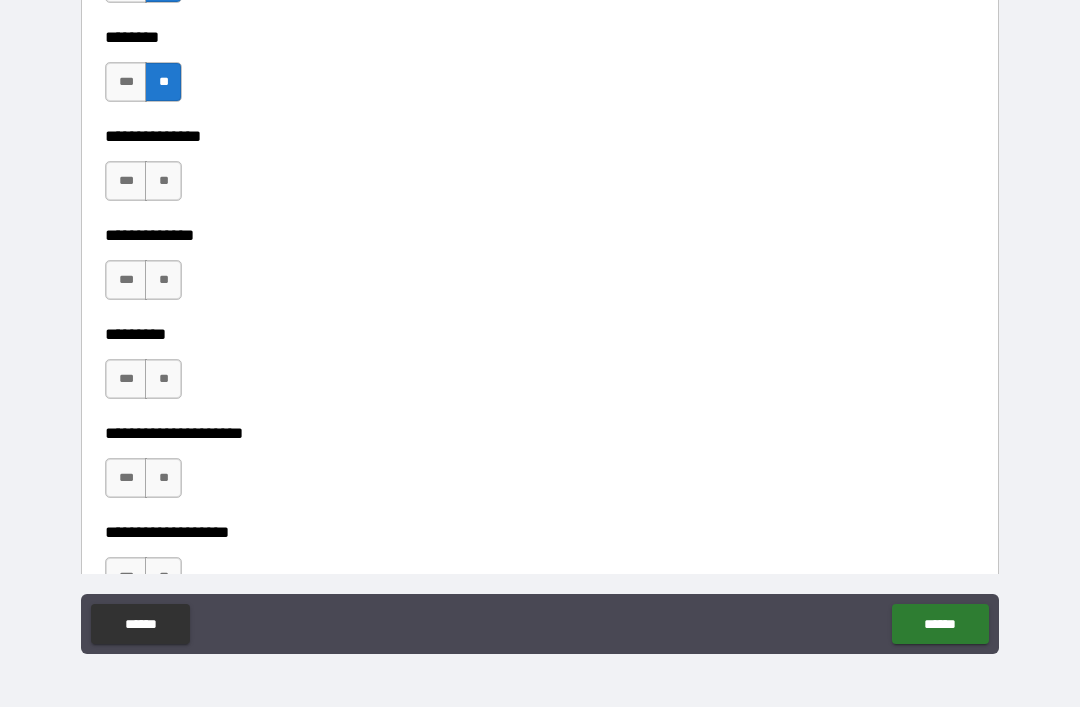 scroll, scrollTop: 5026, scrollLeft: 0, axis: vertical 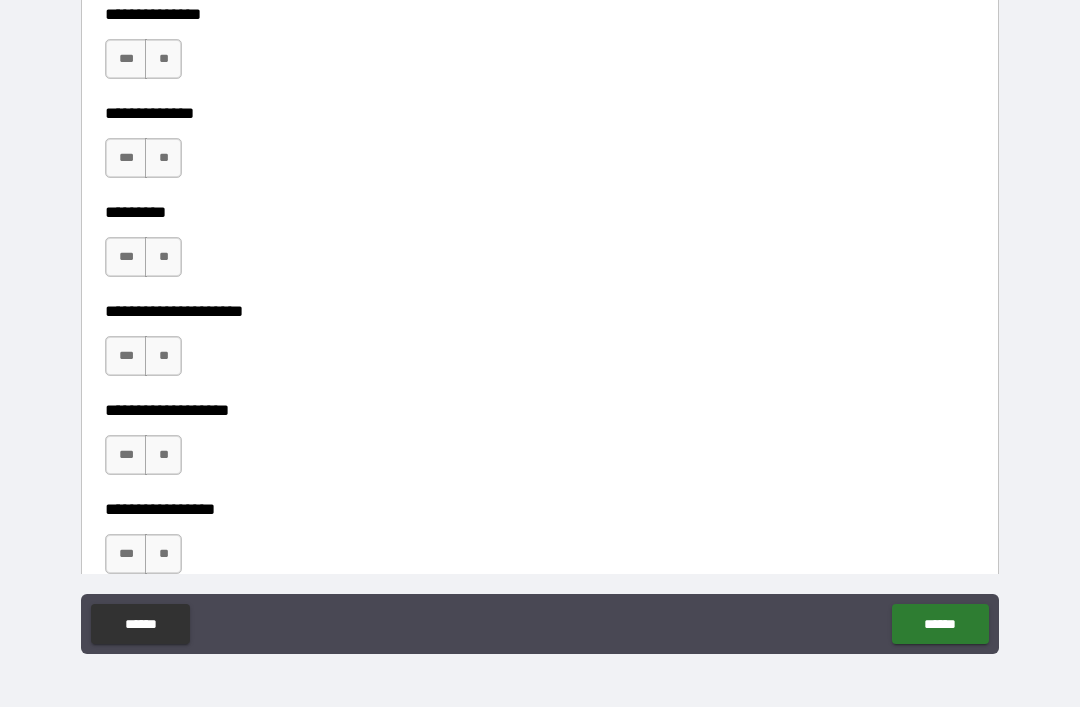 click on "**" at bounding box center [163, 59] 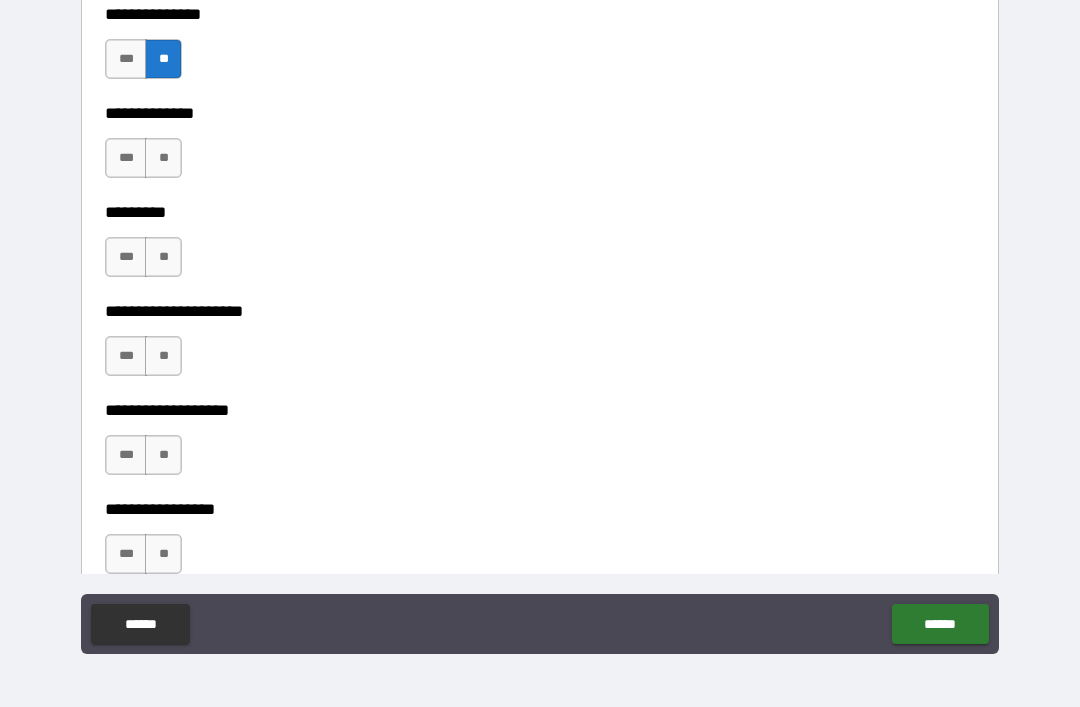 click on "**" at bounding box center [163, 158] 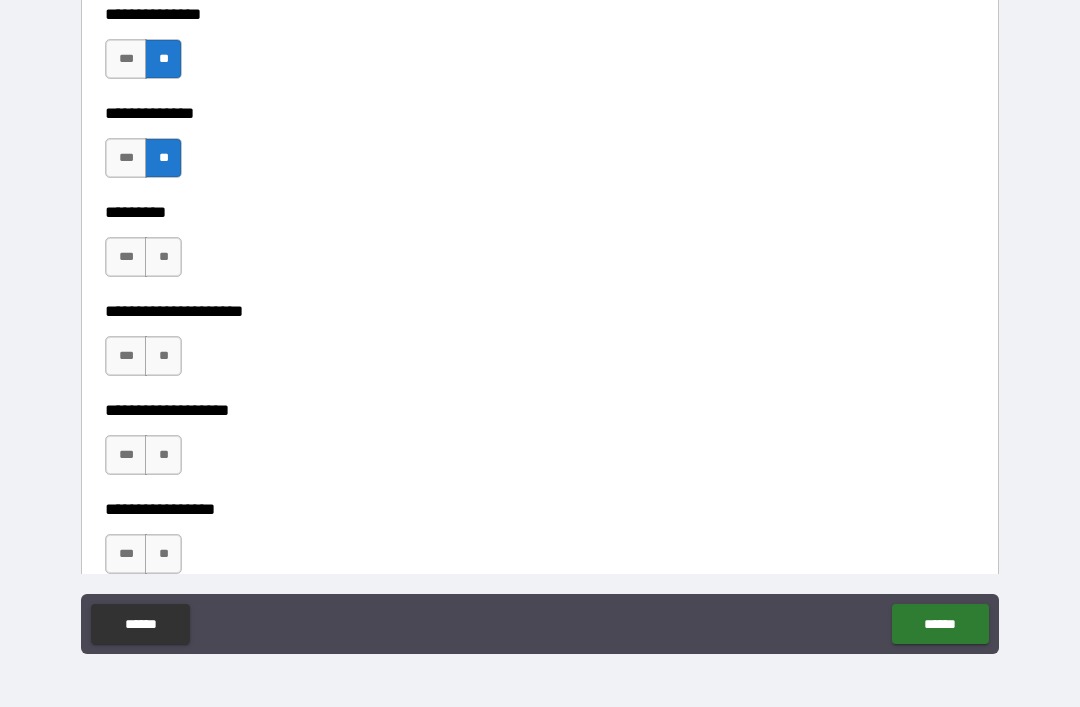 click on "**" at bounding box center [163, 257] 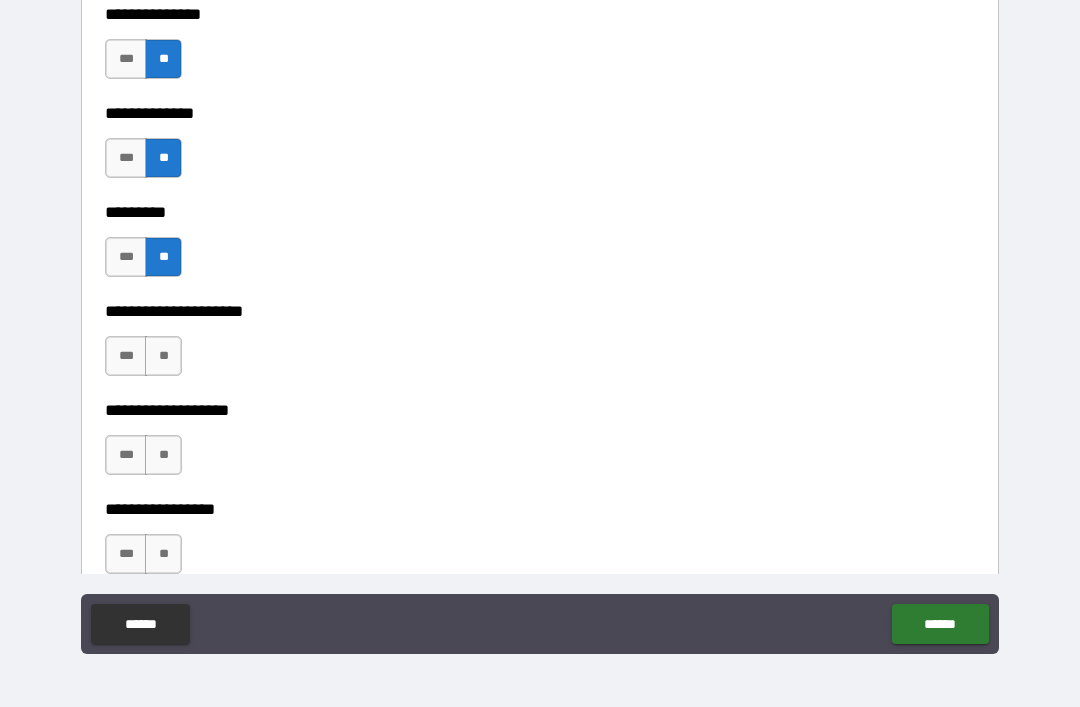 click on "**" at bounding box center [163, 356] 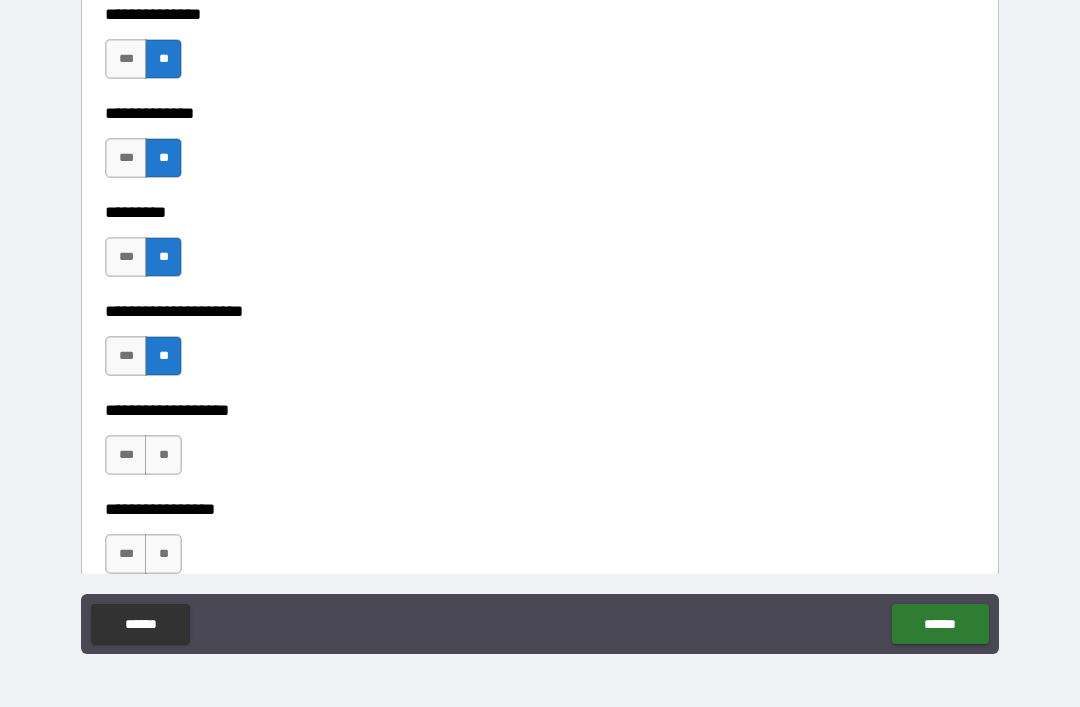 click on "**" at bounding box center [163, 455] 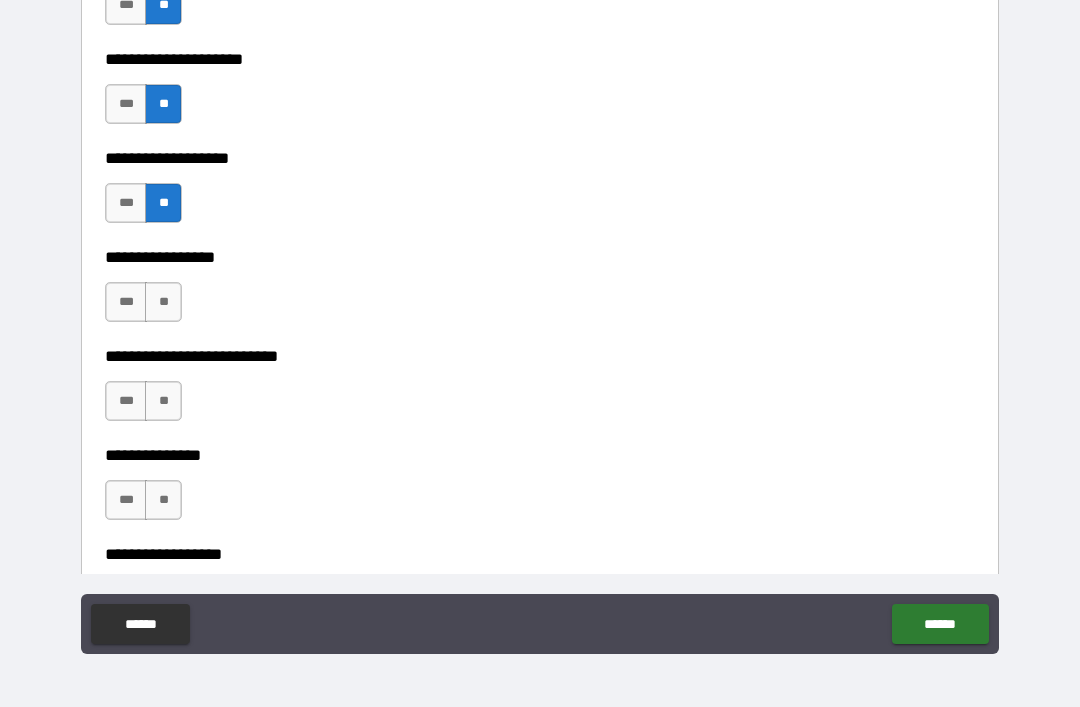 scroll, scrollTop: 5357, scrollLeft: 0, axis: vertical 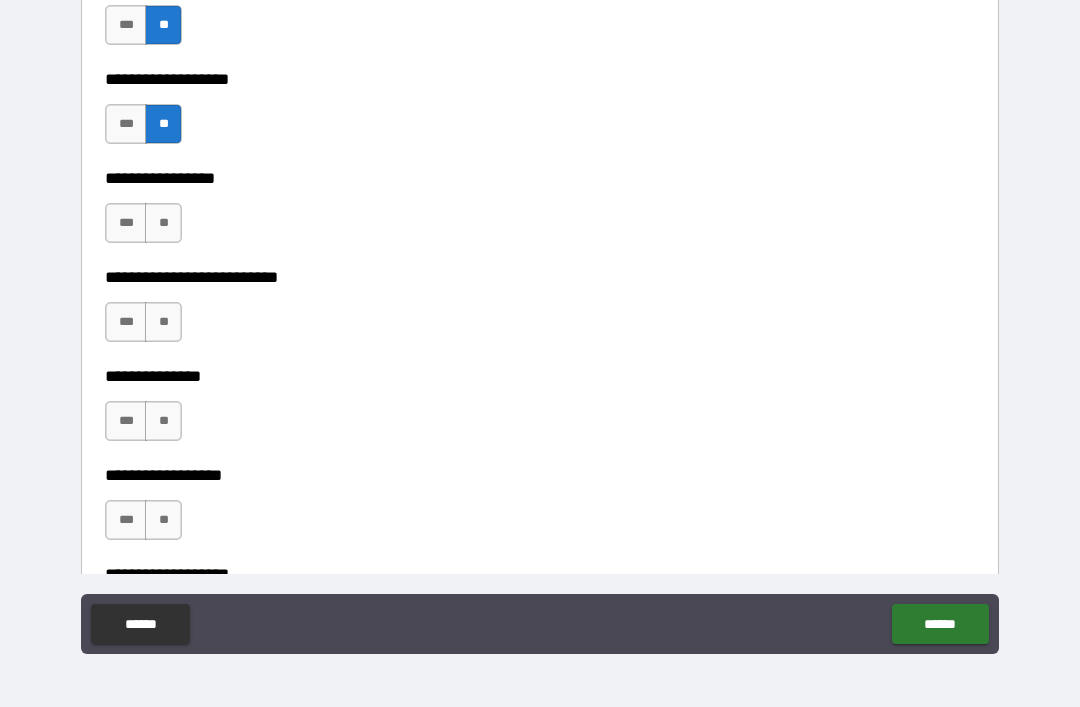 click on "**" at bounding box center [163, 223] 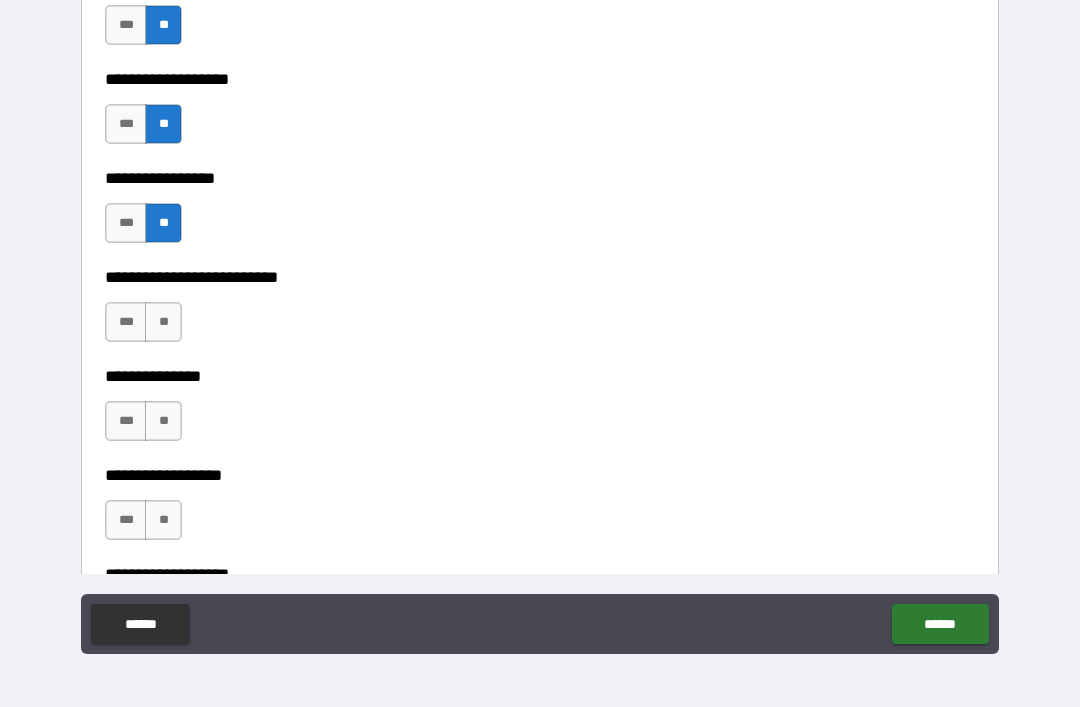 click on "**" at bounding box center (163, 322) 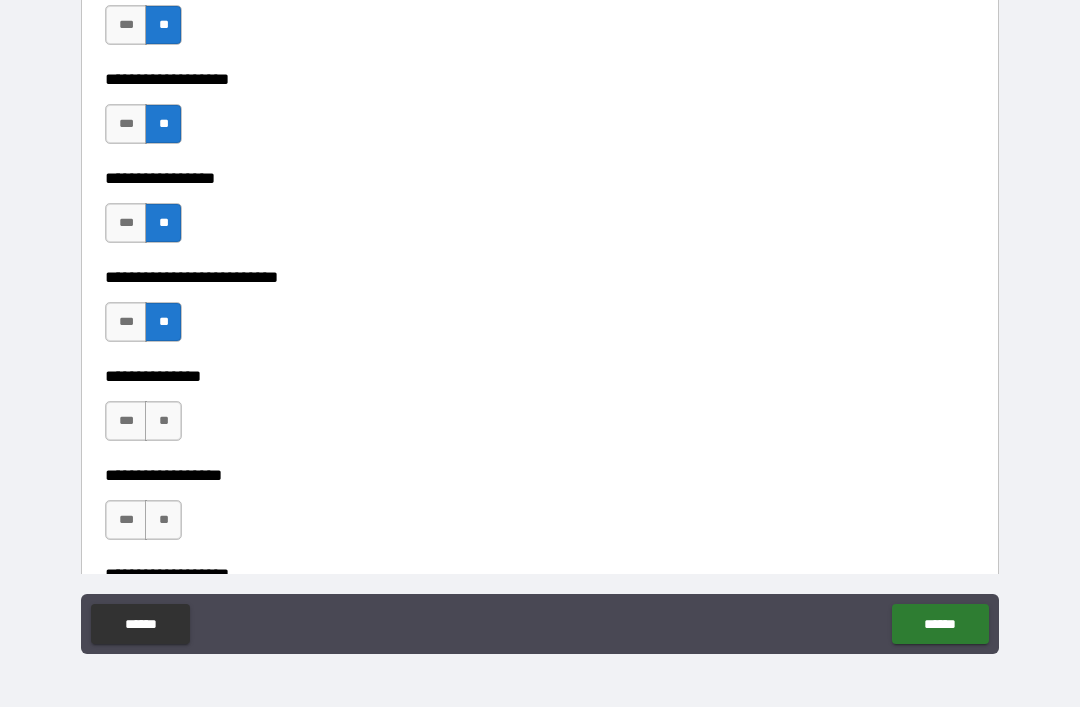 click on "**" at bounding box center (163, 421) 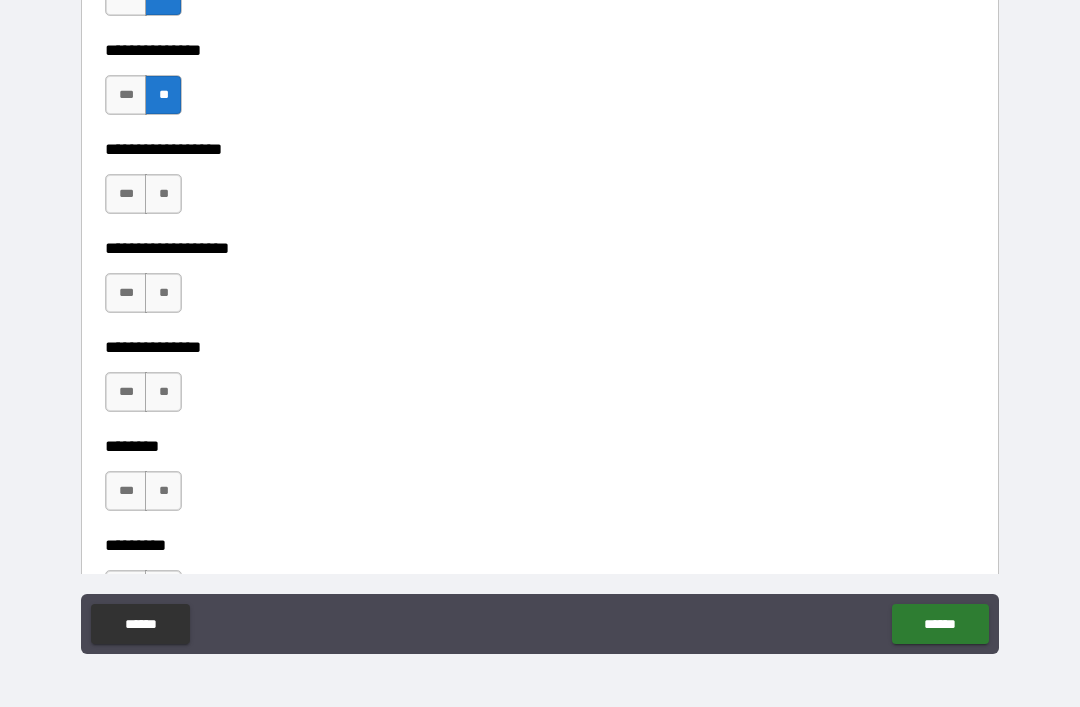 scroll, scrollTop: 5701, scrollLeft: 0, axis: vertical 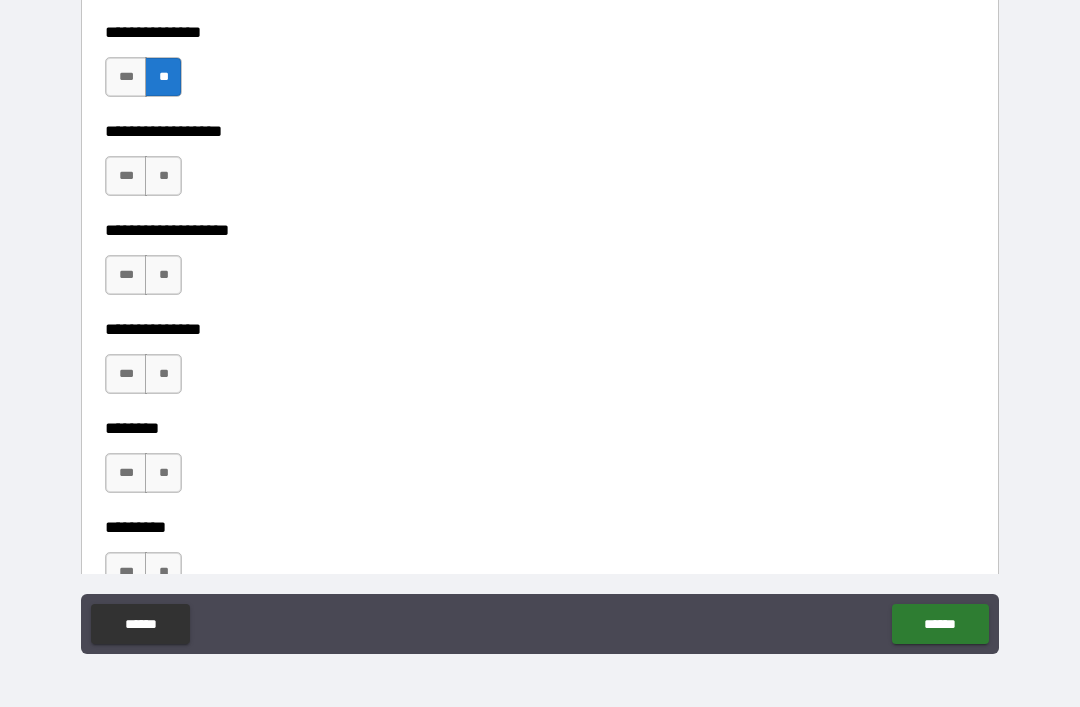 click on "**" at bounding box center (163, 176) 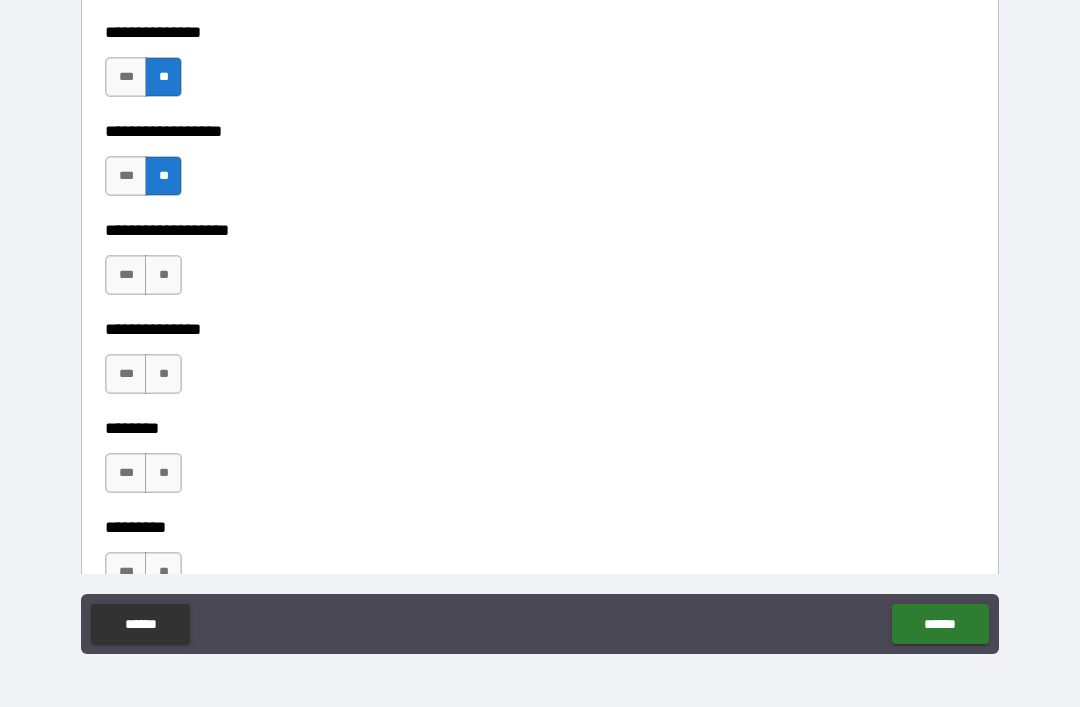 click on "***" at bounding box center (126, 275) 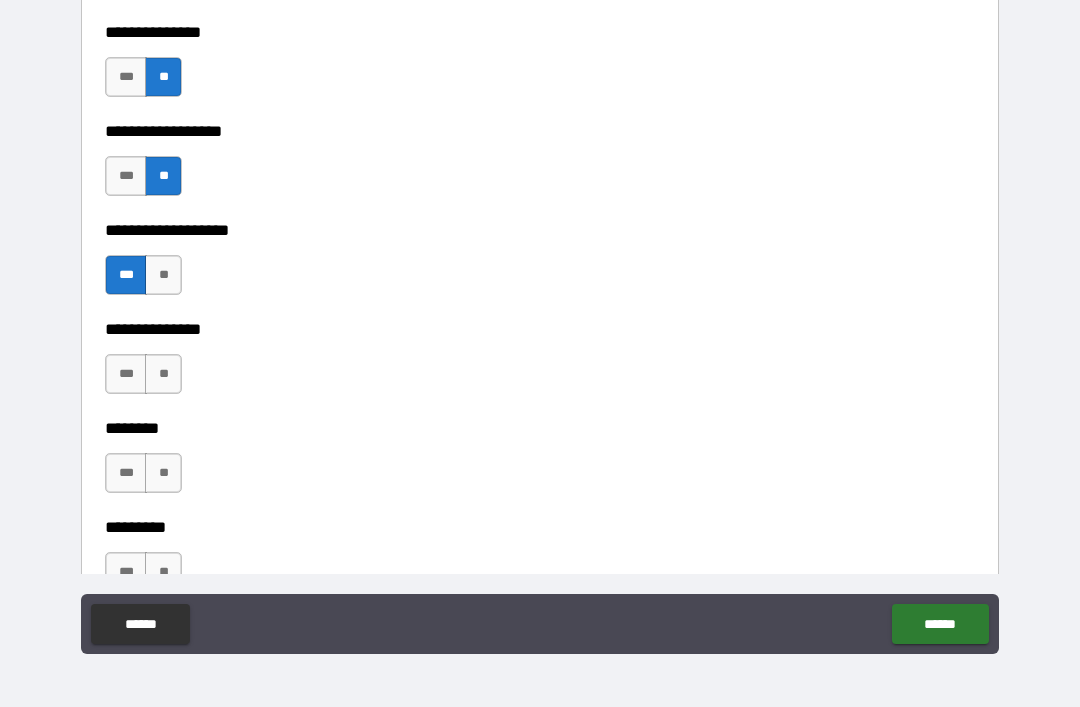 click on "**" at bounding box center [163, 374] 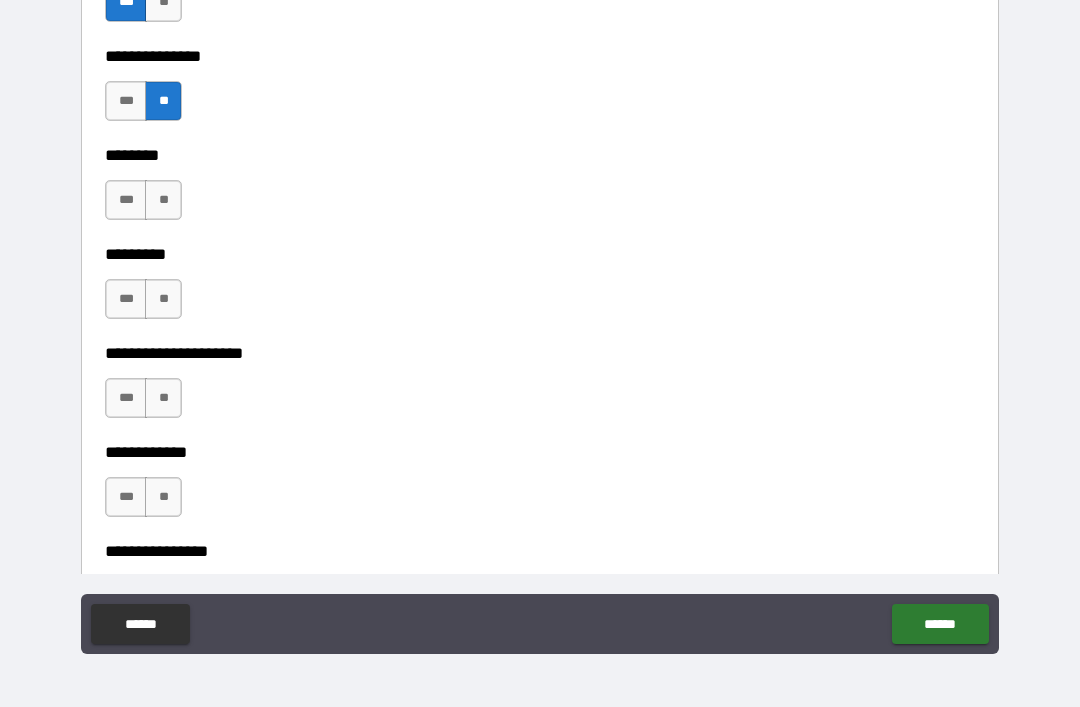 scroll, scrollTop: 6019, scrollLeft: 0, axis: vertical 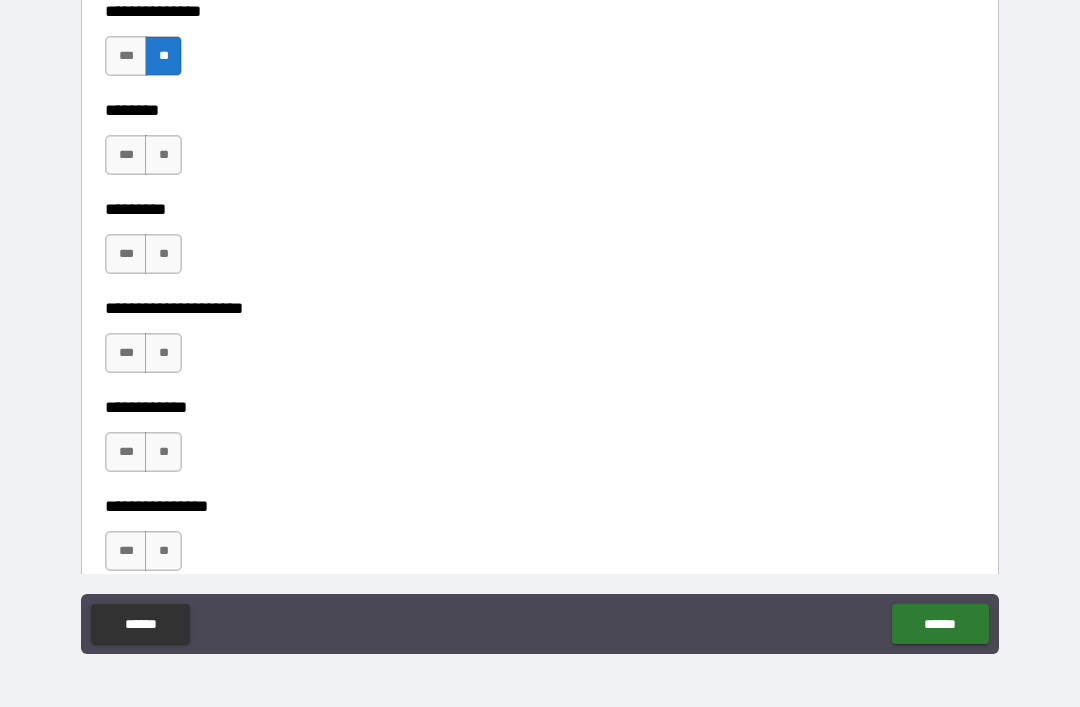 click on "**" at bounding box center [163, 155] 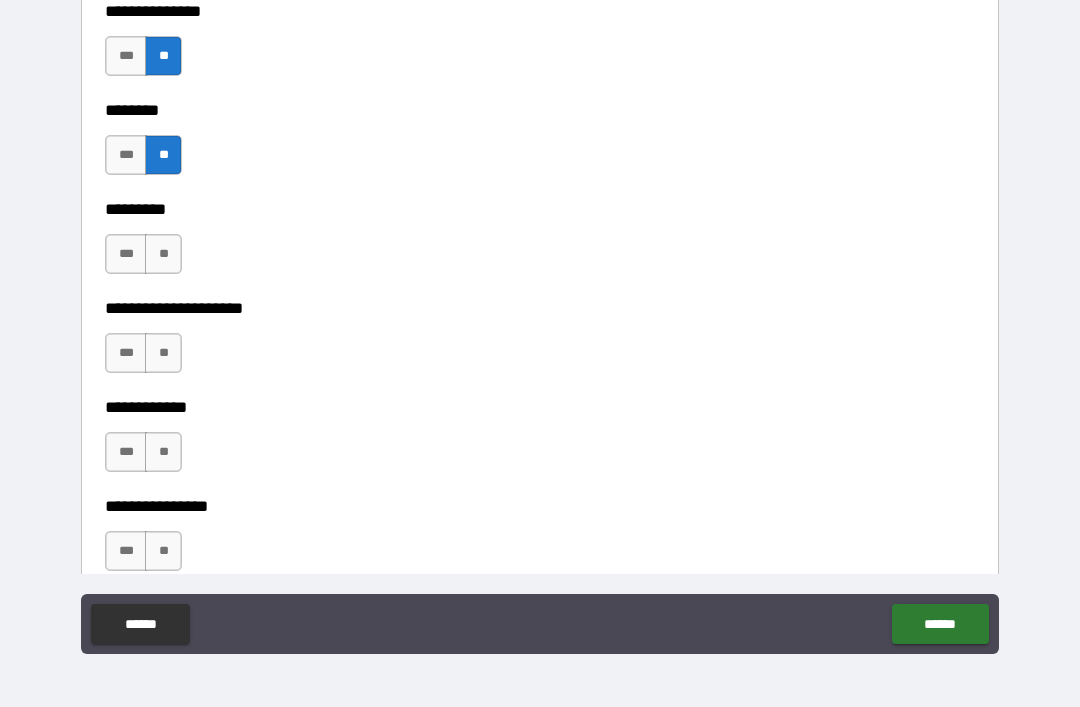 click on "**" at bounding box center (163, 254) 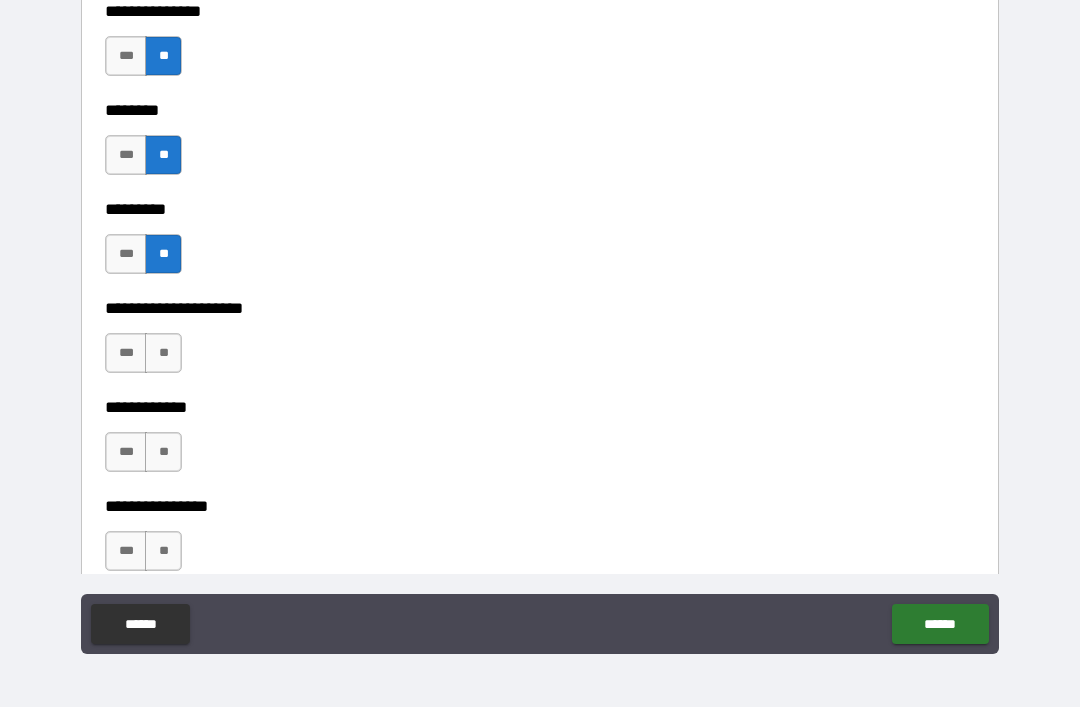 click on "**" at bounding box center (163, 353) 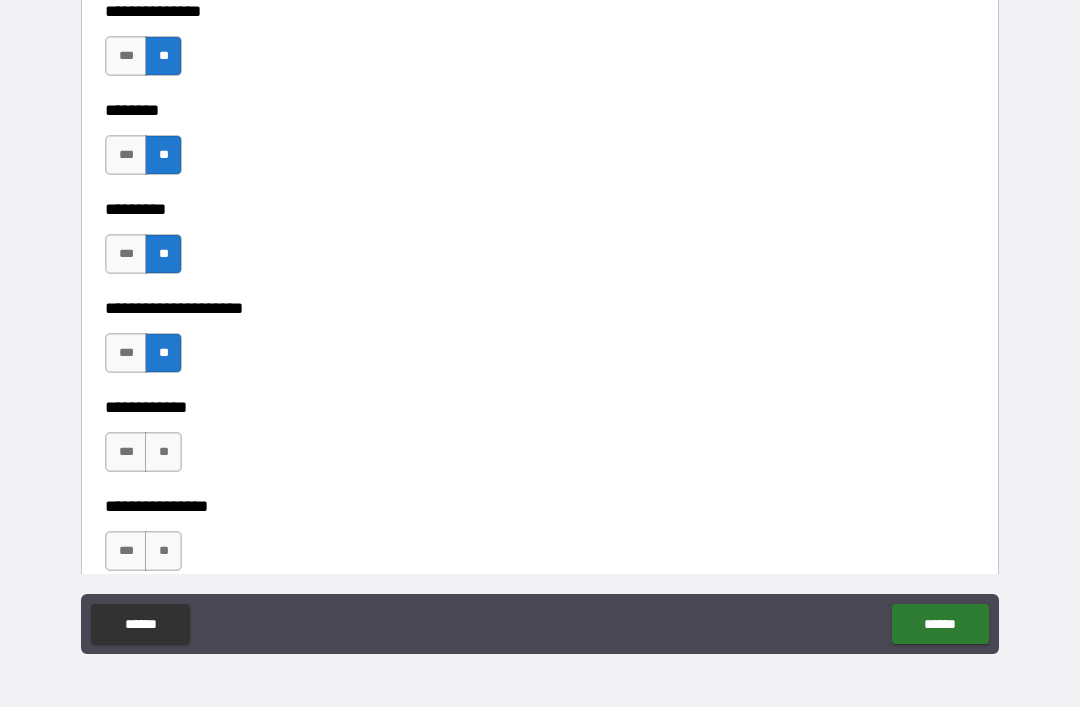 click on "**" at bounding box center (163, 452) 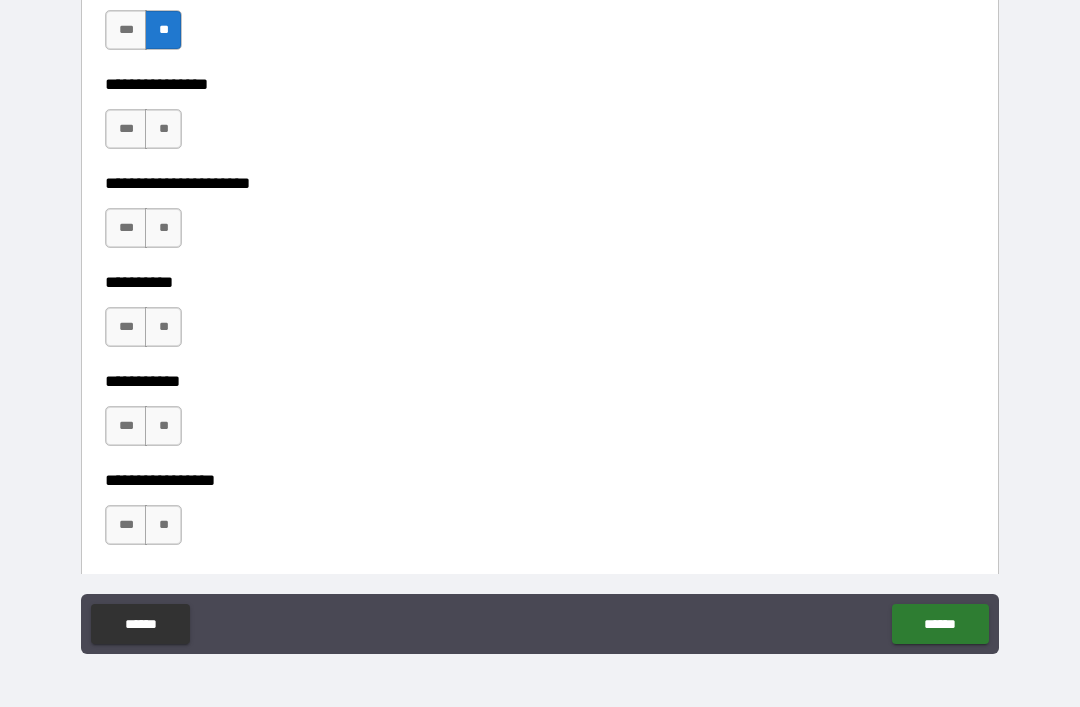 scroll, scrollTop: 6425, scrollLeft: 0, axis: vertical 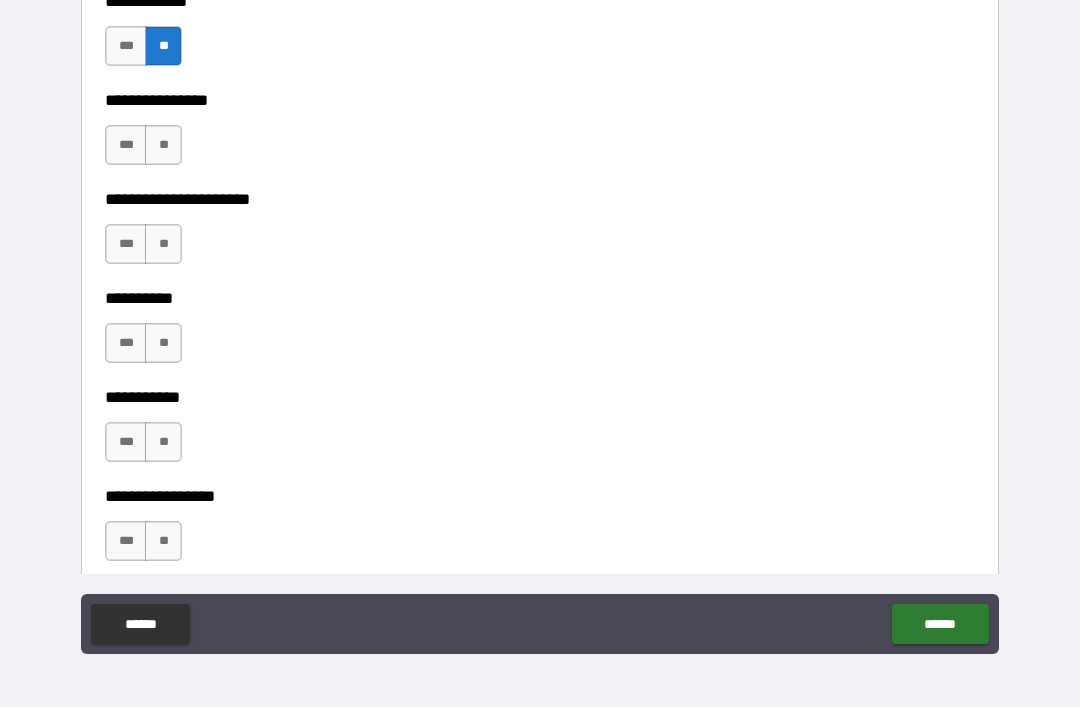 click on "**" at bounding box center [163, 145] 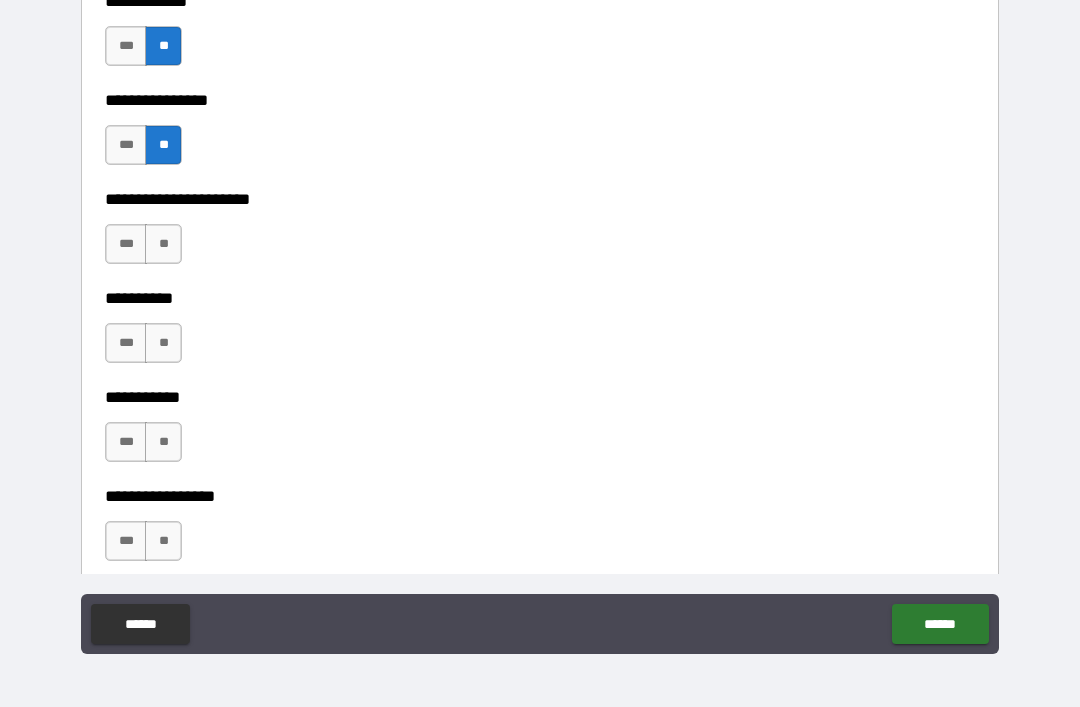 click on "**" at bounding box center [163, 244] 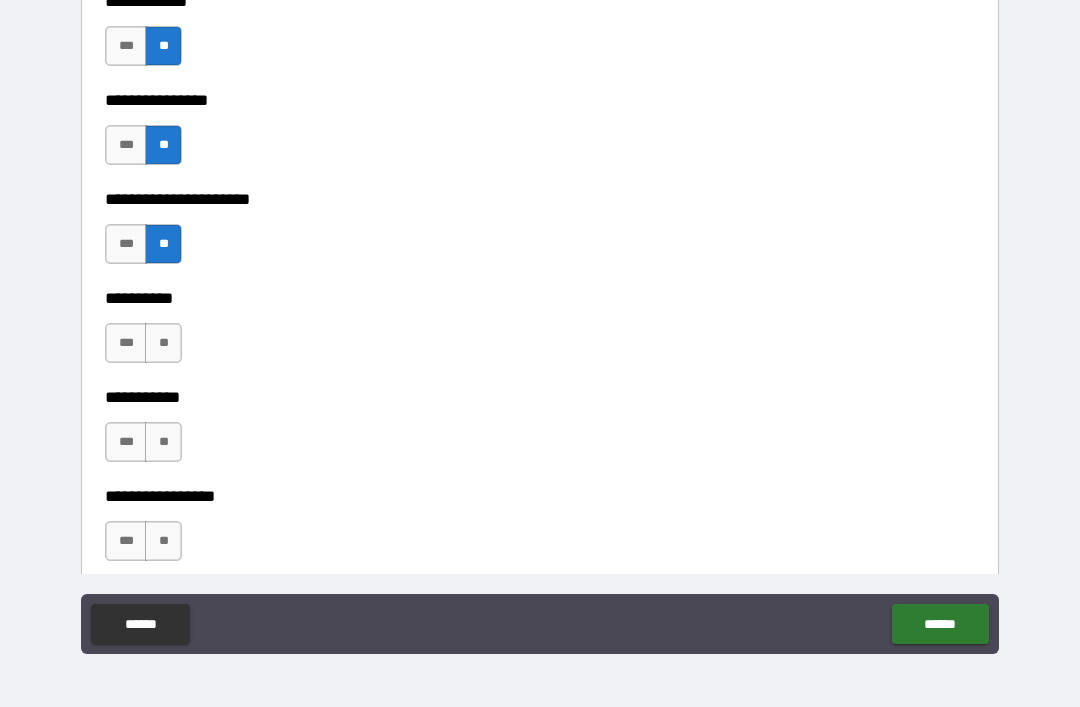 click on "**" at bounding box center (163, 343) 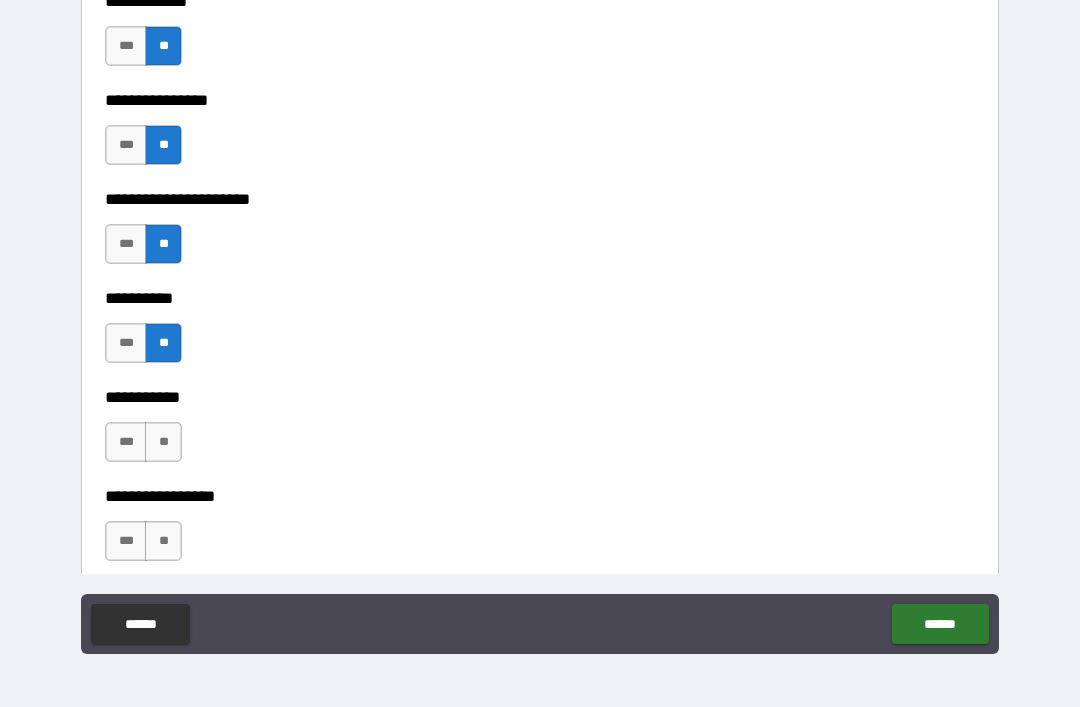 click on "**" at bounding box center [163, 442] 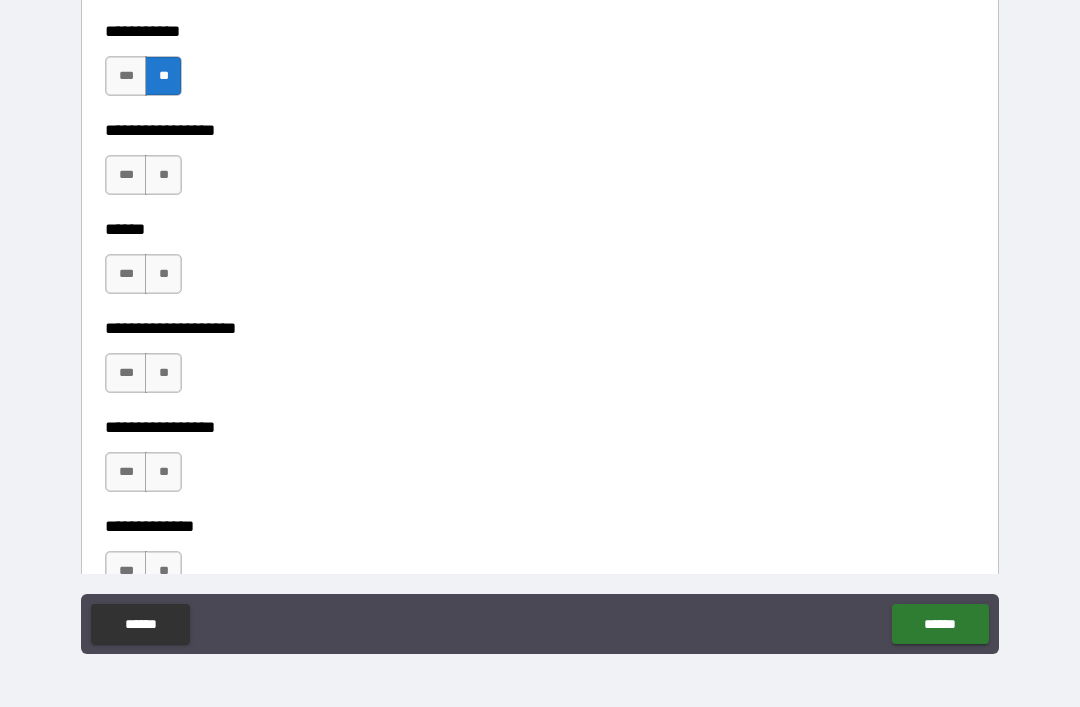 scroll, scrollTop: 6803, scrollLeft: 0, axis: vertical 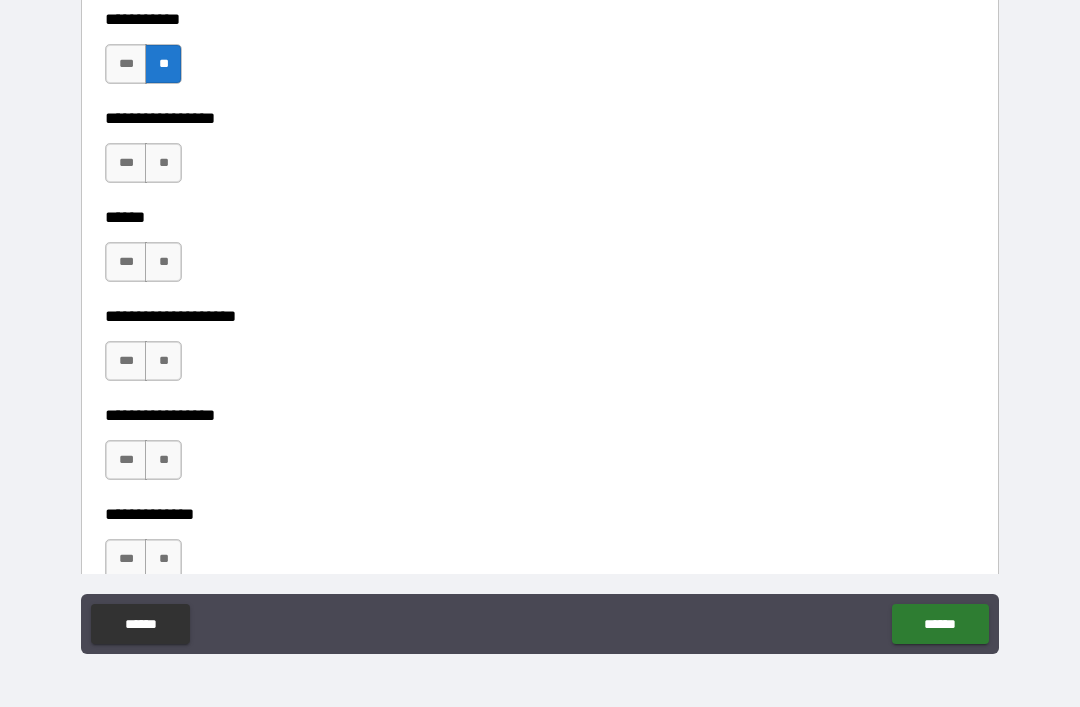 click on "**" at bounding box center [163, 163] 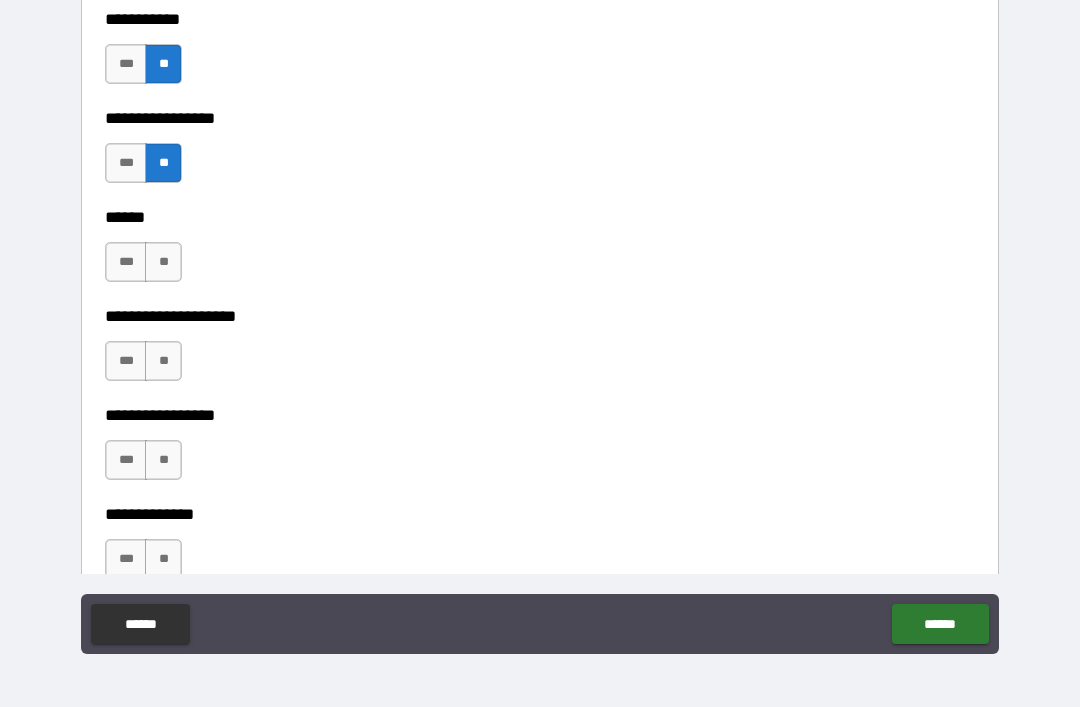 click on "**" at bounding box center (163, 262) 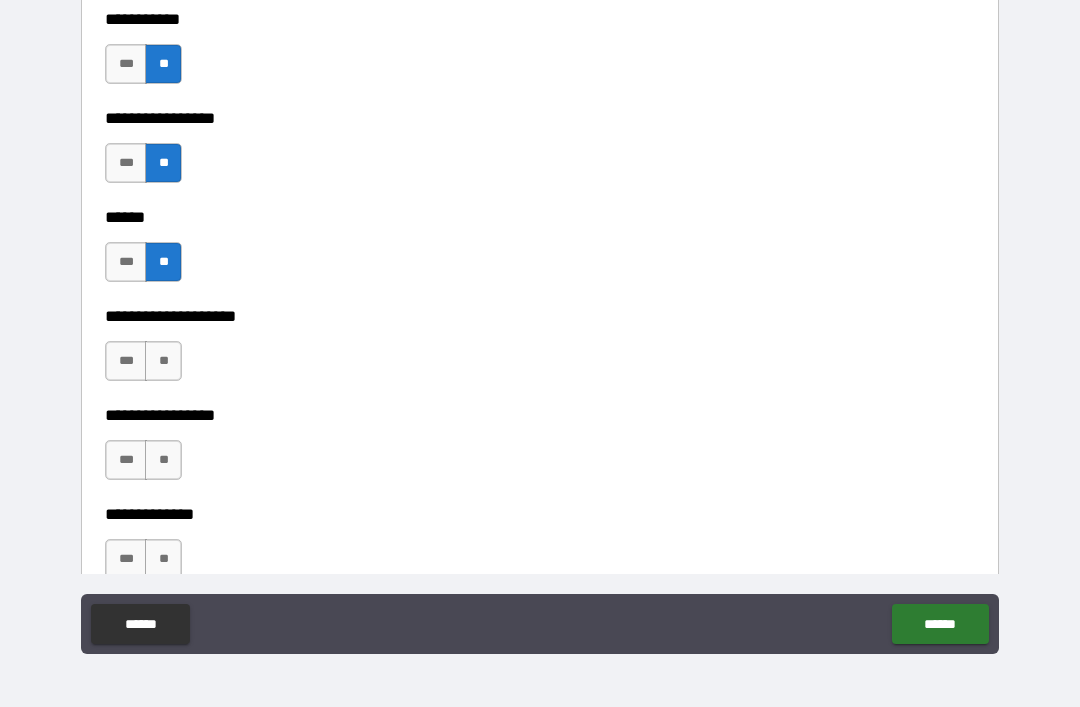 click on "**" at bounding box center [163, 361] 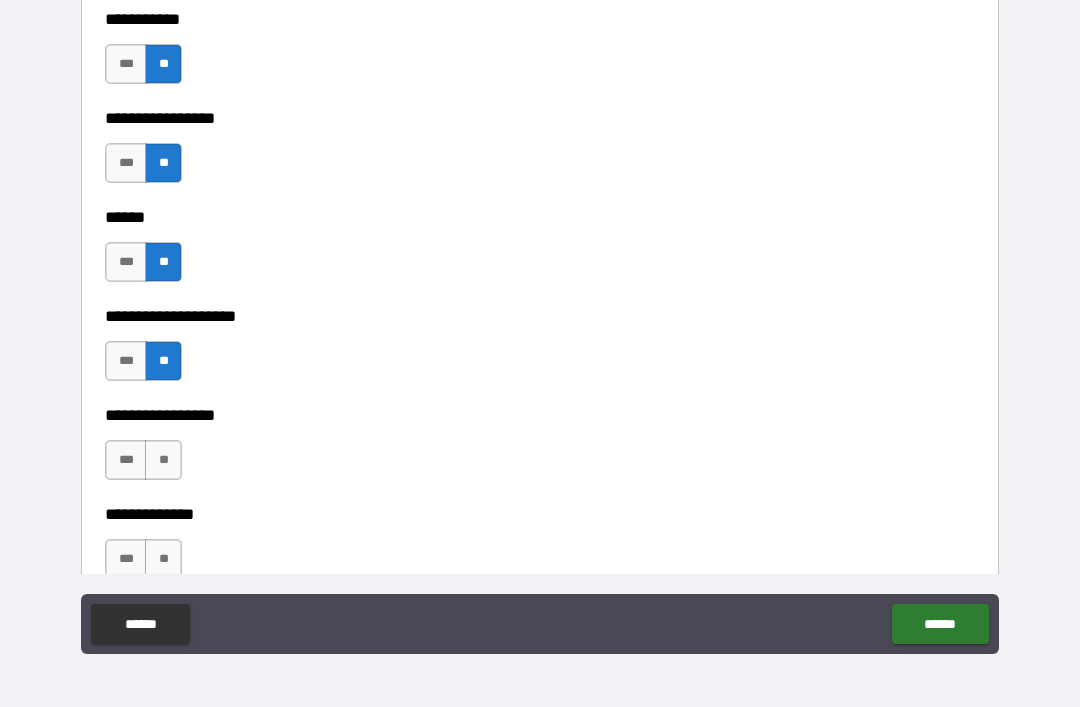 click on "**" at bounding box center (163, 460) 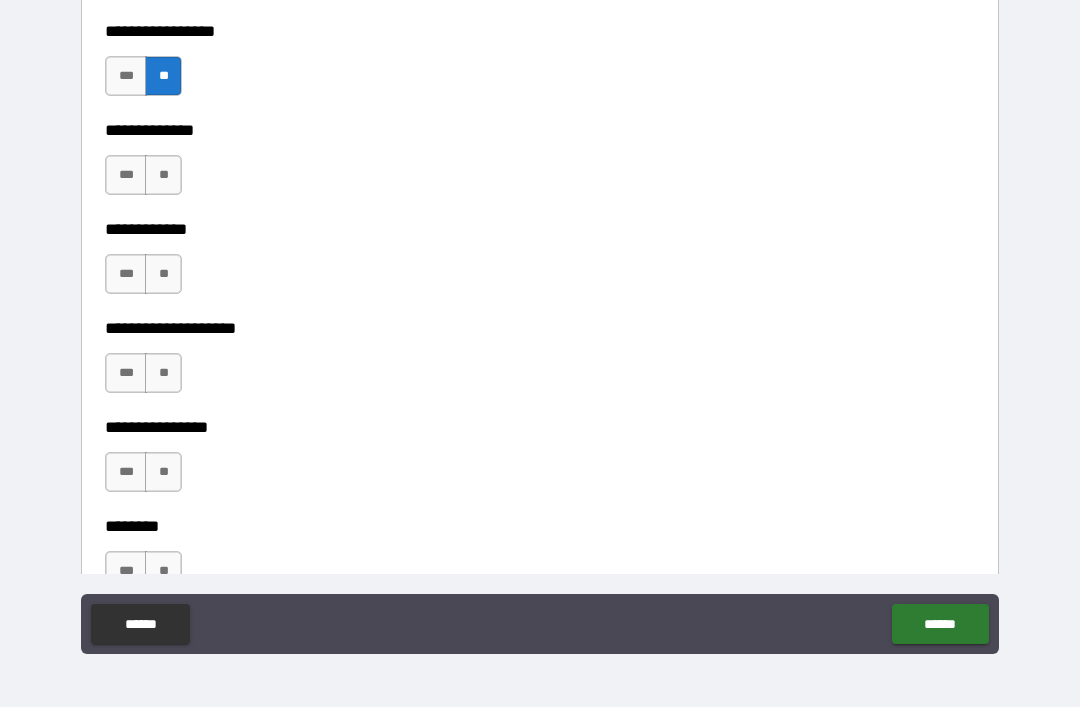 scroll, scrollTop: 7194, scrollLeft: 0, axis: vertical 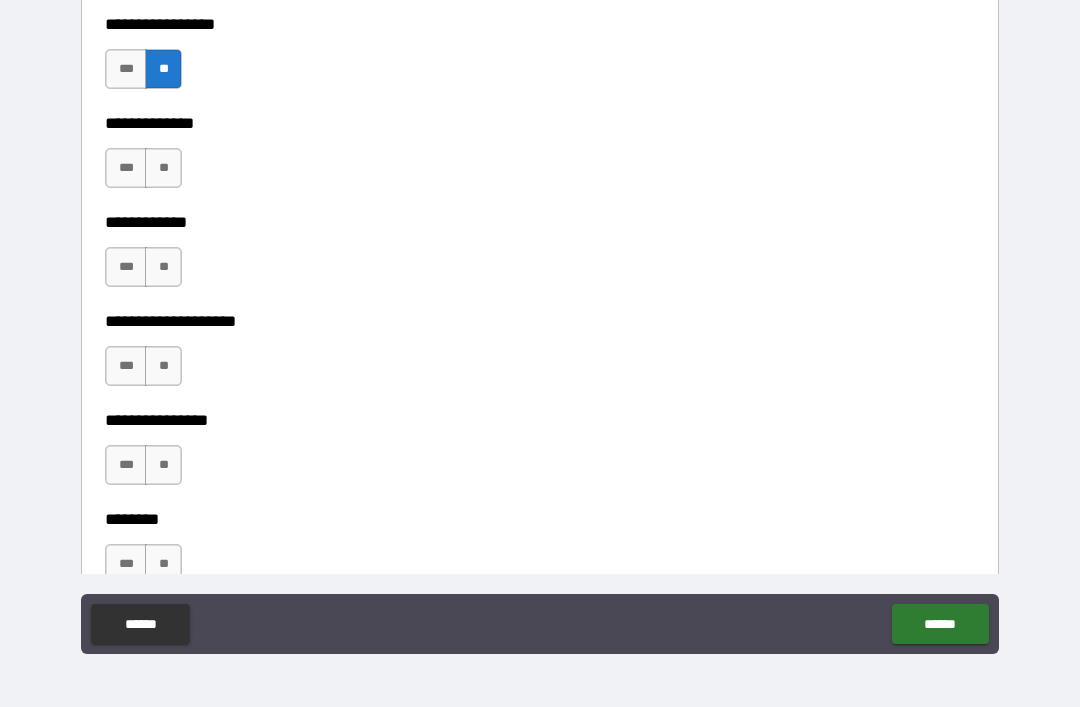 click on "**" at bounding box center (163, 168) 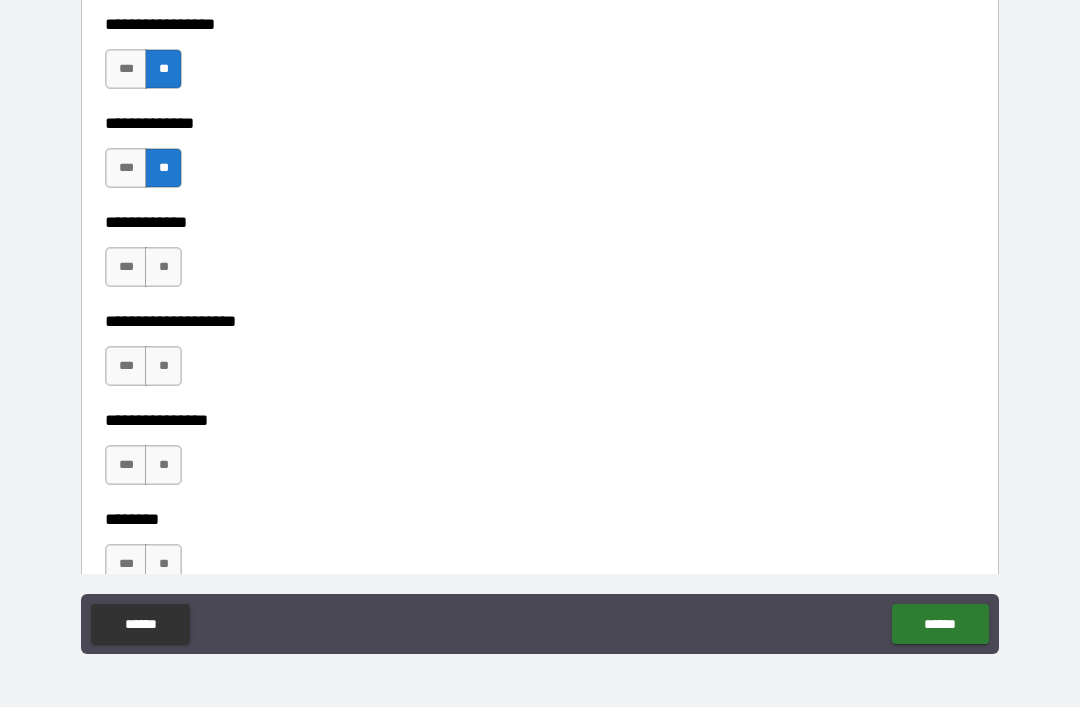 click on "***" at bounding box center (126, 267) 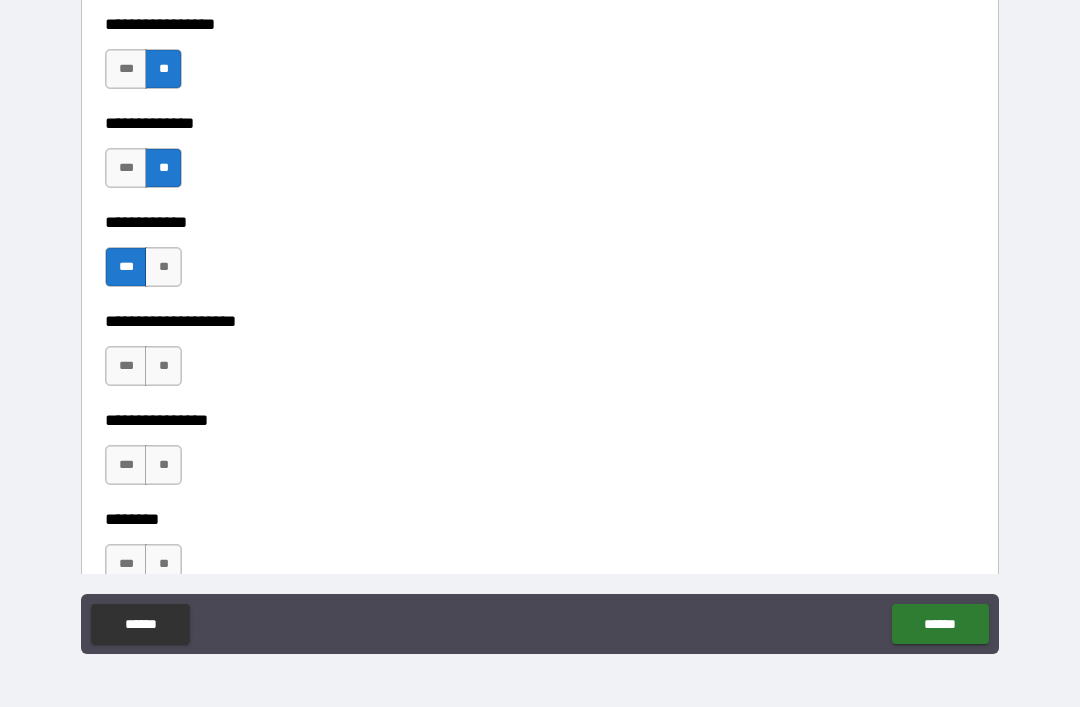 click on "**" at bounding box center (163, 366) 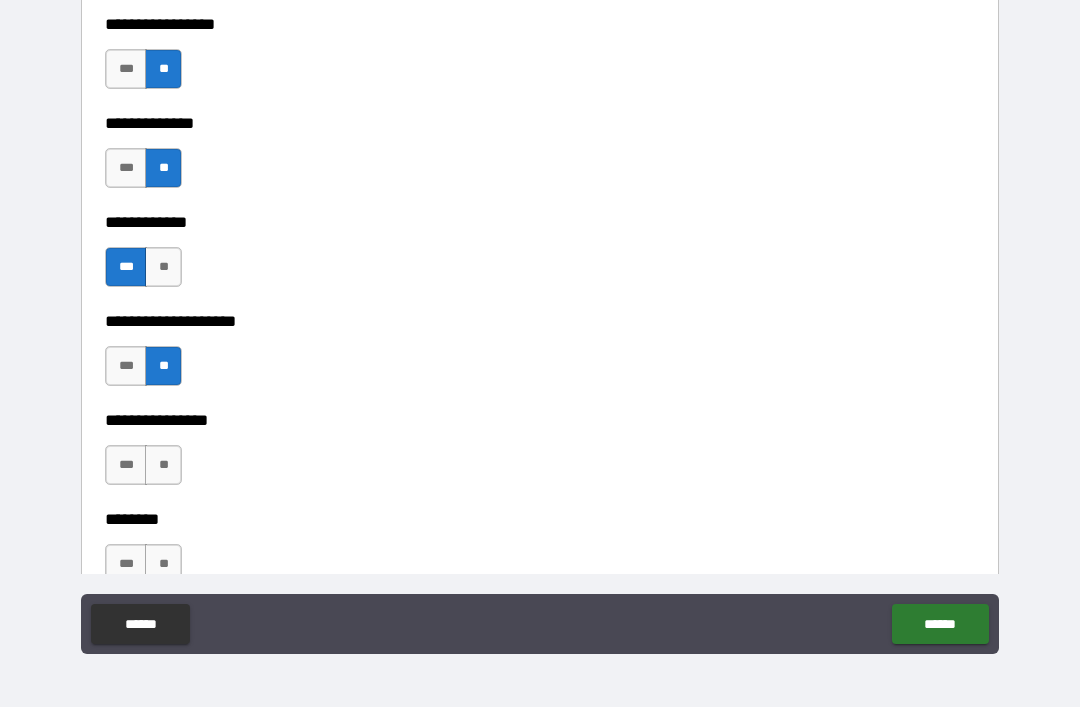 click on "**" at bounding box center [163, 465] 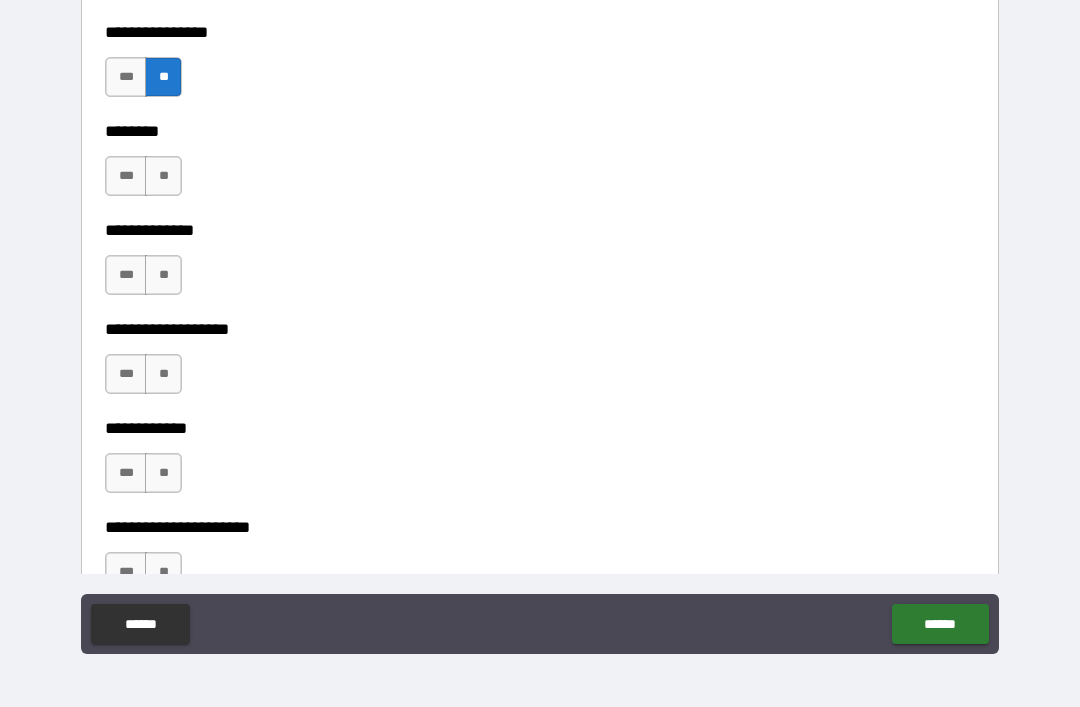 scroll, scrollTop: 7583, scrollLeft: 0, axis: vertical 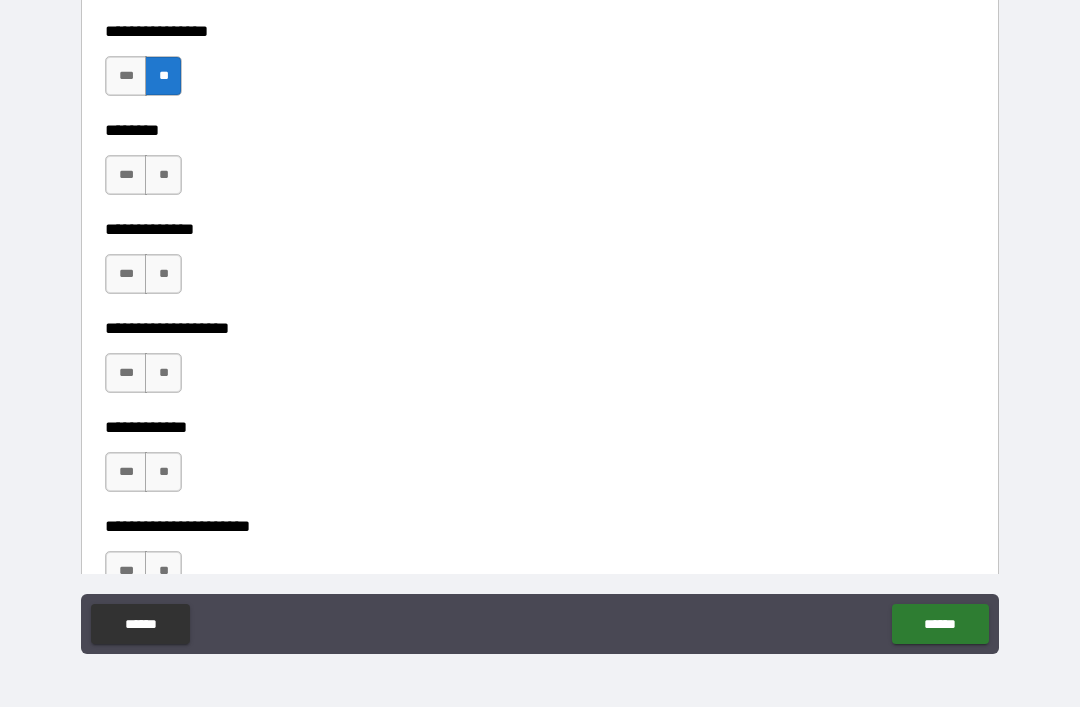 click on "**" at bounding box center (163, 175) 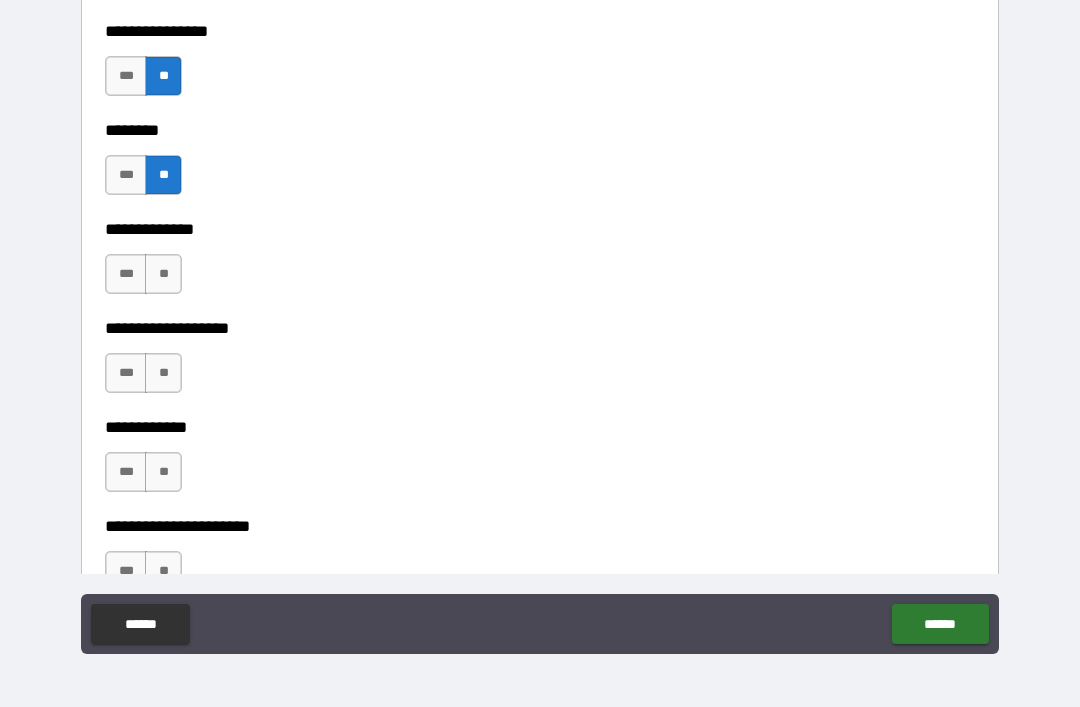 click on "**" at bounding box center [163, 274] 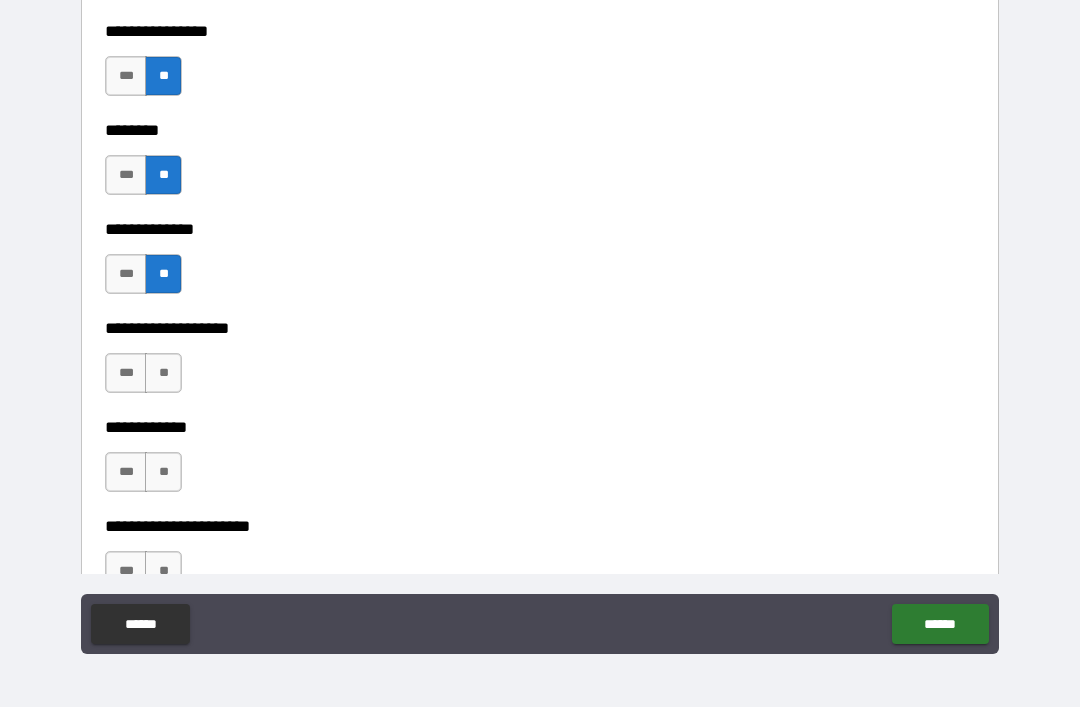 click on "**" at bounding box center [163, 373] 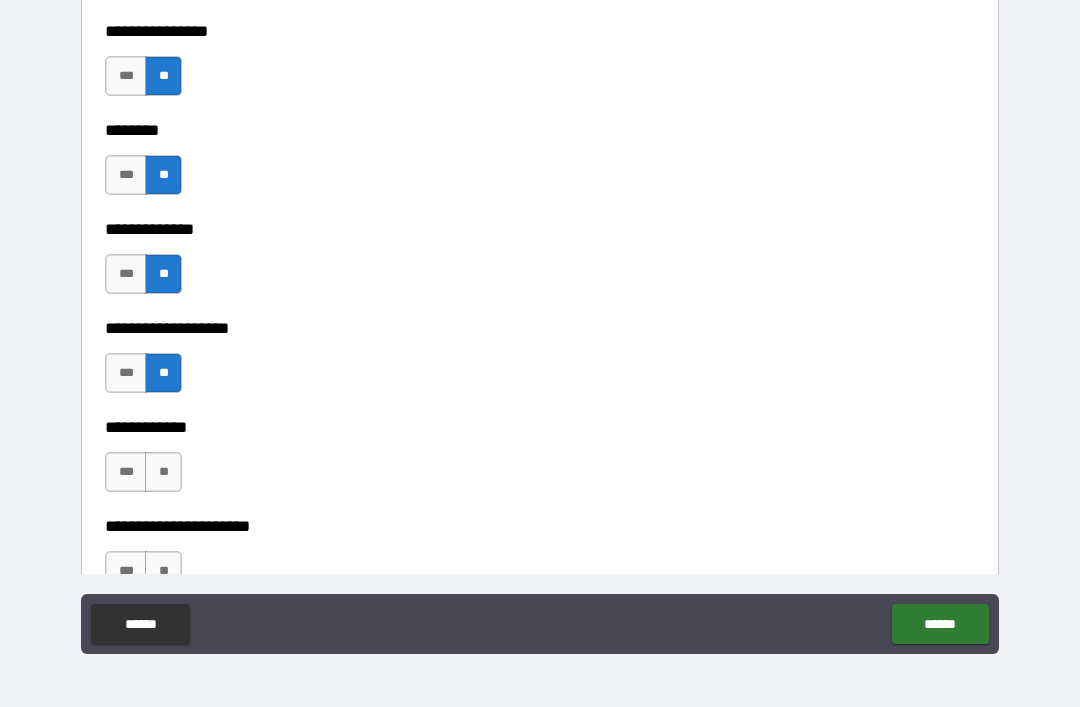 click on "**" at bounding box center [163, 472] 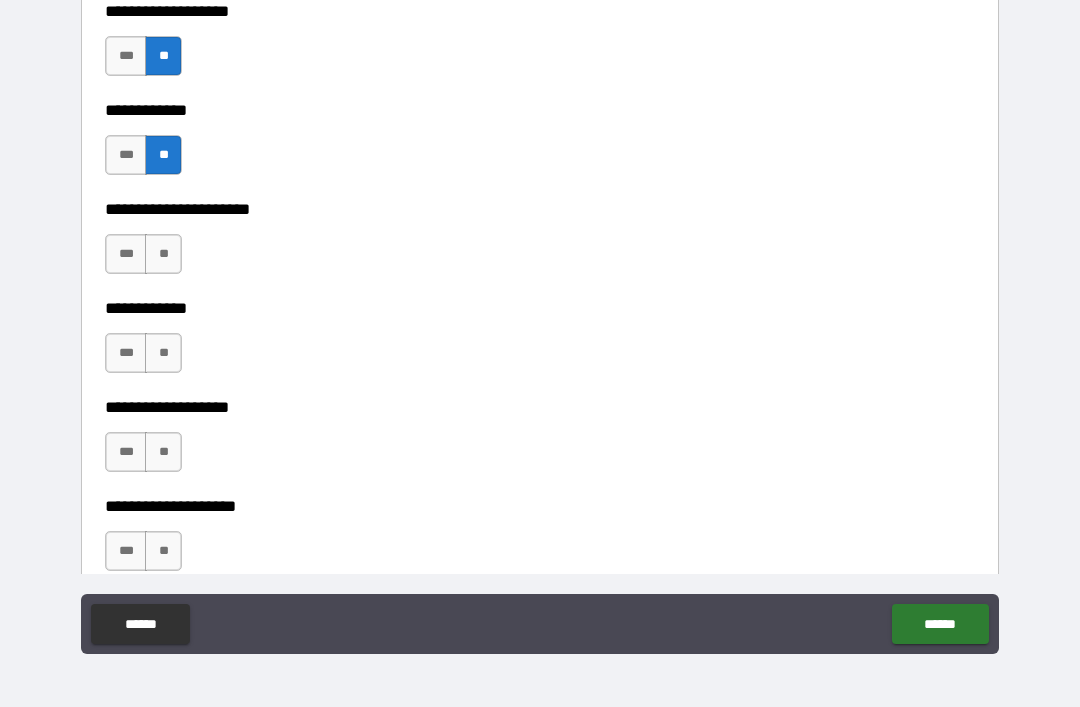 scroll, scrollTop: 7932, scrollLeft: 0, axis: vertical 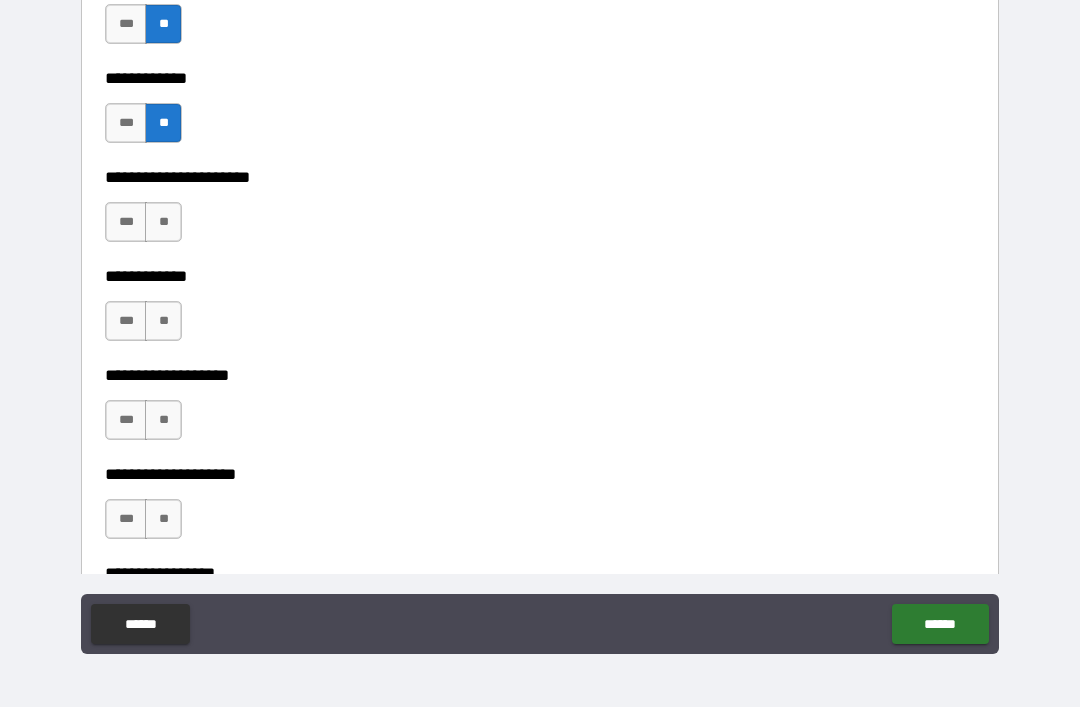 click on "**" at bounding box center (163, 222) 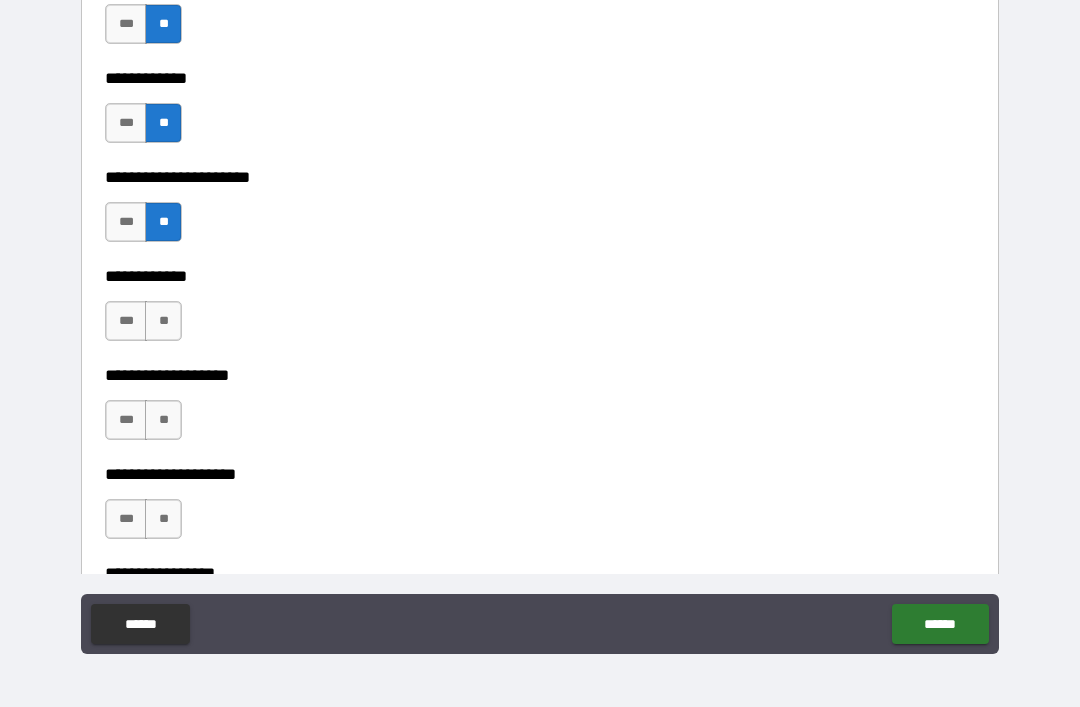 click on "**********" at bounding box center (540, 262) 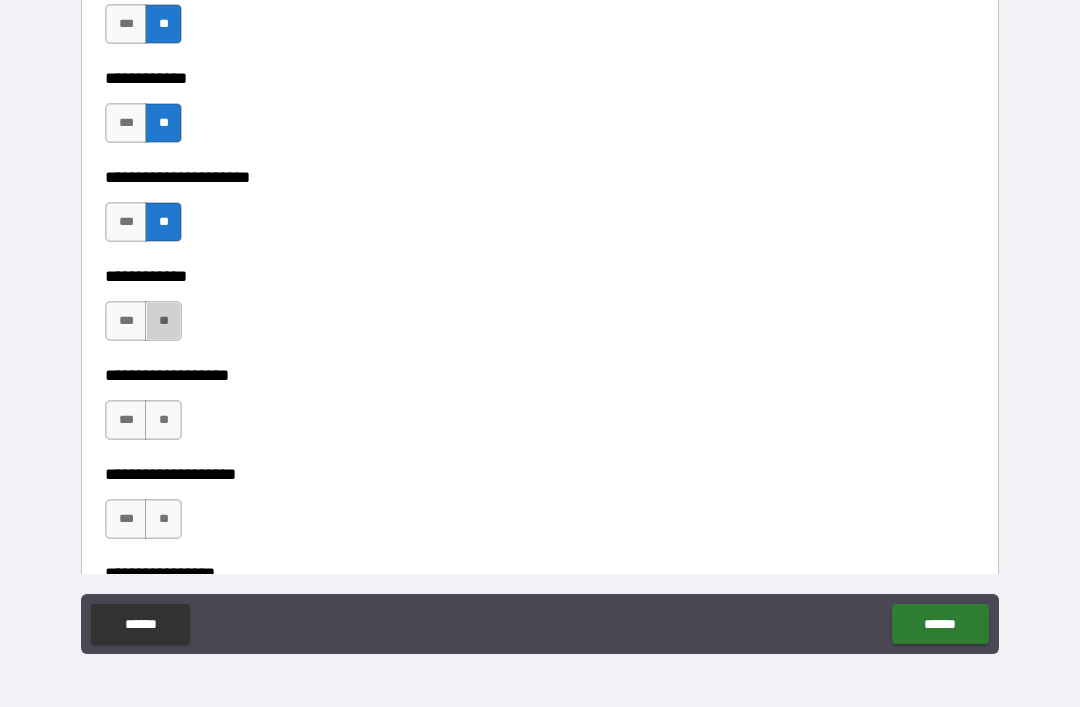 click on "**" at bounding box center (163, 321) 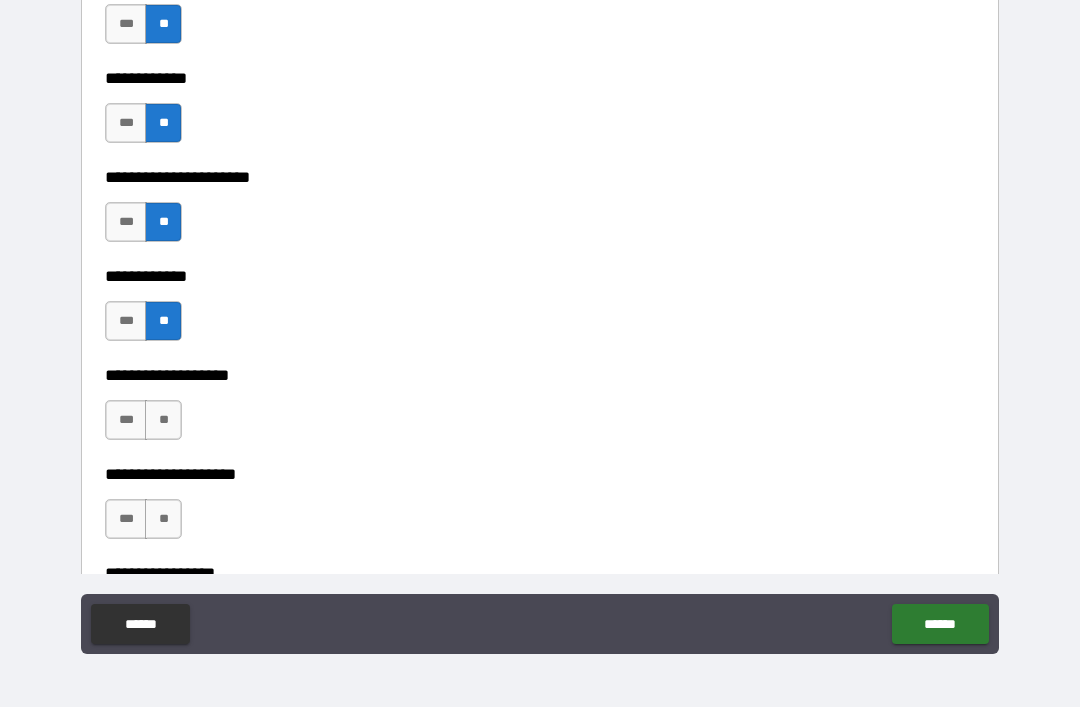 click on "**" at bounding box center (163, 420) 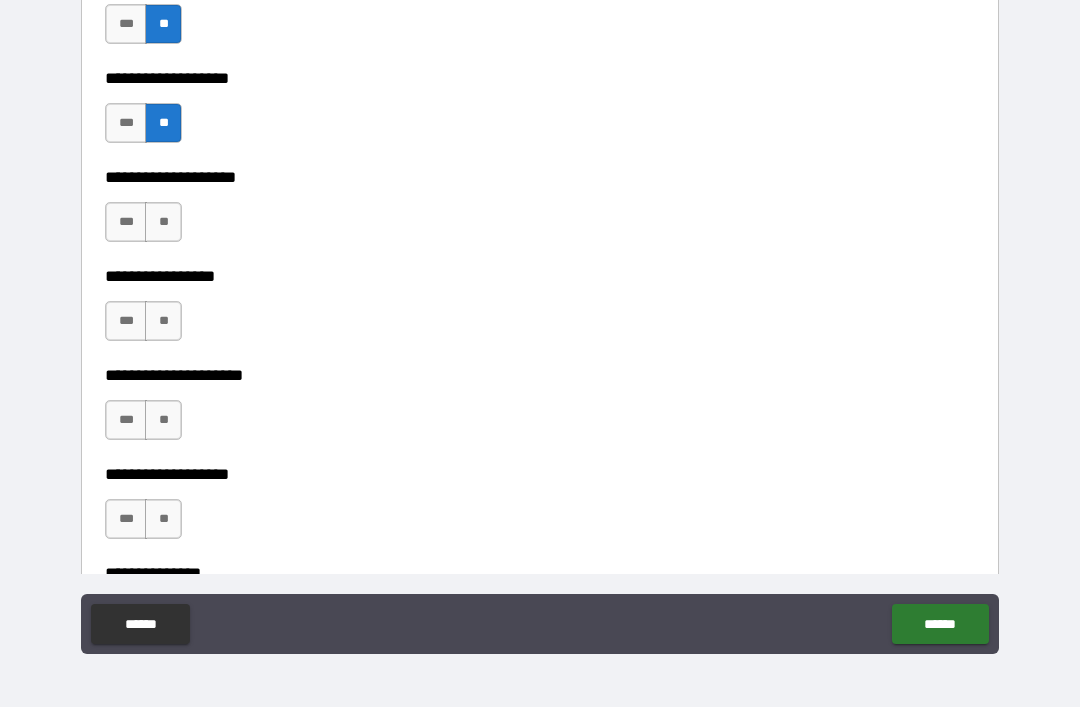 scroll, scrollTop: 8235, scrollLeft: 0, axis: vertical 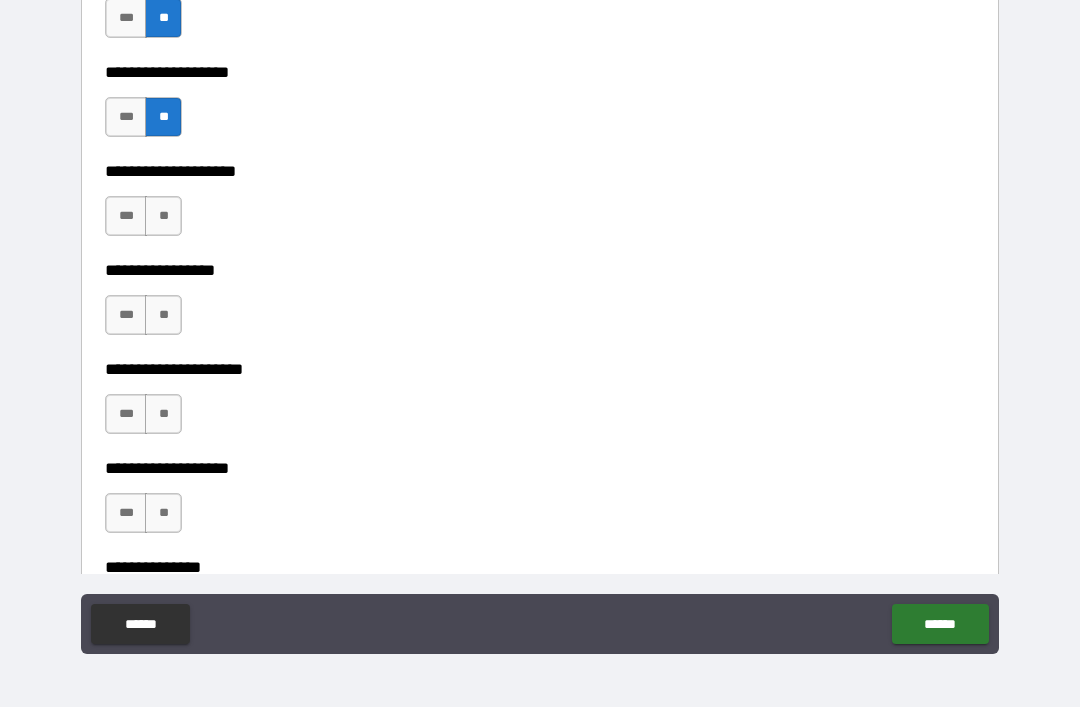 click on "***" at bounding box center (126, 117) 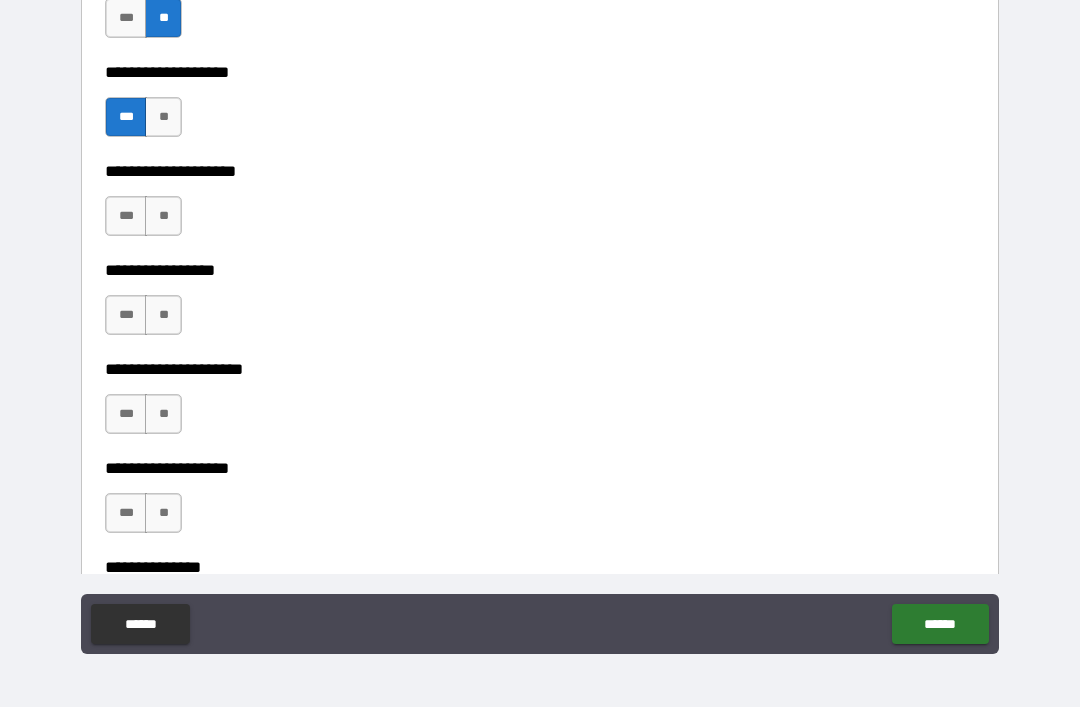 click on "**" at bounding box center [163, 216] 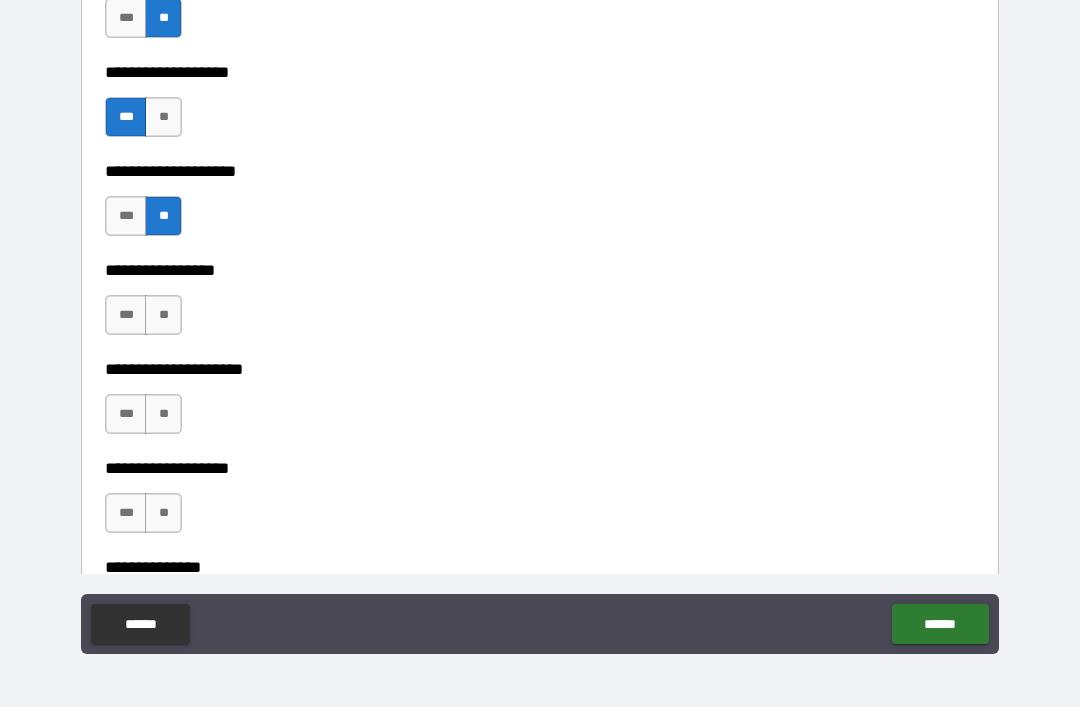 click on "**" at bounding box center [163, 315] 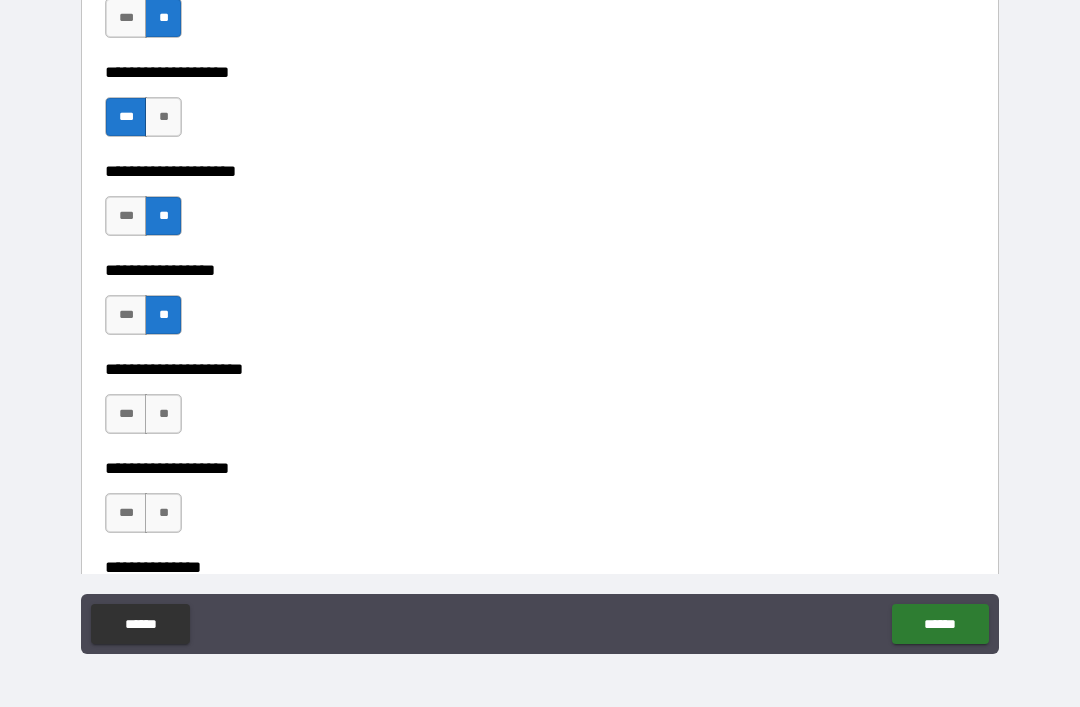 click on "**" at bounding box center (163, 414) 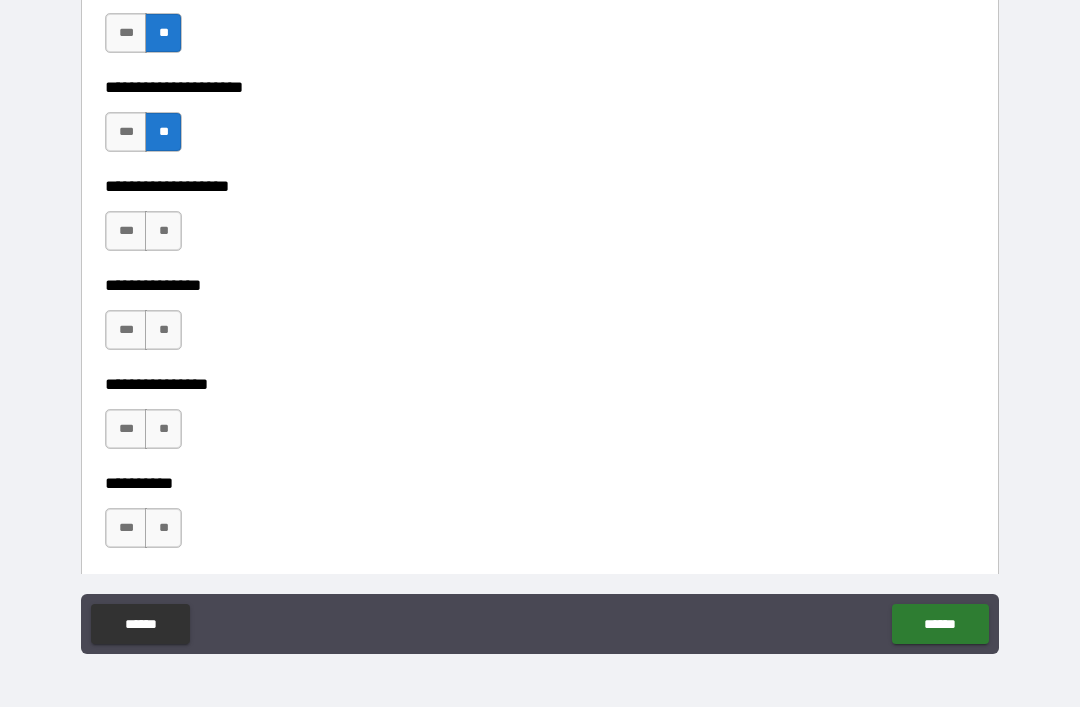scroll, scrollTop: 8493, scrollLeft: 0, axis: vertical 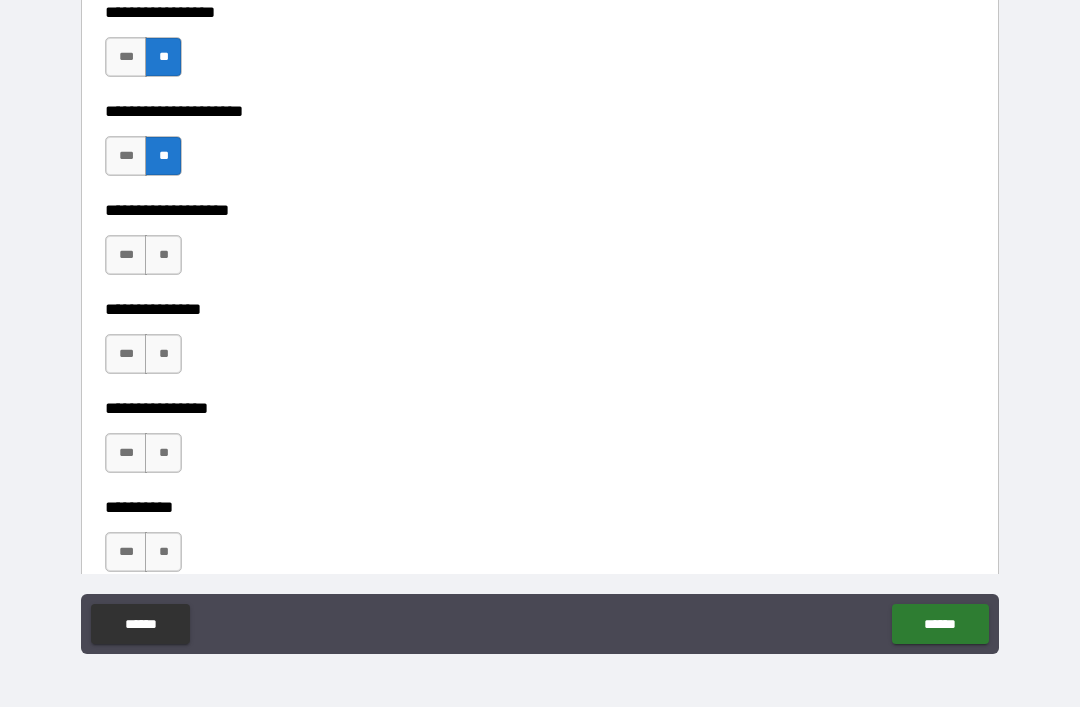click on "**" at bounding box center (163, 255) 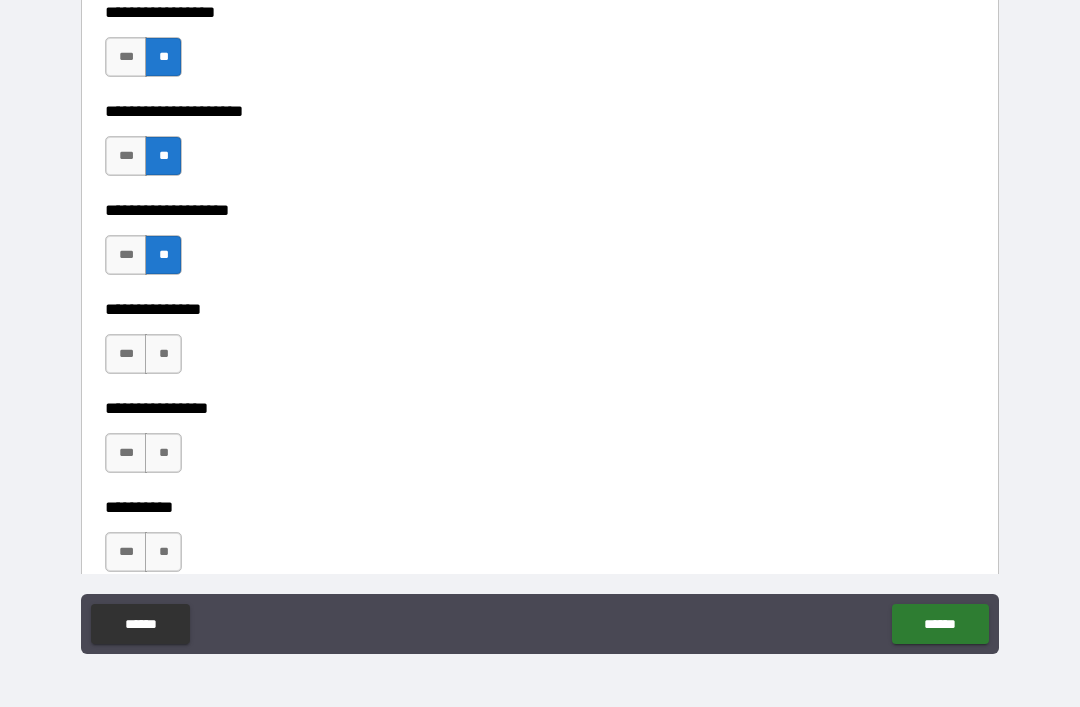 click on "**" at bounding box center (163, 354) 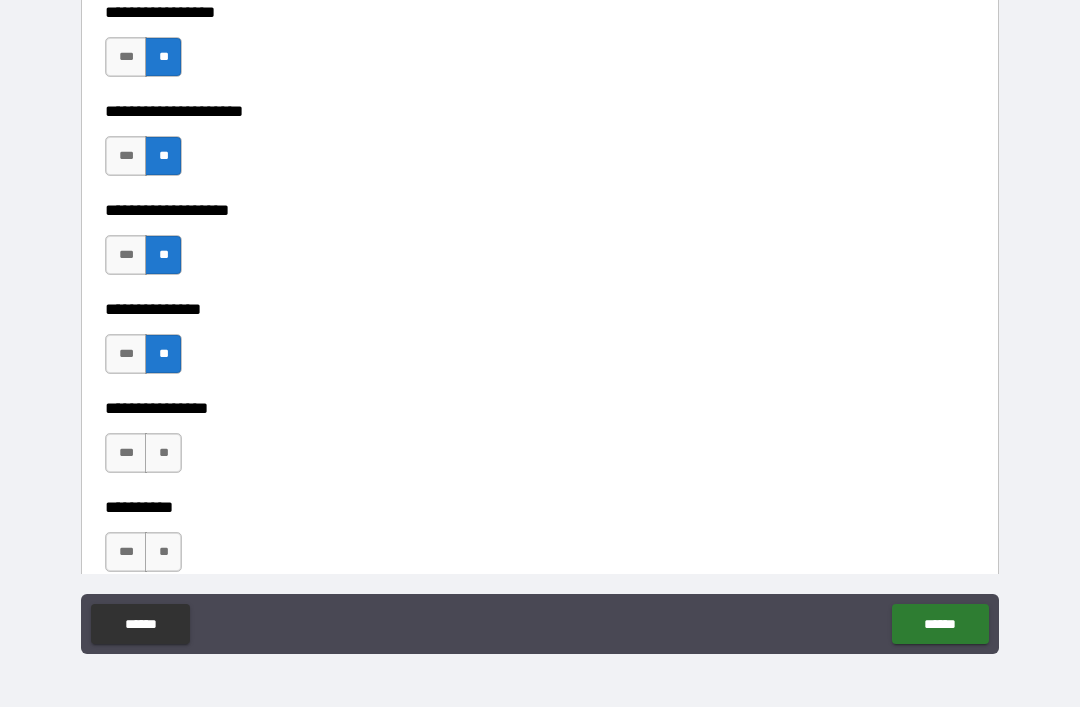click on "**" at bounding box center [163, 453] 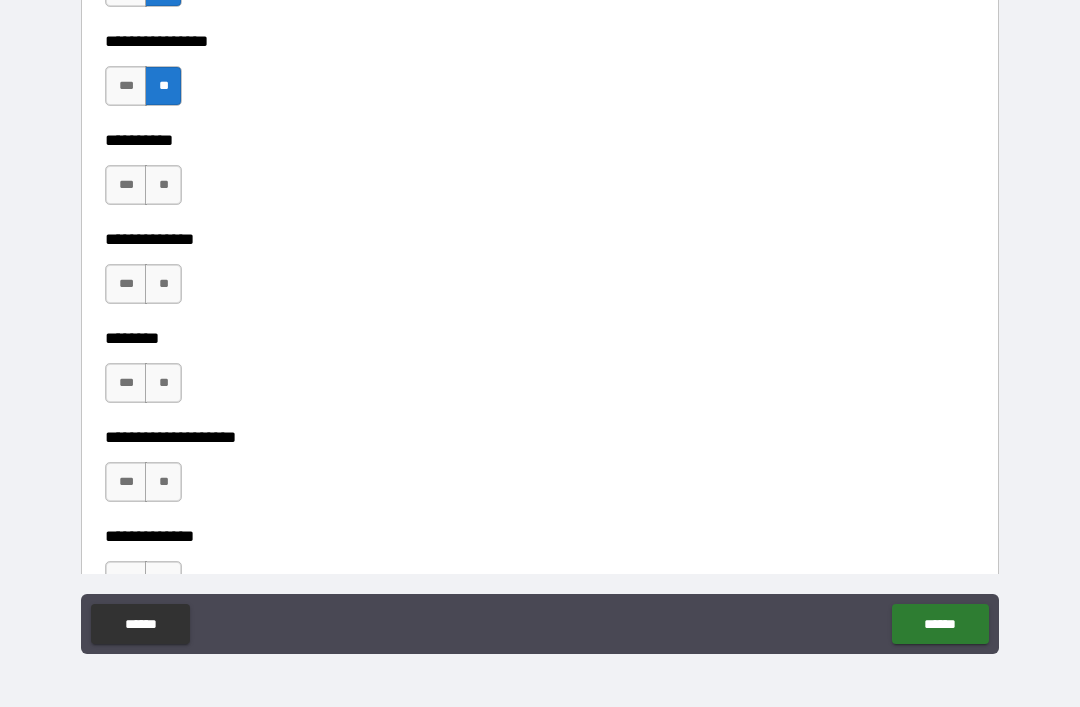 scroll, scrollTop: 8872, scrollLeft: 0, axis: vertical 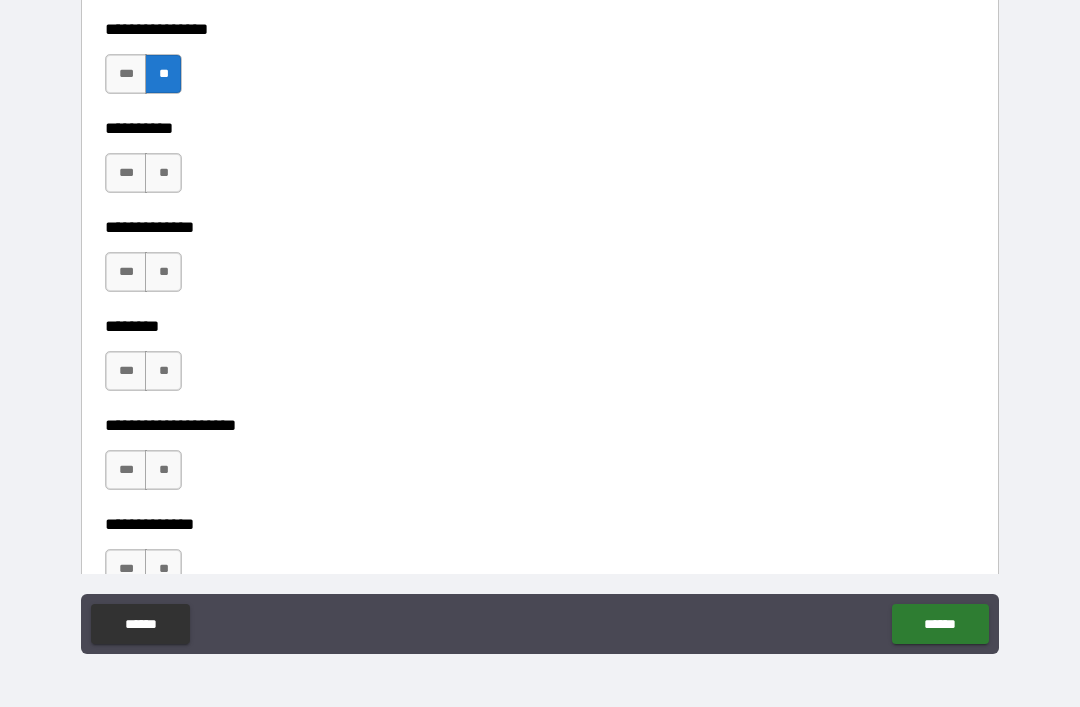 click on "**" at bounding box center (163, 173) 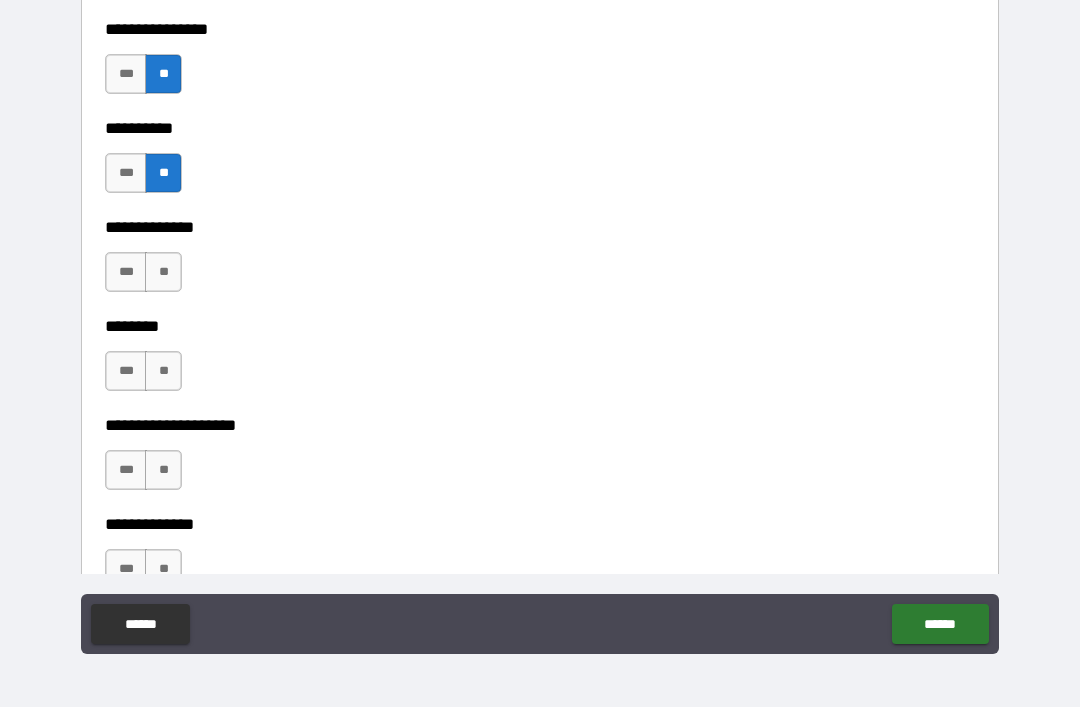 click on "**" at bounding box center (163, 272) 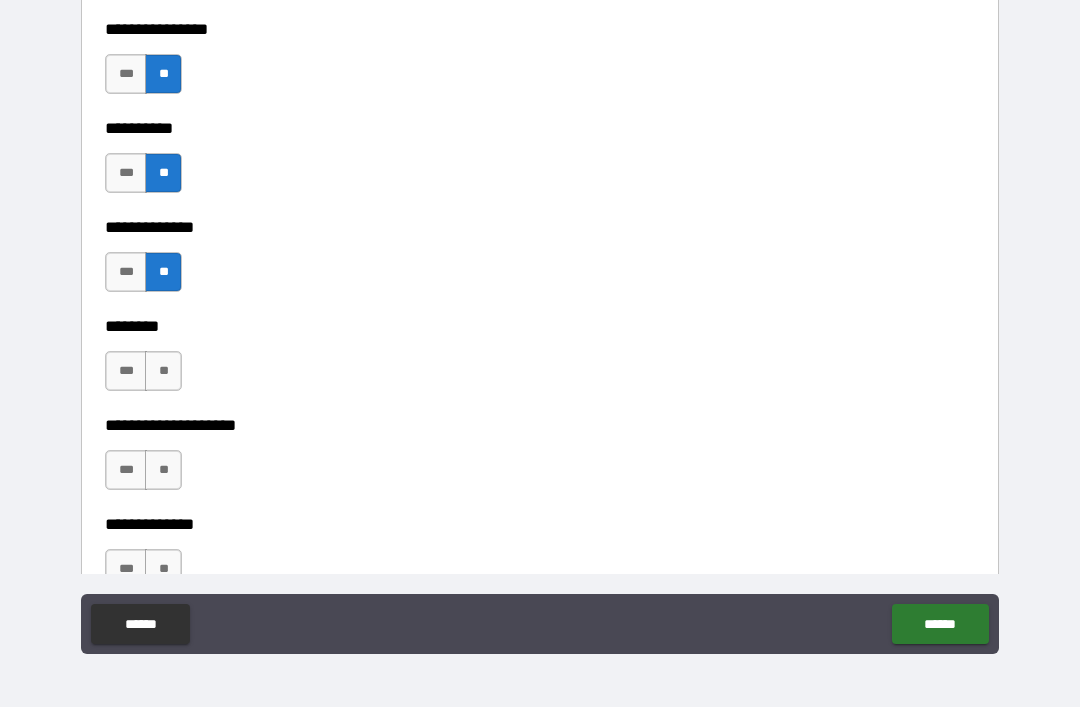 click on "**" at bounding box center [163, 371] 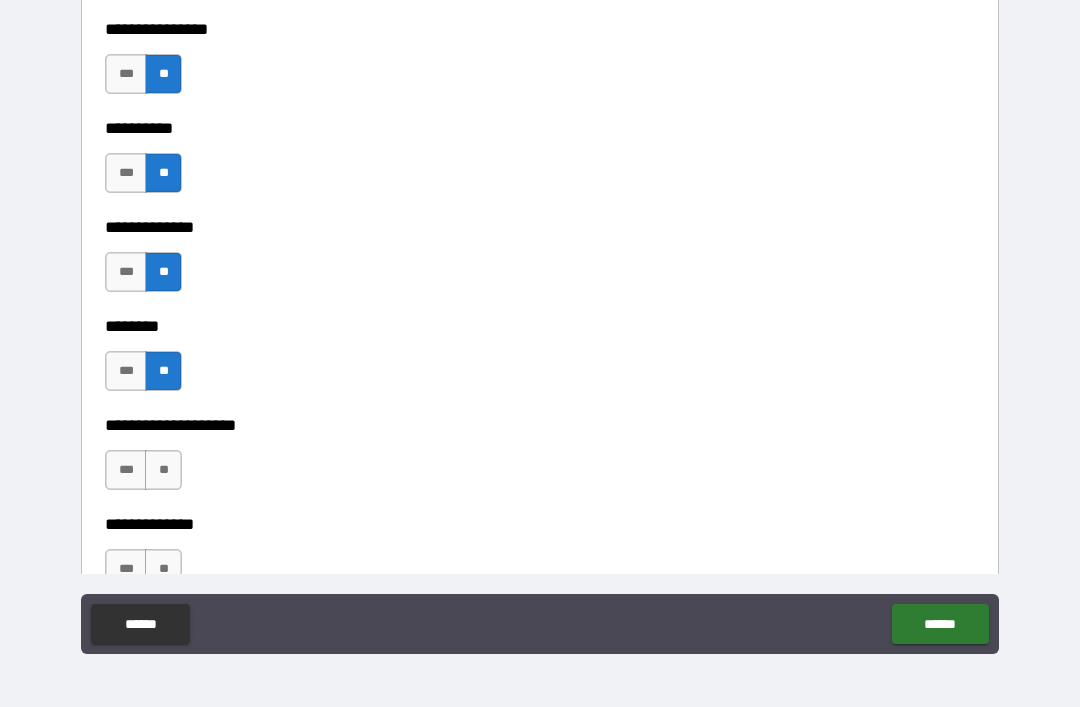 click on "**" at bounding box center [163, 470] 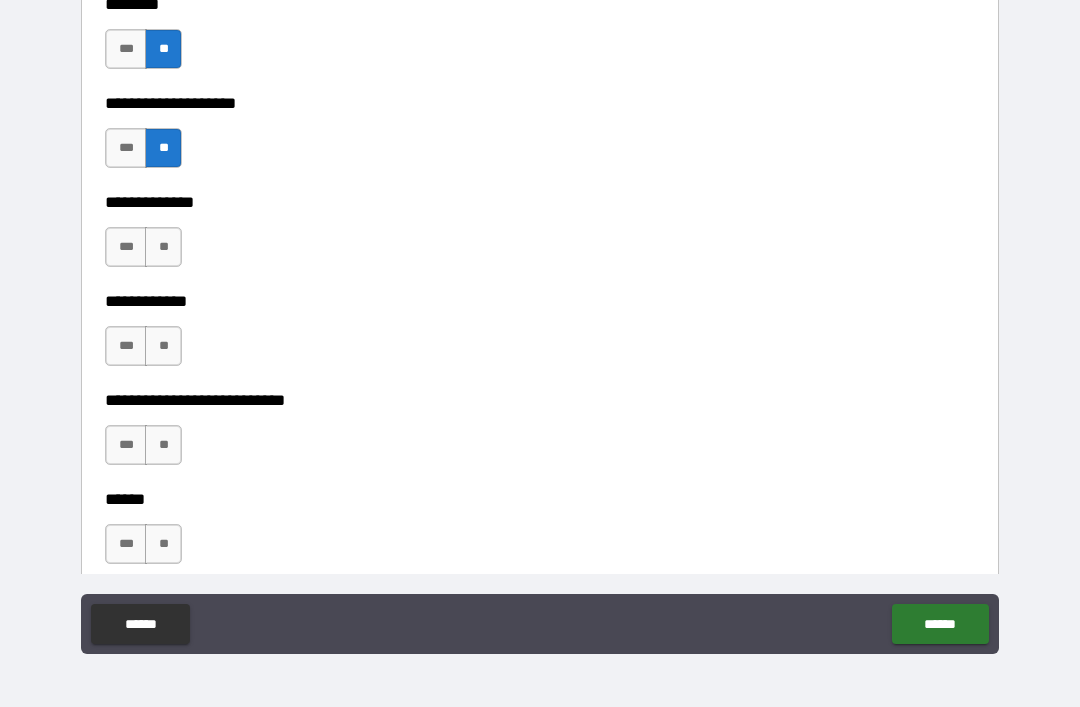 scroll, scrollTop: 9199, scrollLeft: 0, axis: vertical 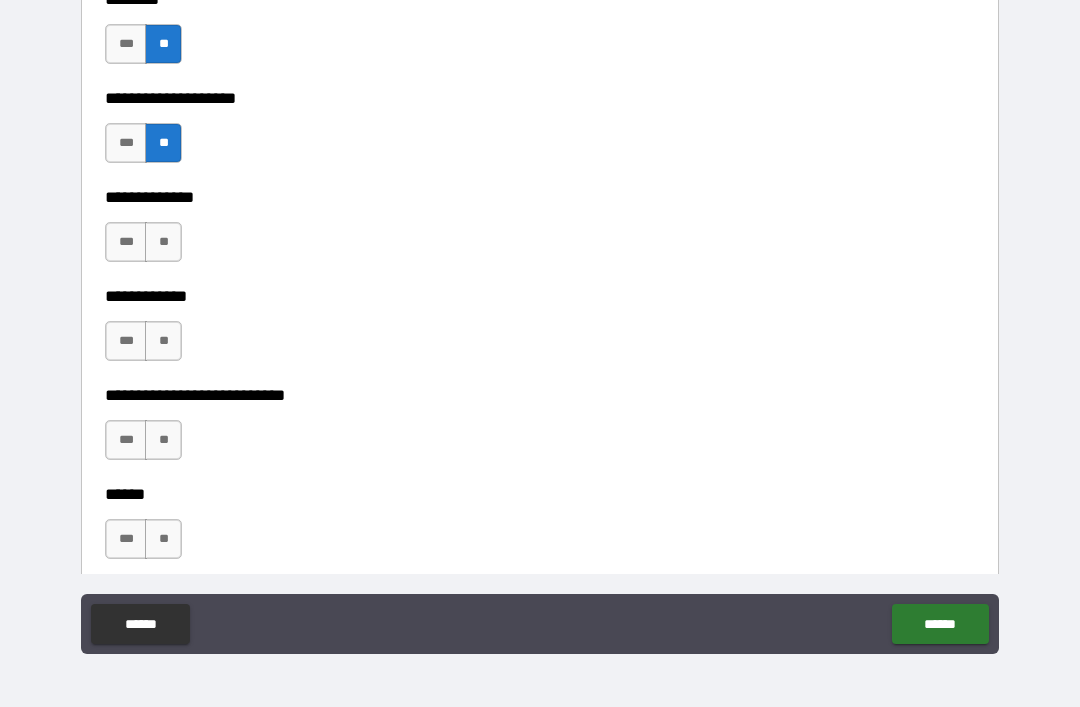 click on "***" at bounding box center [126, 242] 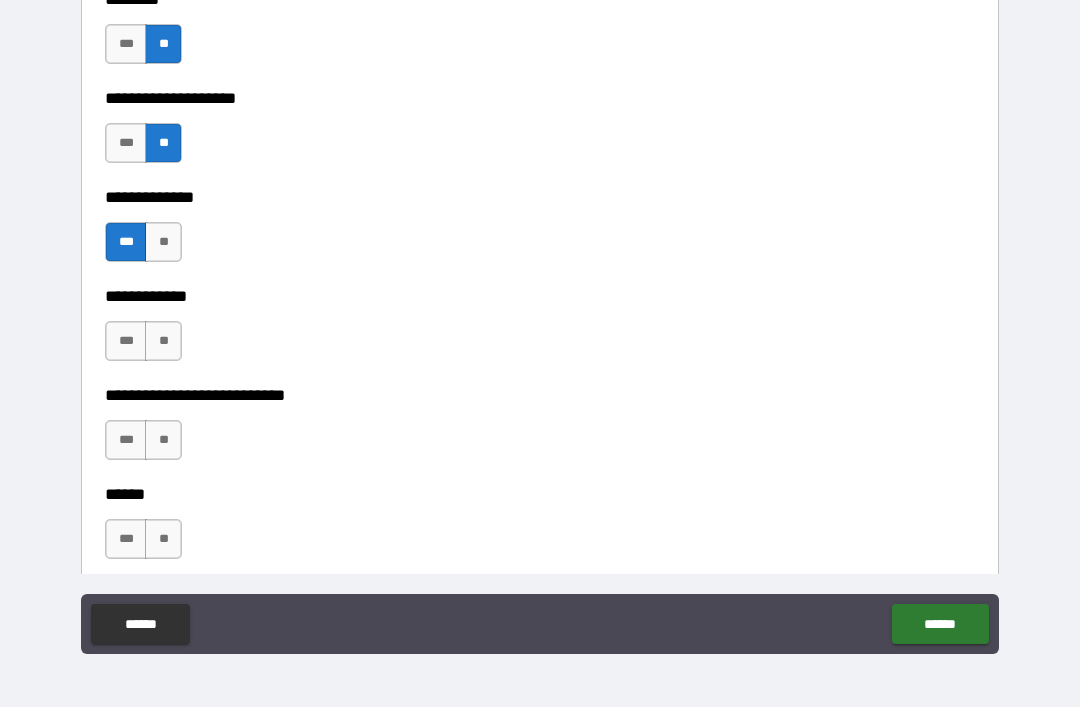 click on "**" at bounding box center (163, 341) 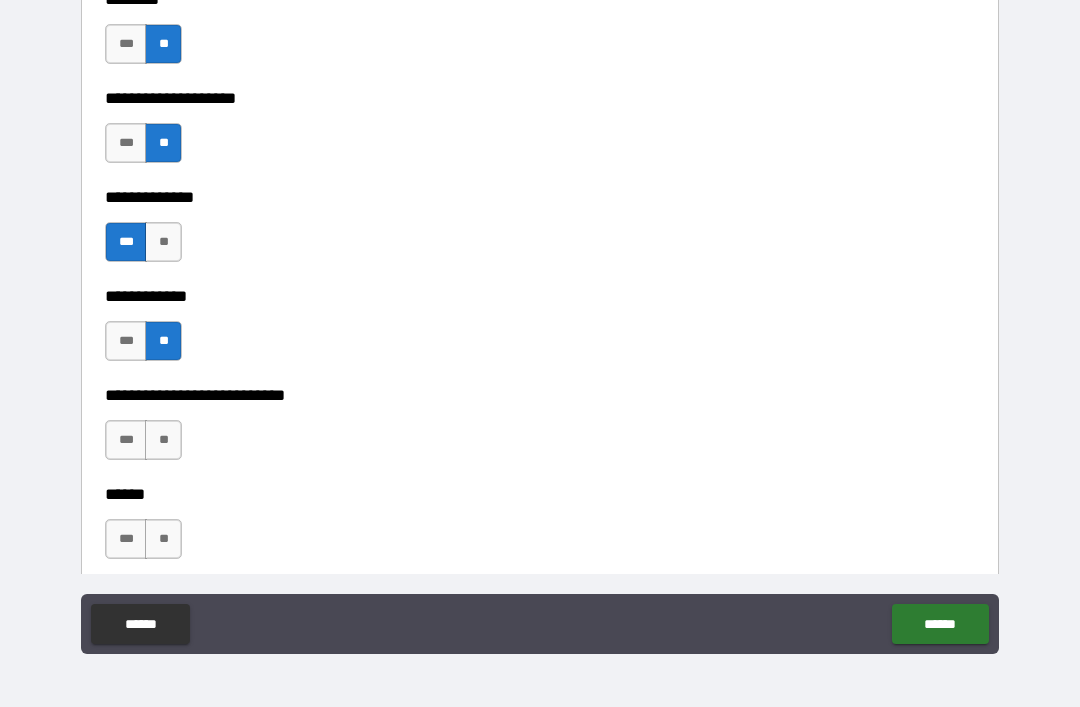click on "**" at bounding box center (163, 440) 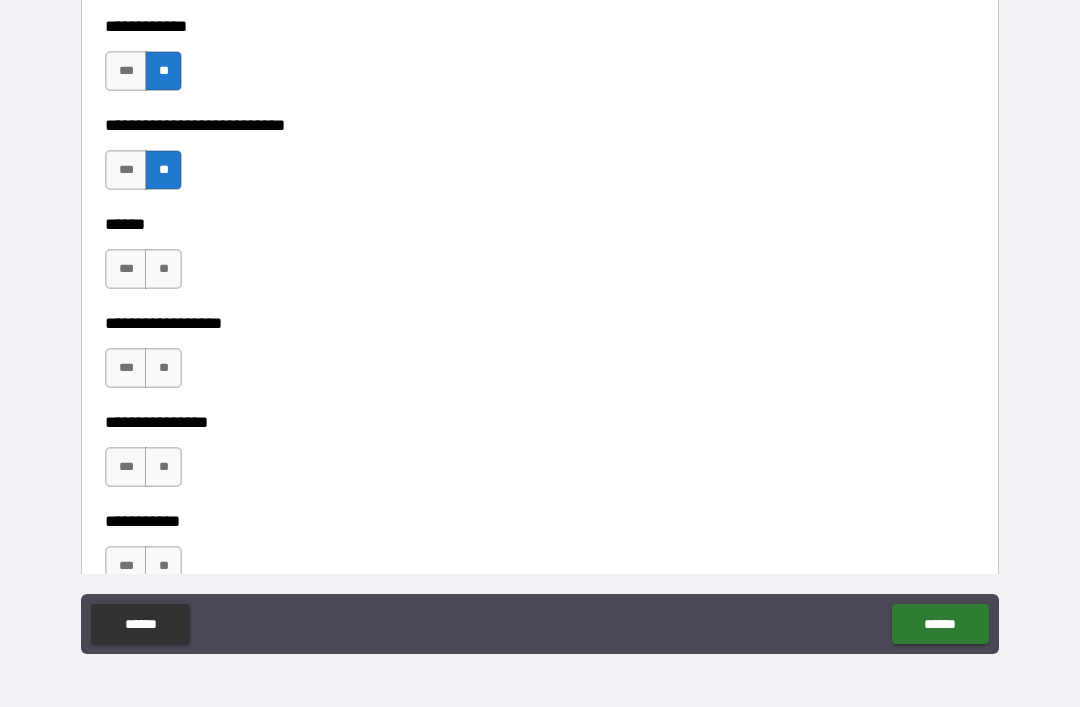 scroll, scrollTop: 9495, scrollLeft: 0, axis: vertical 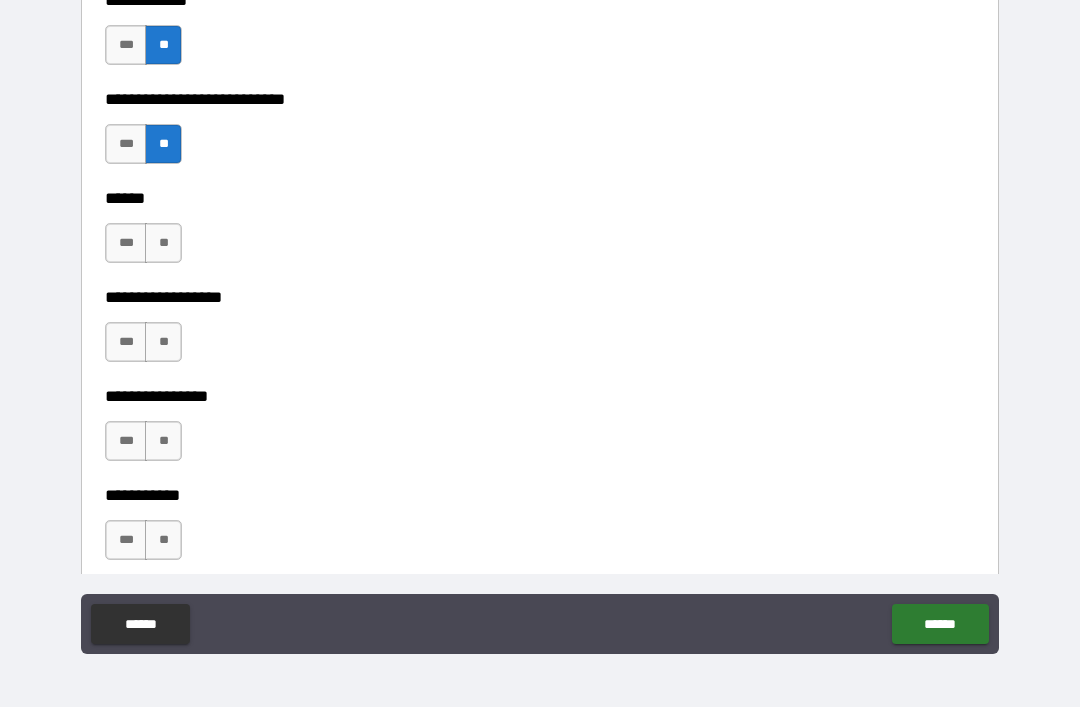 click on "**" at bounding box center [163, 243] 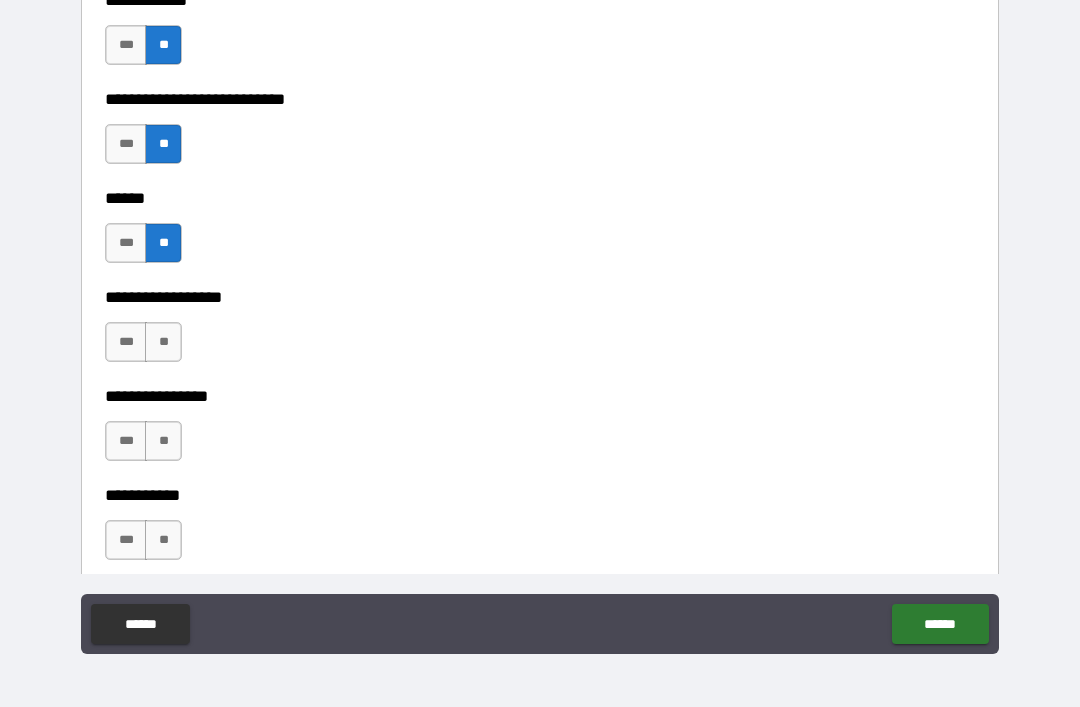click on "**" at bounding box center (163, 342) 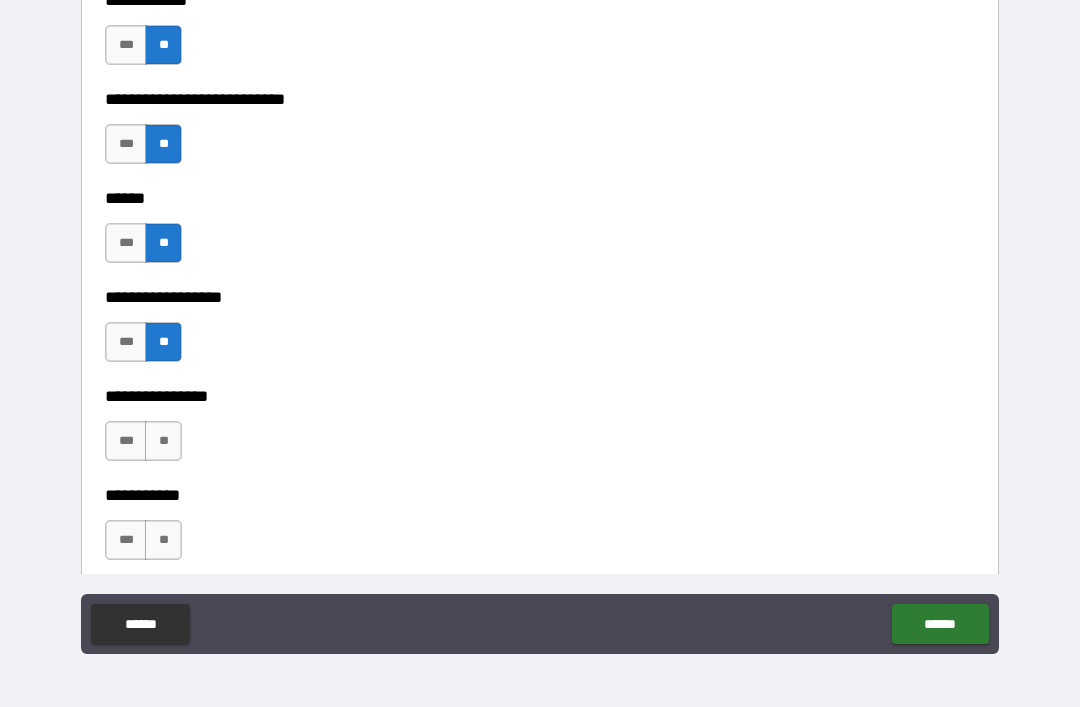 click on "**" at bounding box center (163, 441) 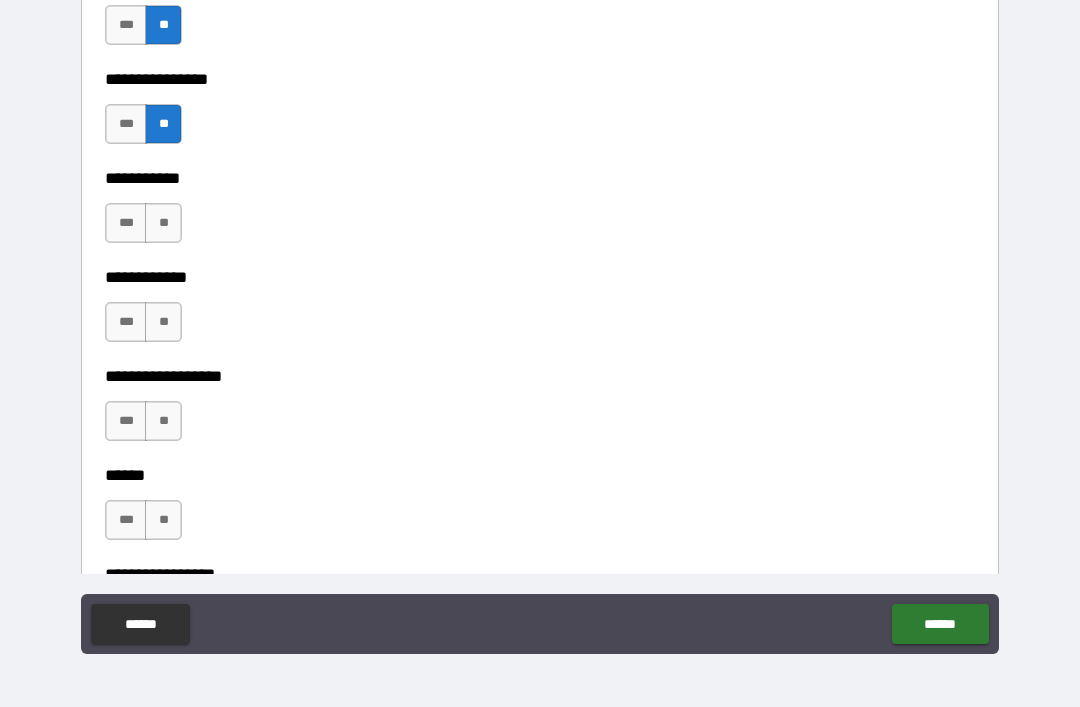 scroll, scrollTop: 9831, scrollLeft: 0, axis: vertical 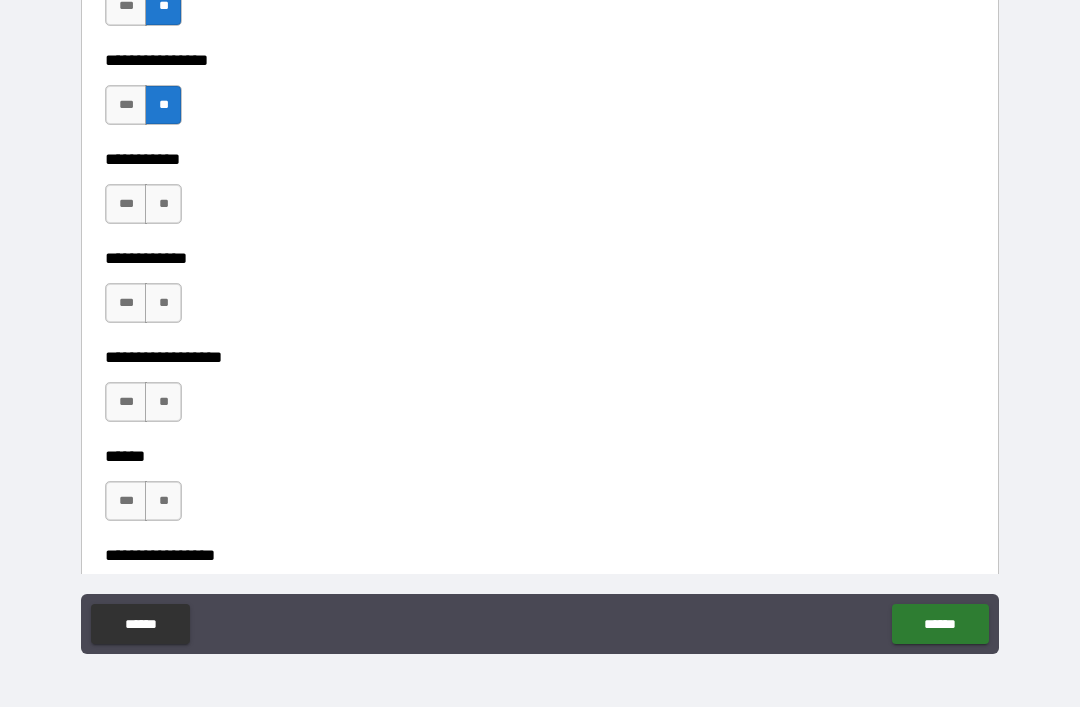 click on "**" at bounding box center [163, 204] 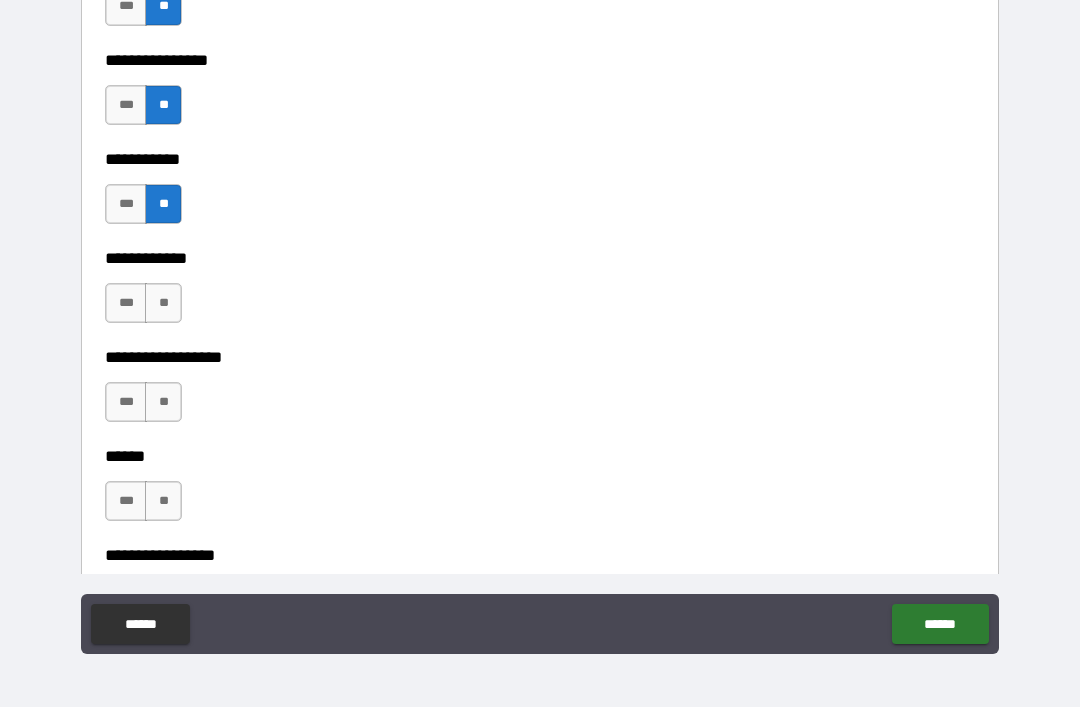 click on "**" at bounding box center (163, 303) 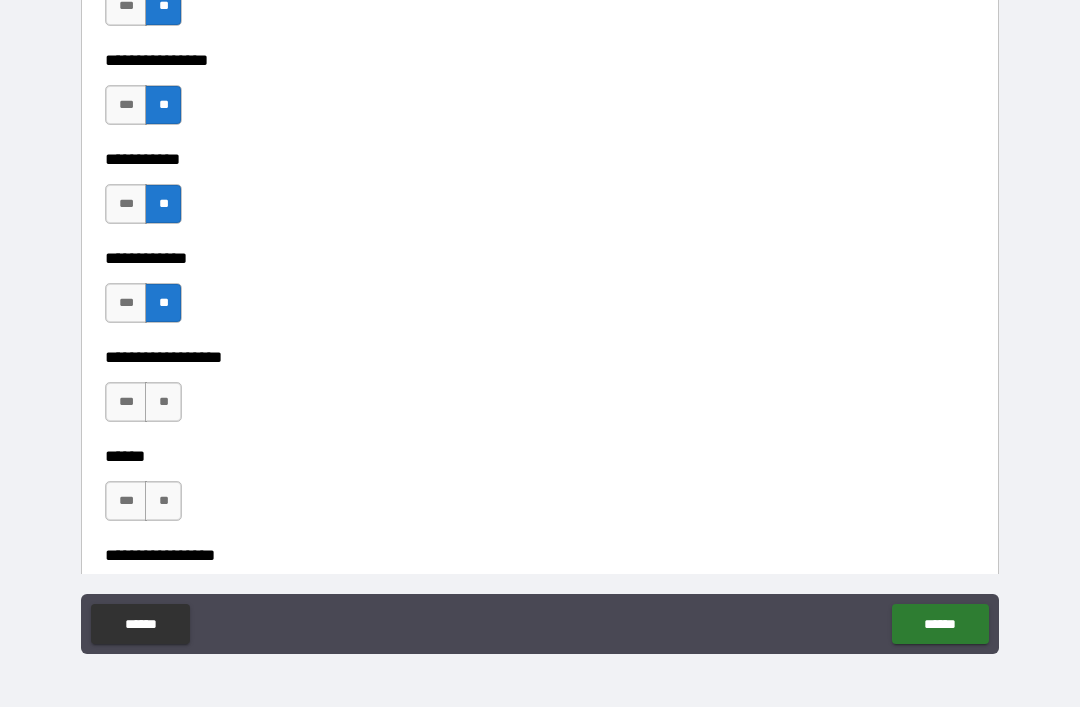 click on "**" at bounding box center [163, 402] 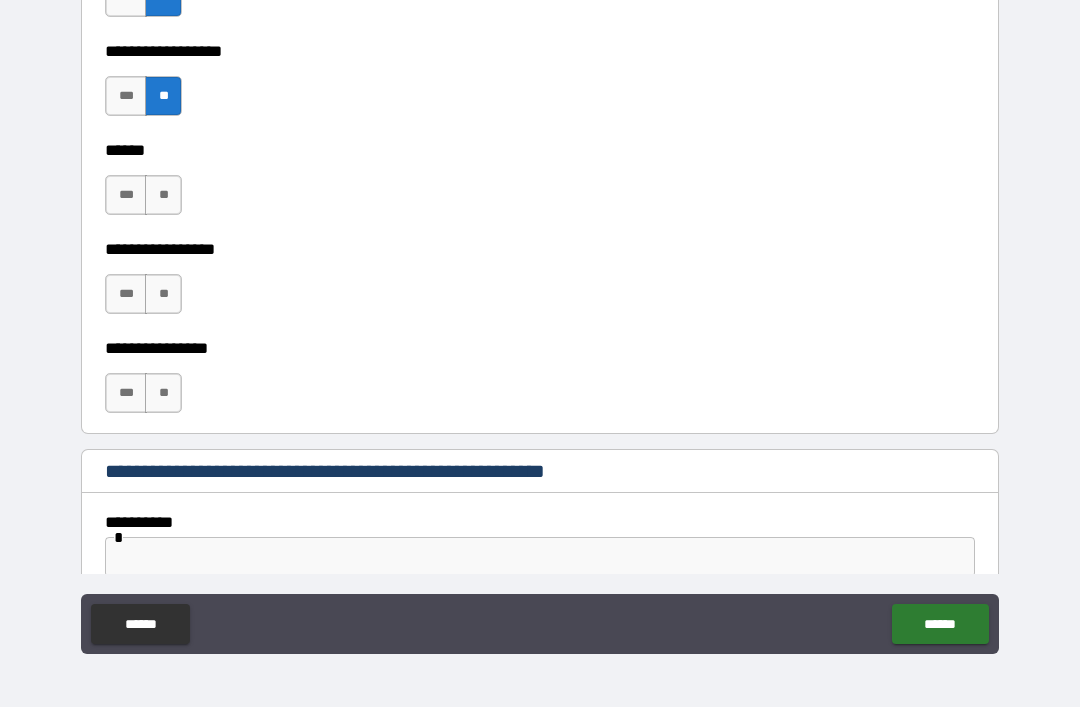 scroll, scrollTop: 10139, scrollLeft: 0, axis: vertical 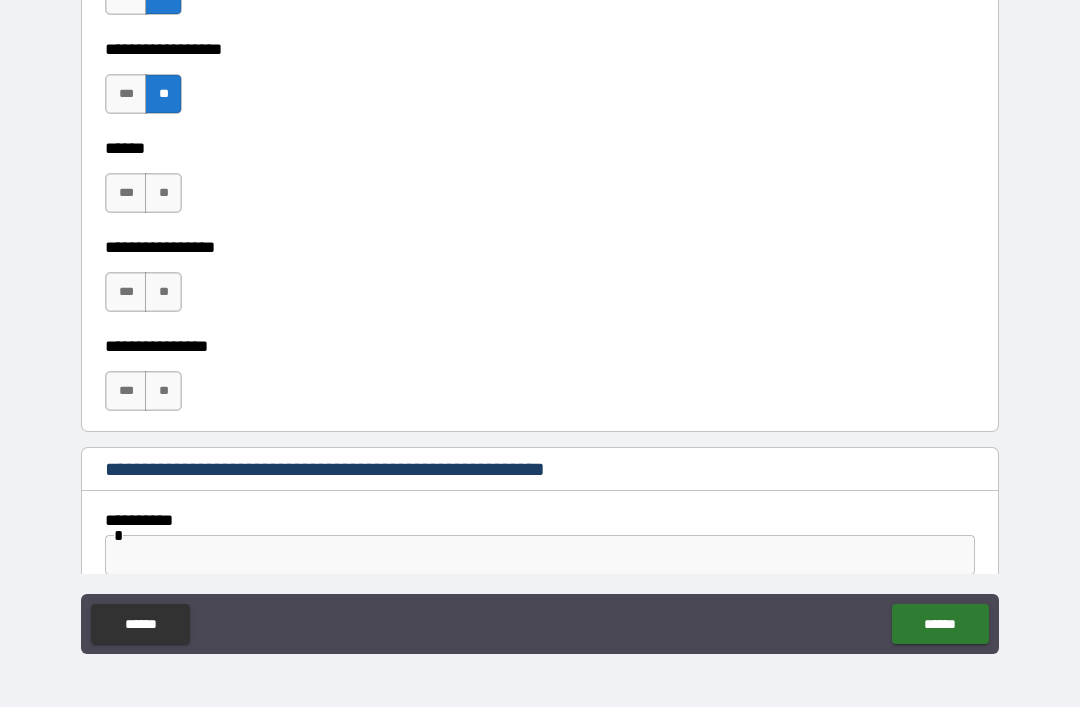 click on "**" at bounding box center (163, 193) 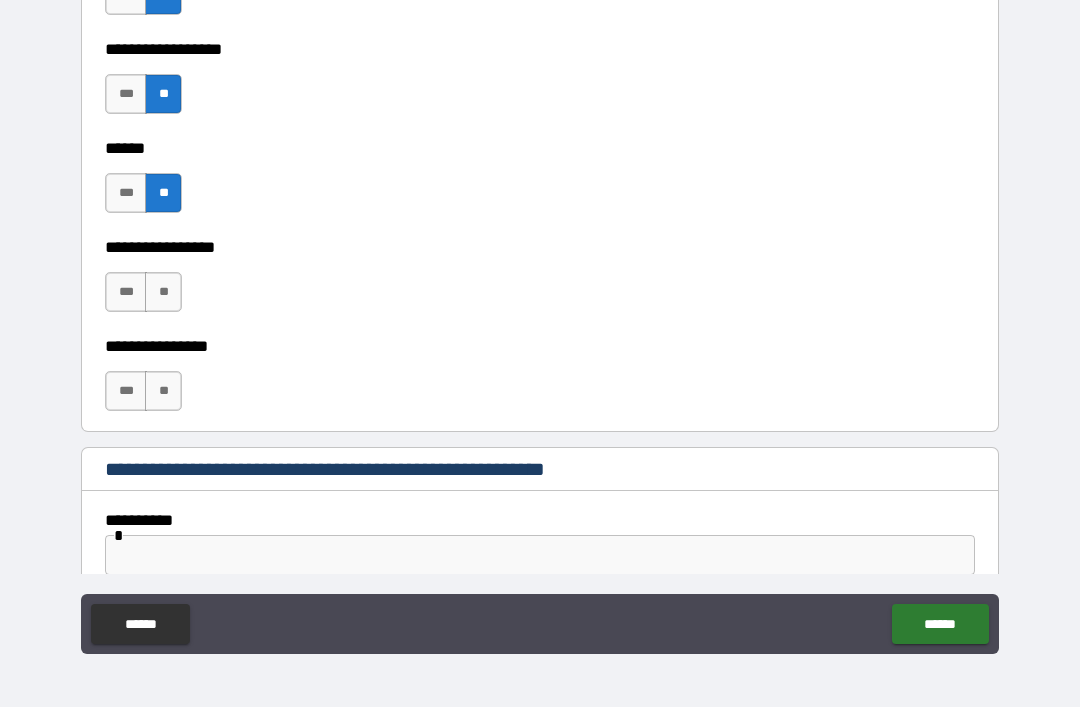 click on "**" at bounding box center [163, 292] 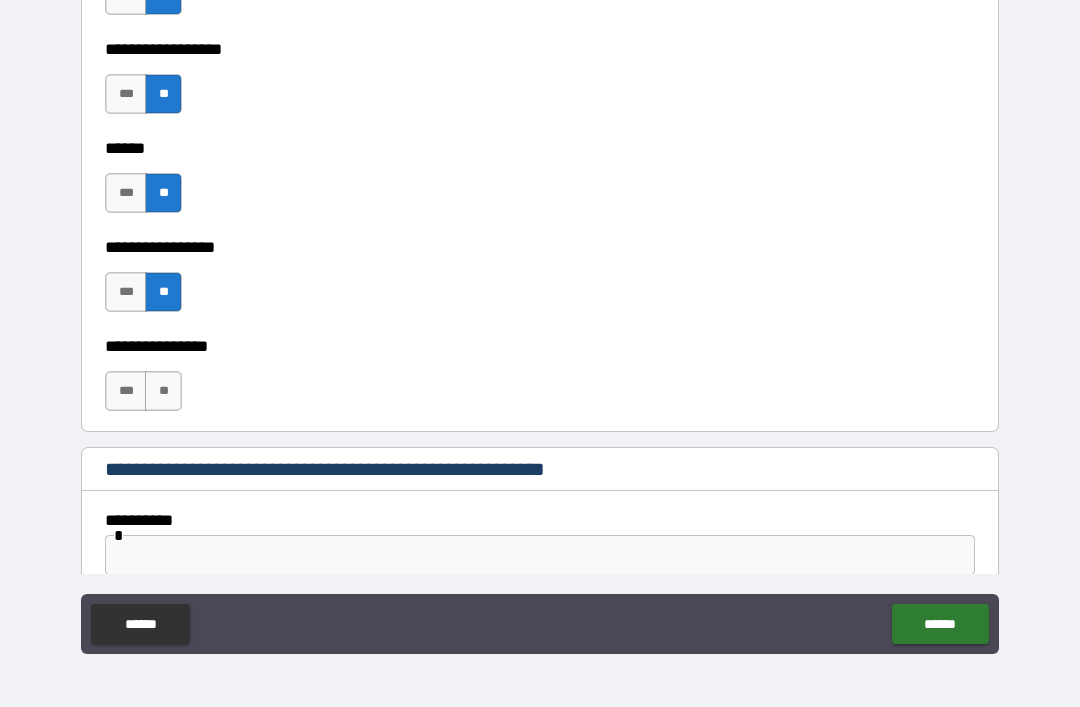 click on "**" at bounding box center [163, 391] 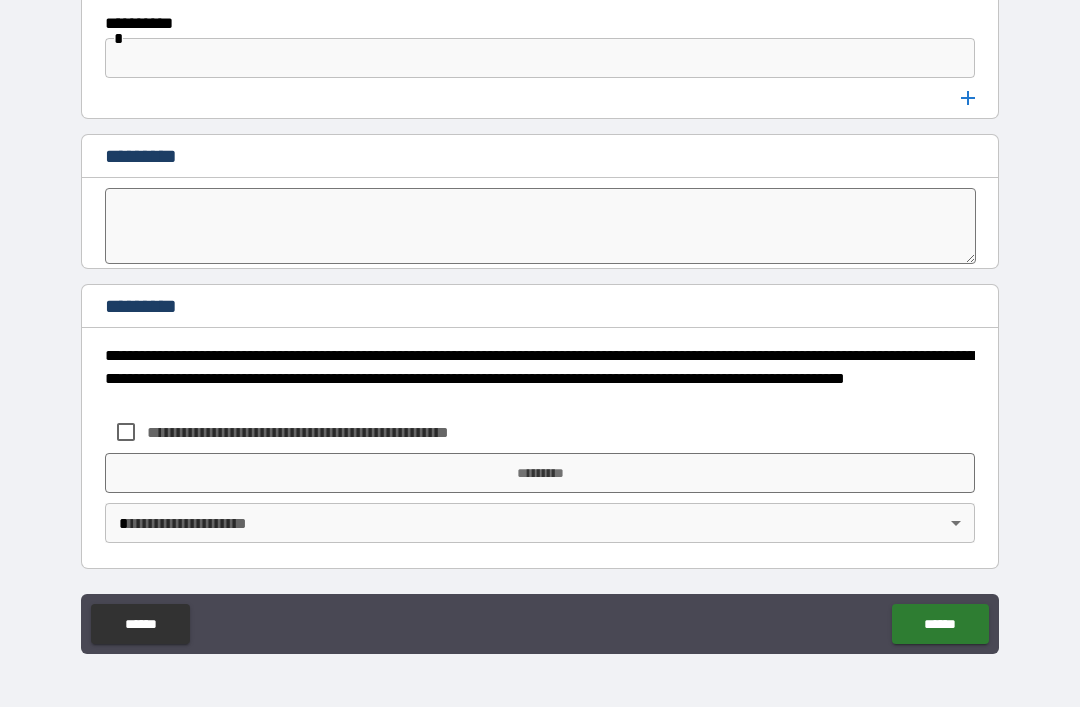 scroll, scrollTop: 10636, scrollLeft: 0, axis: vertical 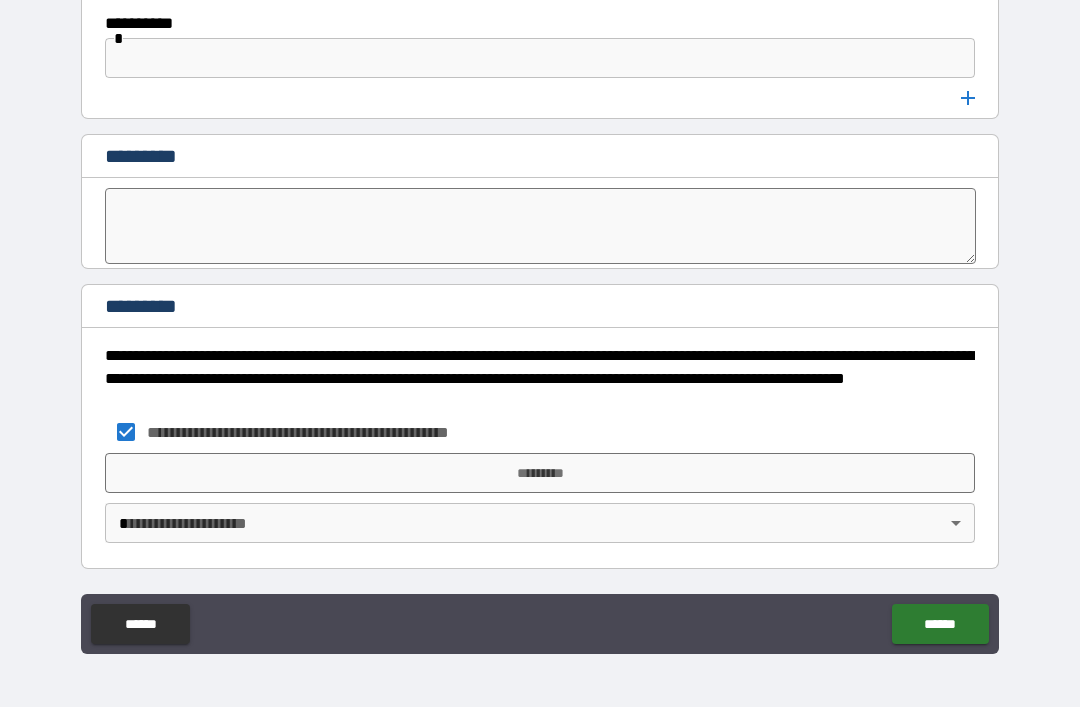 click on "*********" at bounding box center [540, 473] 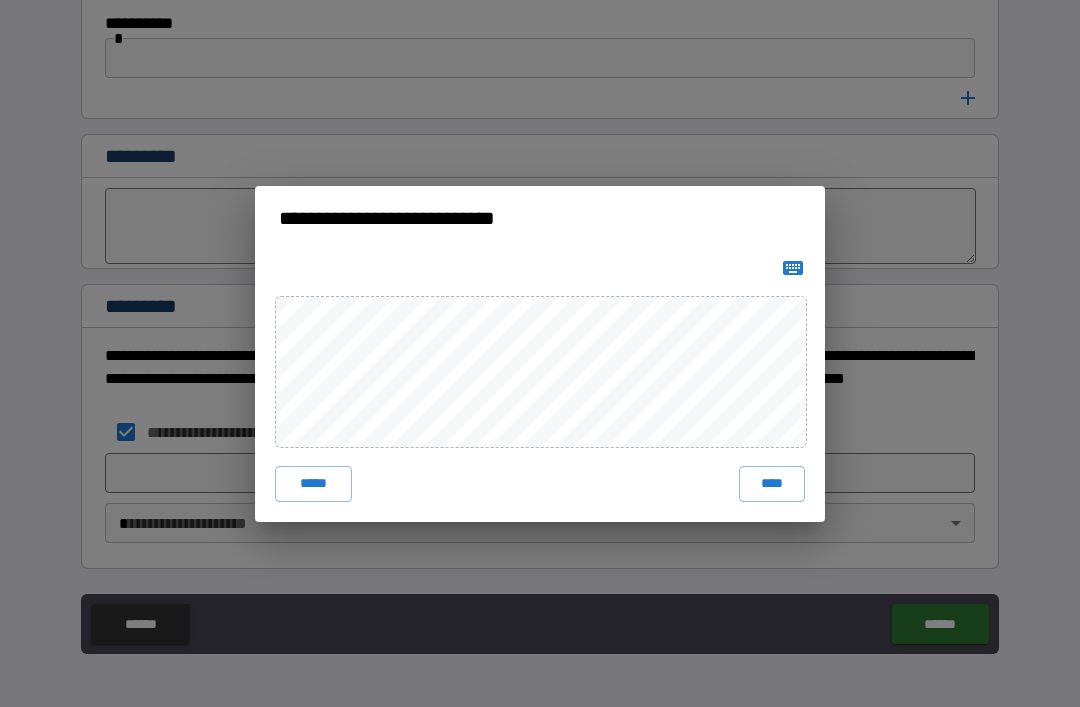 click on "****" at bounding box center [772, 484] 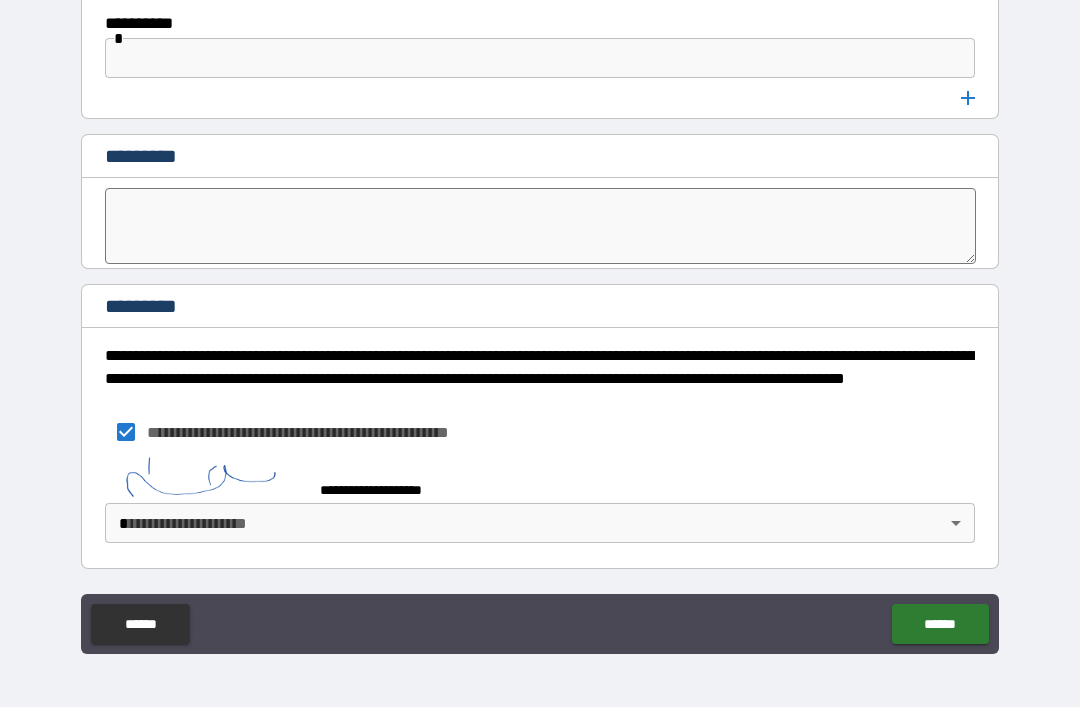 scroll, scrollTop: 10626, scrollLeft: 0, axis: vertical 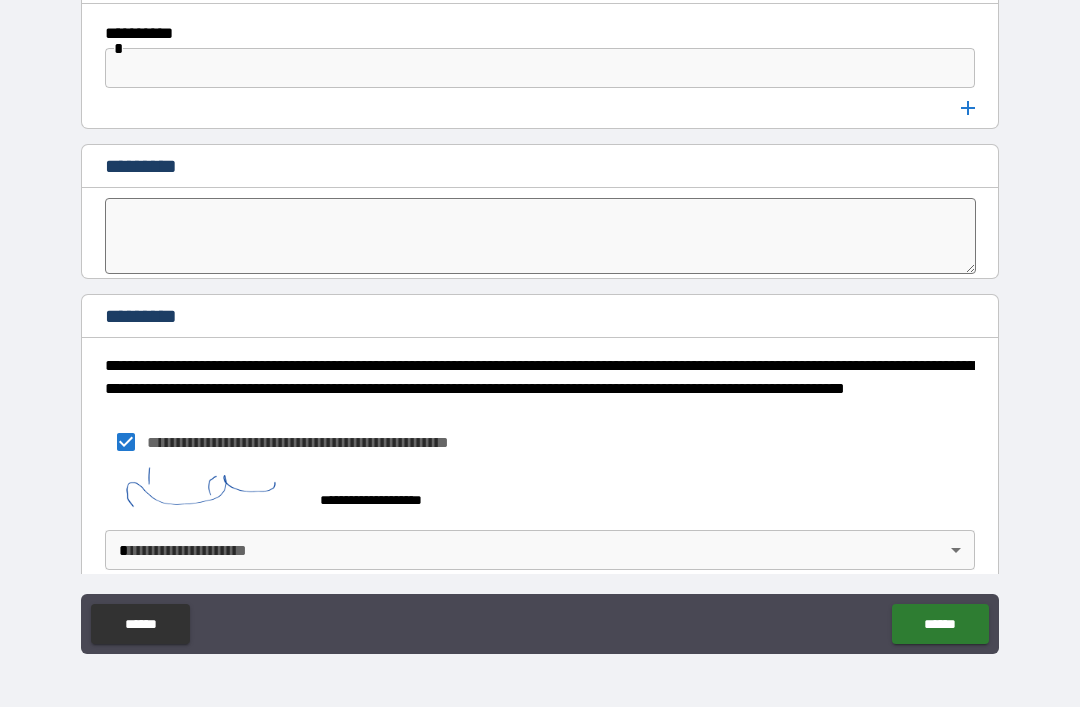 click on "**********" at bounding box center (540, 321) 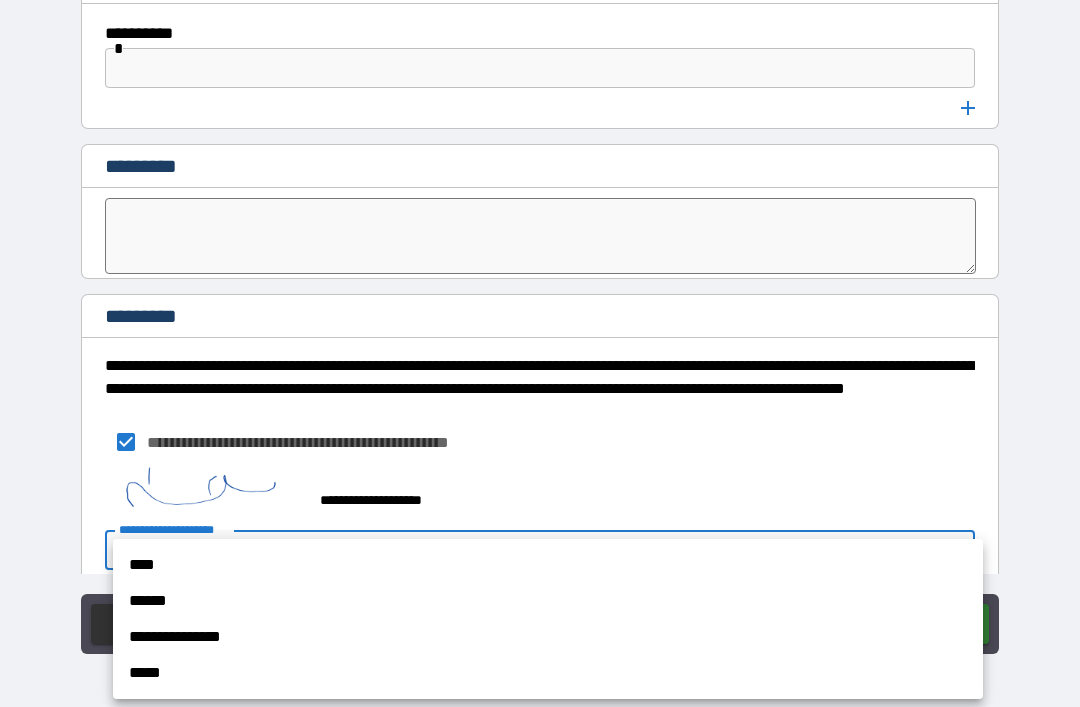 click on "****" at bounding box center [548, 565] 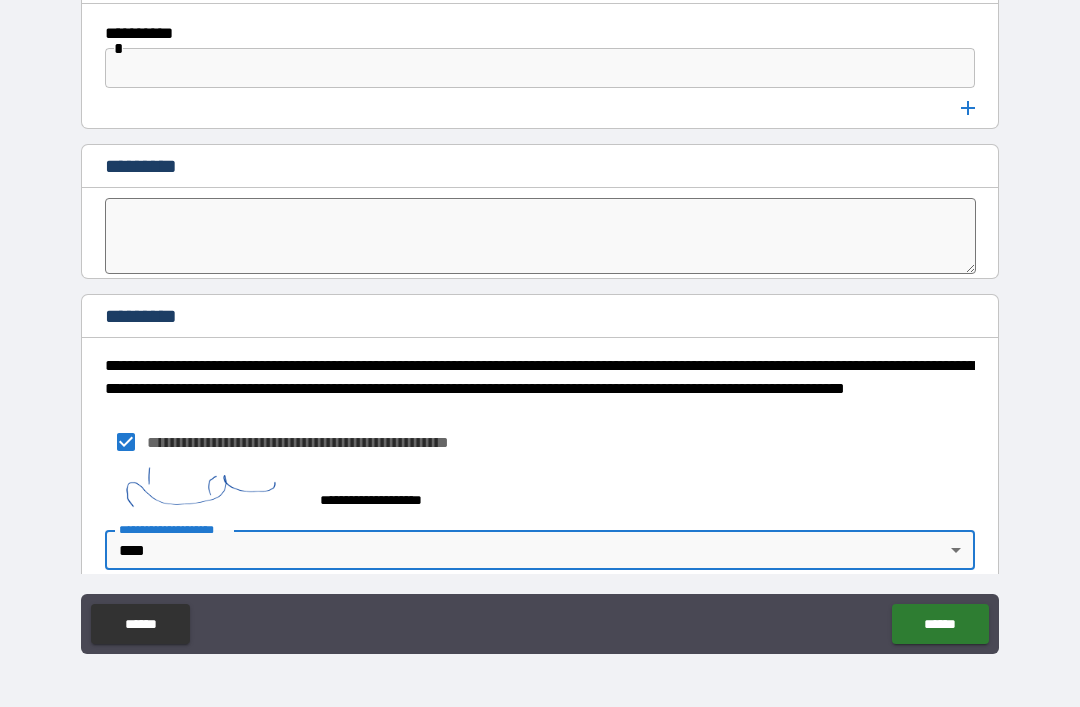 click on "******" at bounding box center [940, 624] 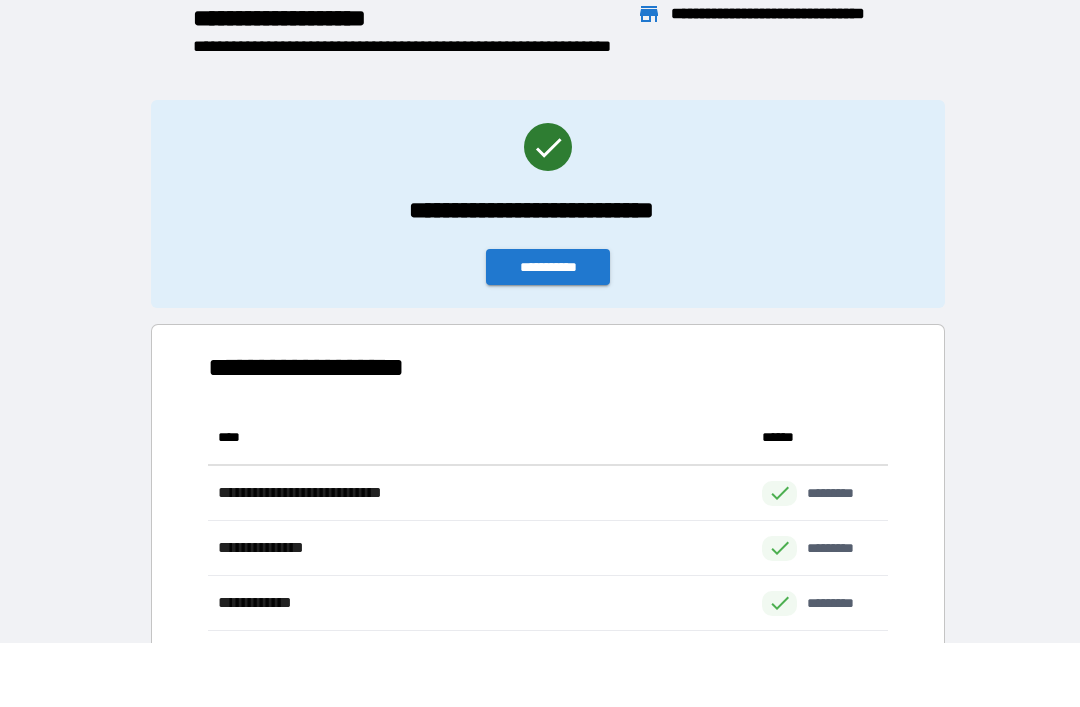 scroll, scrollTop: 1, scrollLeft: 1, axis: both 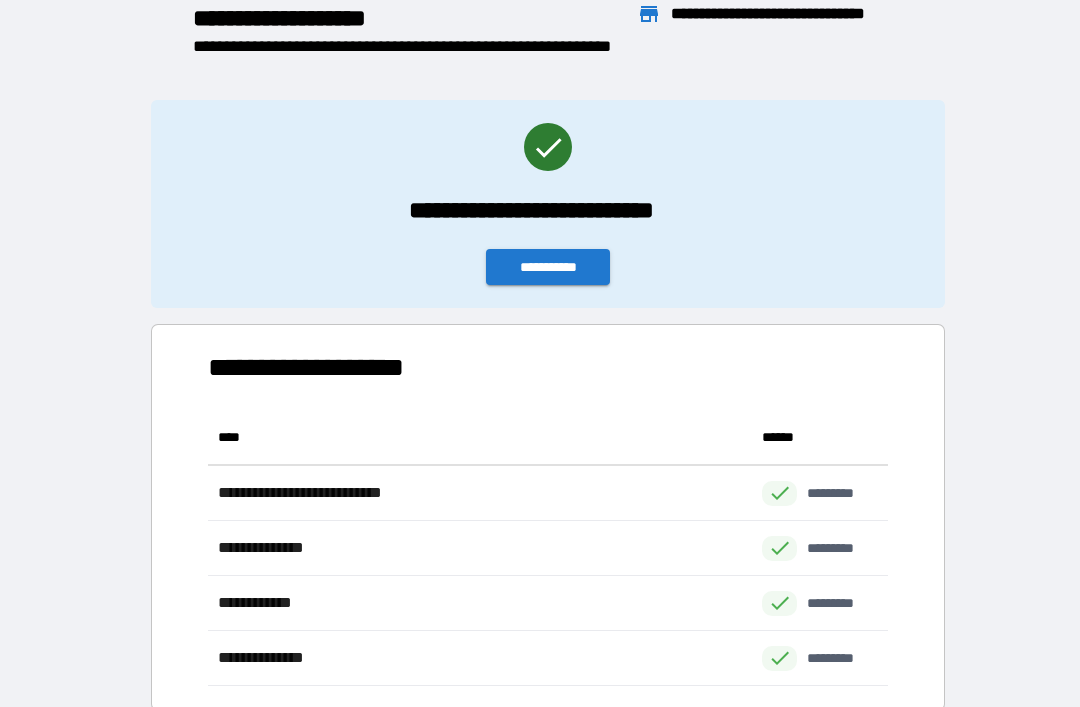 click on "**********" at bounding box center (548, 267) 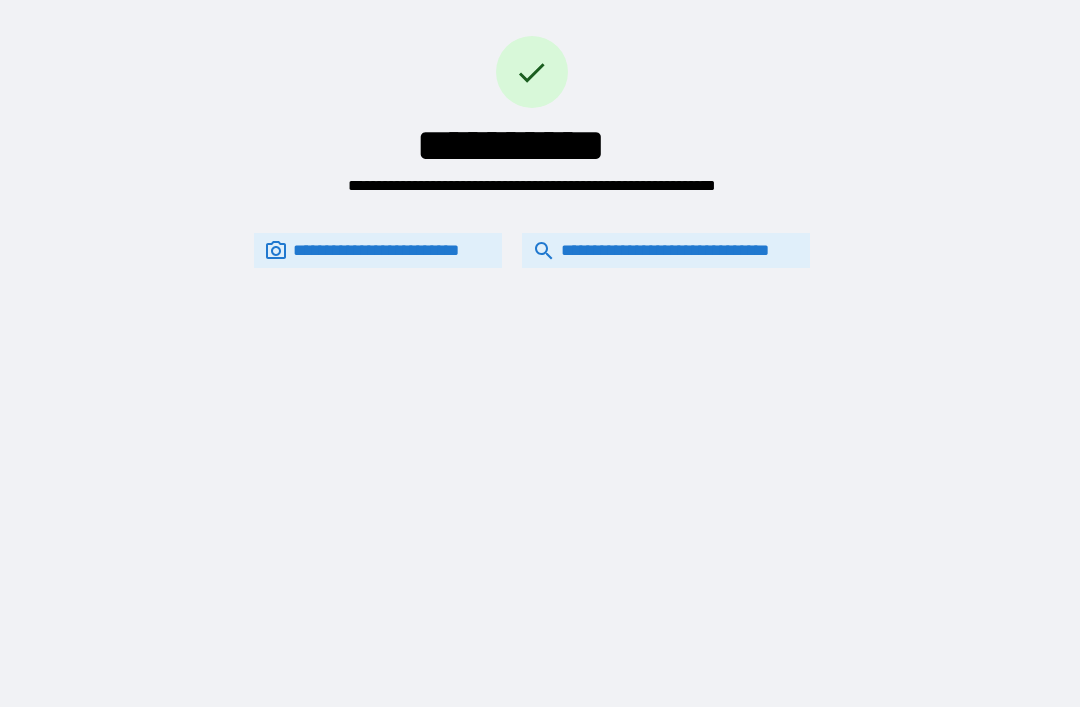click on "**********" at bounding box center [666, 250] 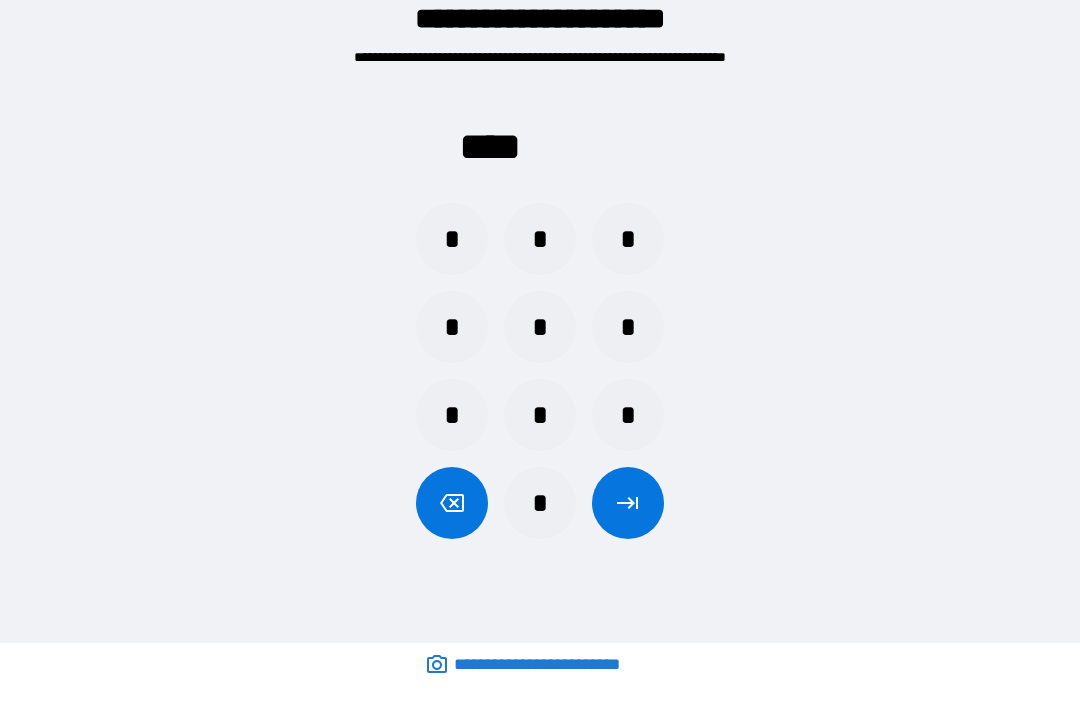 click on "*" at bounding box center [540, 239] 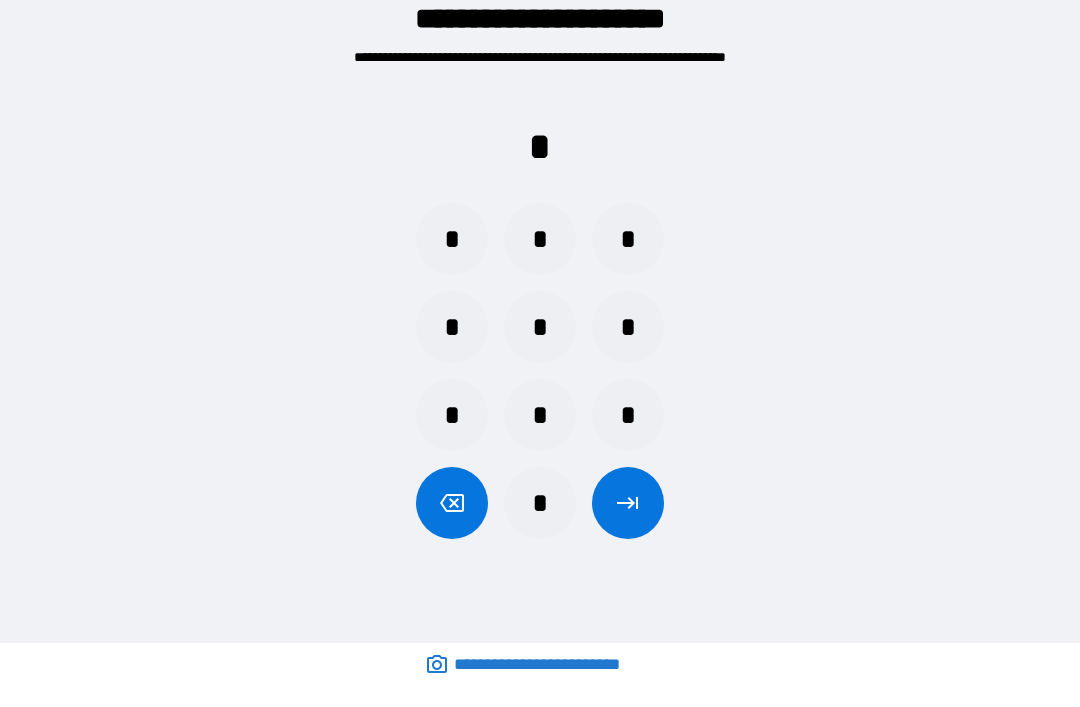 click on "*" at bounding box center [540, 503] 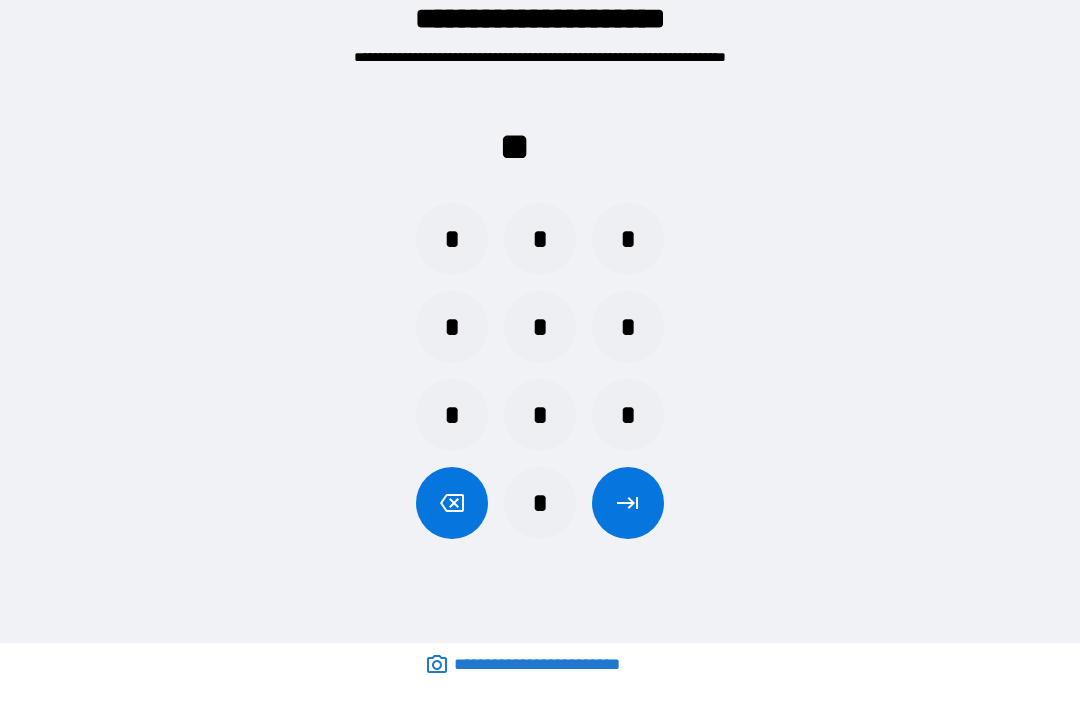 click on "*" at bounding box center (452, 239) 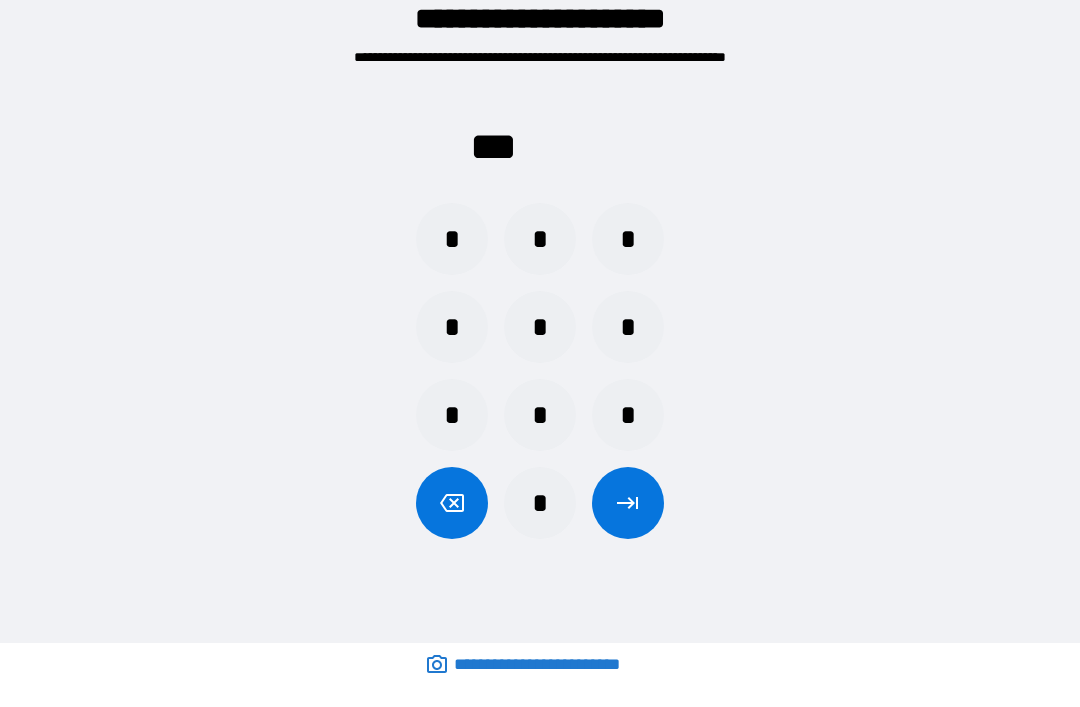 click on "*" at bounding box center (628, 327) 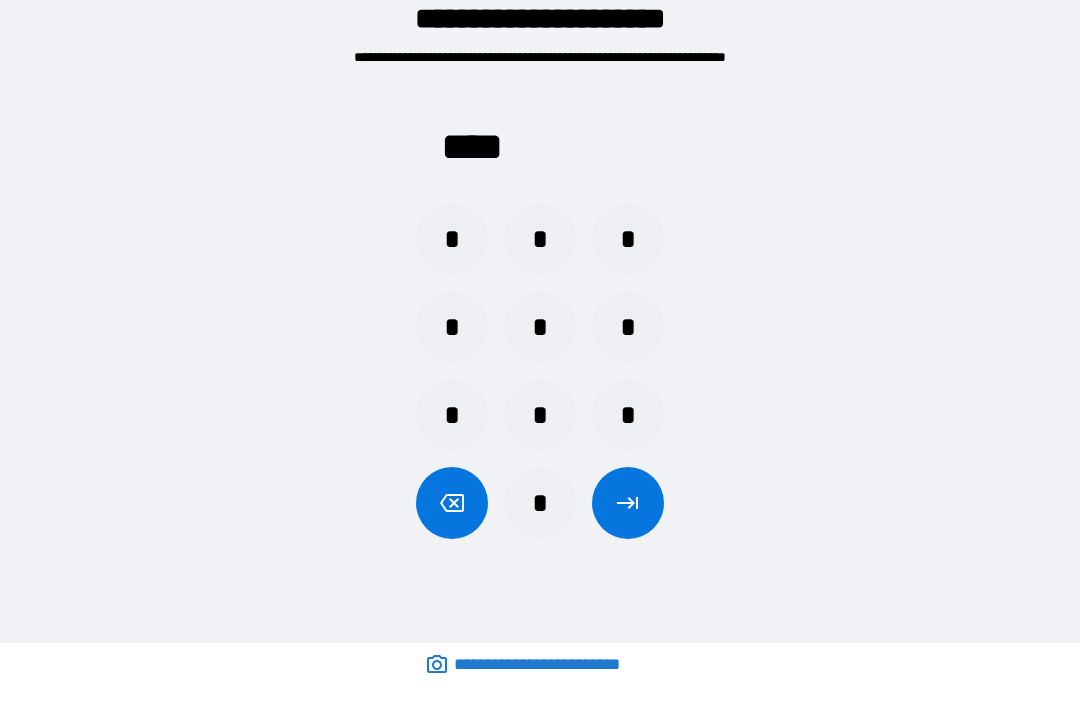 click at bounding box center [628, 503] 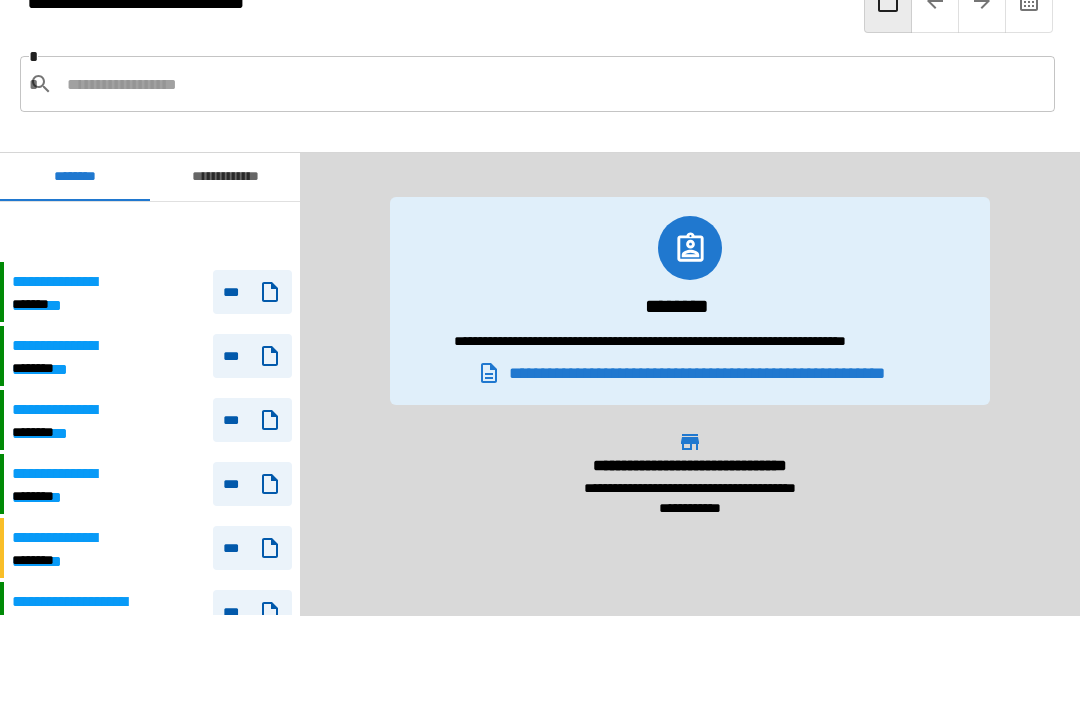 scroll, scrollTop: 91, scrollLeft: 0, axis: vertical 